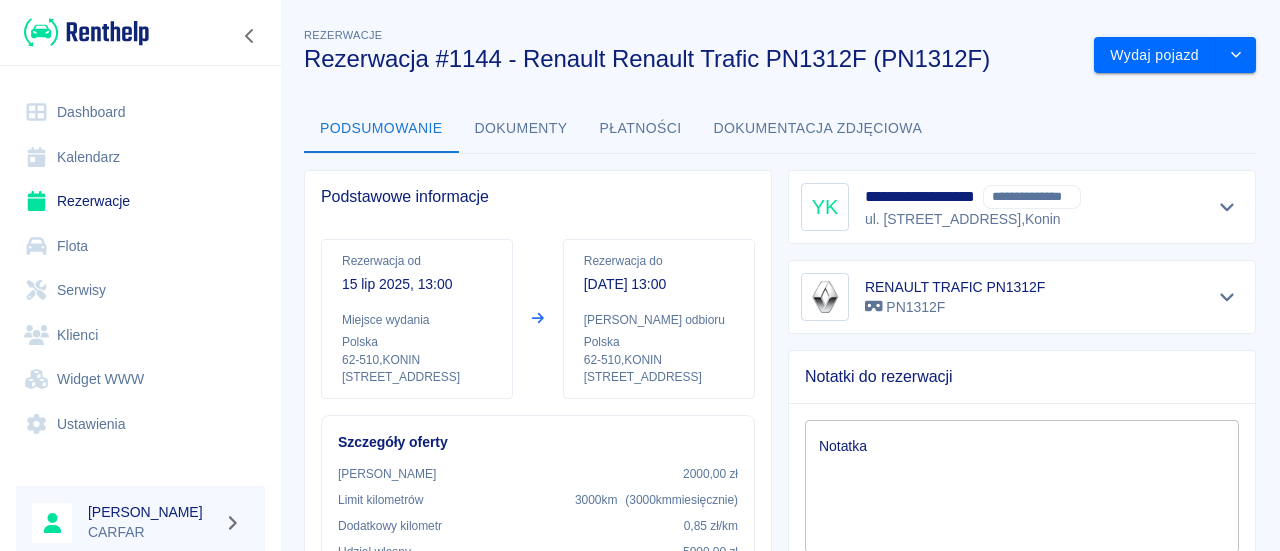 scroll, scrollTop: 0, scrollLeft: 0, axis: both 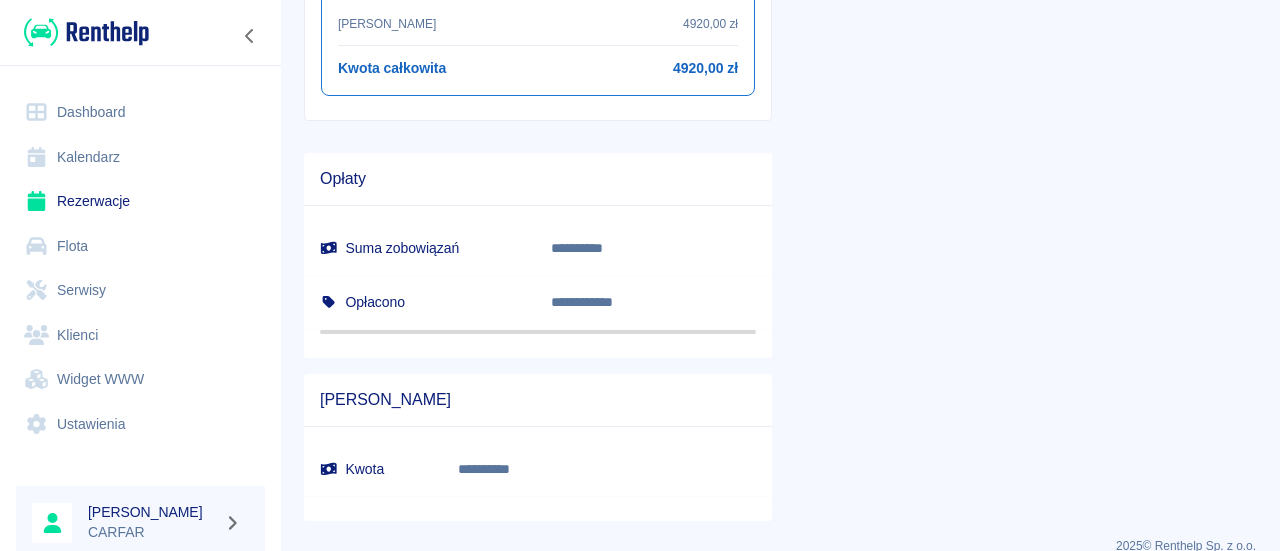 click at bounding box center [86, 32] 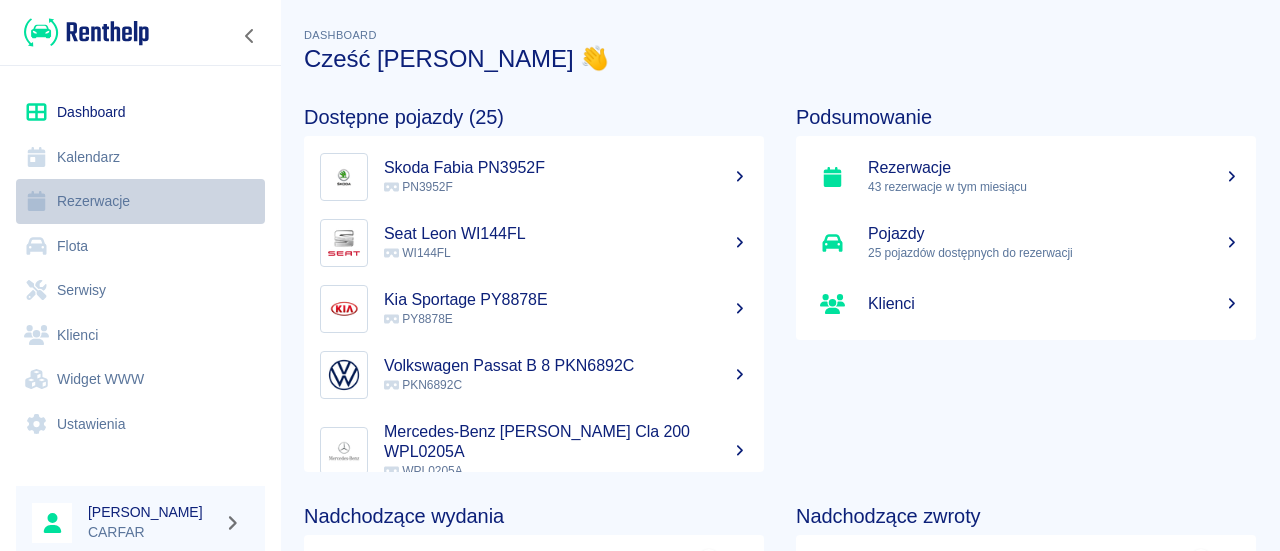 click on "Rezerwacje" at bounding box center (140, 201) 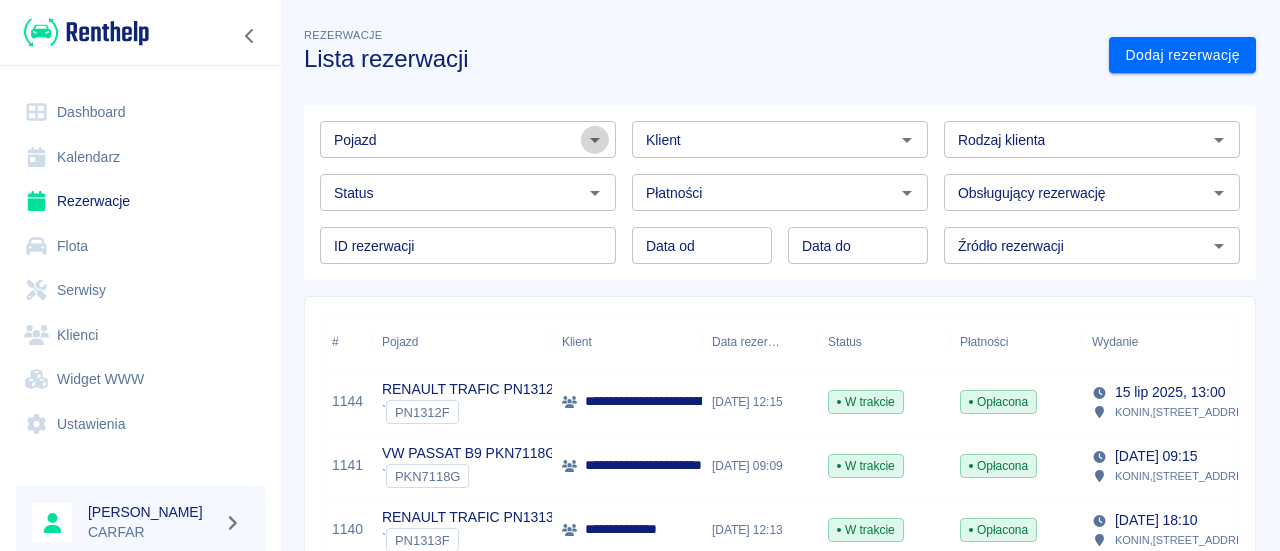 click 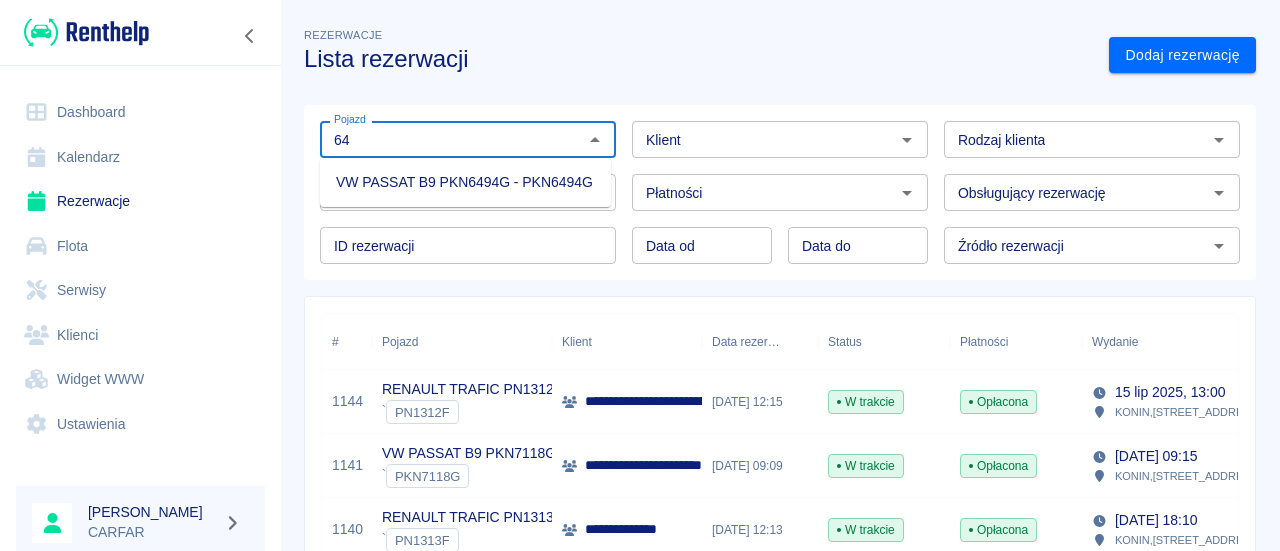 type on "6" 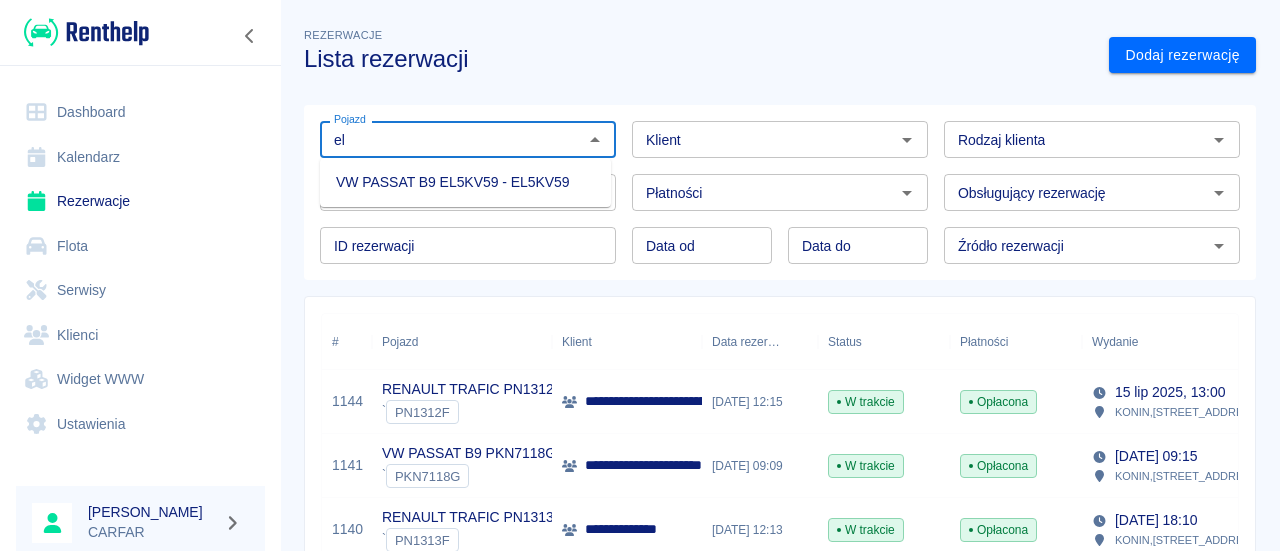 click on "VW PASSAT B9 EL5KV59 - EL5KV59" at bounding box center (465, 182) 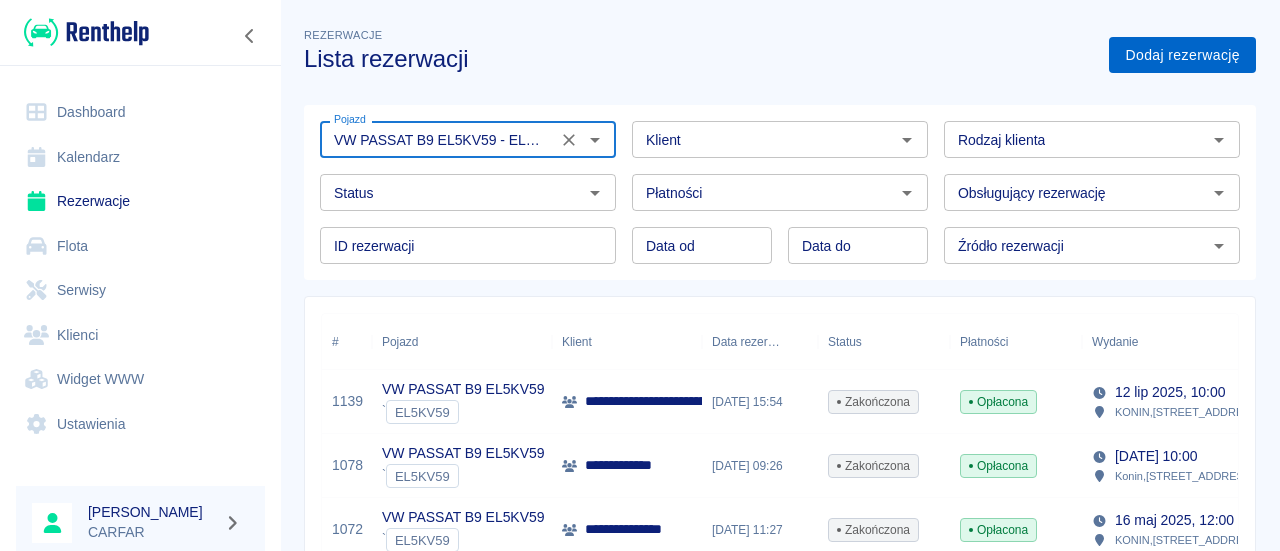 type on "VW PASSAT B9 EL5KV59 - EL5KV59" 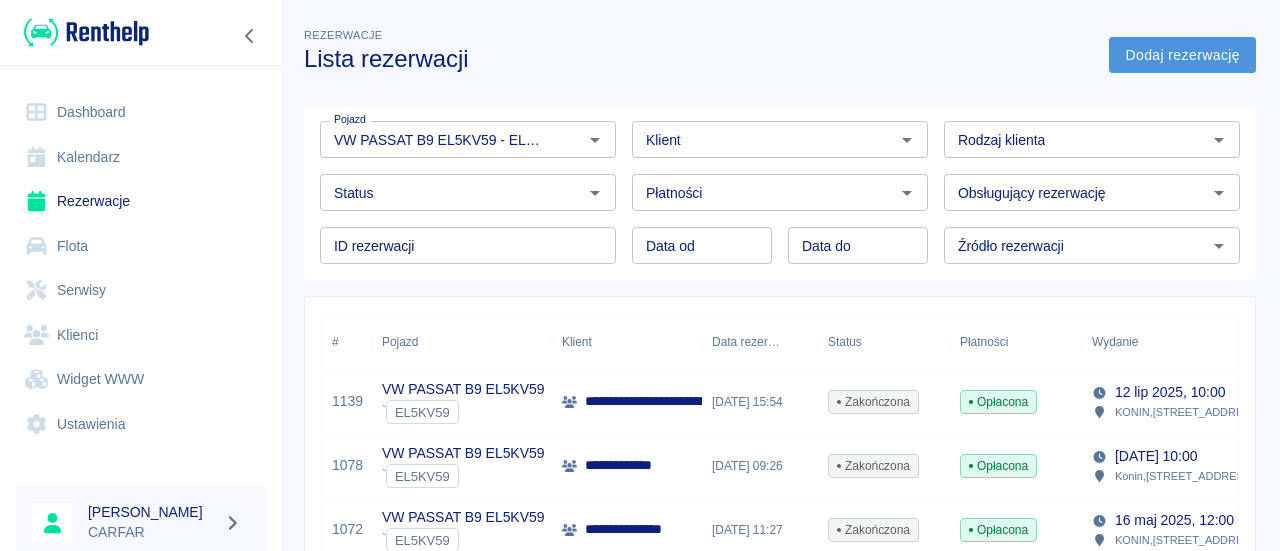 click on "Dodaj rezerwację" at bounding box center [1182, 55] 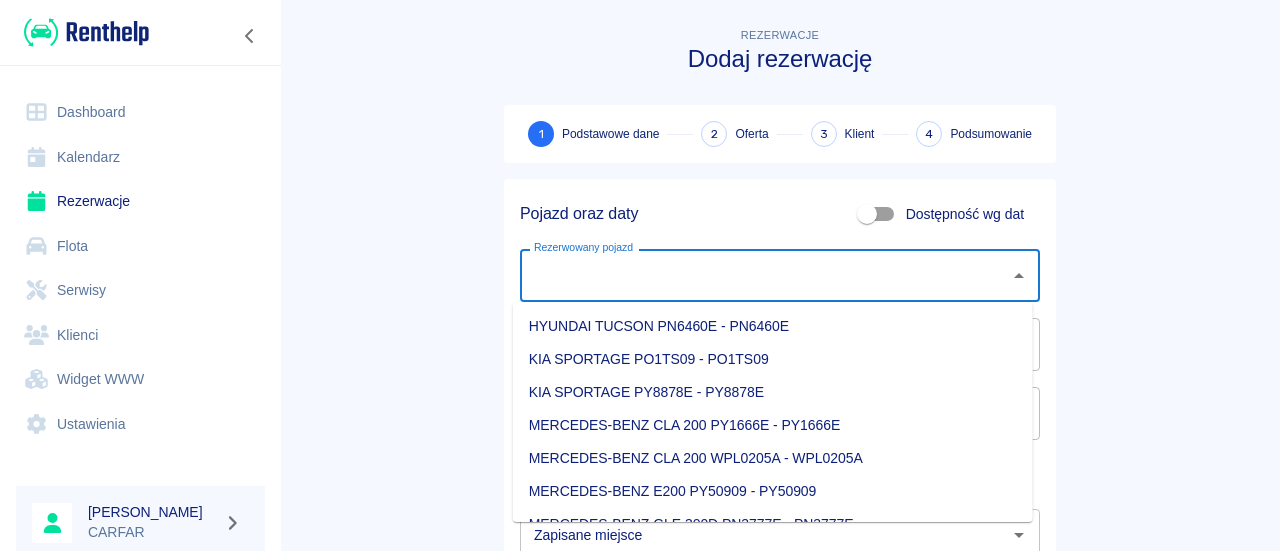 click on "Rezerwowany pojazd" at bounding box center [765, 275] 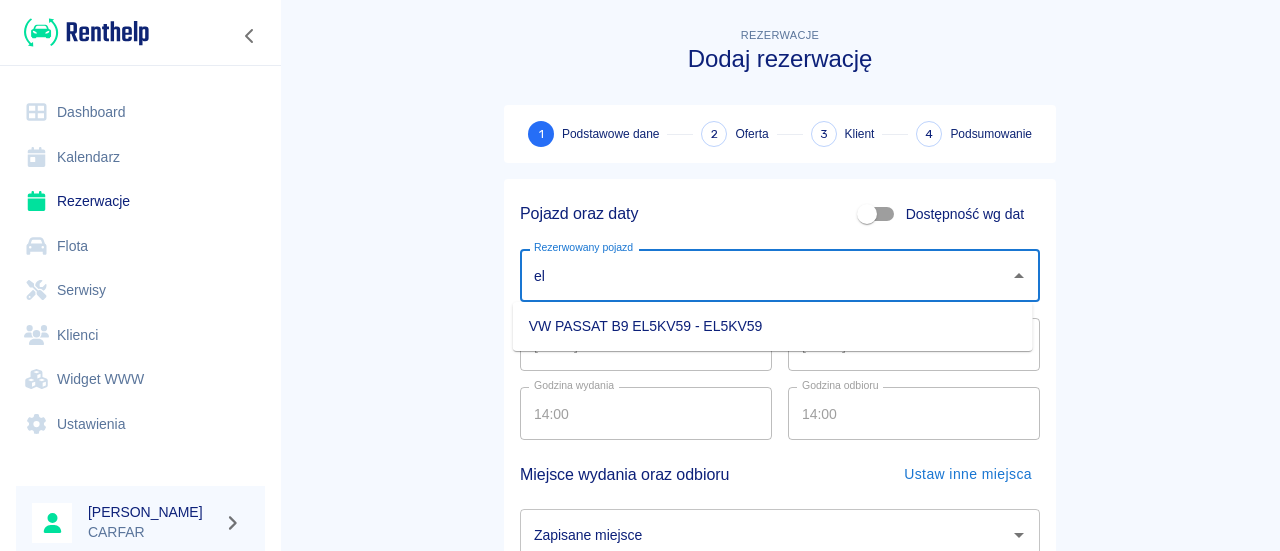 click on "VW PASSAT B9 EL5KV59 - EL5KV59" at bounding box center (773, 326) 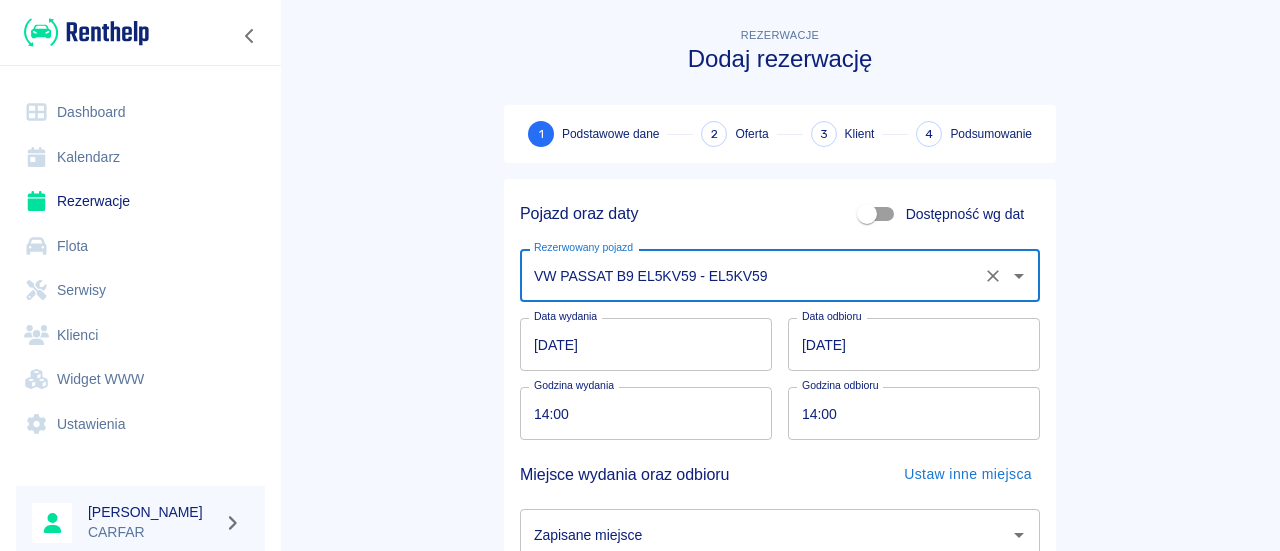 type on "VW PASSAT B9 EL5KV59 - EL5KV59" 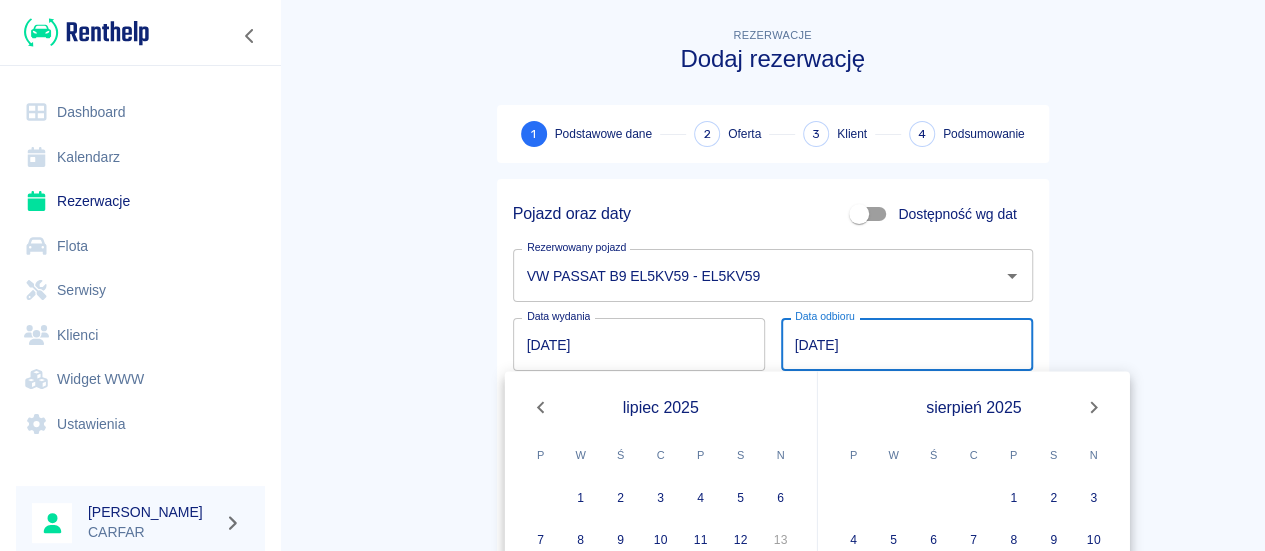 scroll, scrollTop: 188, scrollLeft: 0, axis: vertical 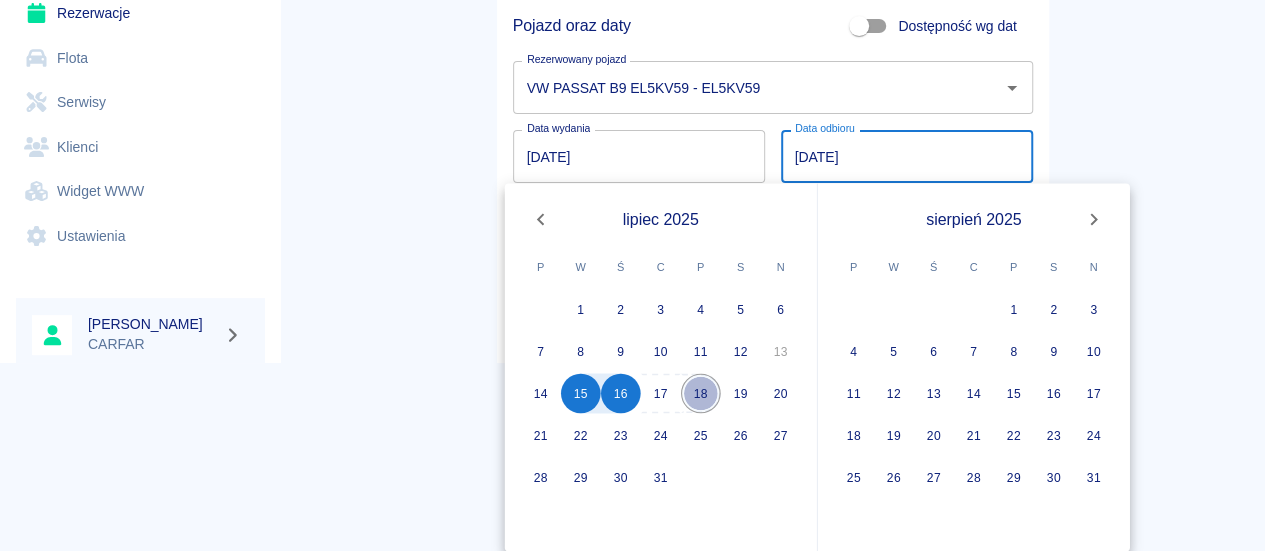 click on "18" at bounding box center (701, 394) 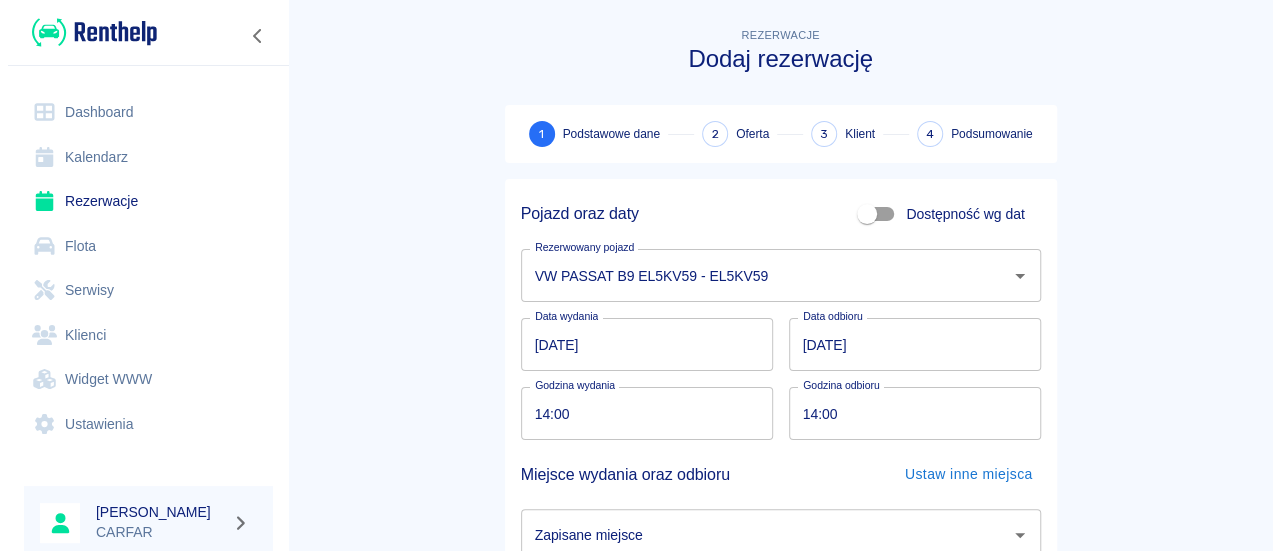 scroll, scrollTop: 0, scrollLeft: 0, axis: both 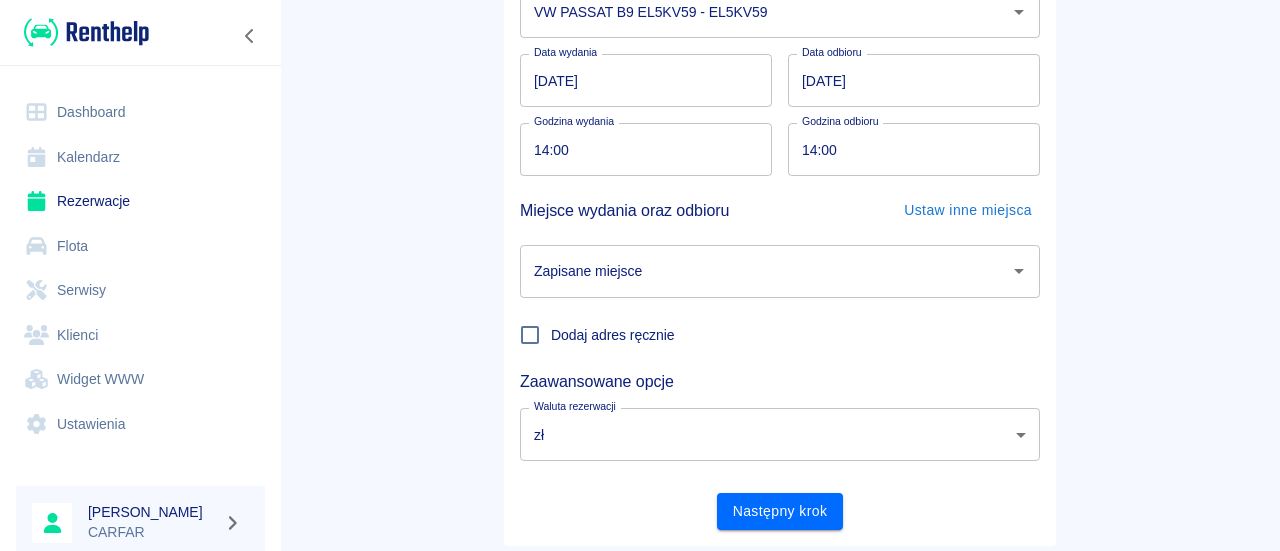 click on "Zapisane miejsce" at bounding box center (765, 271) 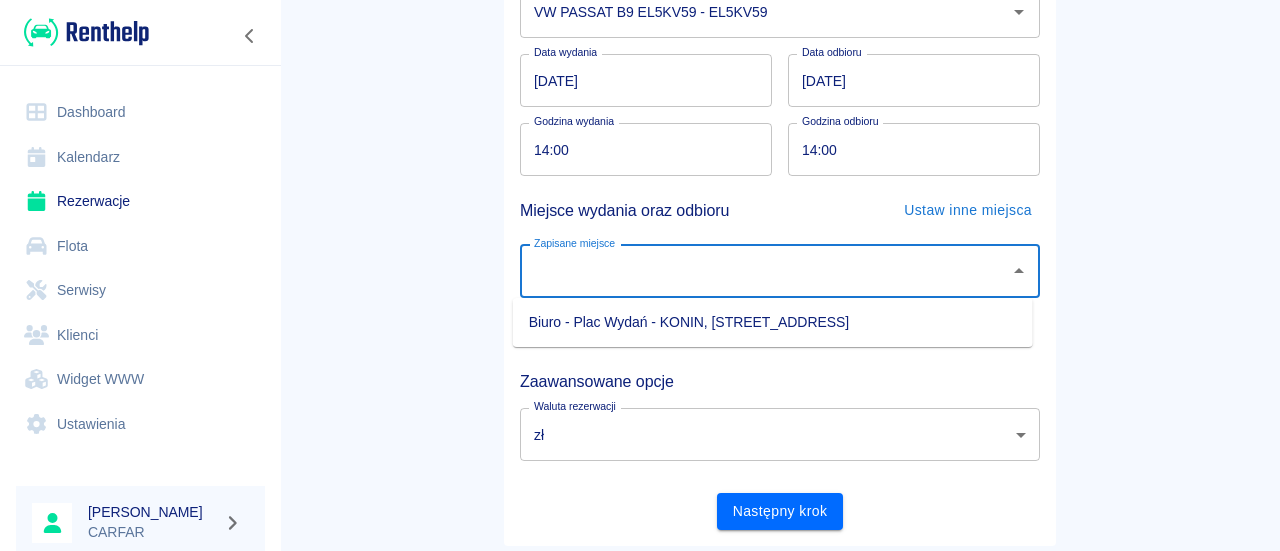 click on "Biuro - Plac Wydań - KONIN, [STREET_ADDRESS]" at bounding box center (773, 322) 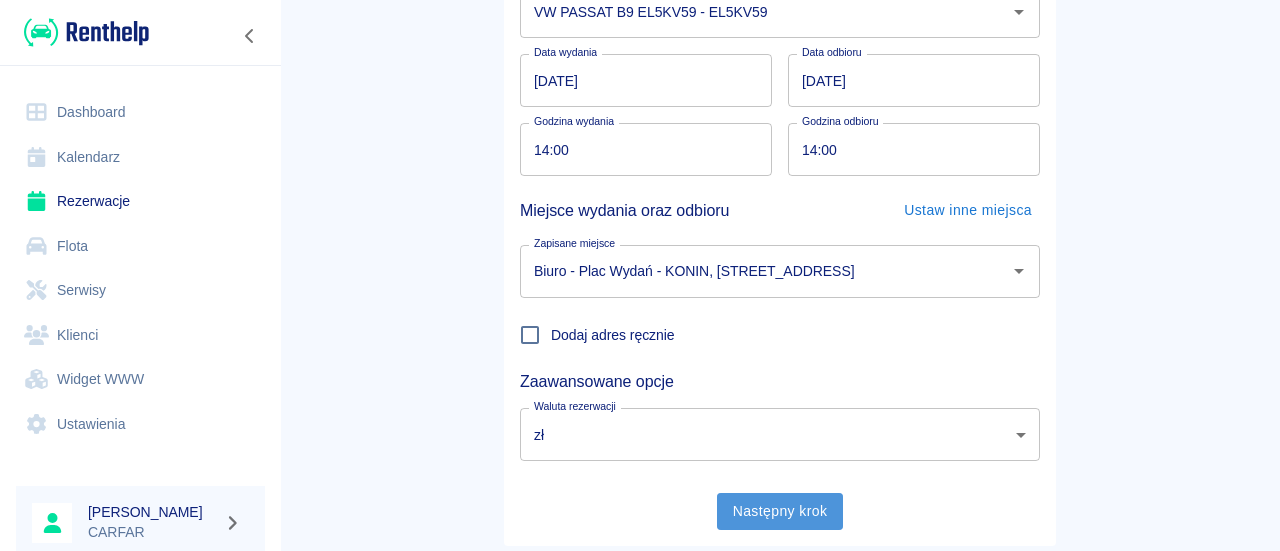 click on "Następny krok" at bounding box center [780, 511] 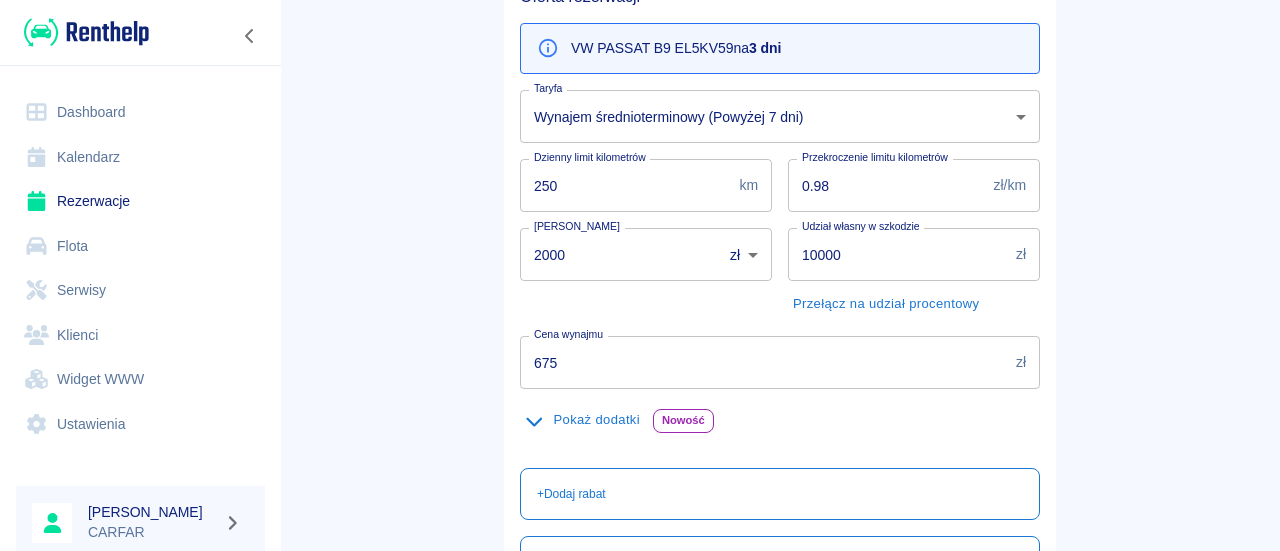 scroll, scrollTop: 362, scrollLeft: 0, axis: vertical 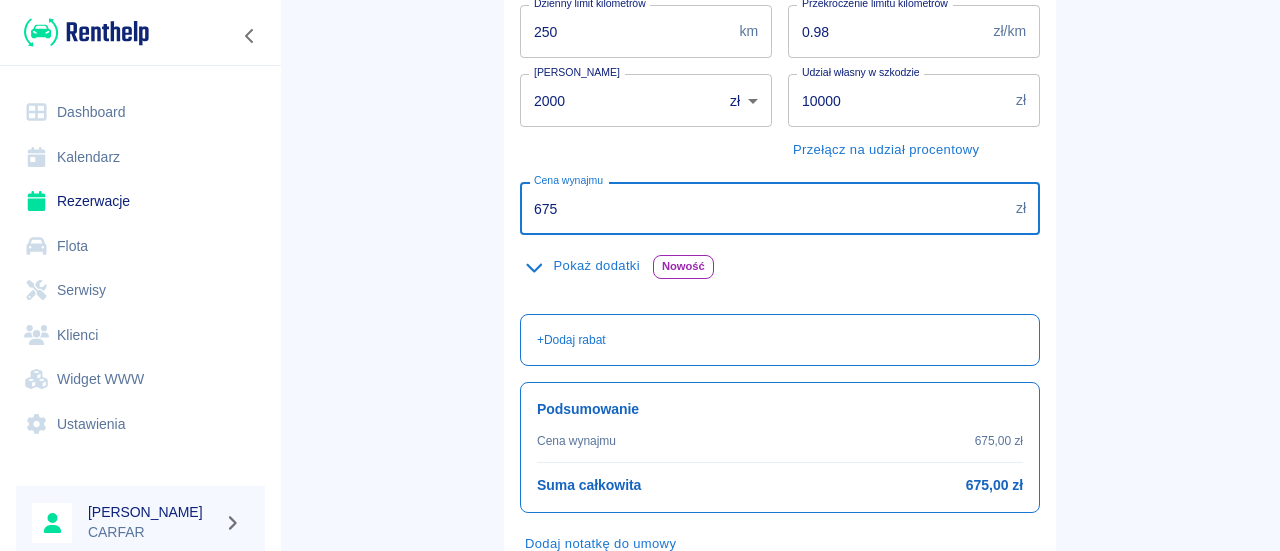 click on "675" at bounding box center (764, 208) 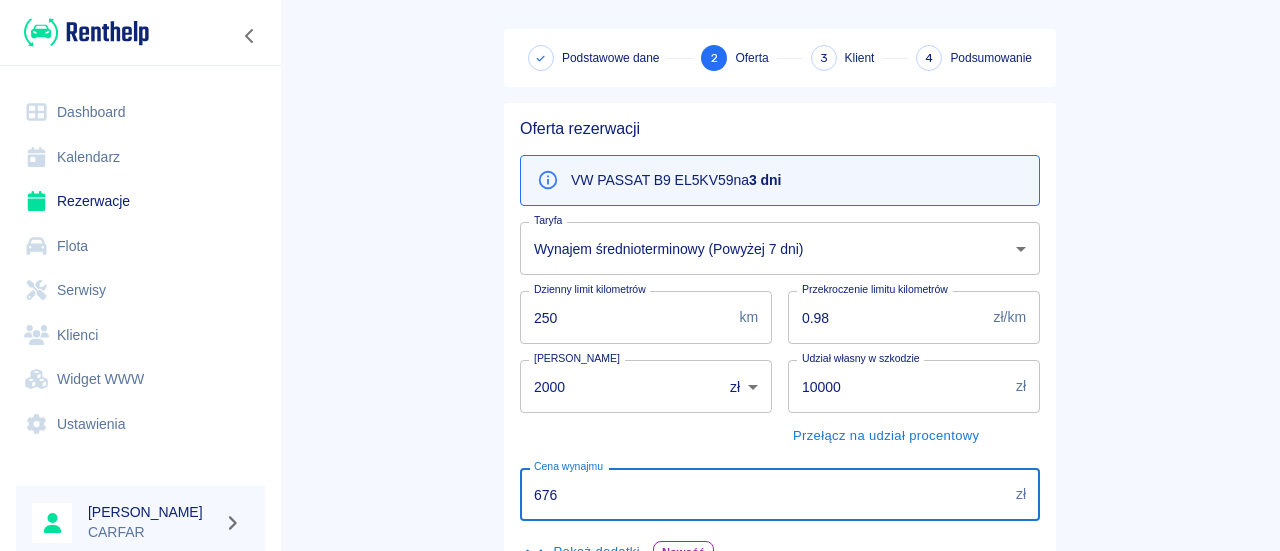 scroll, scrollTop: 40, scrollLeft: 0, axis: vertical 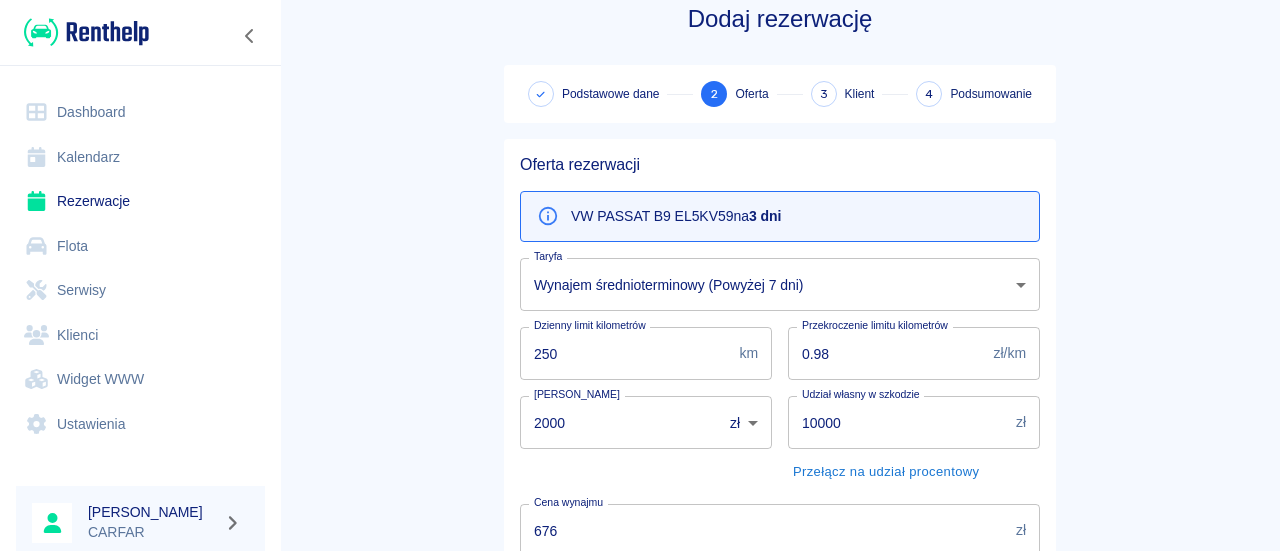 click on "VW PASSAT B9 EL5KV59  na  3 dni" at bounding box center (676, 216) 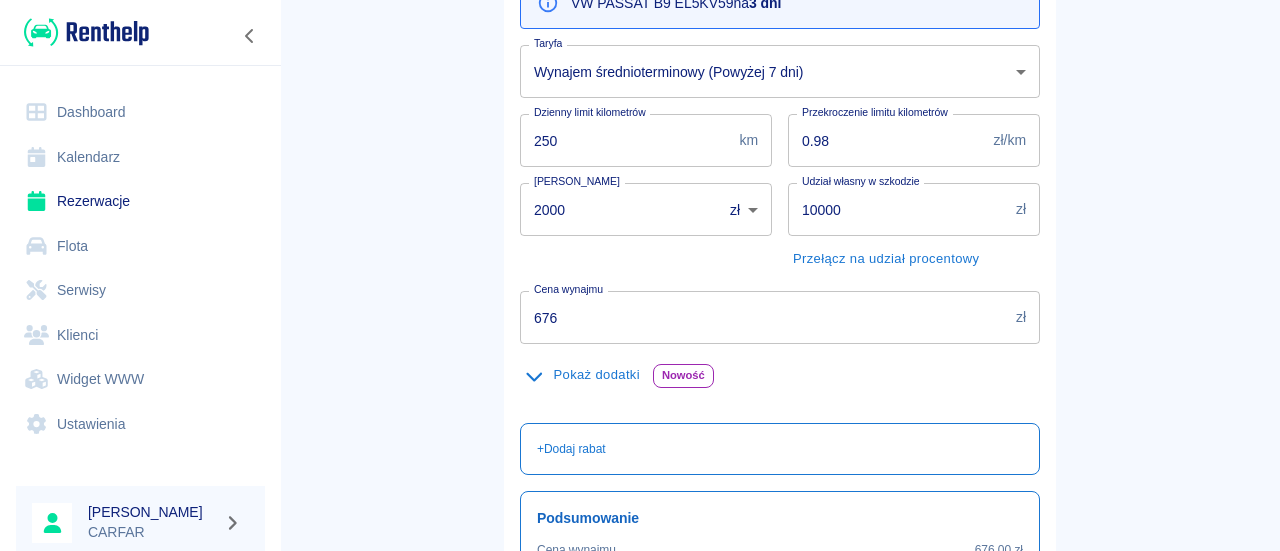 scroll, scrollTop: 254, scrollLeft: 0, axis: vertical 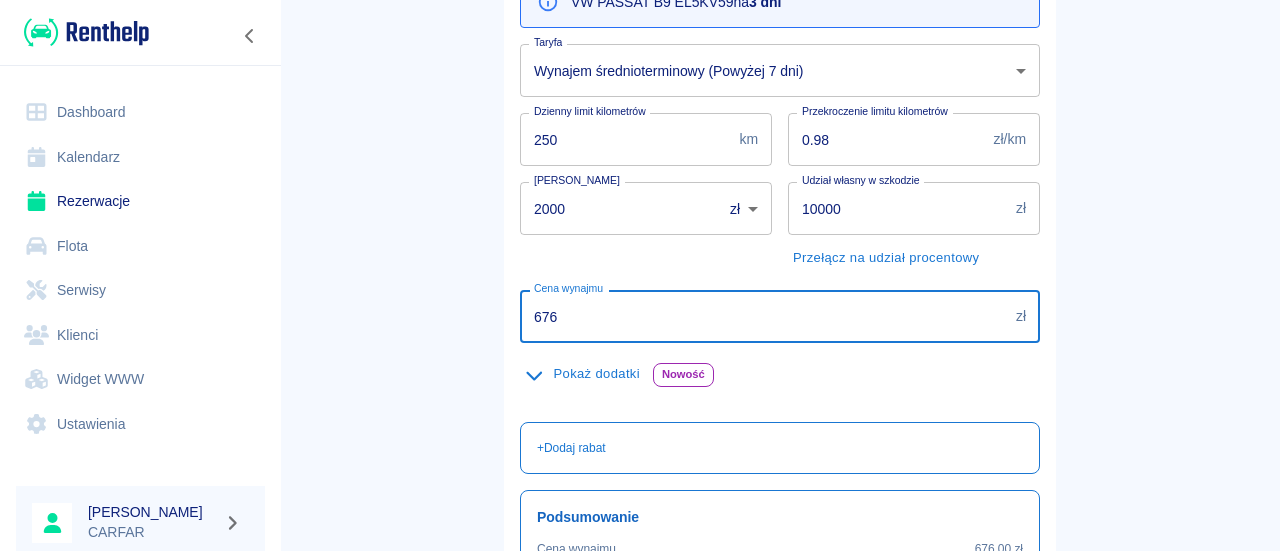 click on "676" at bounding box center (764, 316) 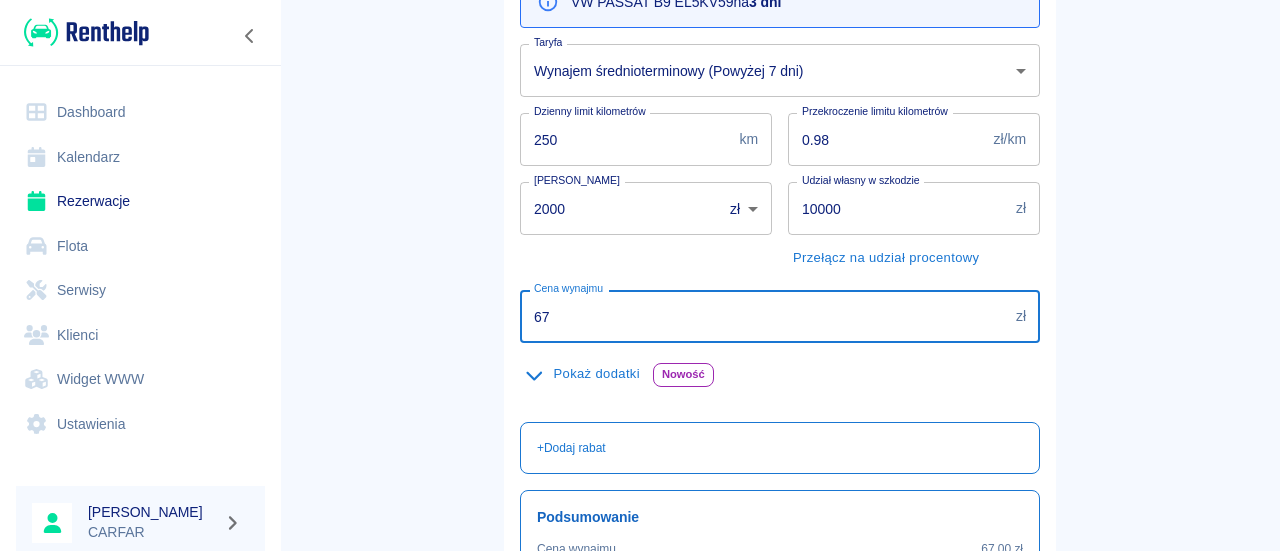 type on "6" 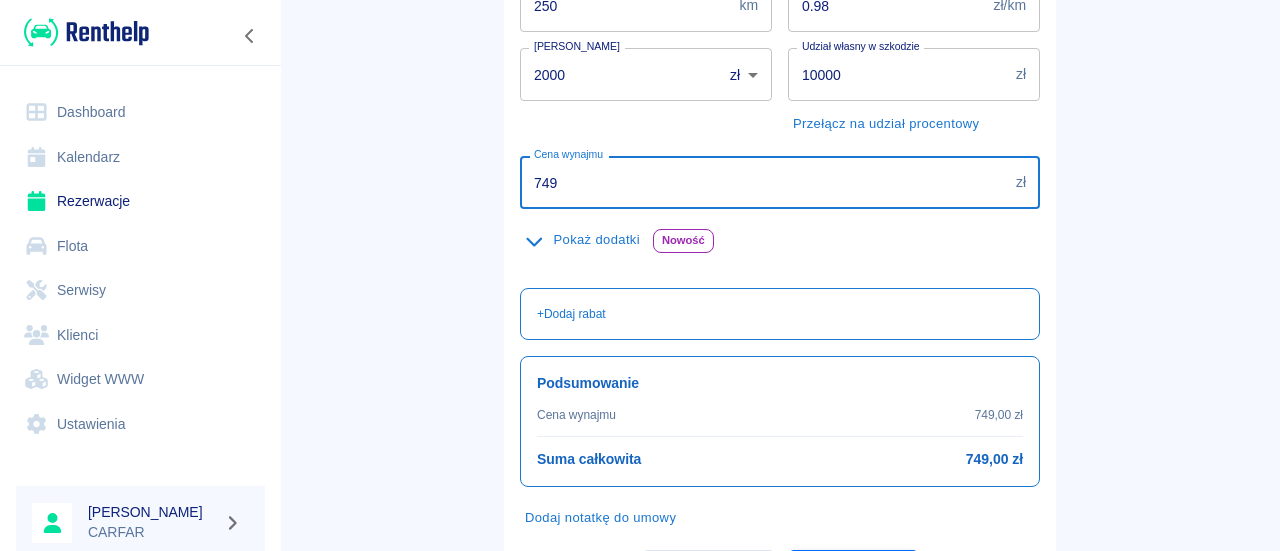 scroll, scrollTop: 494, scrollLeft: 0, axis: vertical 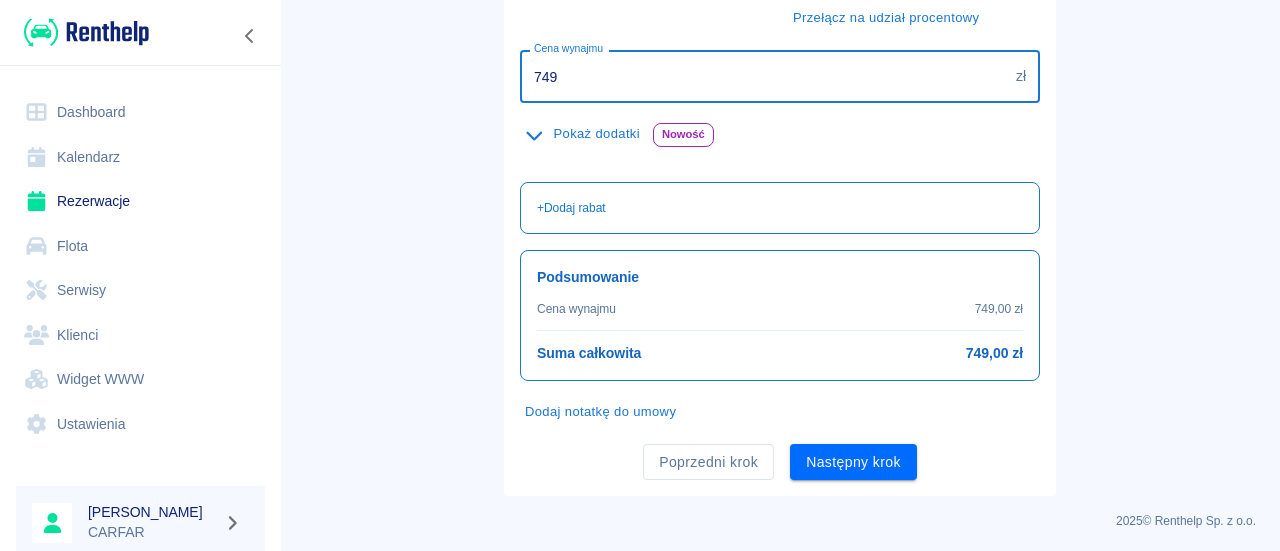 click on "Dodaj notatkę do umowy" at bounding box center (772, 404) 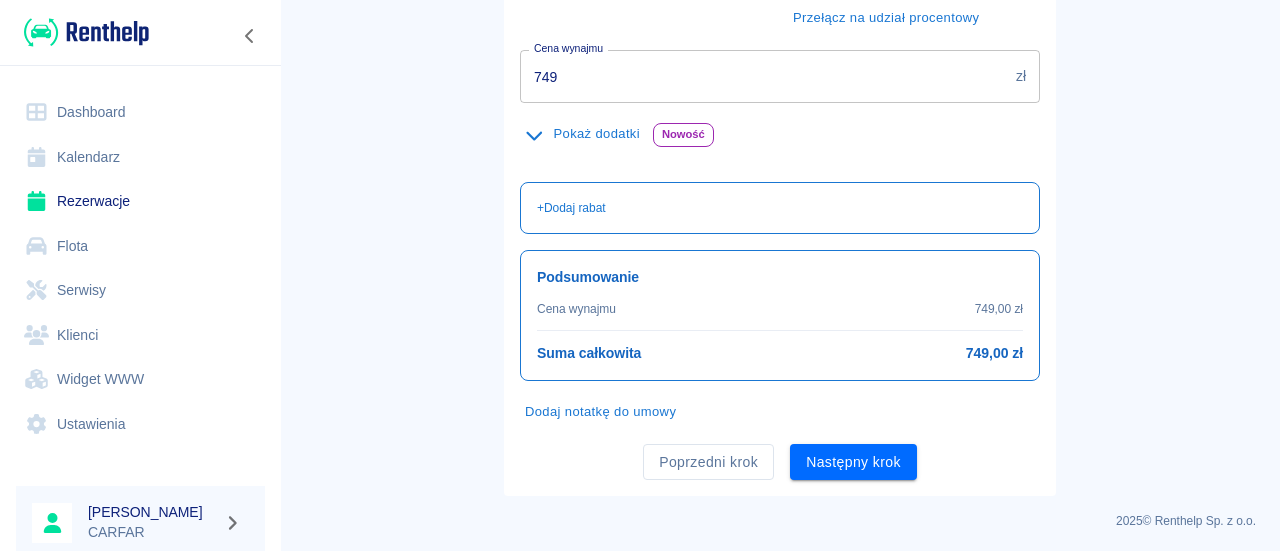 click on "749" at bounding box center (764, 76) 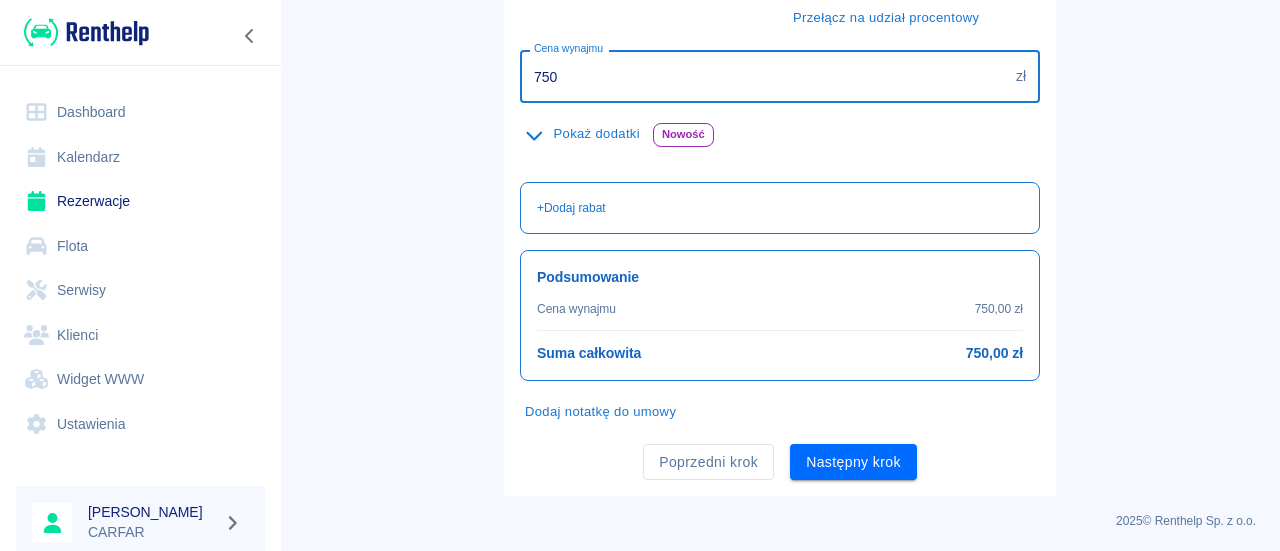 type on "750" 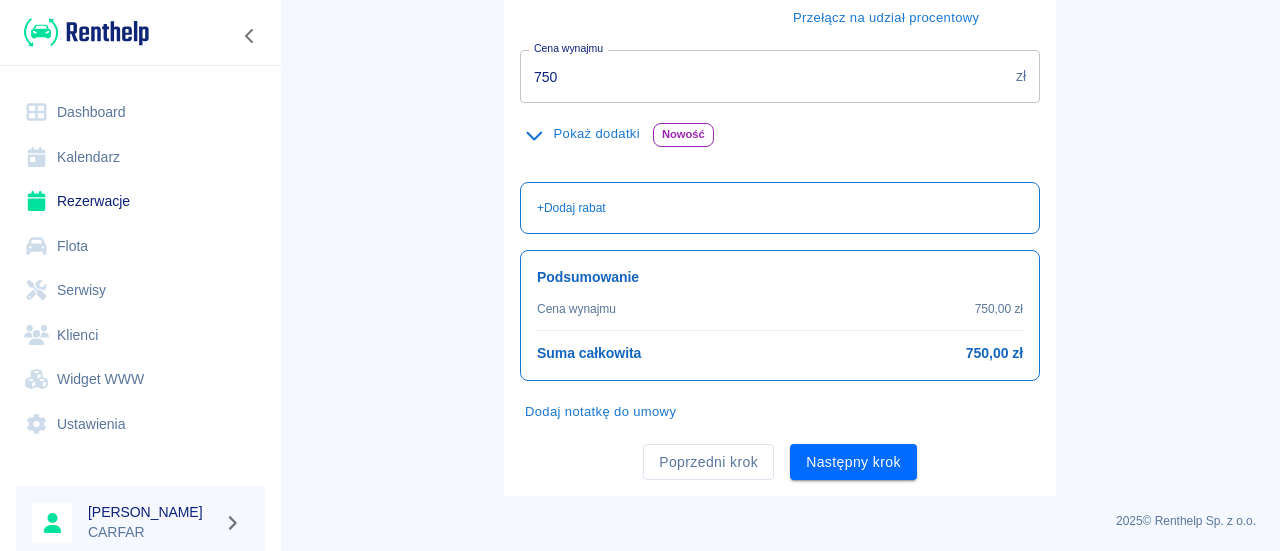 click on "Rezerwacje Dodaj rezerwację Podstawowe dane 2 Oferta 3 Klient 4 Podsumowanie Oferta rezerwacji VW PASSAT B9 EL5KV59  na  3 dni Taryfa Wynajem średnioterminowy (Powyżej 7 dni) e8fa6b92-950a-4fca-ae88-c9b6a99fd52b Taryfa Dzienny limit kilometrów 250 km Dzienny limit kilometrów Przekroczenie limitu kilometrów 0.98 zł/km Przekroczenie limitu kilometrów Kaucja 2000 zł PLN ​ Kaucja Udział własny w szkodzie 10000 zł Udział własny w szkodzie Przełącz na udział procentowy Cena wynajmu 750 zł Cena wynajmu Pokaż dodatki Nowość MYCIE POJAZDU  Jednorazowo 75,00 zł MYCIE POJAZDU  SPRZĄTANIE POJAZDU  Jednorazowo 75,00 zł
SPRZĄTANIE POJAZDU
WYJAZD ZA GRANICĘ  Jednorazowo 249,00 zł MOŻLIWOSĆ PORUSZANIA SIĘ PO UE  +  Dodaj rabat Podsumowanie Cena wynajmu 750,00 zł Suma całkowita 750,00 zł Dodaj notatkę do umowy Poprzedni krok Następny krok" at bounding box center (780, 13) 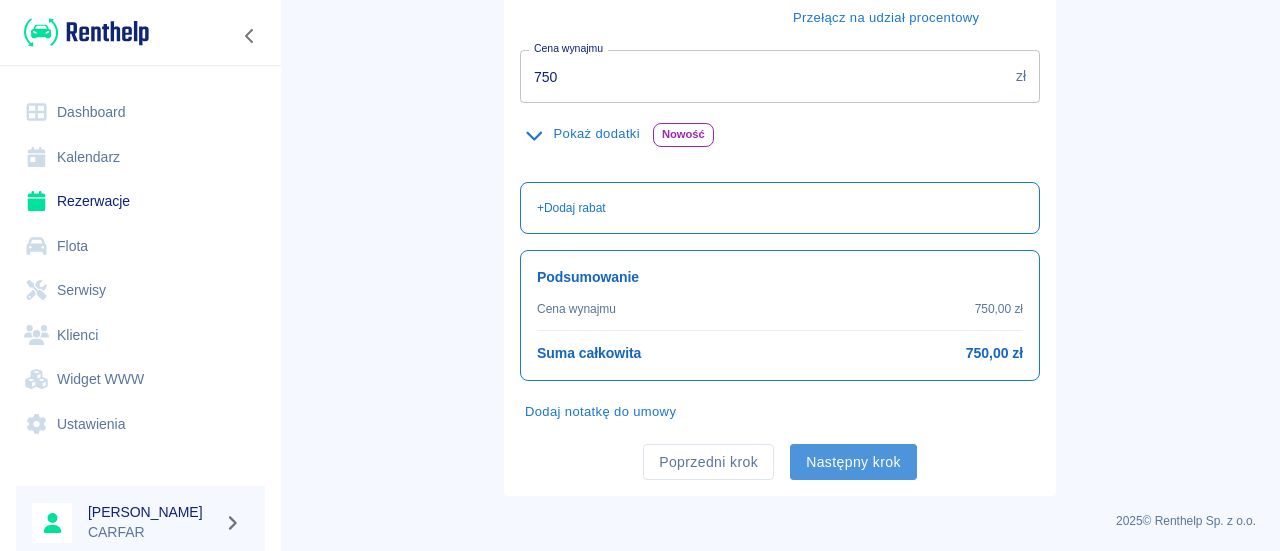click on "Następny krok" at bounding box center (853, 462) 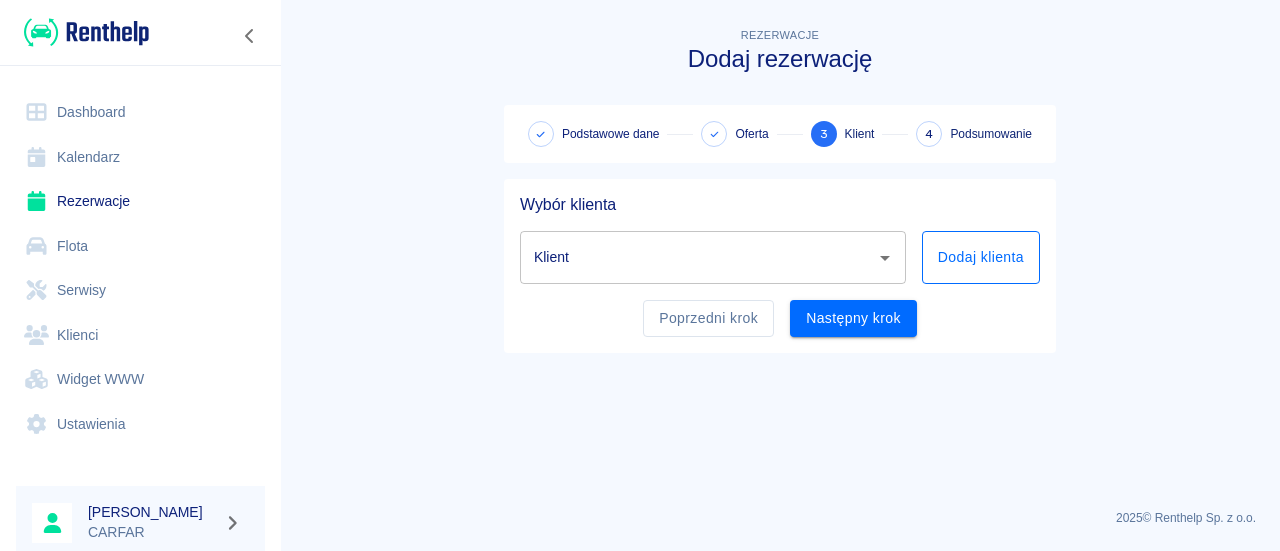 click on "Dodaj klienta" at bounding box center (981, 257) 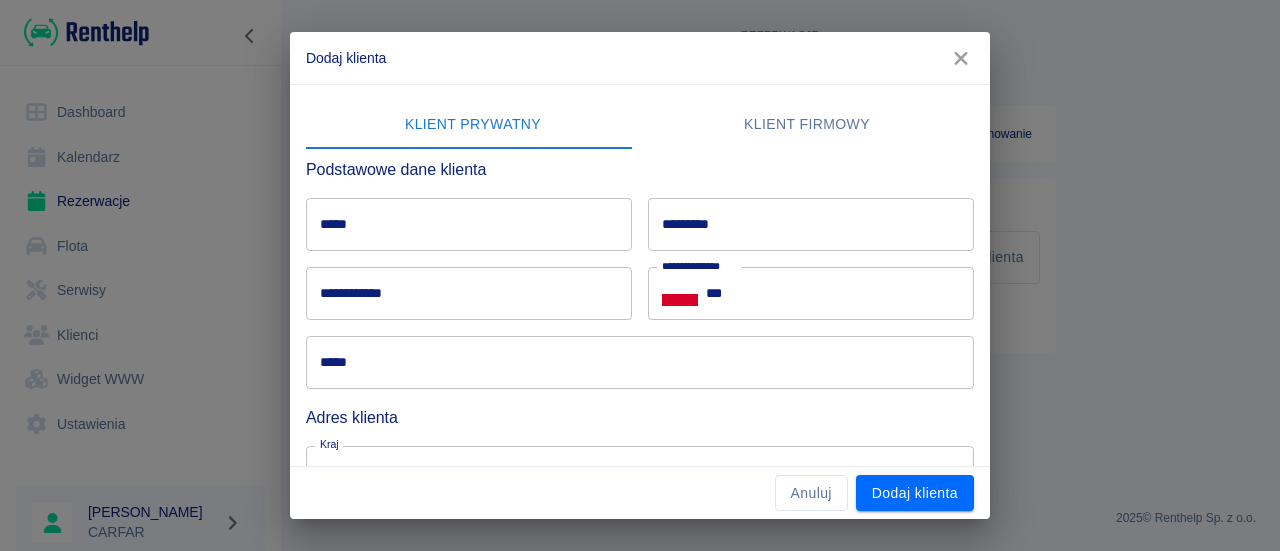 click on "*****" at bounding box center [469, 224] 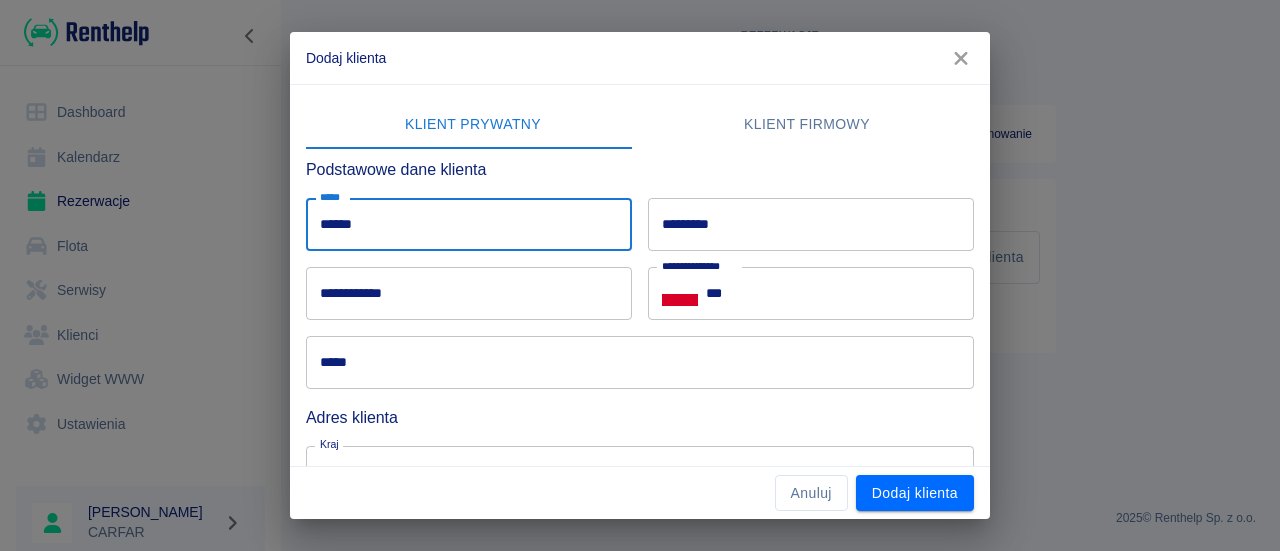 type on "******" 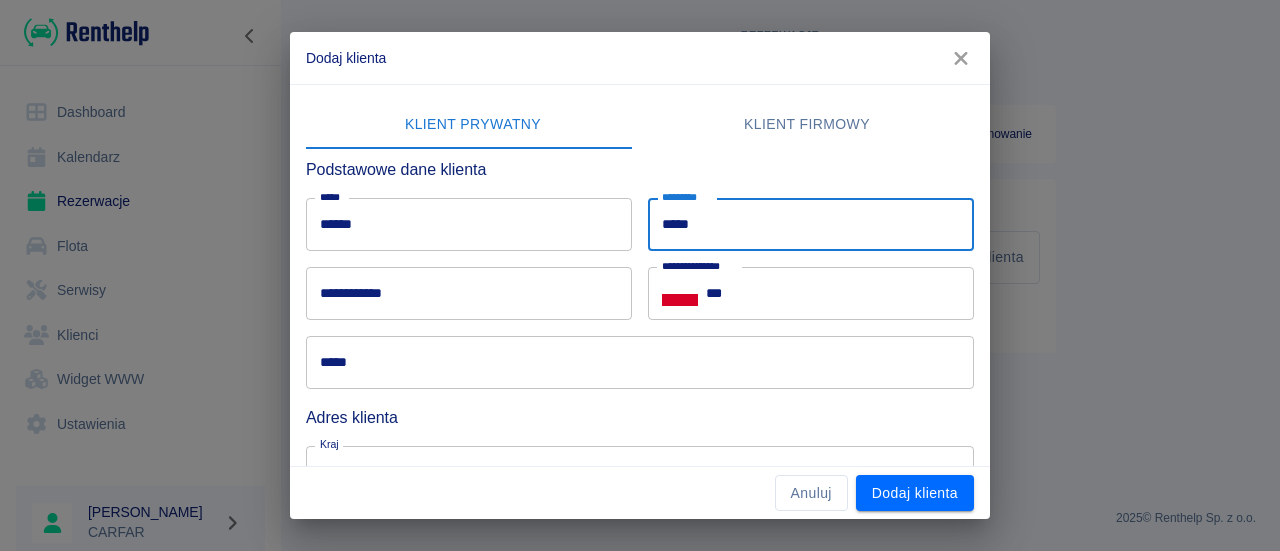 type on "*****" 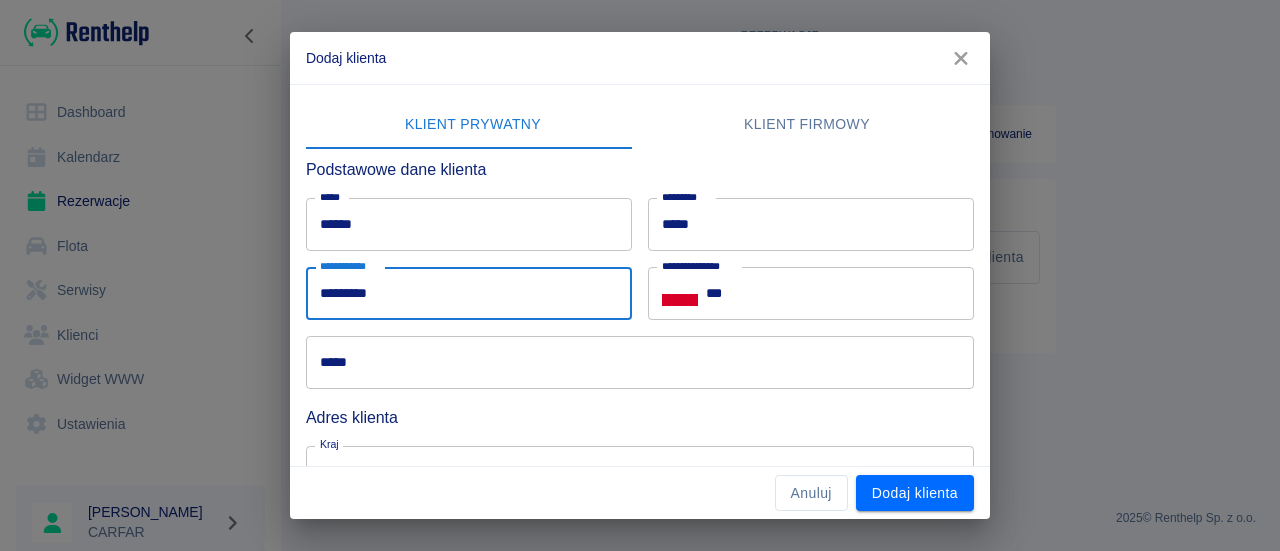 click on "**********" at bounding box center [640, 275] 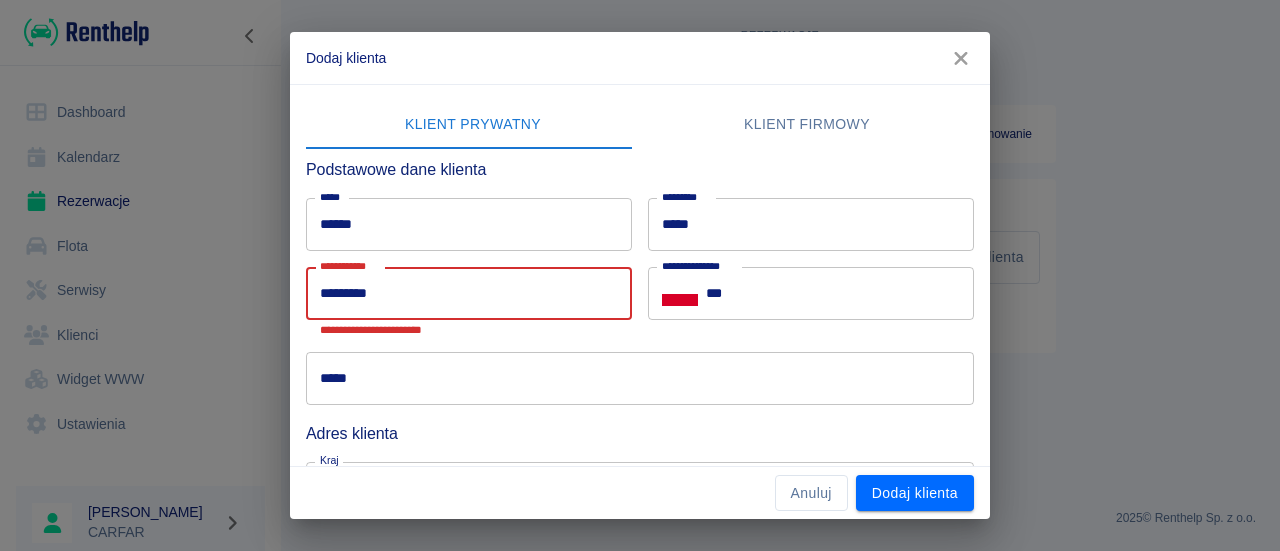 click on "*********" at bounding box center (469, 293) 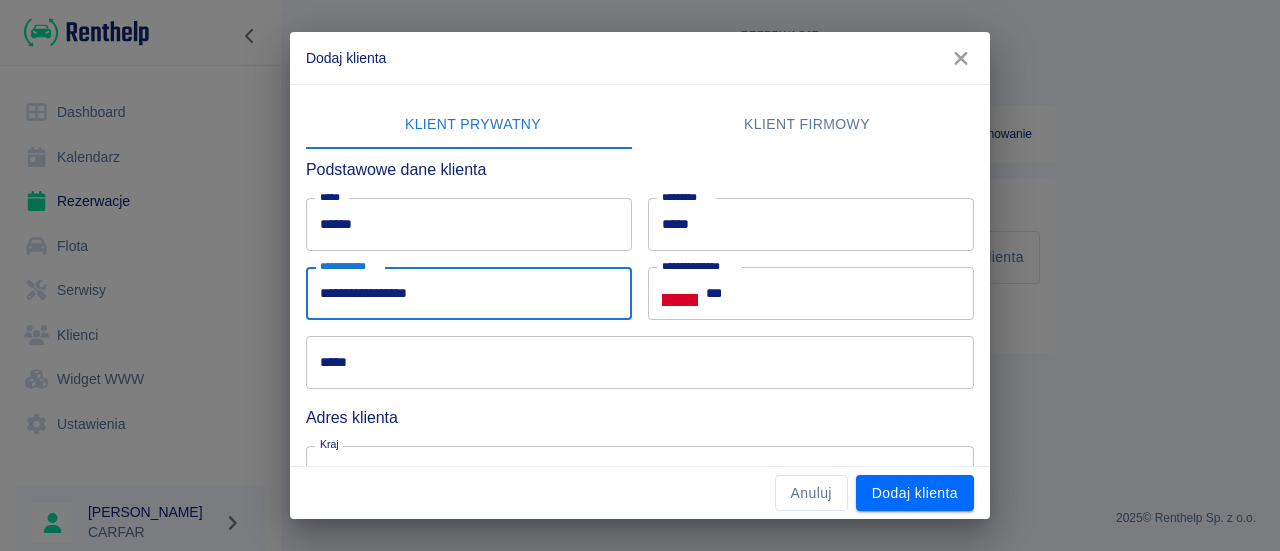 type on "**********" 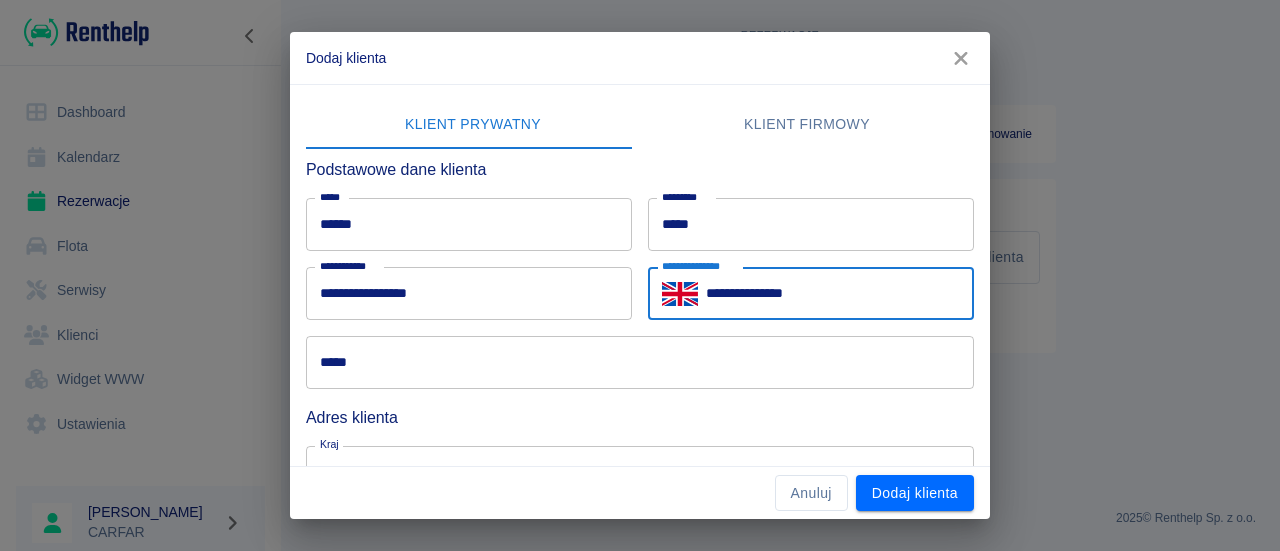 click on "**********" at bounding box center [840, 293] 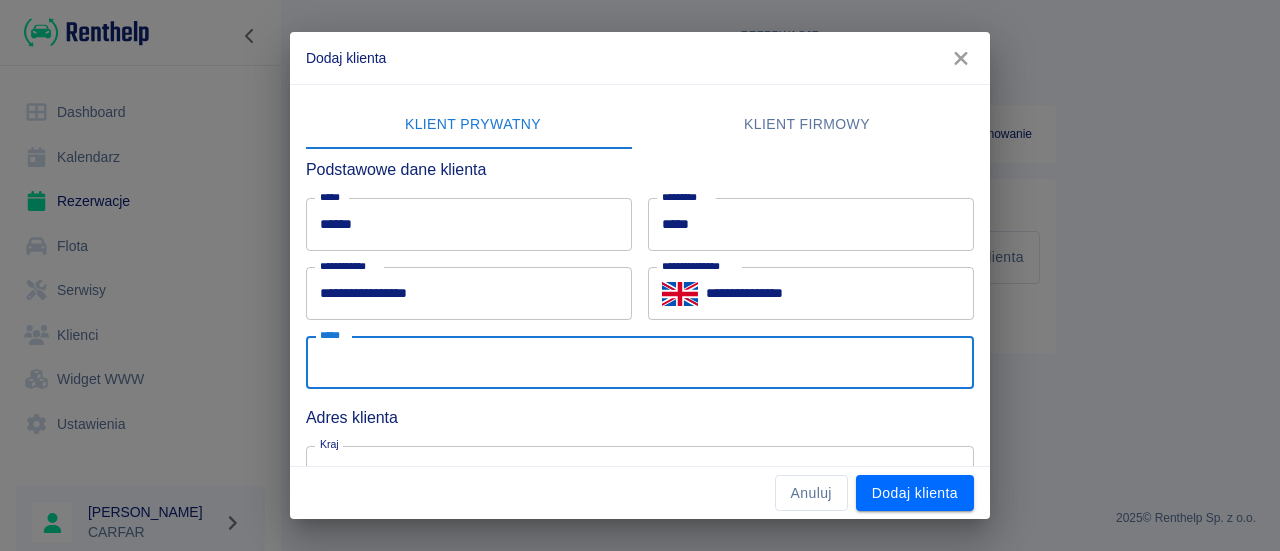 click on "*****" at bounding box center [640, 362] 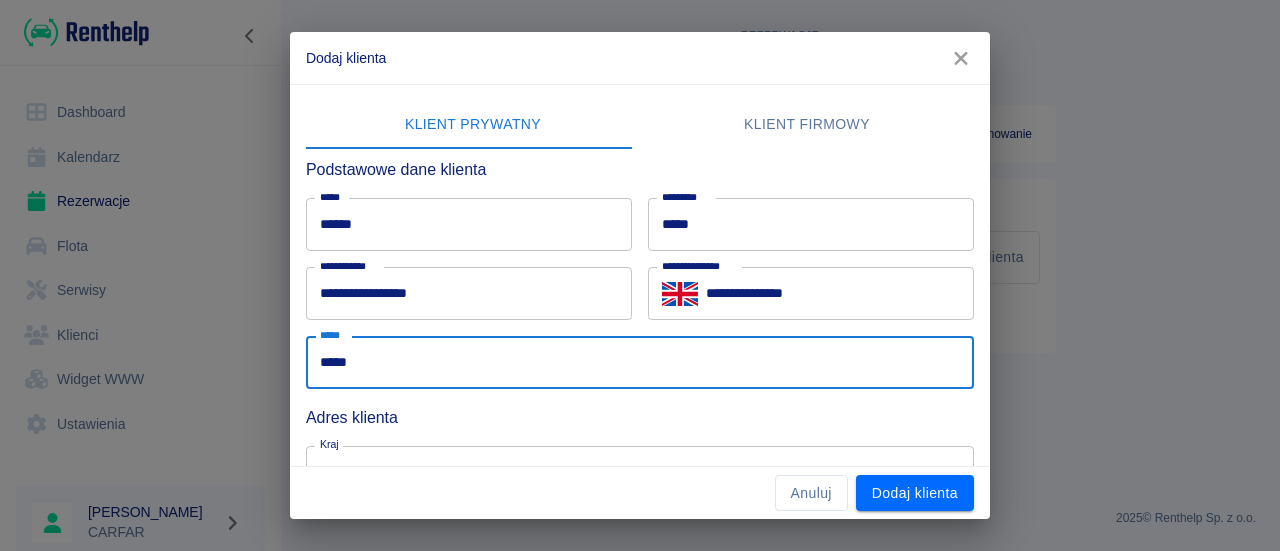 scroll, scrollTop: 270, scrollLeft: 0, axis: vertical 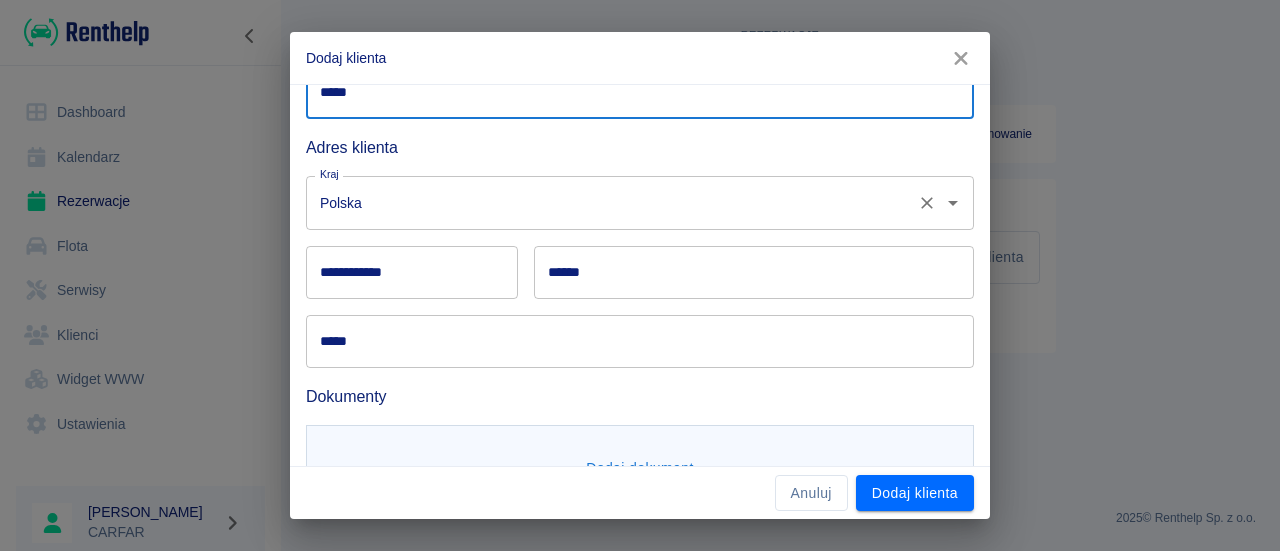 type on "****" 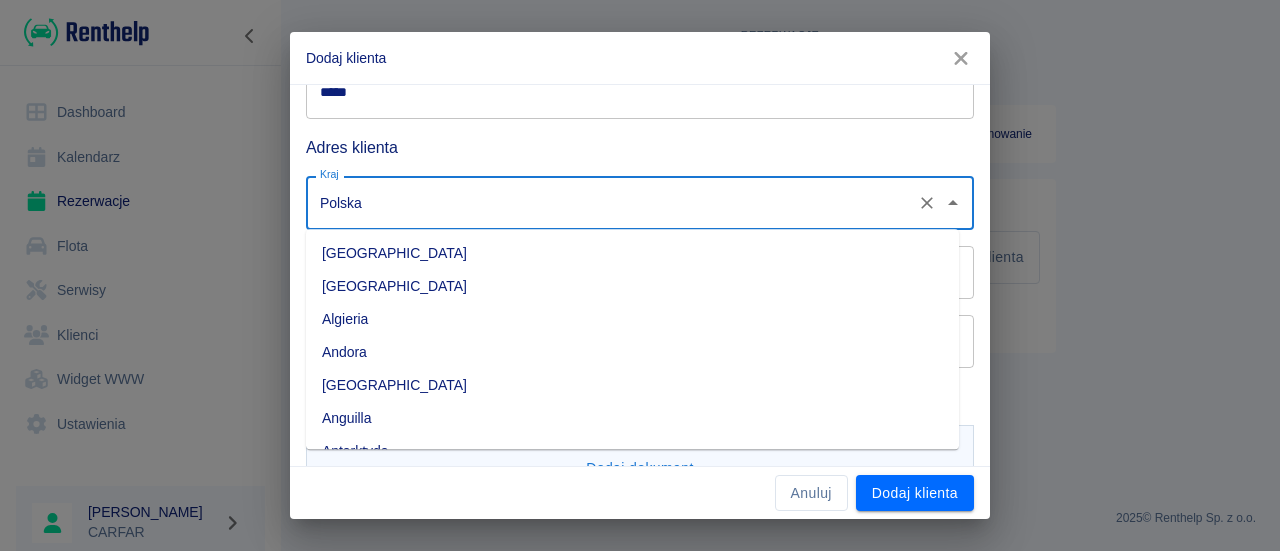 click on "Polska" at bounding box center [612, 202] 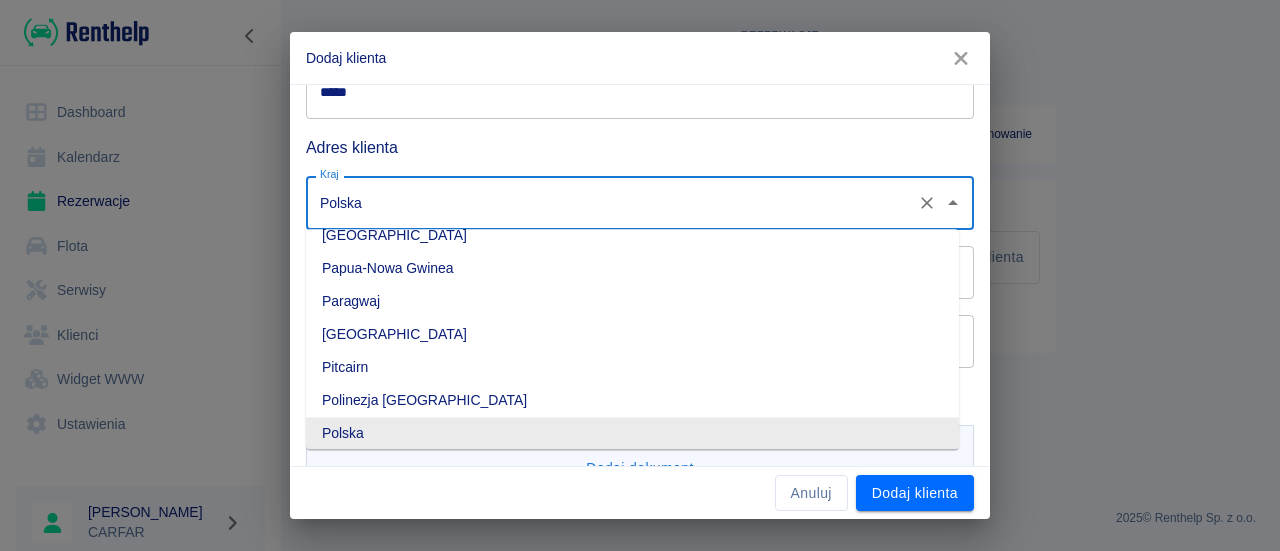 click on "Adres klienta" at bounding box center (640, 147) 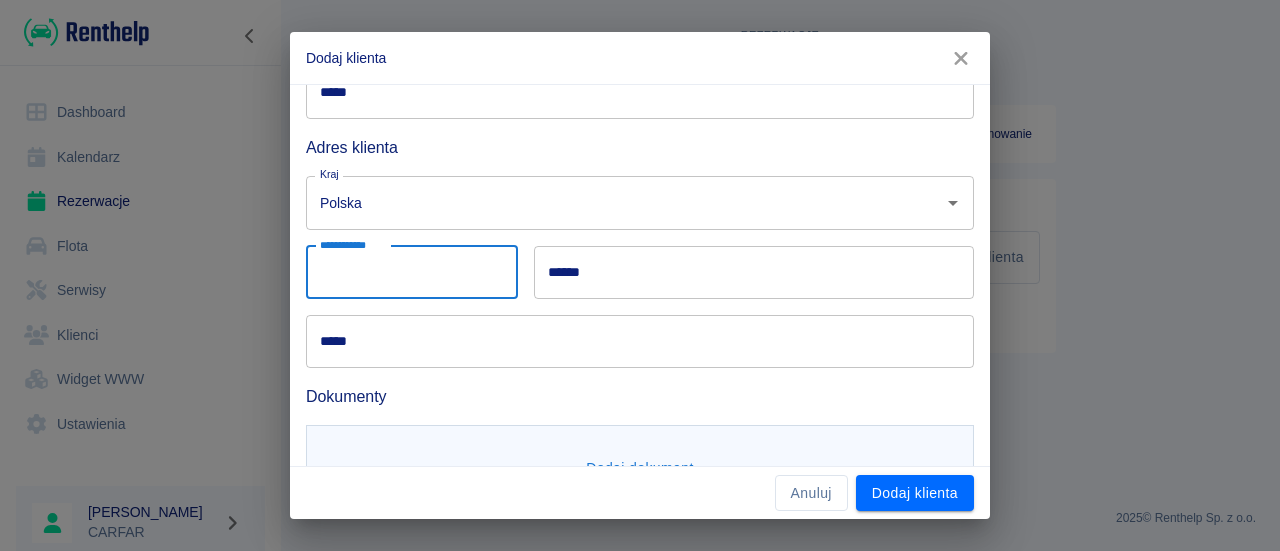 click on "**********" at bounding box center (412, 272) 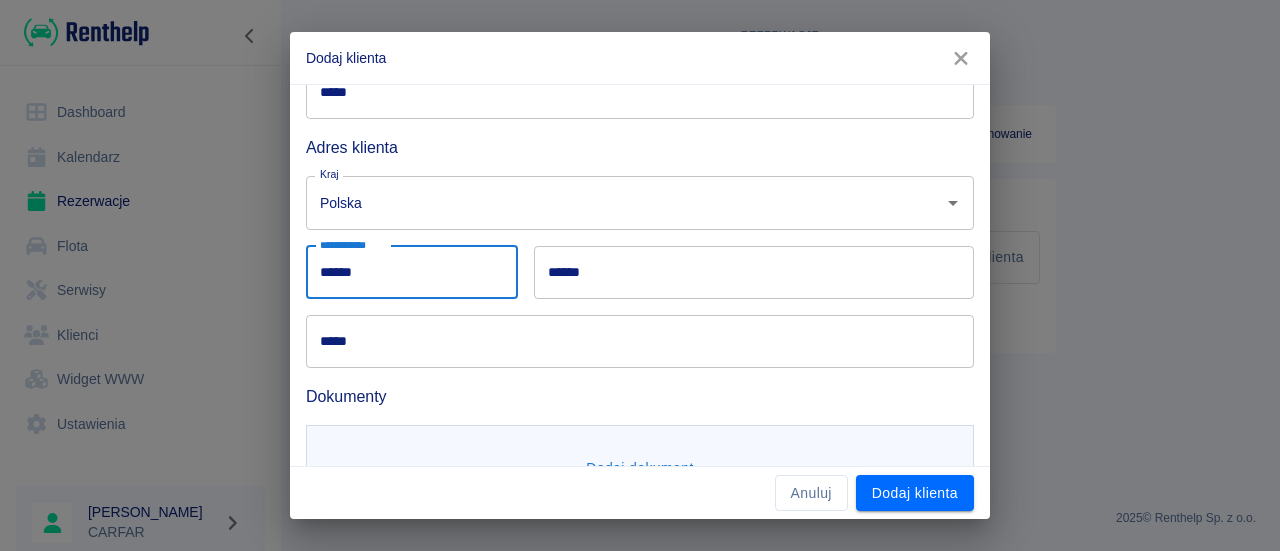type on "******" 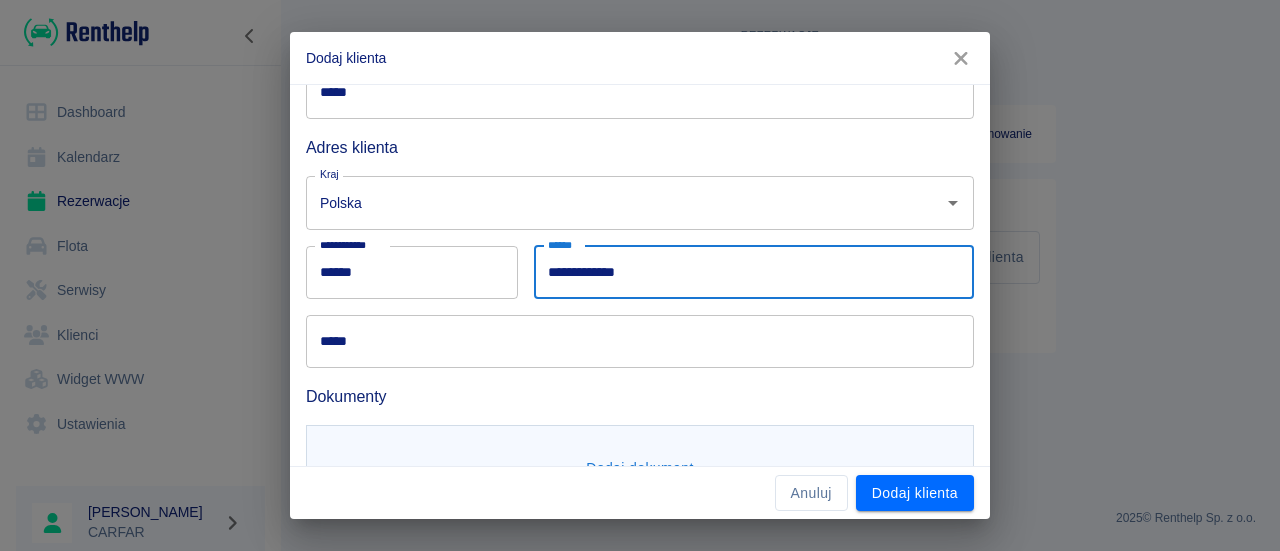 type on "**********" 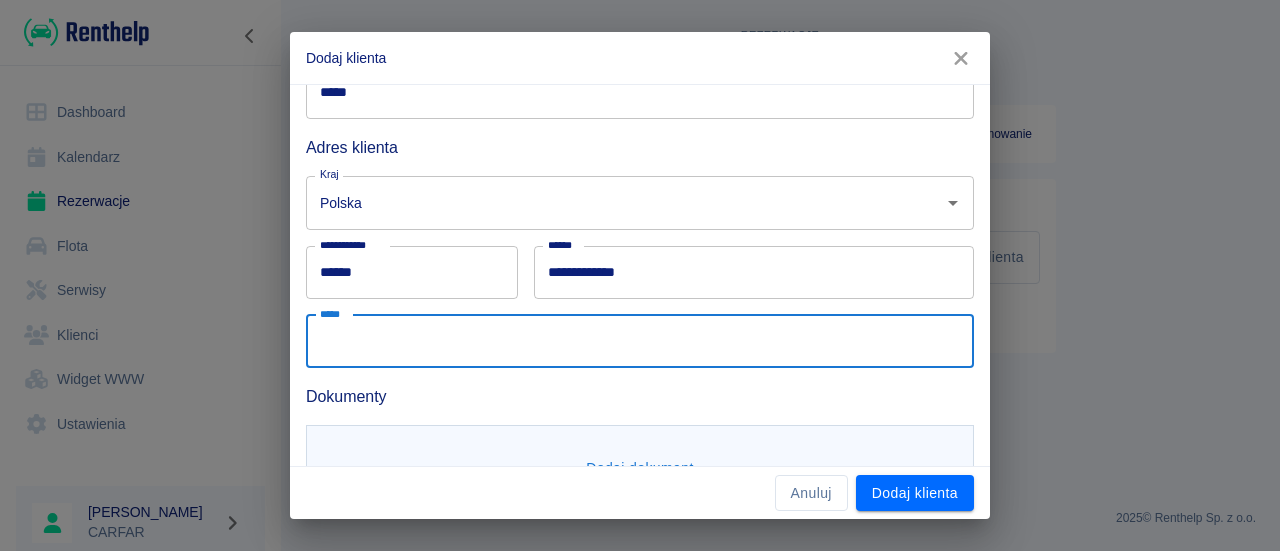 scroll, scrollTop: 348, scrollLeft: 0, axis: vertical 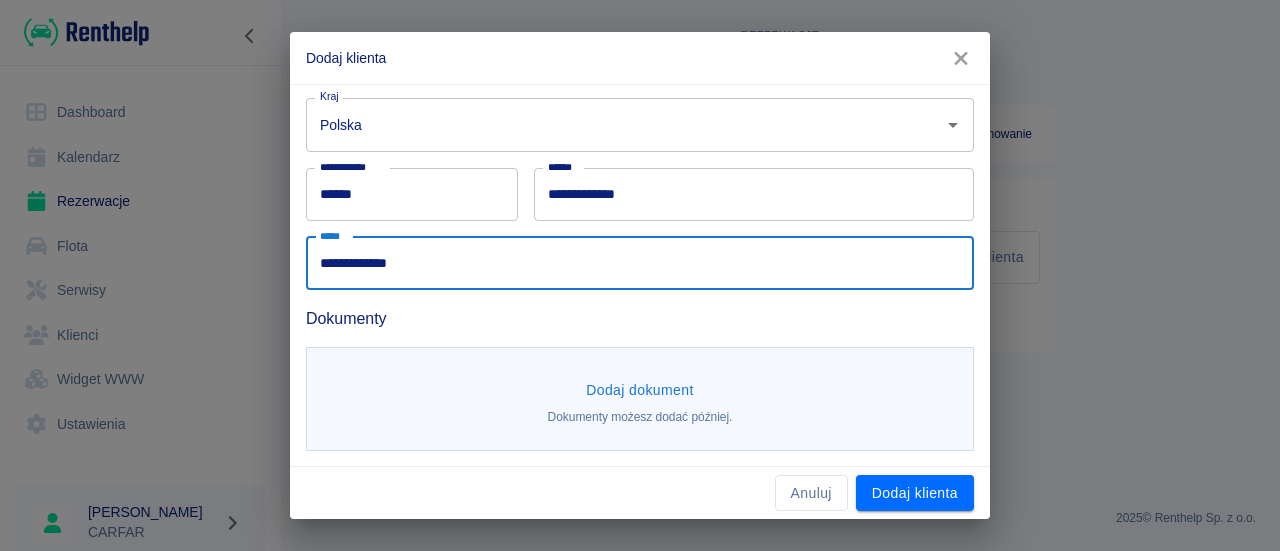 type on "**********" 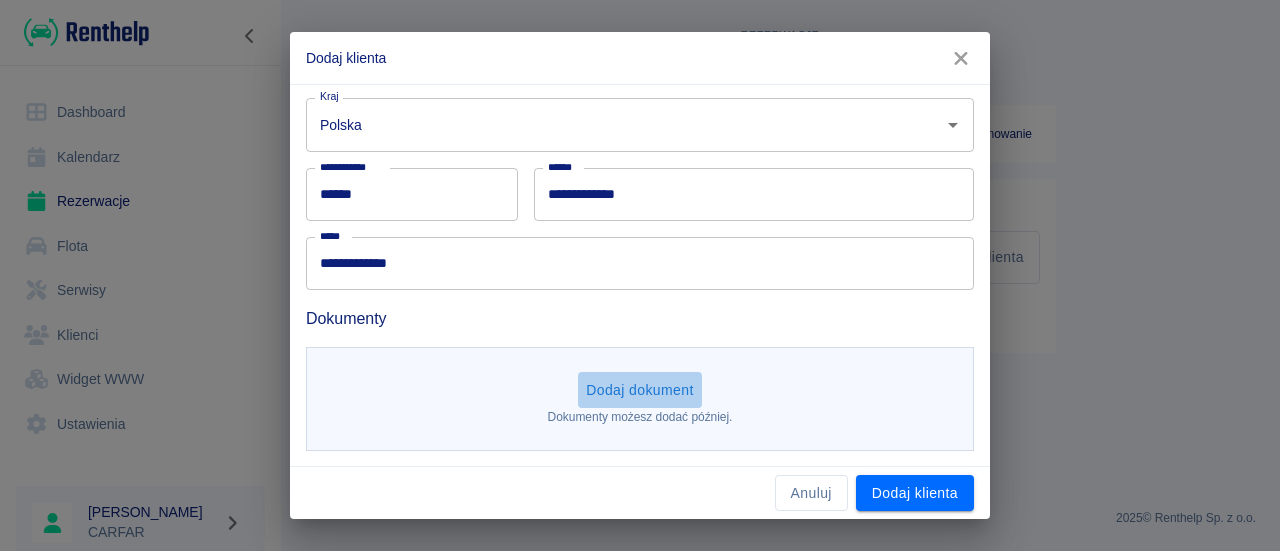 click on "Dodaj dokument" at bounding box center [640, 390] 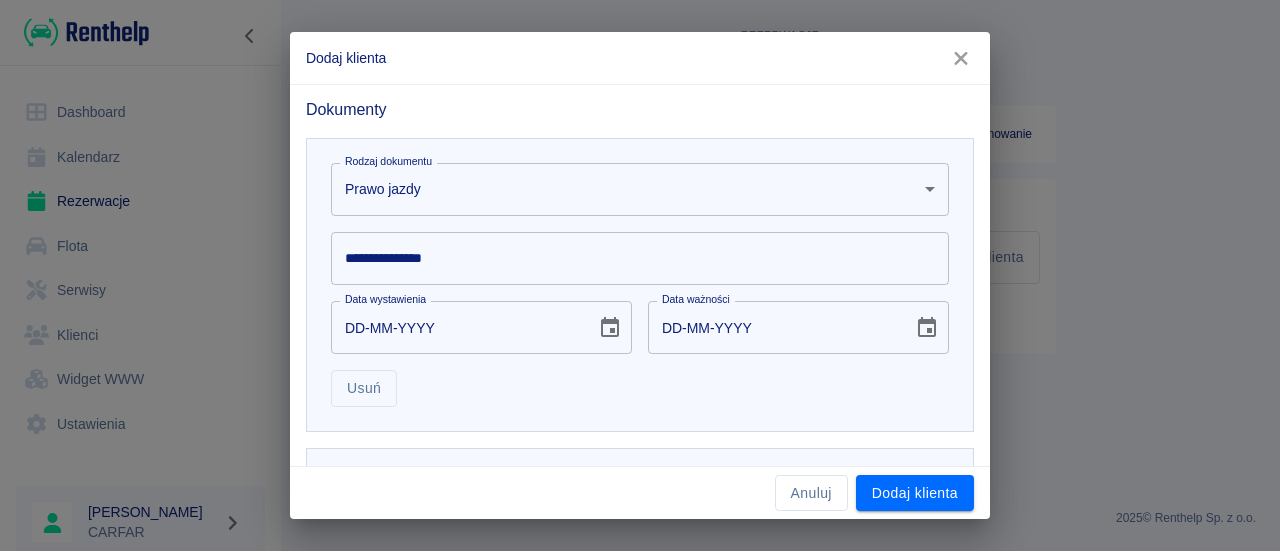 scroll, scrollTop: 588, scrollLeft: 0, axis: vertical 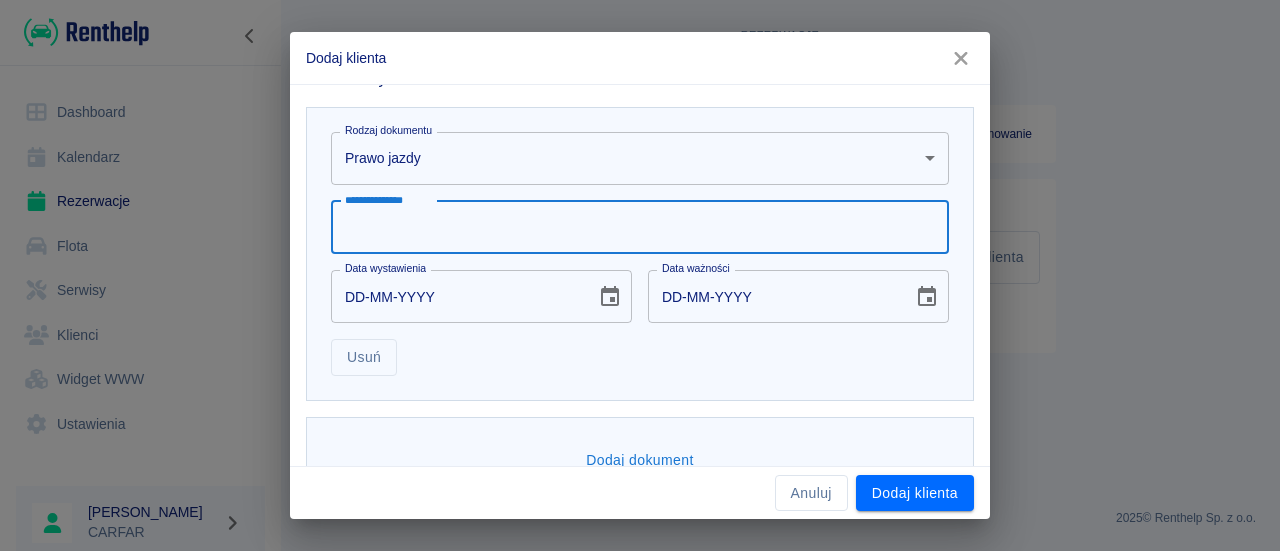 click on "**********" at bounding box center (640, 227) 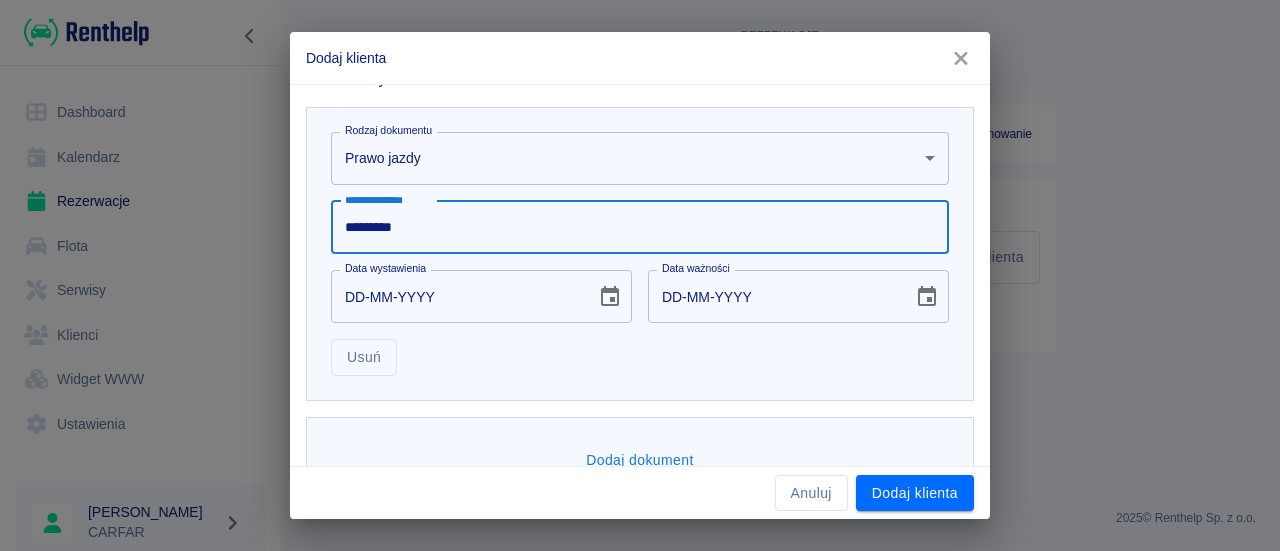 type on "*********" 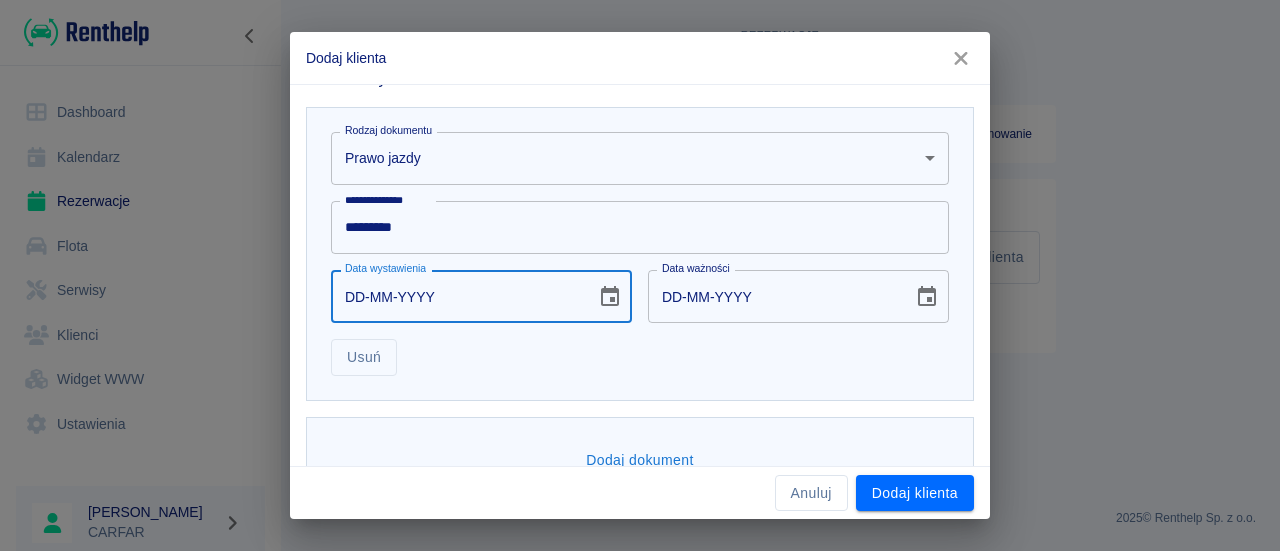 click on "DD-MM-YYYY" at bounding box center [456, 296] 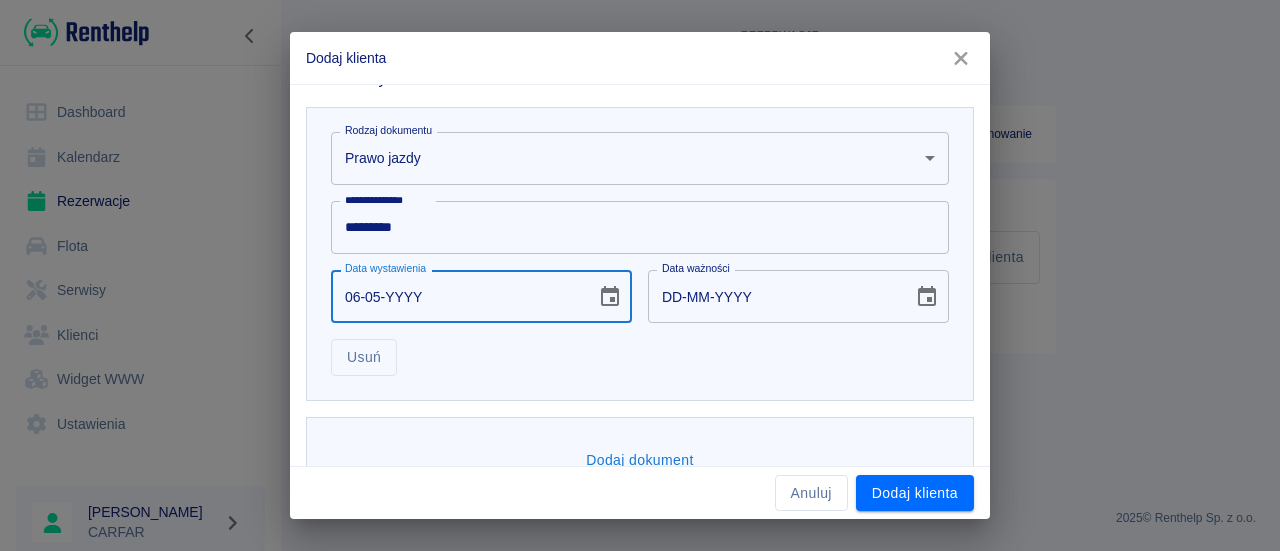type on "06-05-0002" 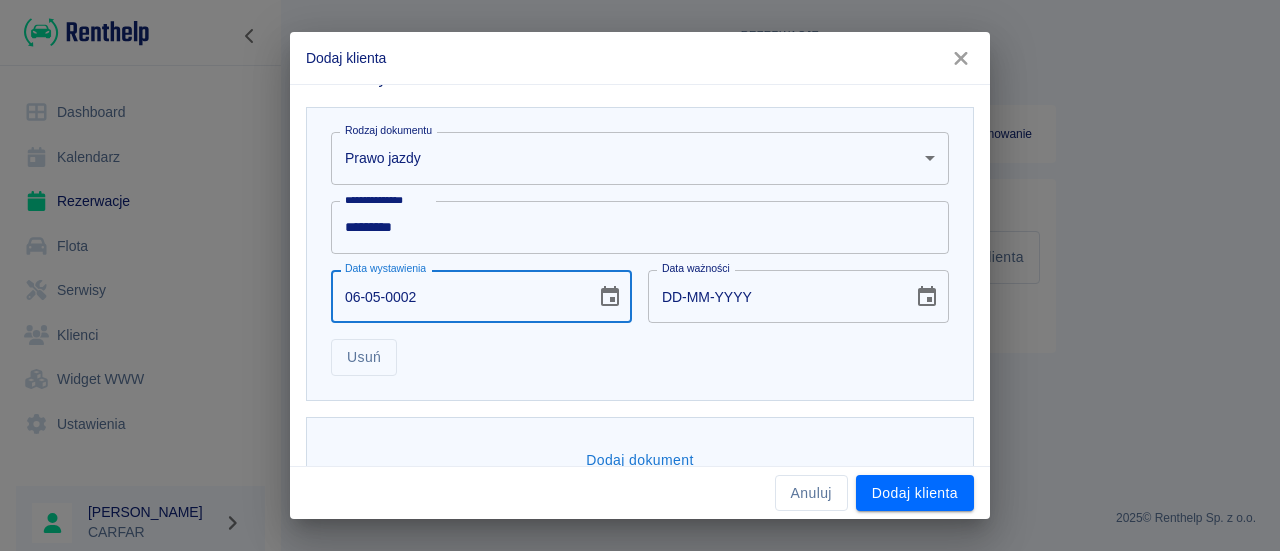 type on "06-05-0012" 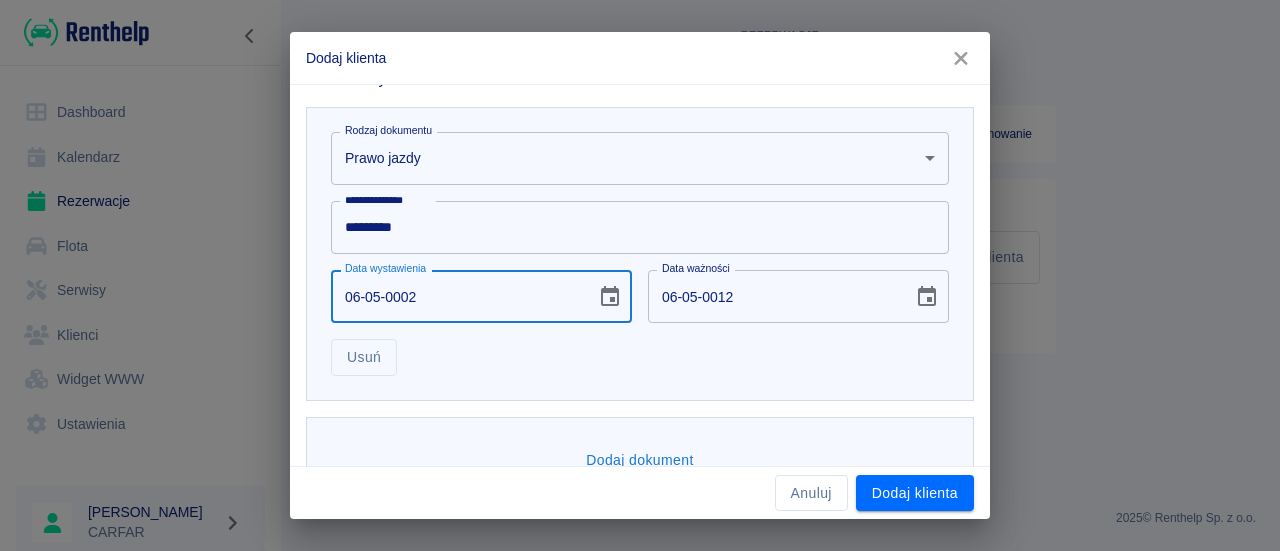 type on "06-05-0020" 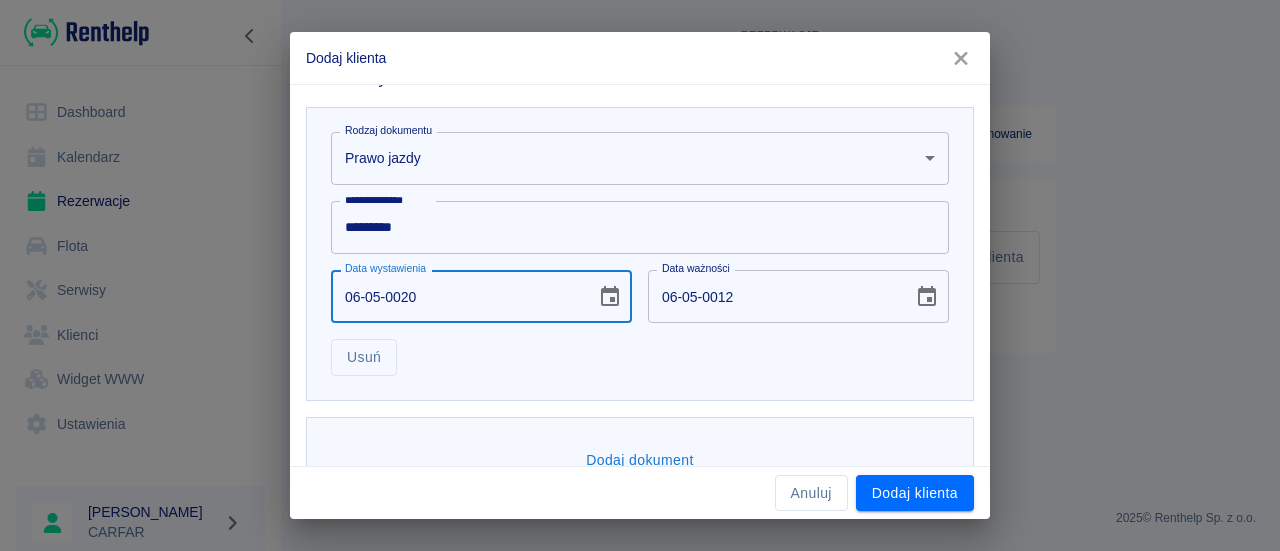type on "06-05-0030" 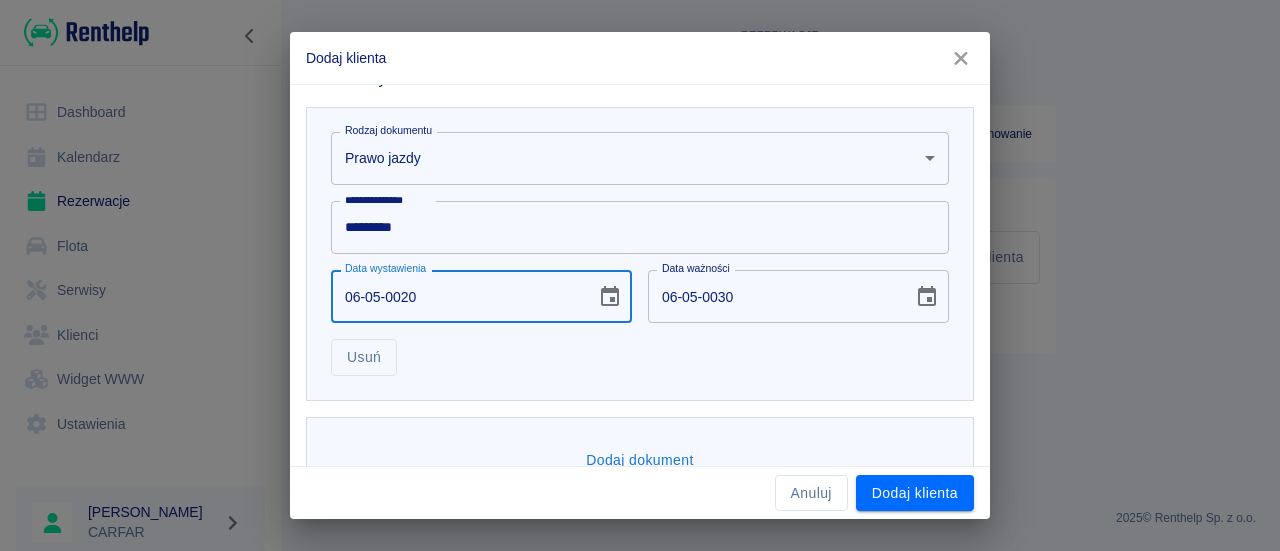 type on "06-05-0202" 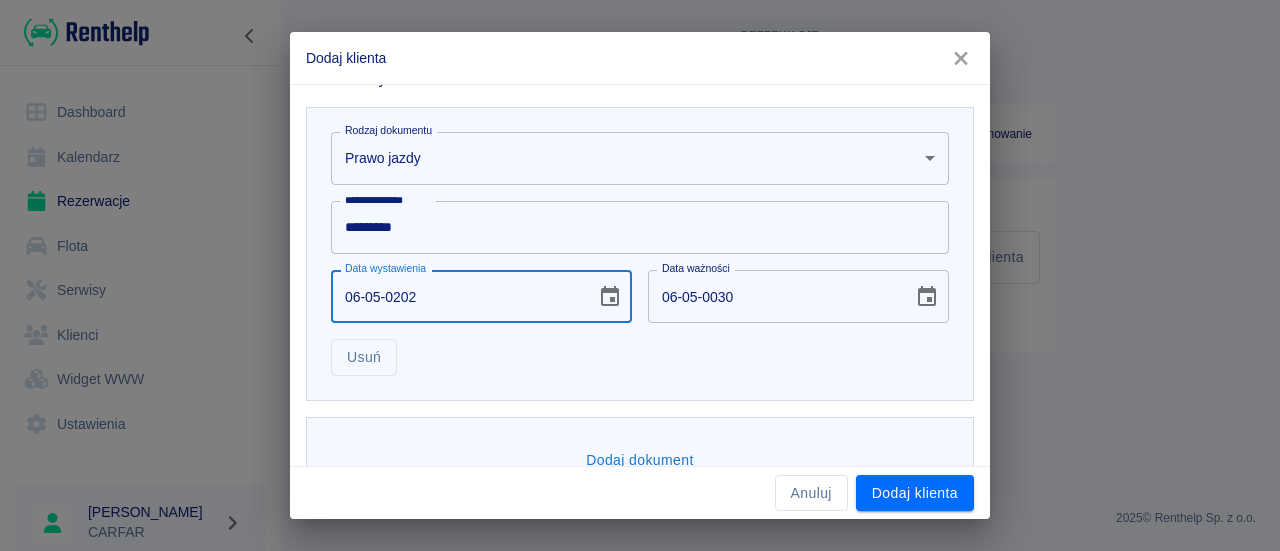 type on "06-05-0212" 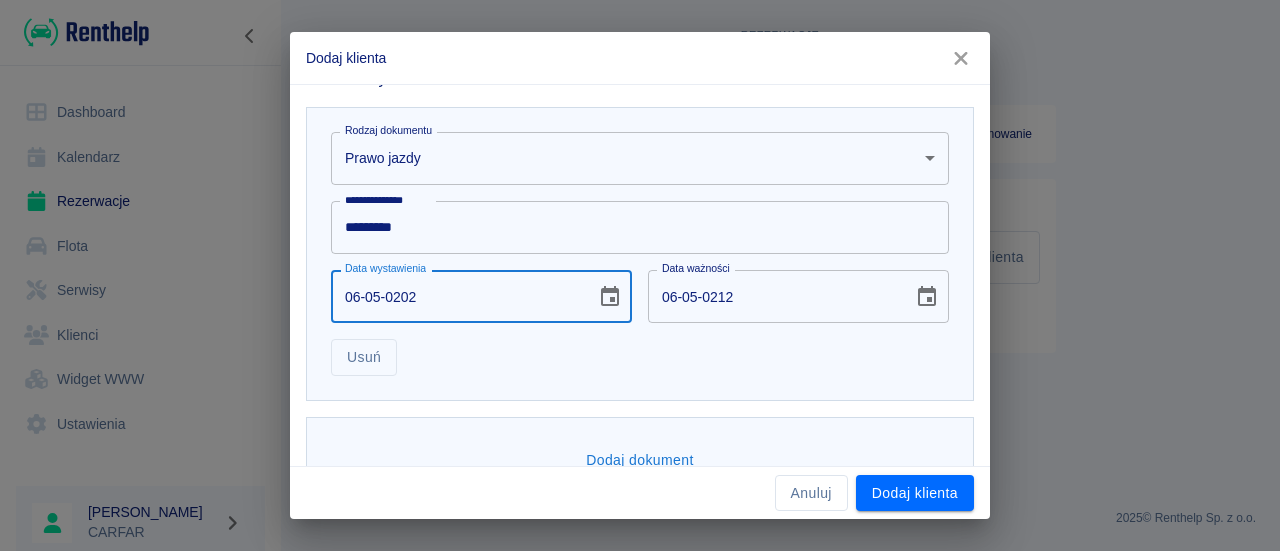 type on "[DATE]" 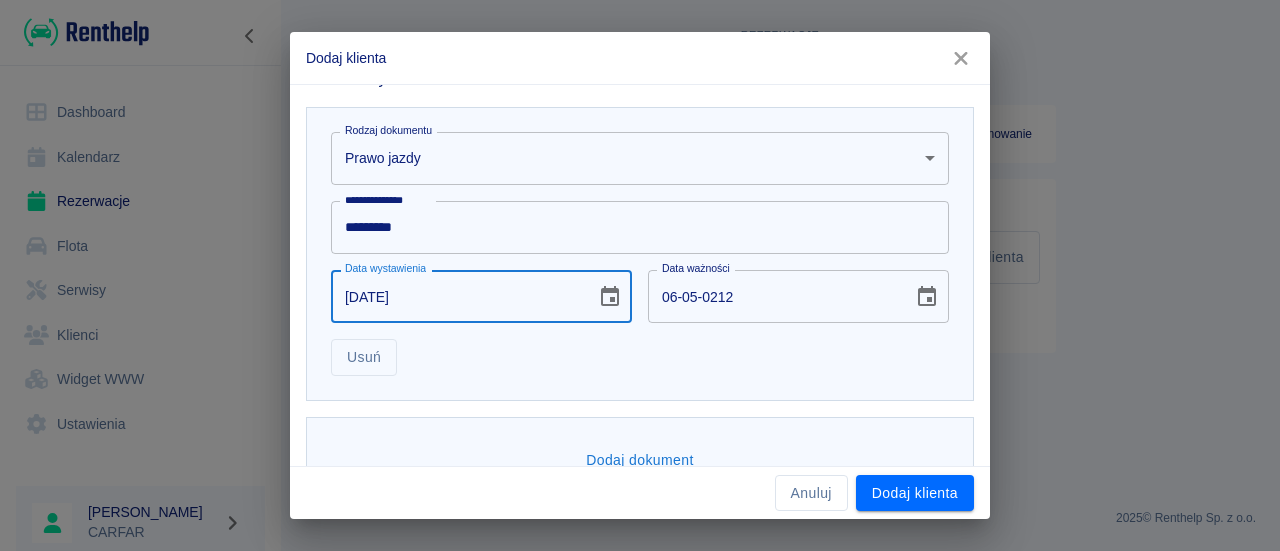 type on "[DATE]" 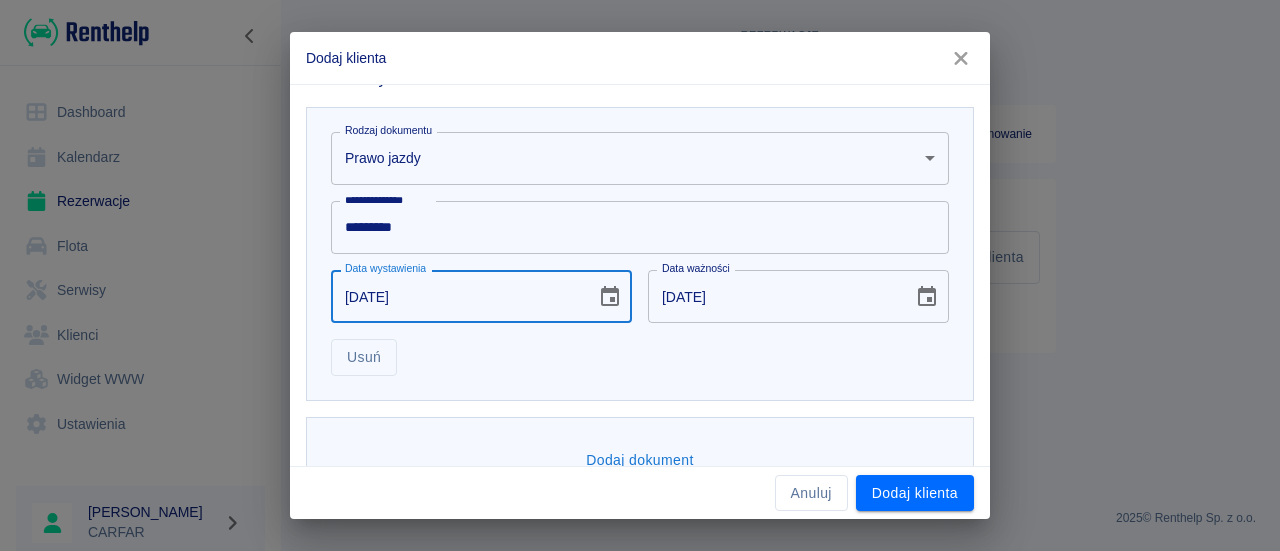 type on "[DATE]" 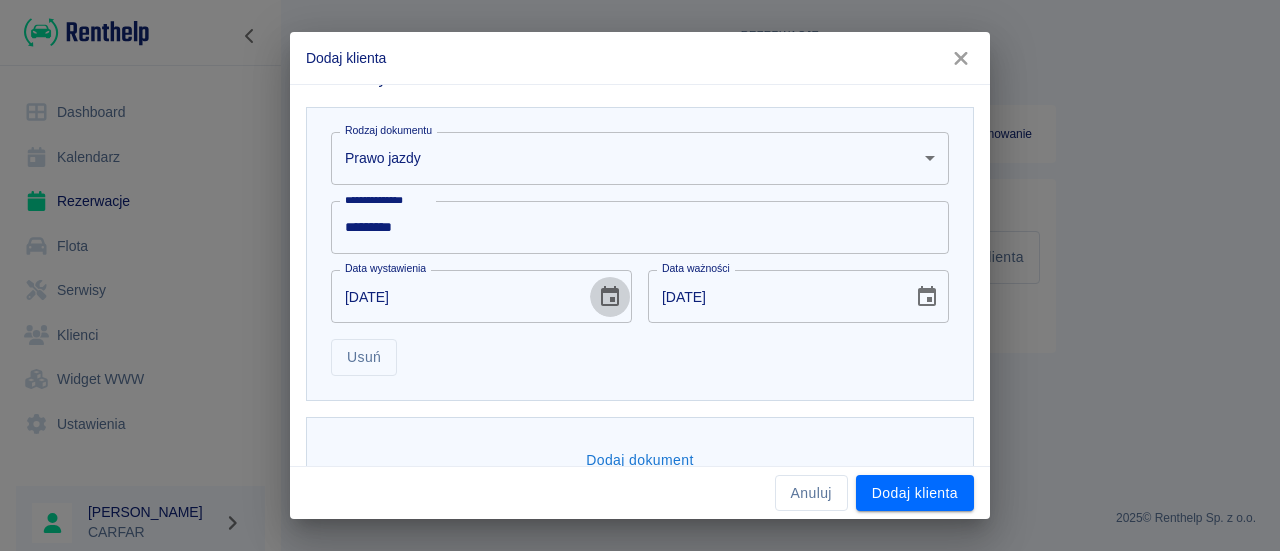 type 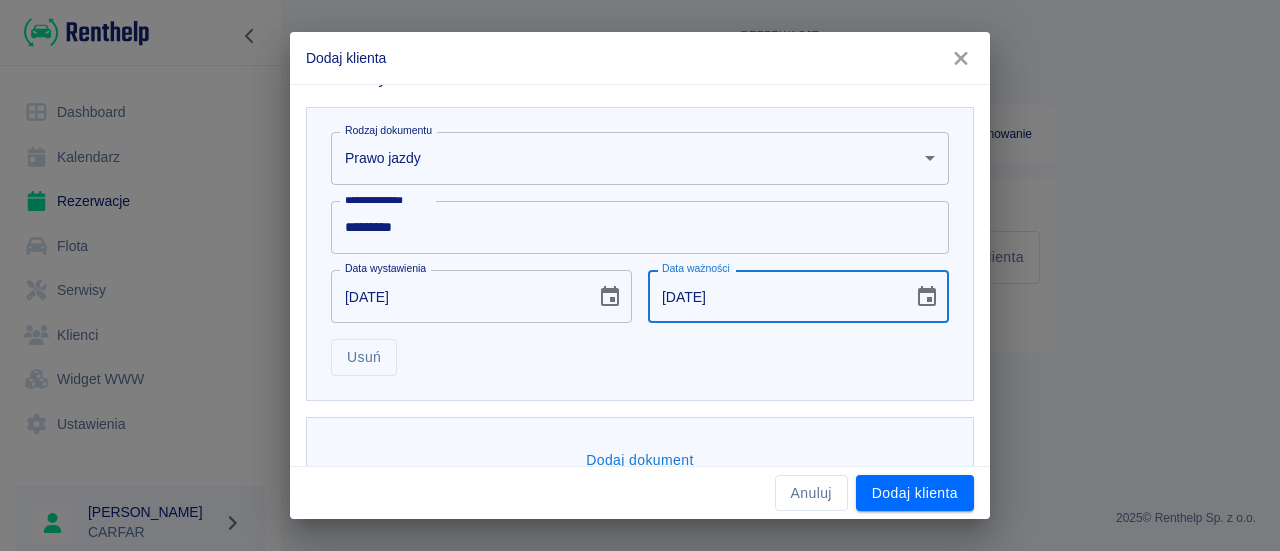 scroll, scrollTop: 638, scrollLeft: 0, axis: vertical 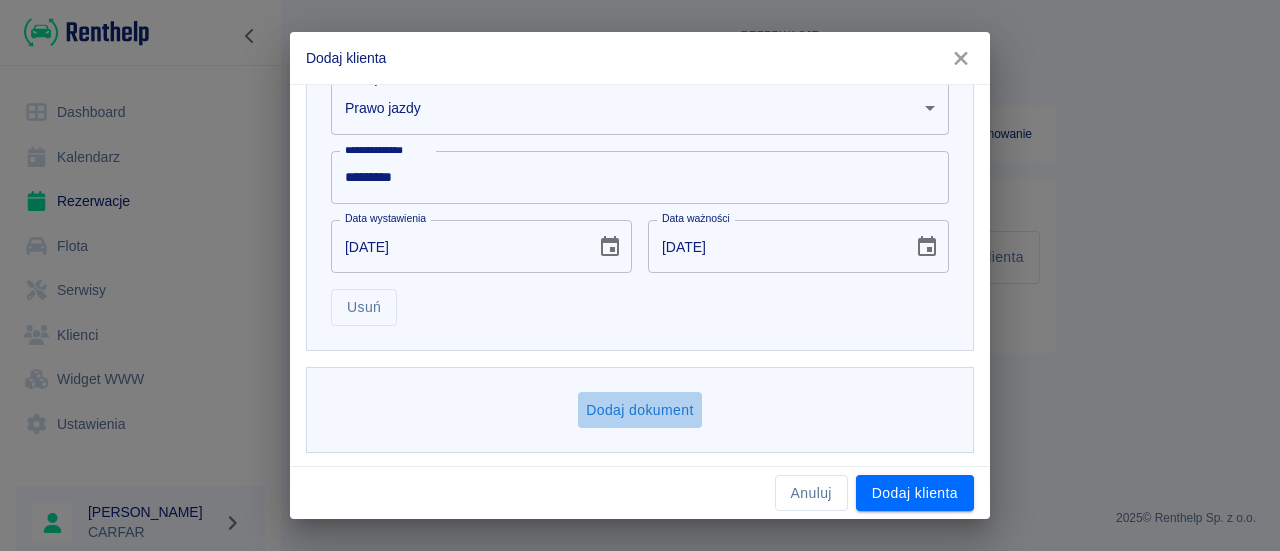 click on "Dodaj dokument" at bounding box center (640, 410) 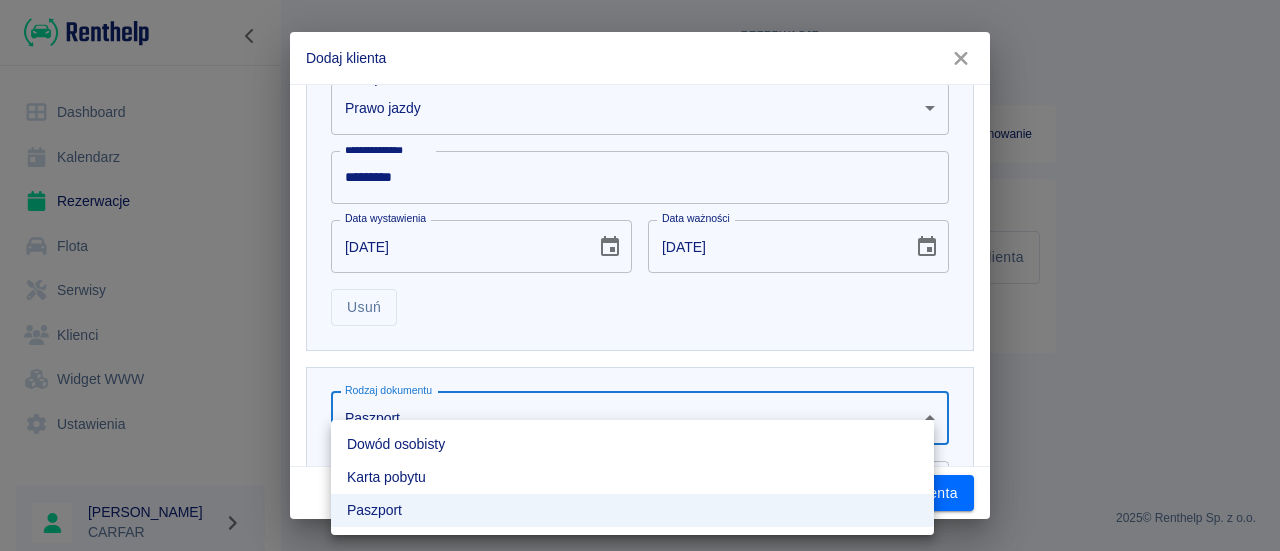 click on "**********" at bounding box center (640, 275) 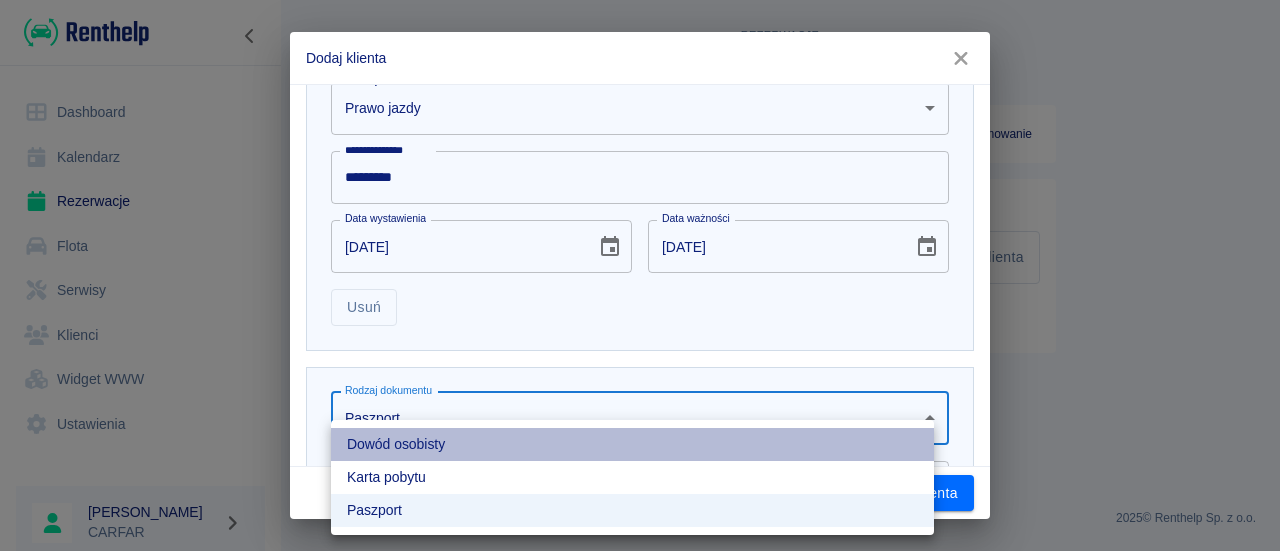 click on "Dowód osobisty" at bounding box center (632, 444) 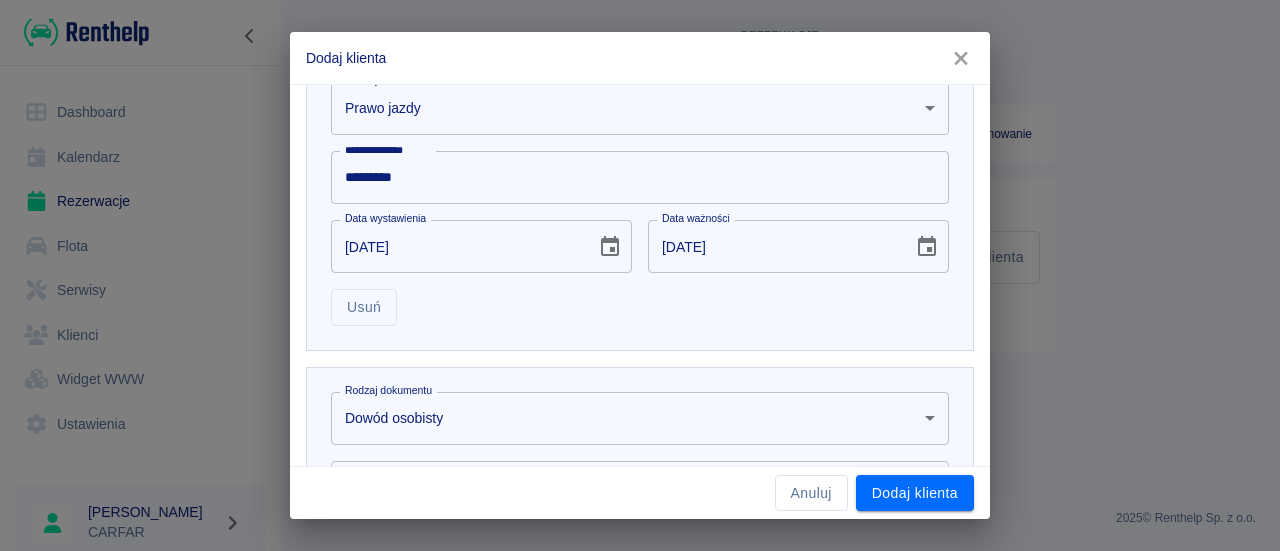 scroll, scrollTop: 947, scrollLeft: 0, axis: vertical 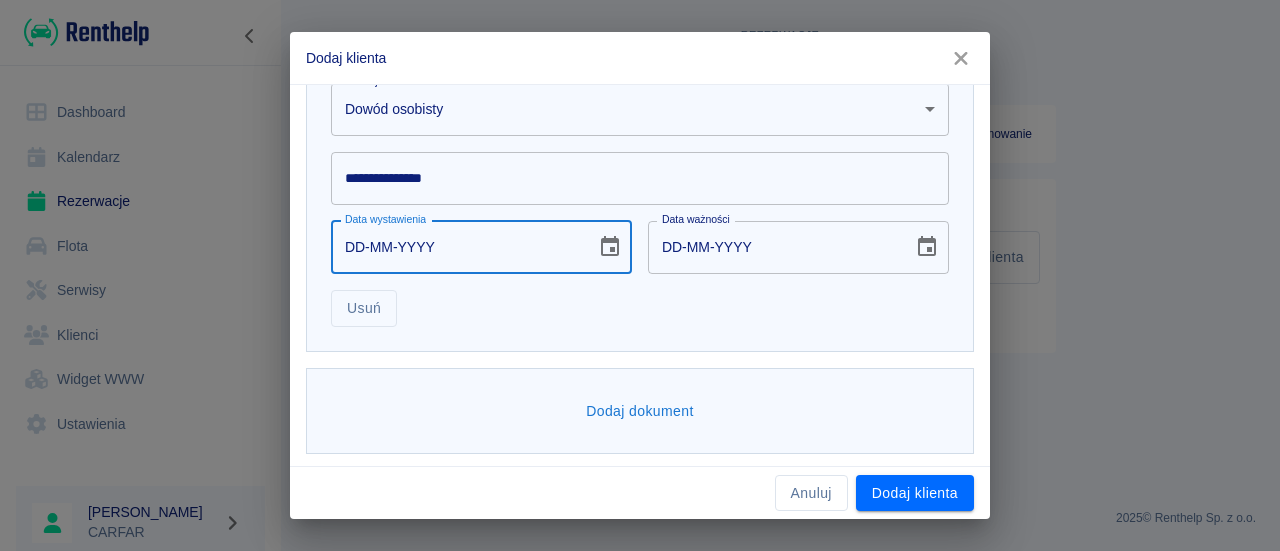 click on "DD-MM-YYYY" at bounding box center (456, 247) 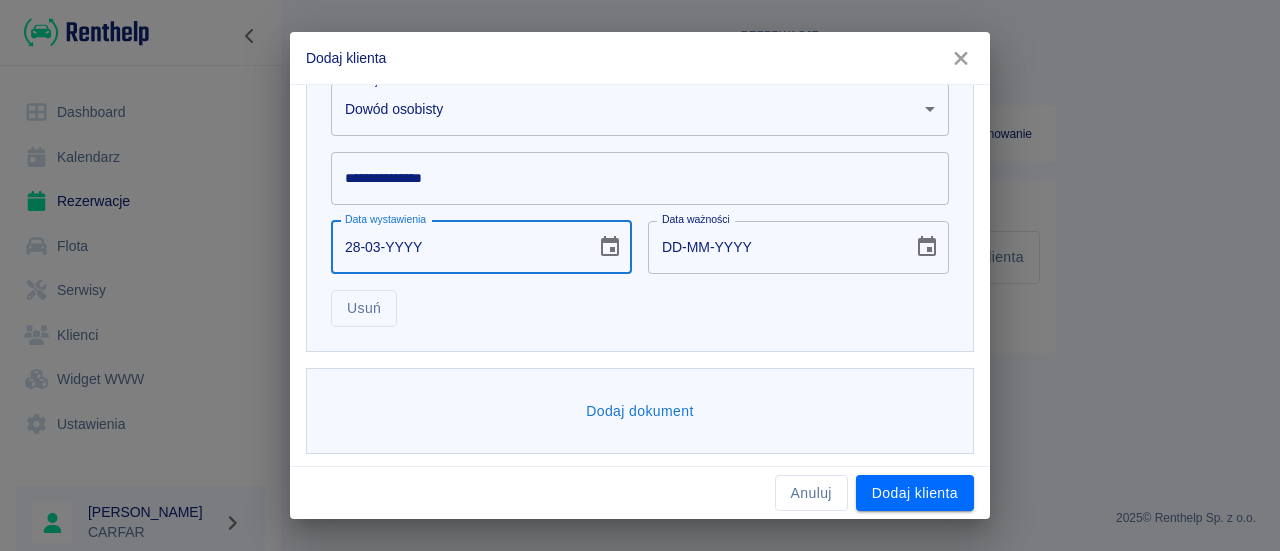 type on "28-03-0002" 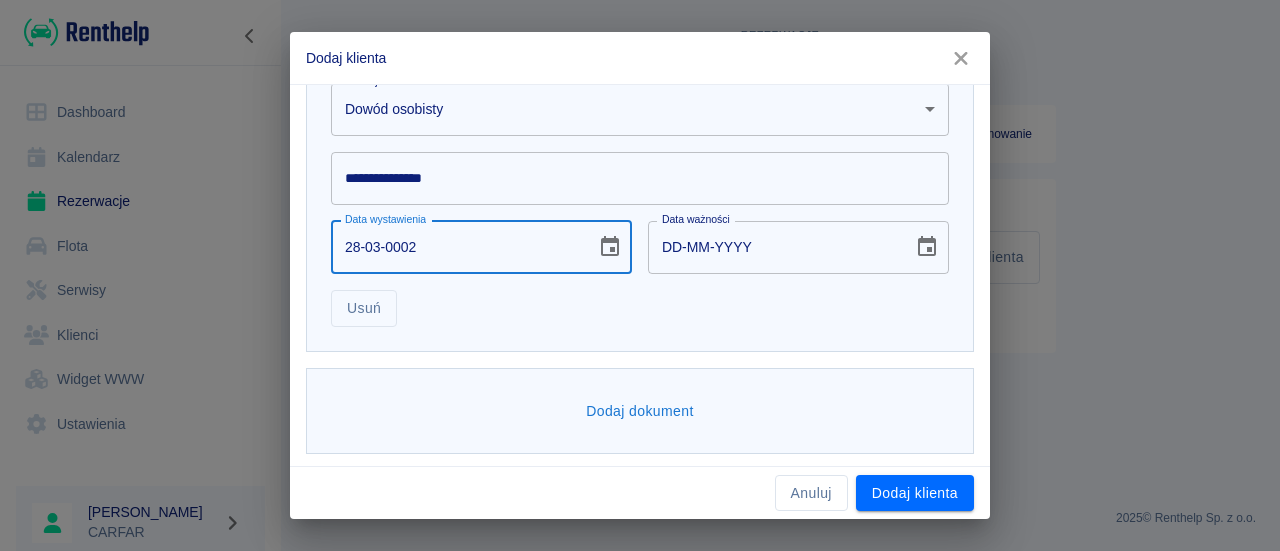 type on "28-03-0012" 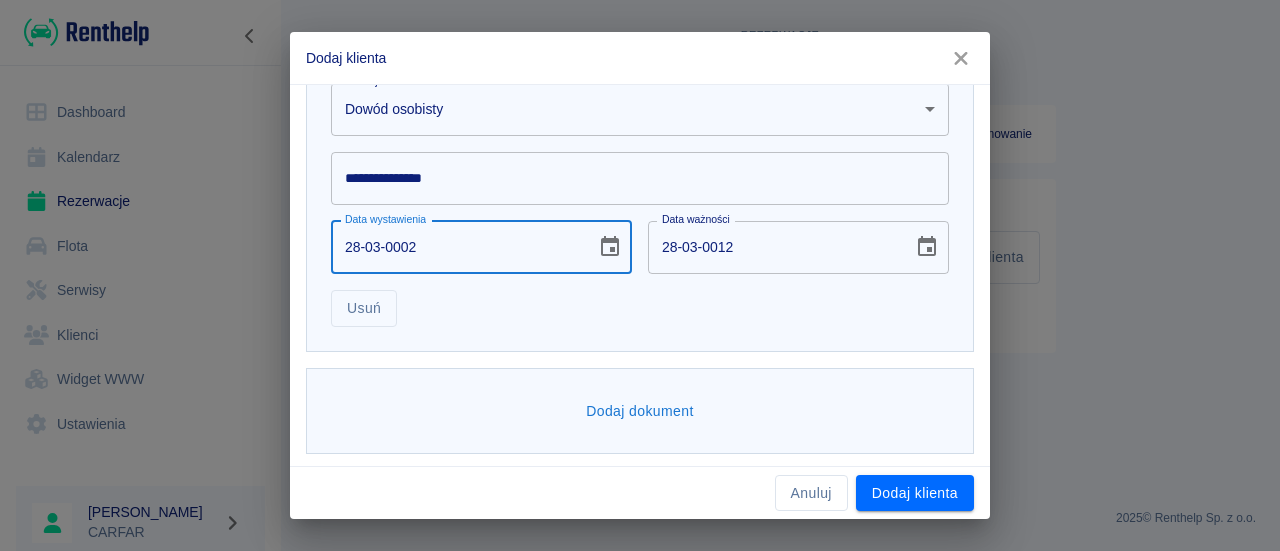 type on "28-03-0020" 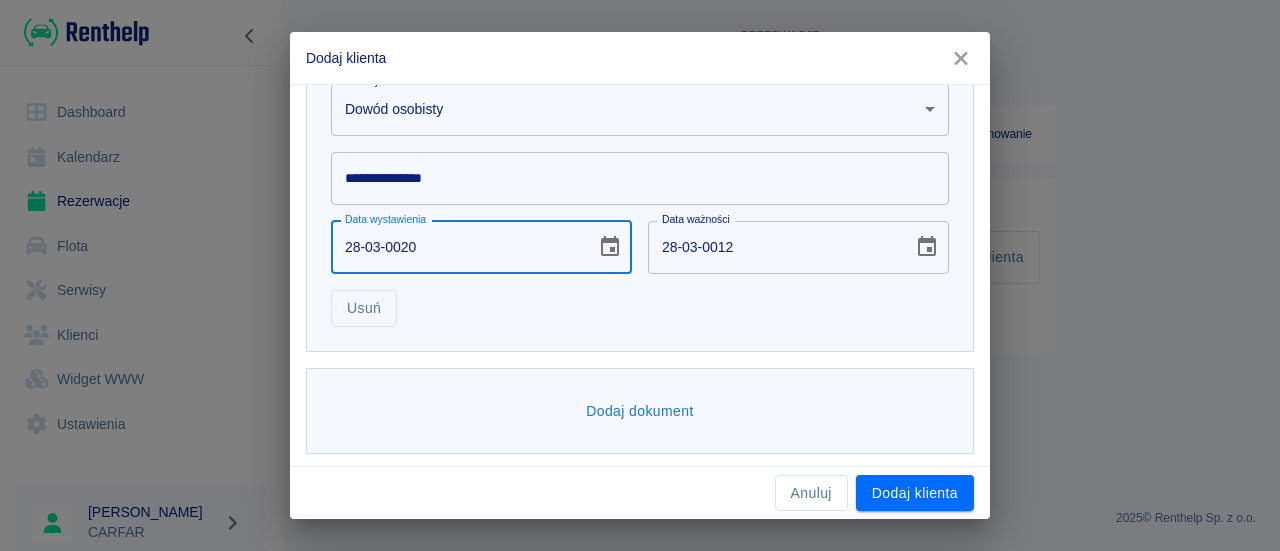type on "28-03-0030" 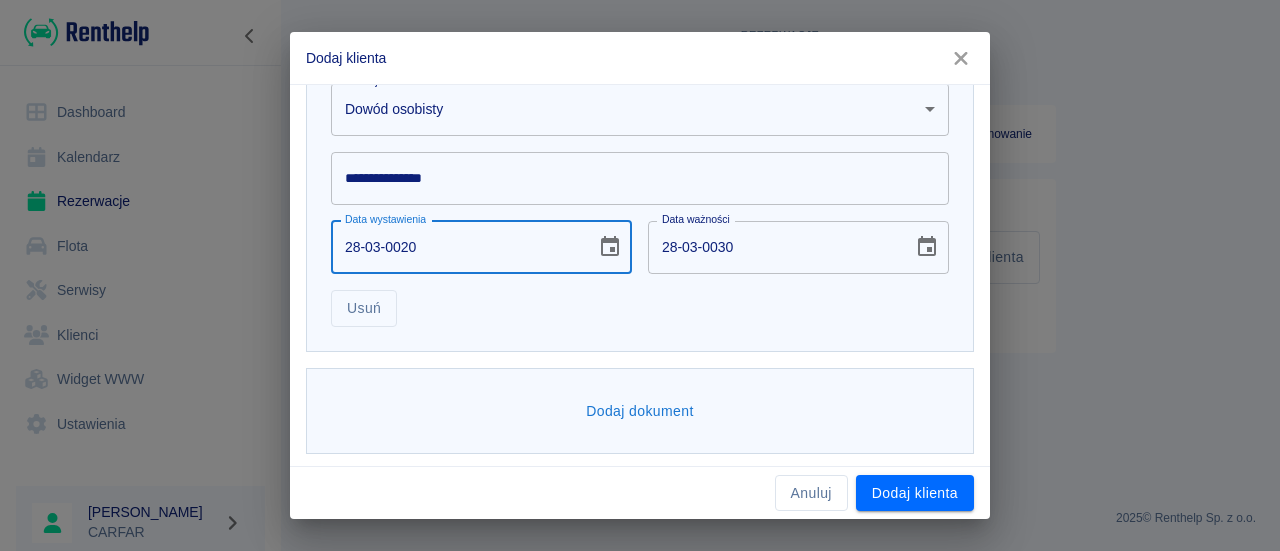 type on "28-03-0200" 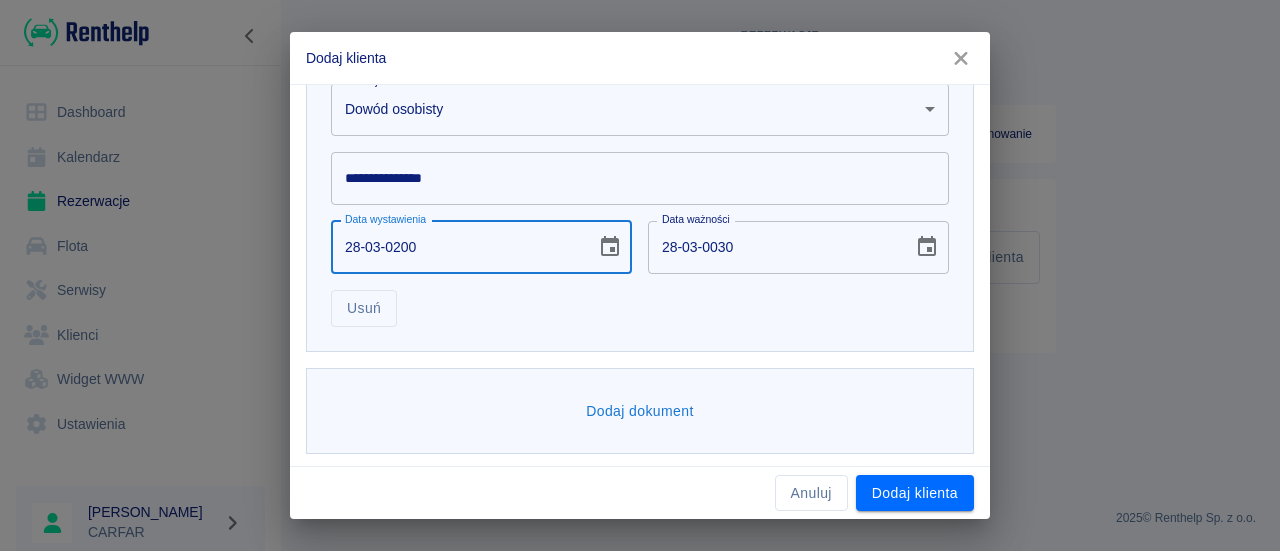 type on "28-03-0210" 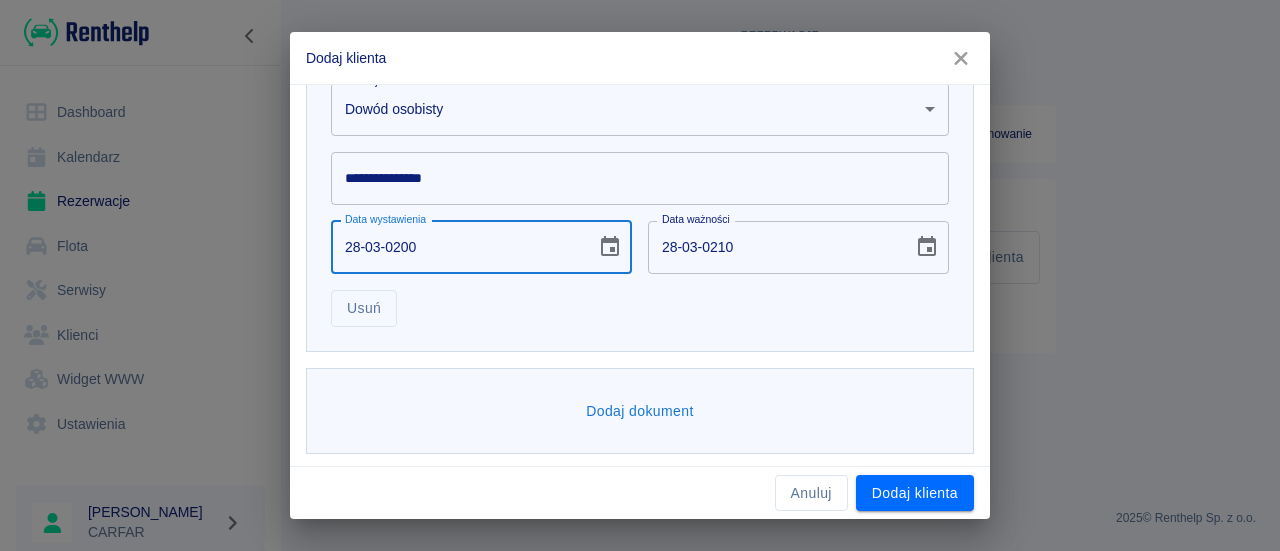 type on "[DATE]" 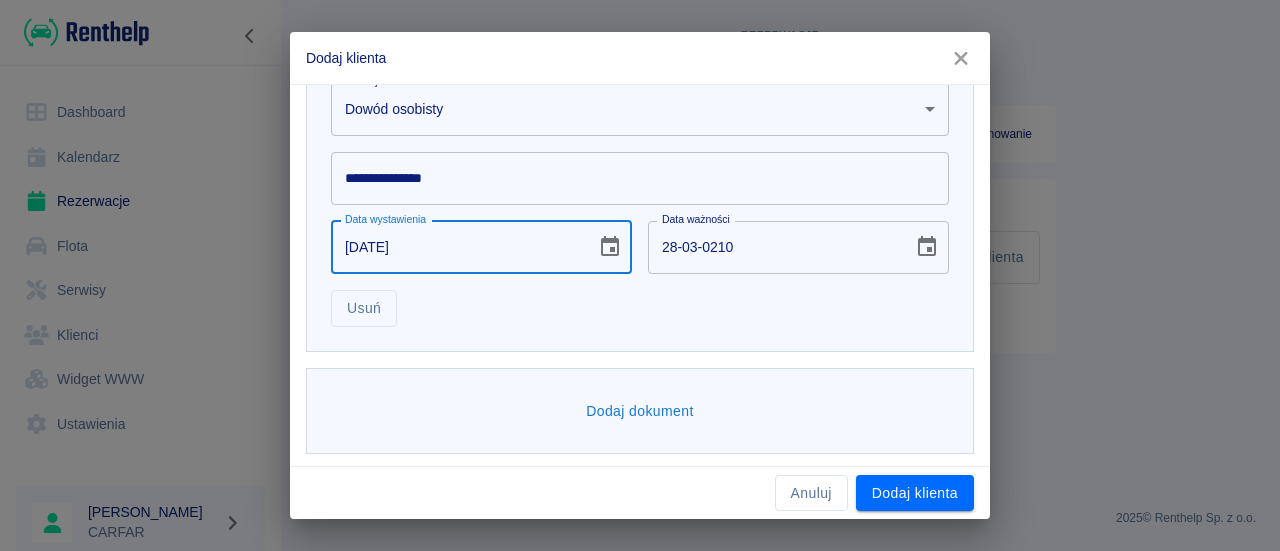 type on "[DATE]" 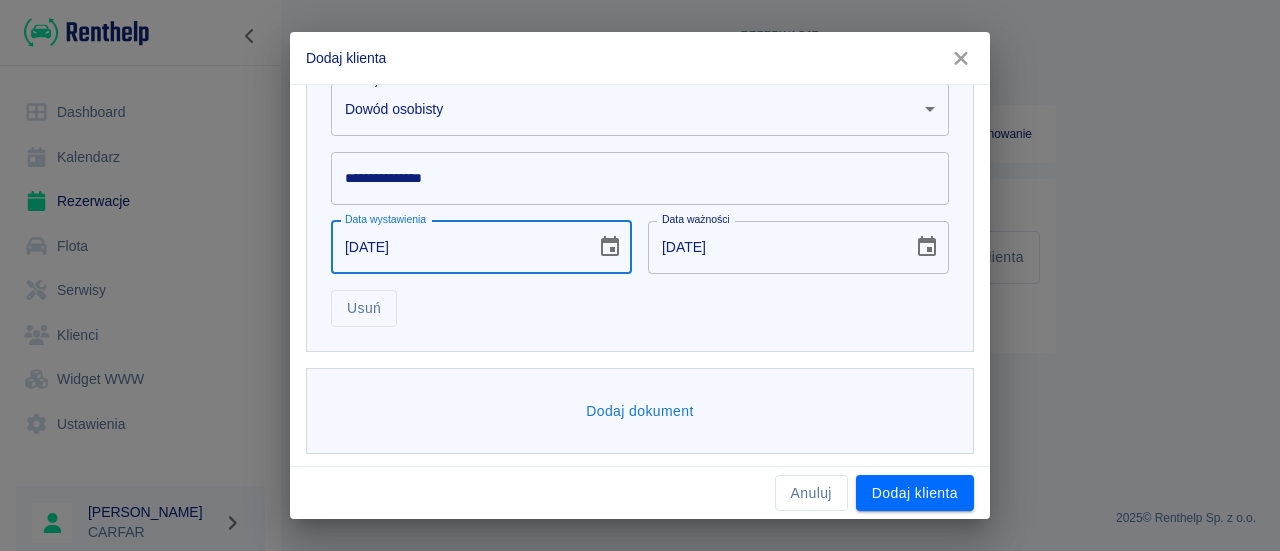 type on "[DATE]" 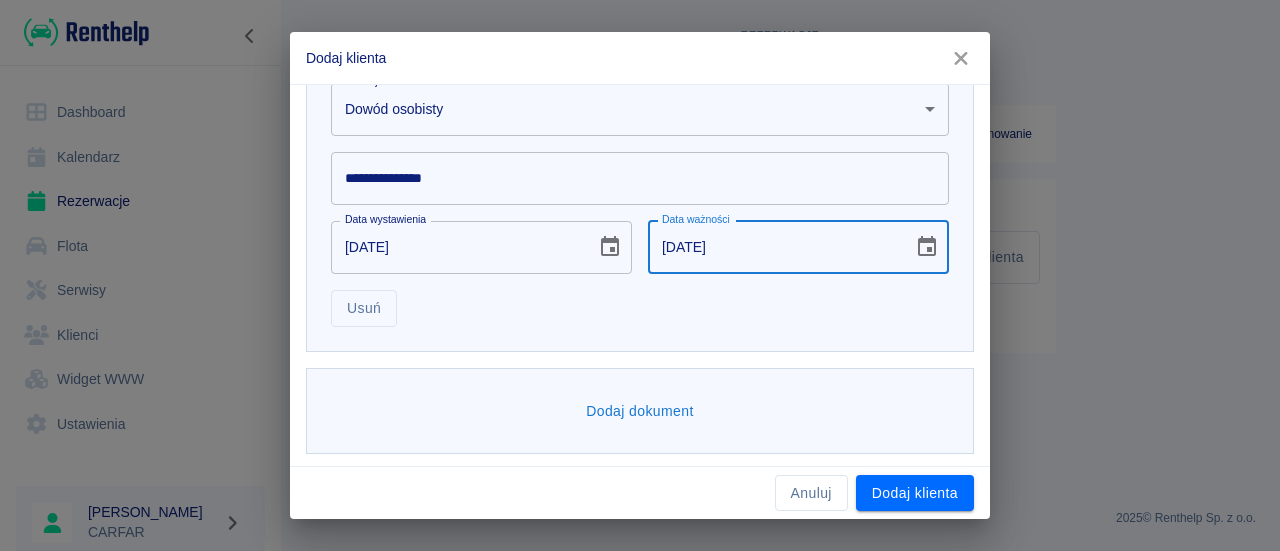 type on "[DATE]" 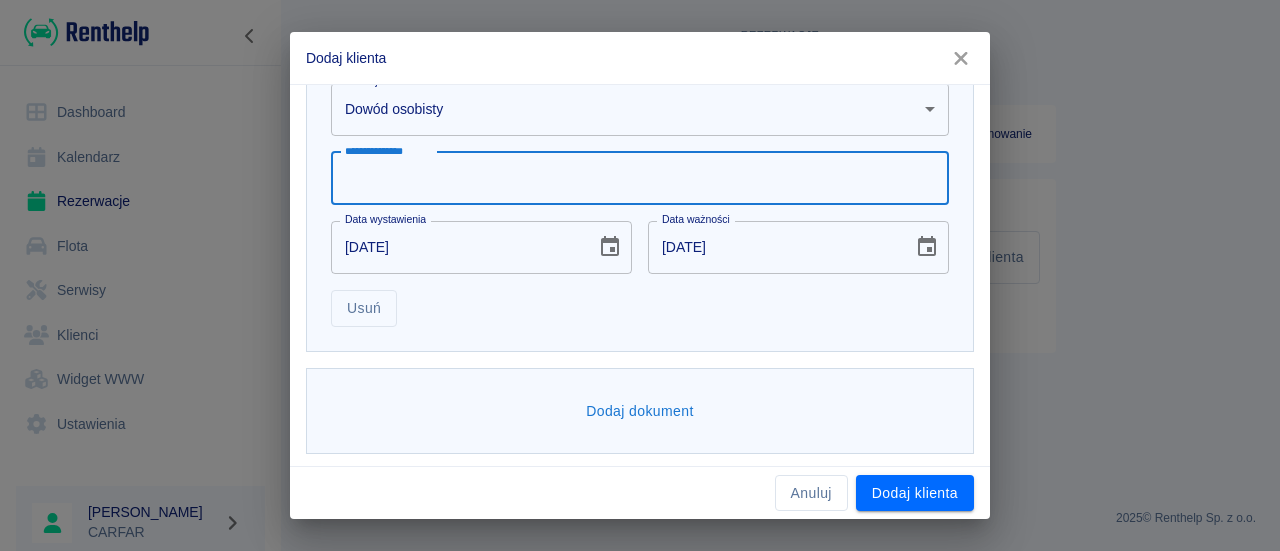 click on "**********" at bounding box center (640, 178) 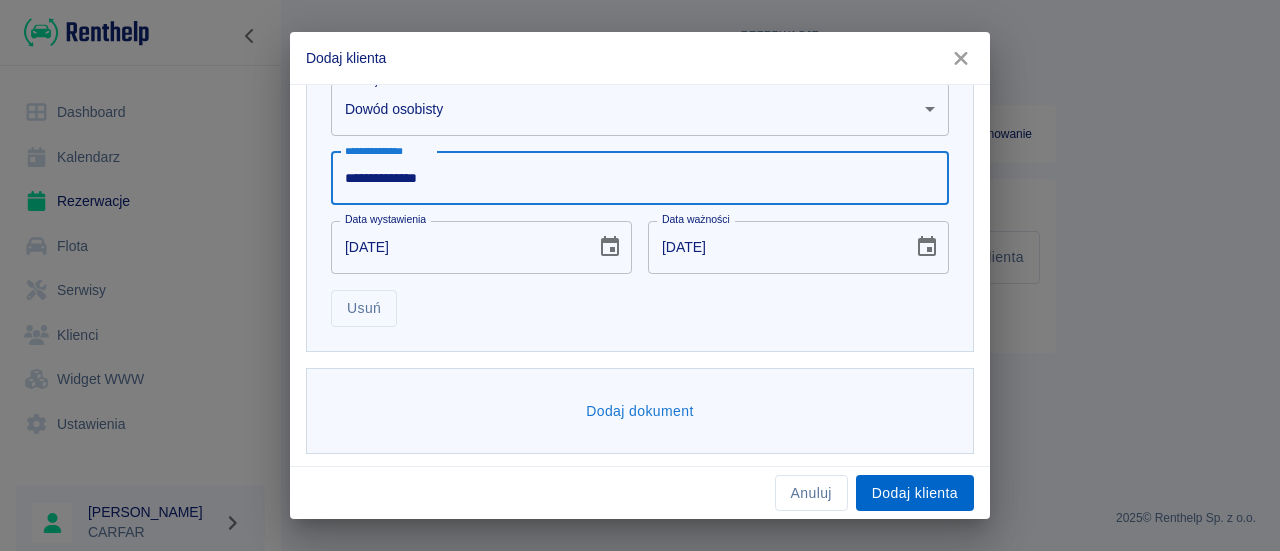 type on "**********" 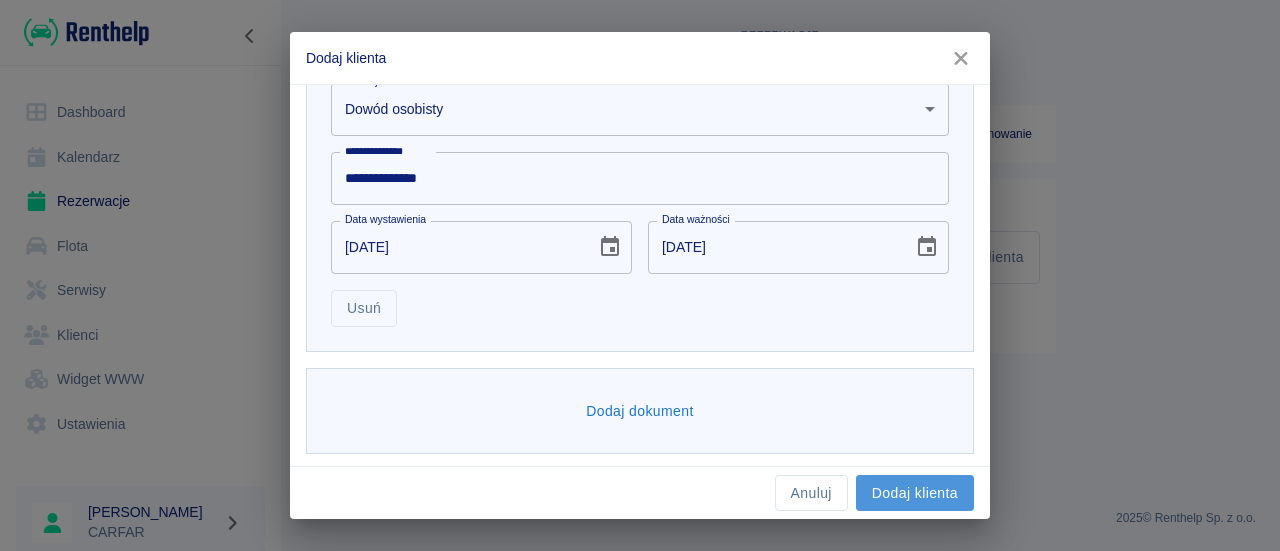 click on "Dodaj klienta" at bounding box center [915, 493] 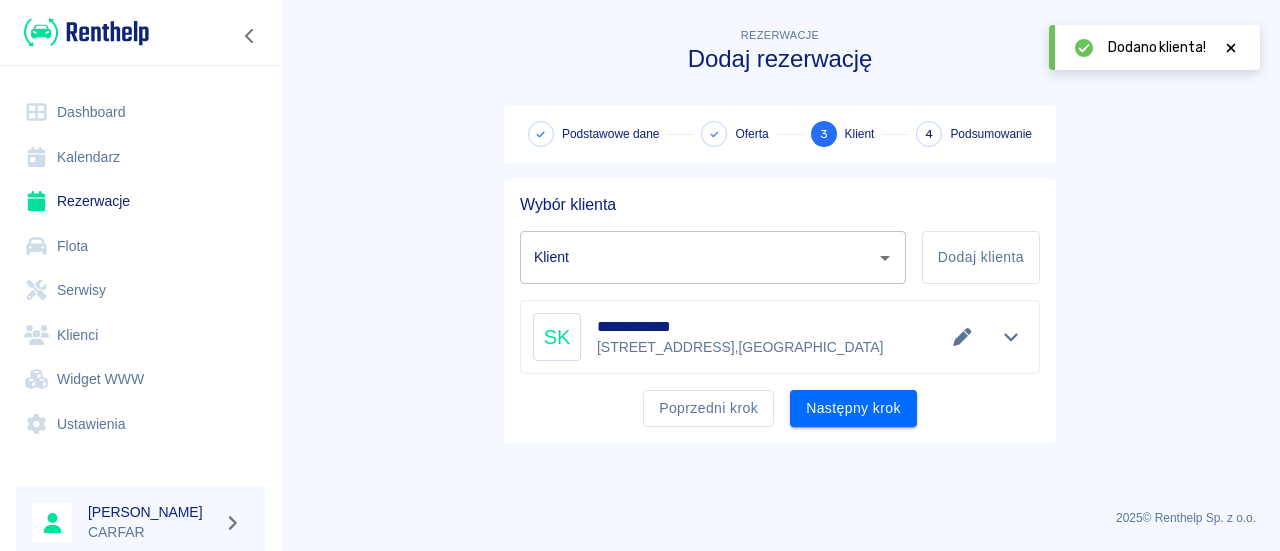 type on "[PERSON_NAME] ([PHONE_NUMBER])" 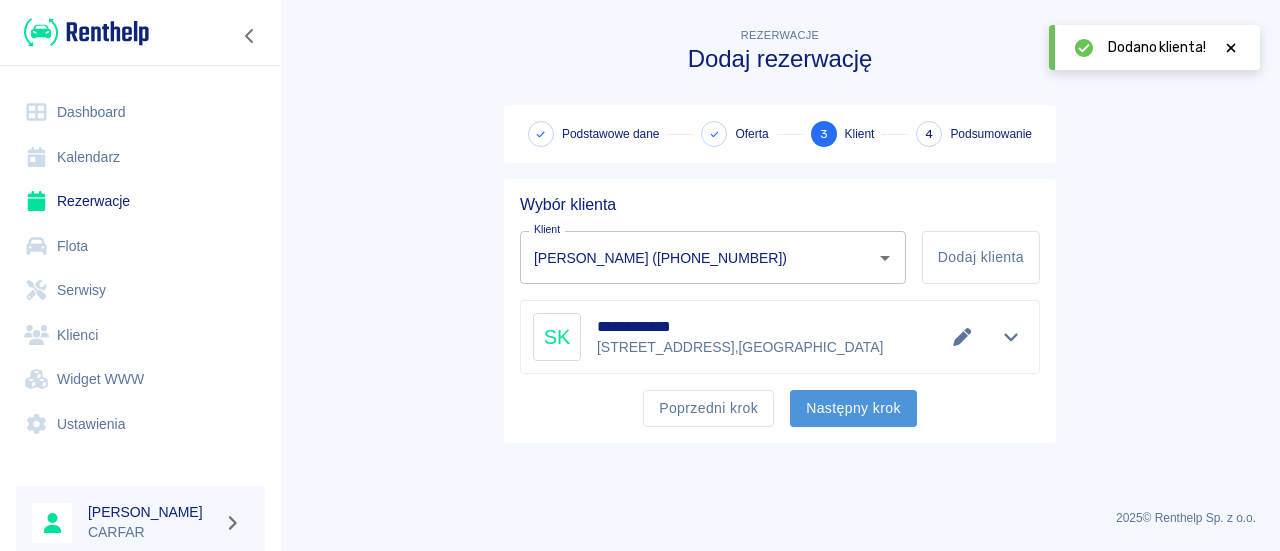 click on "Następny krok" at bounding box center [853, 408] 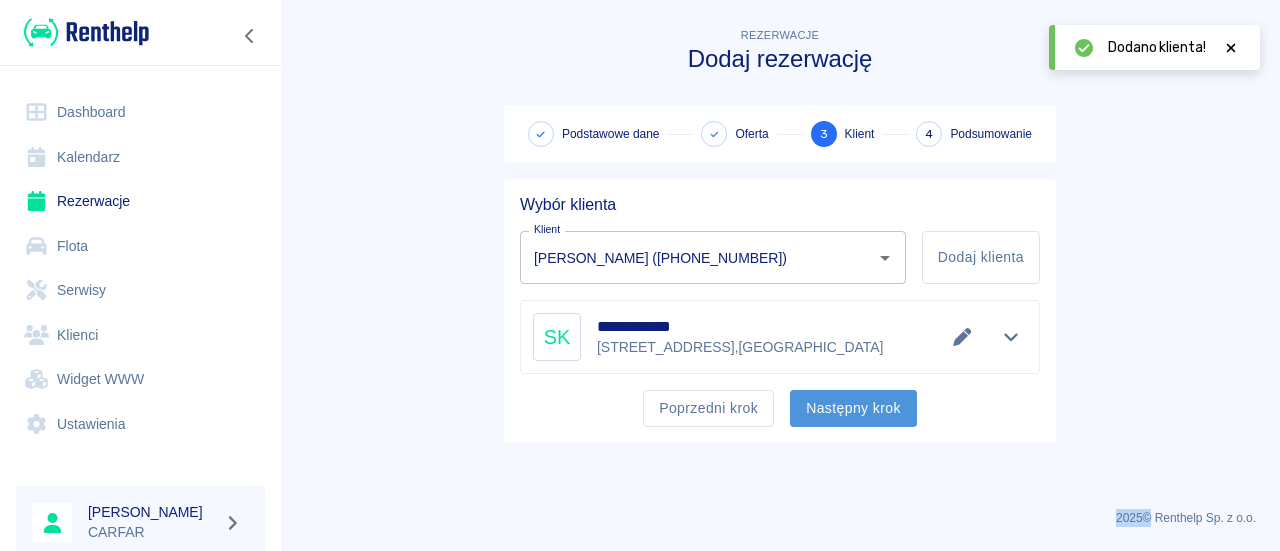 click on "Poprzedni krok Następny krok" at bounding box center (772, 400) 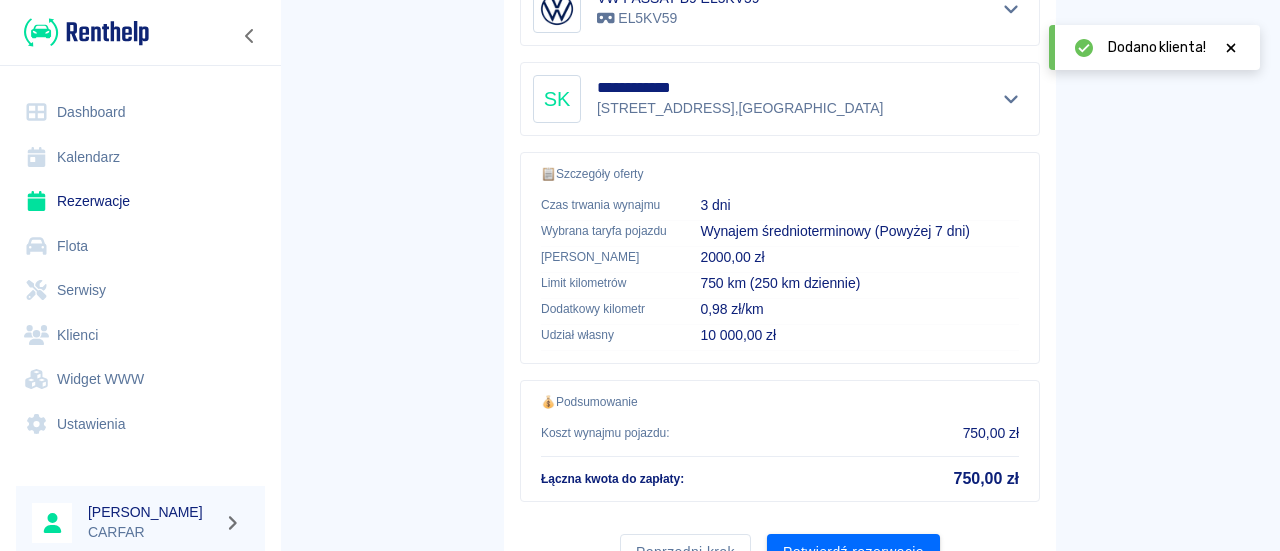 scroll, scrollTop: 522, scrollLeft: 0, axis: vertical 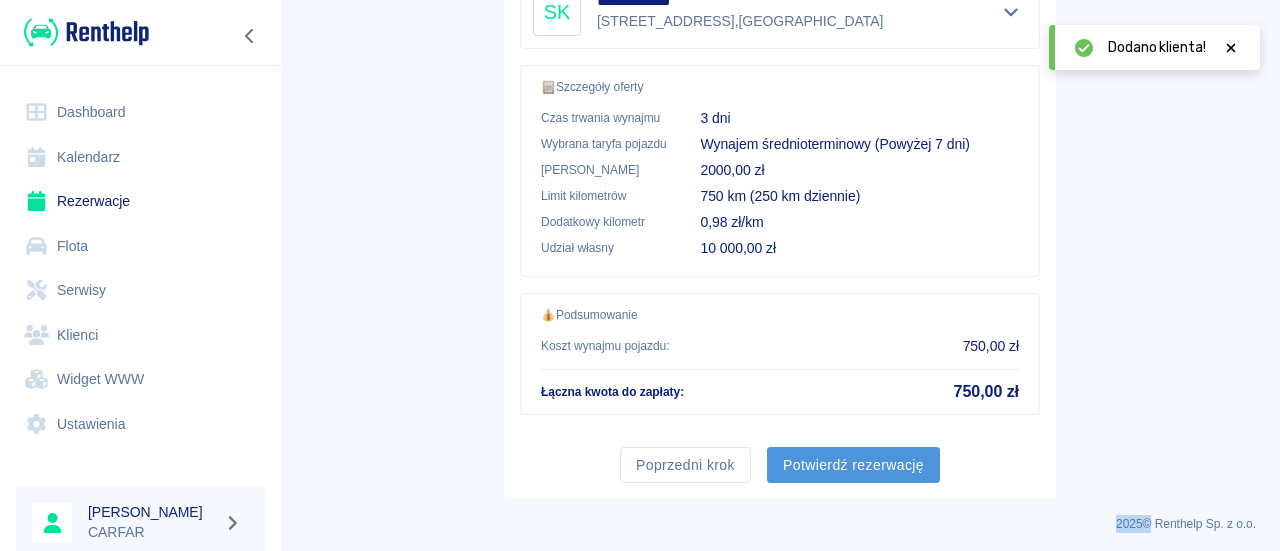 click on "Potwierdź rezerwację" at bounding box center (853, 465) 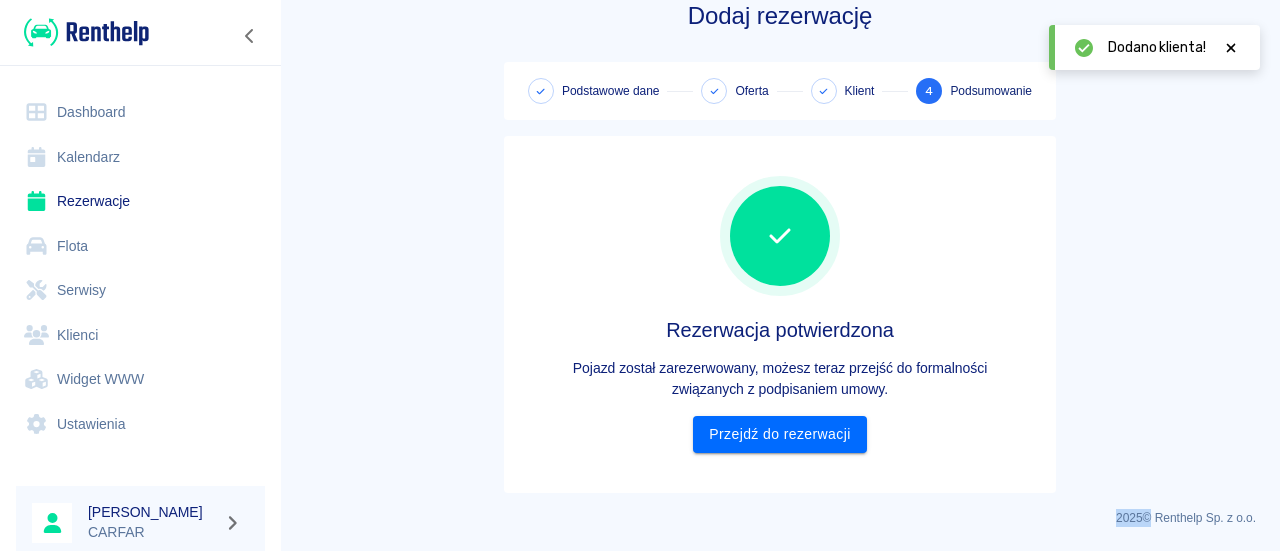 scroll, scrollTop: 42, scrollLeft: 0, axis: vertical 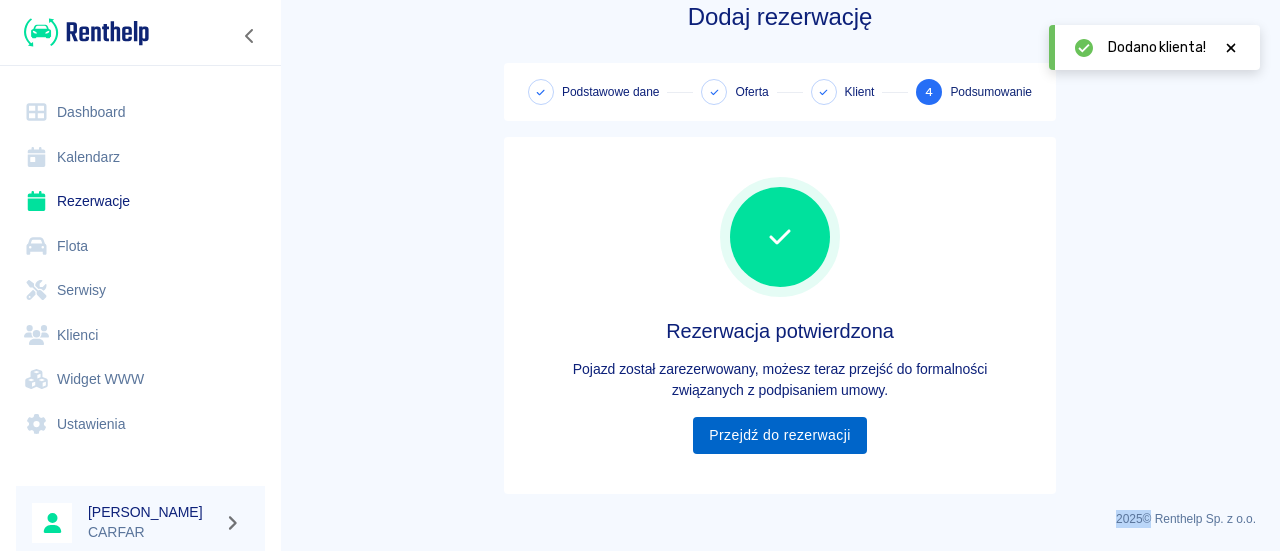 click on "Przejdź do rezerwacji" at bounding box center [779, 435] 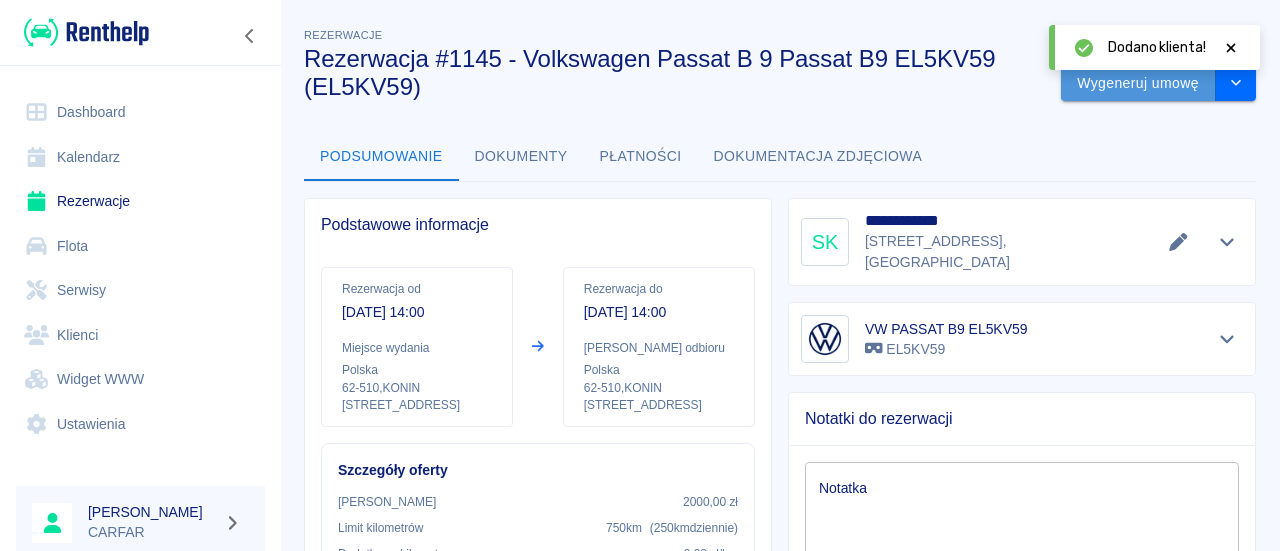 click on "Wygeneruj umowę" at bounding box center (1138, 83) 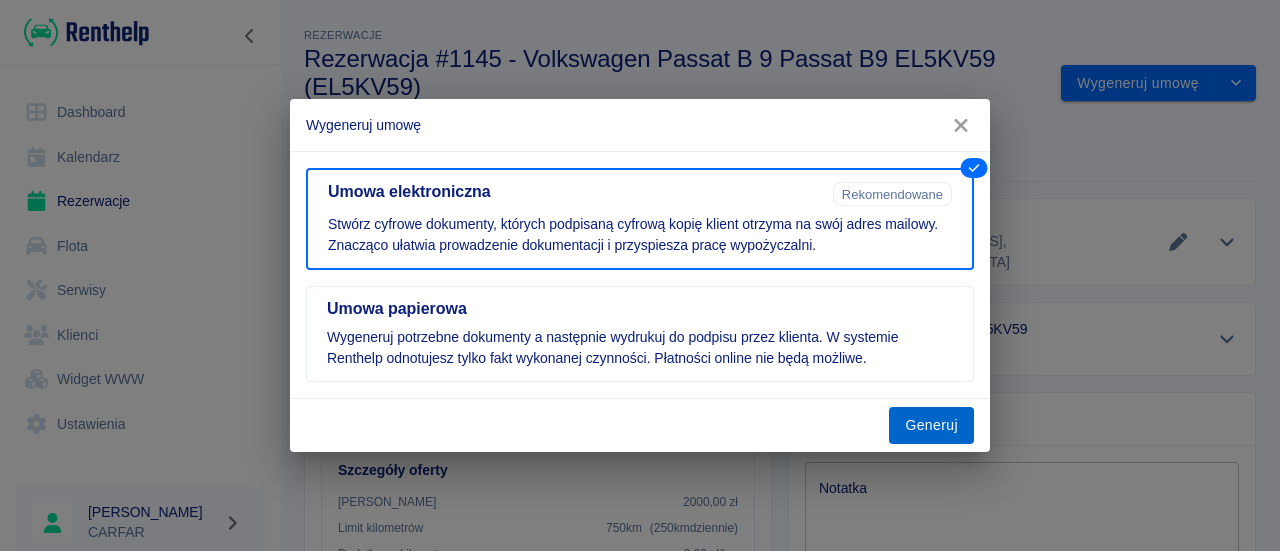 click on "Generuj" at bounding box center (931, 425) 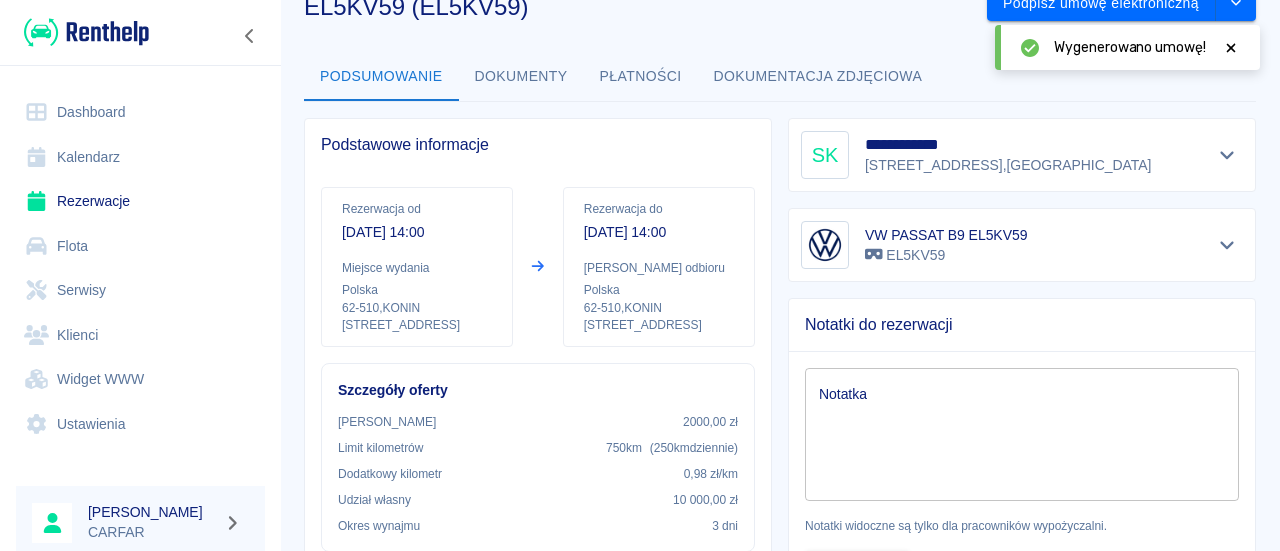 scroll, scrollTop: 0, scrollLeft: 0, axis: both 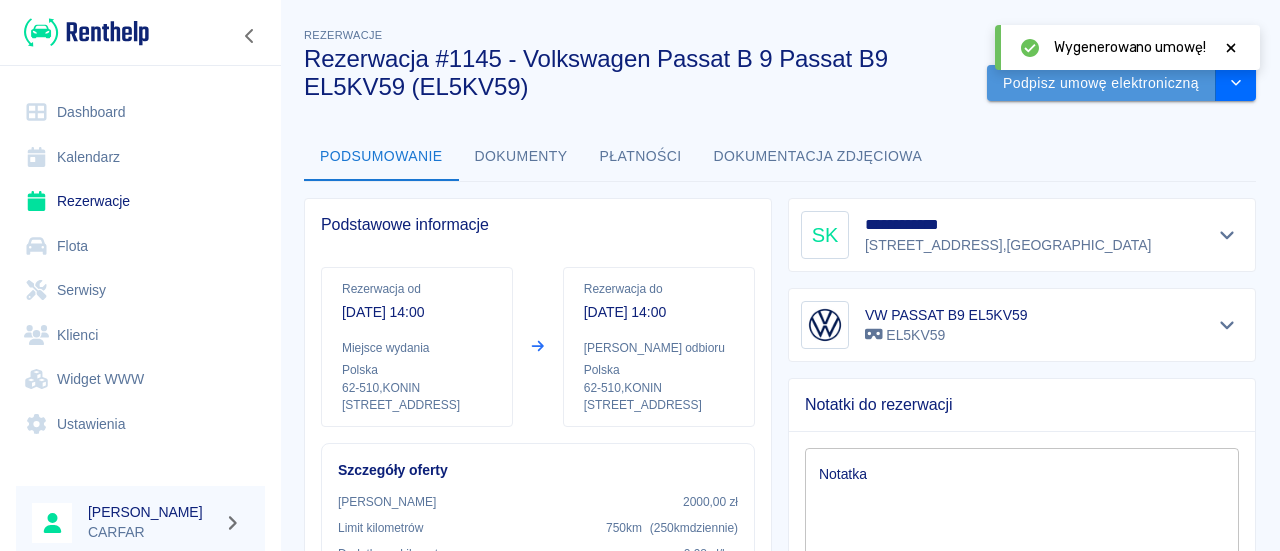 click on "Podpisz umowę elektroniczną" at bounding box center (1101, 83) 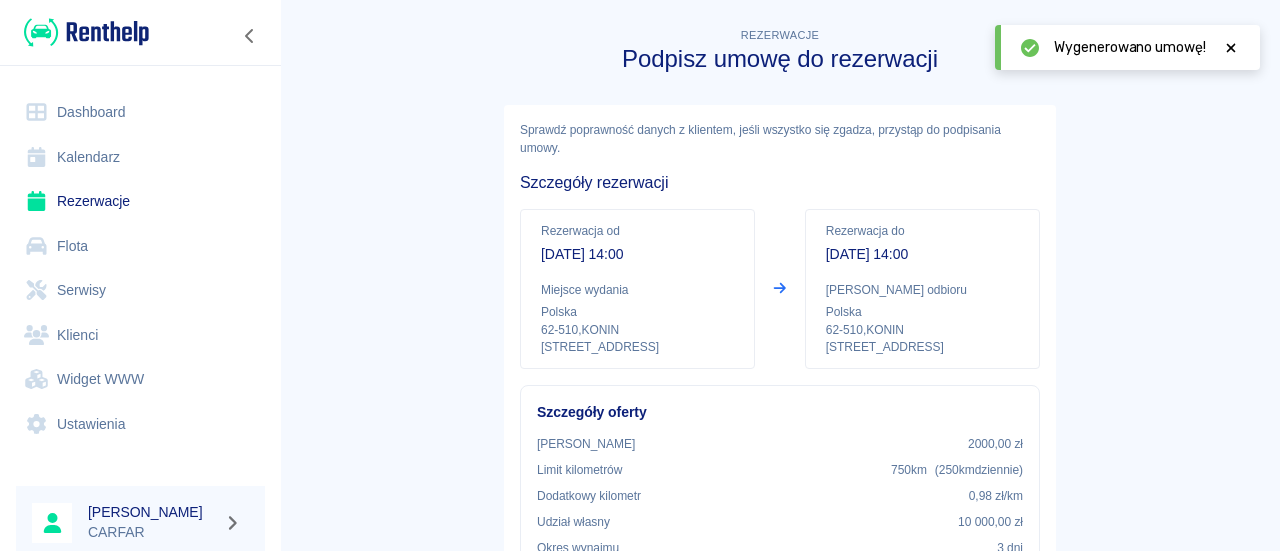 scroll, scrollTop: 472, scrollLeft: 0, axis: vertical 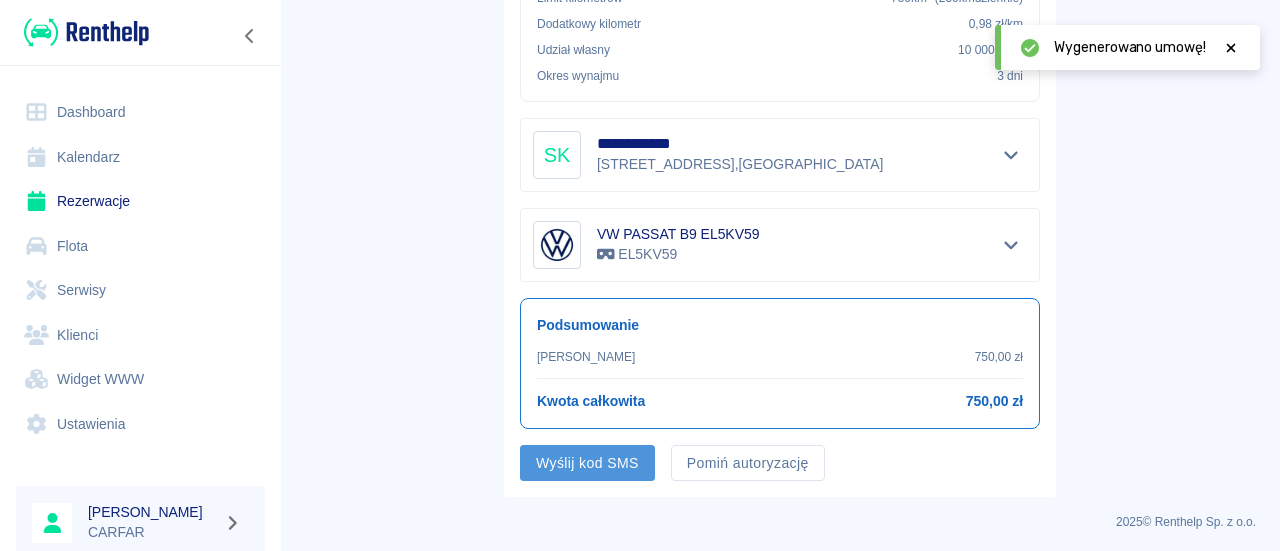 click on "Wyślij kod SMS" at bounding box center (587, 463) 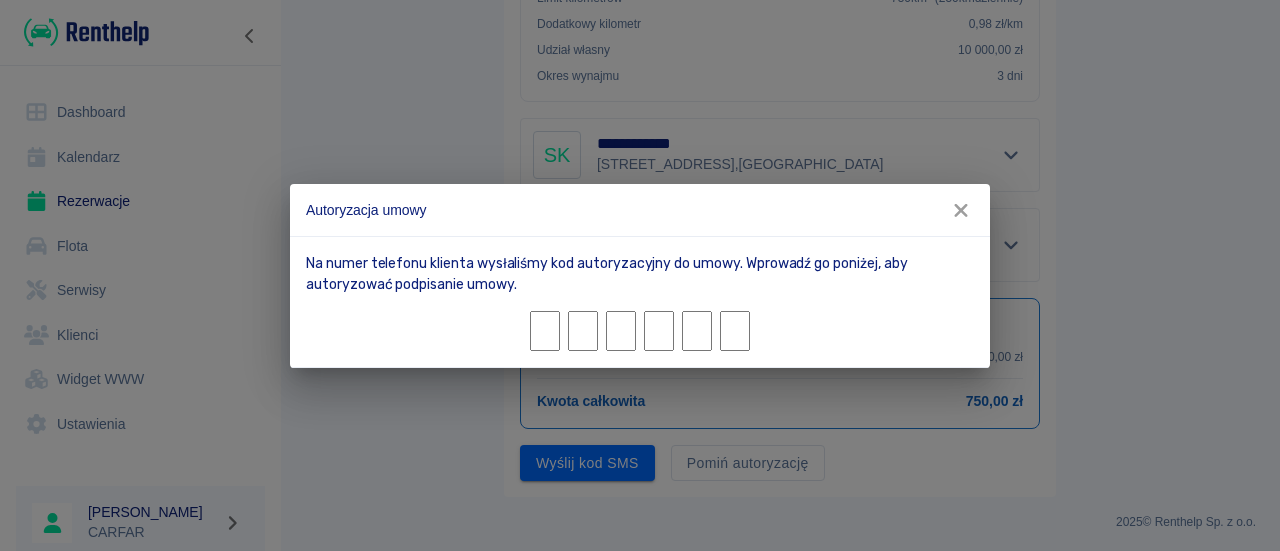 type on "7" 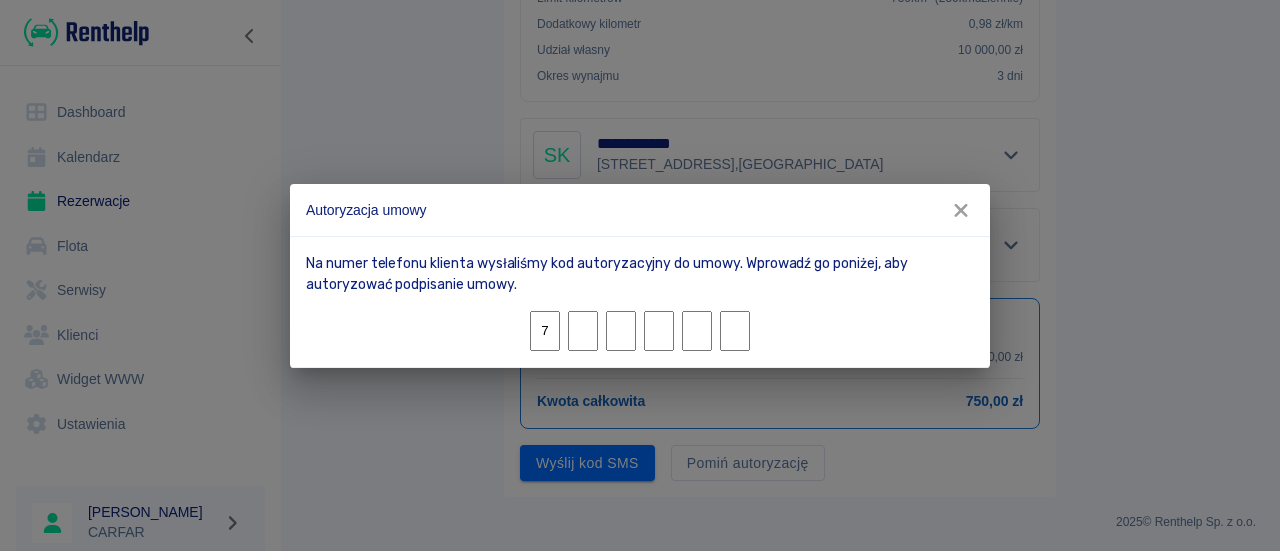 type on "7" 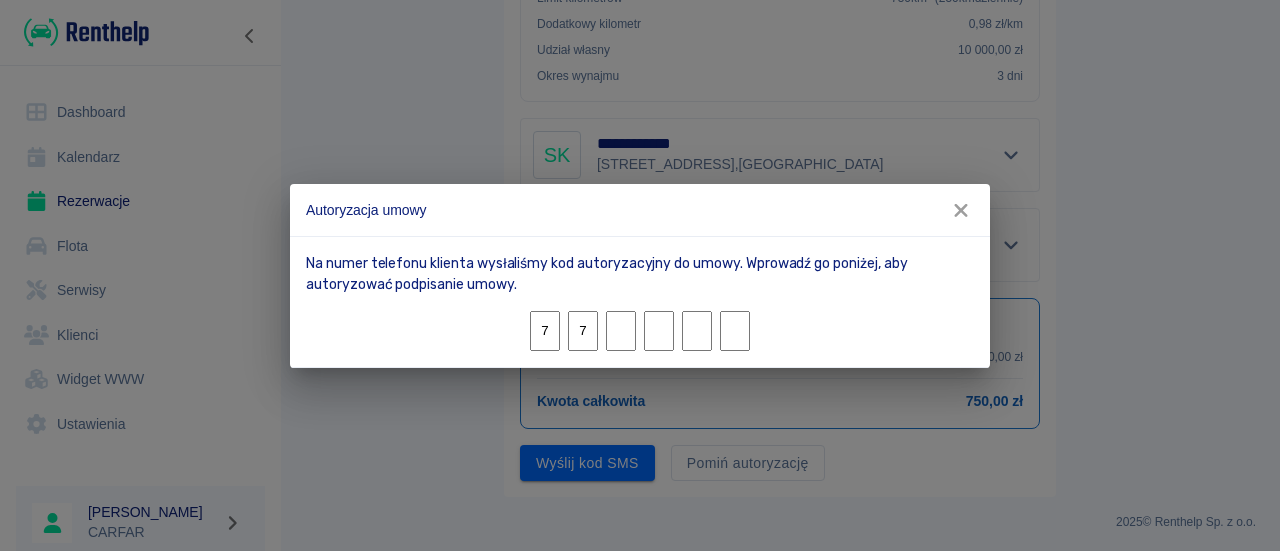 type on "5" 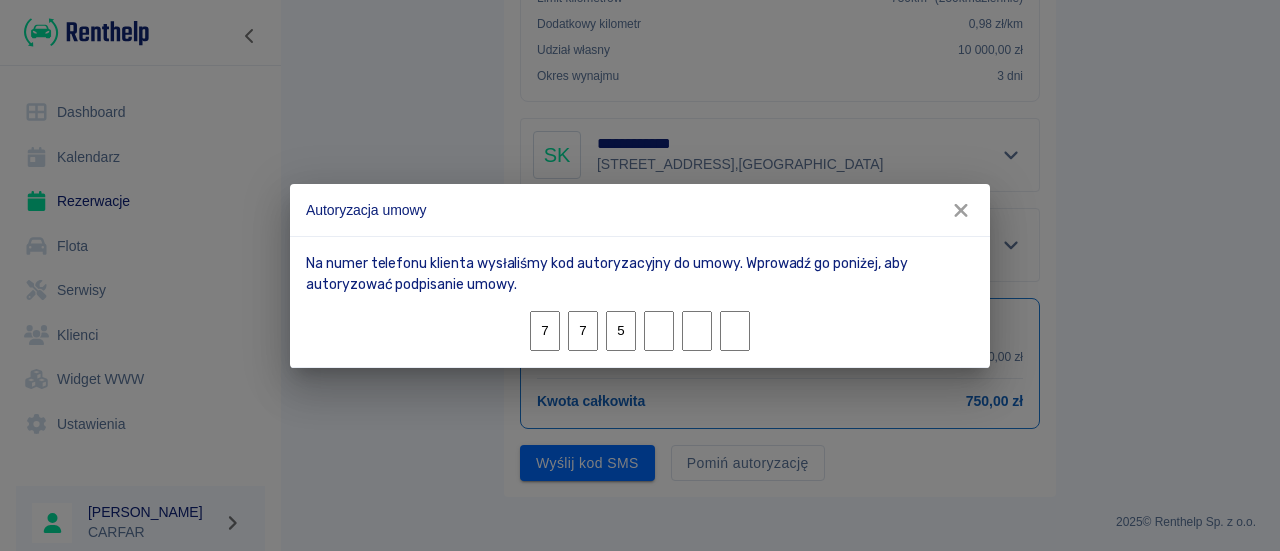 type on "0" 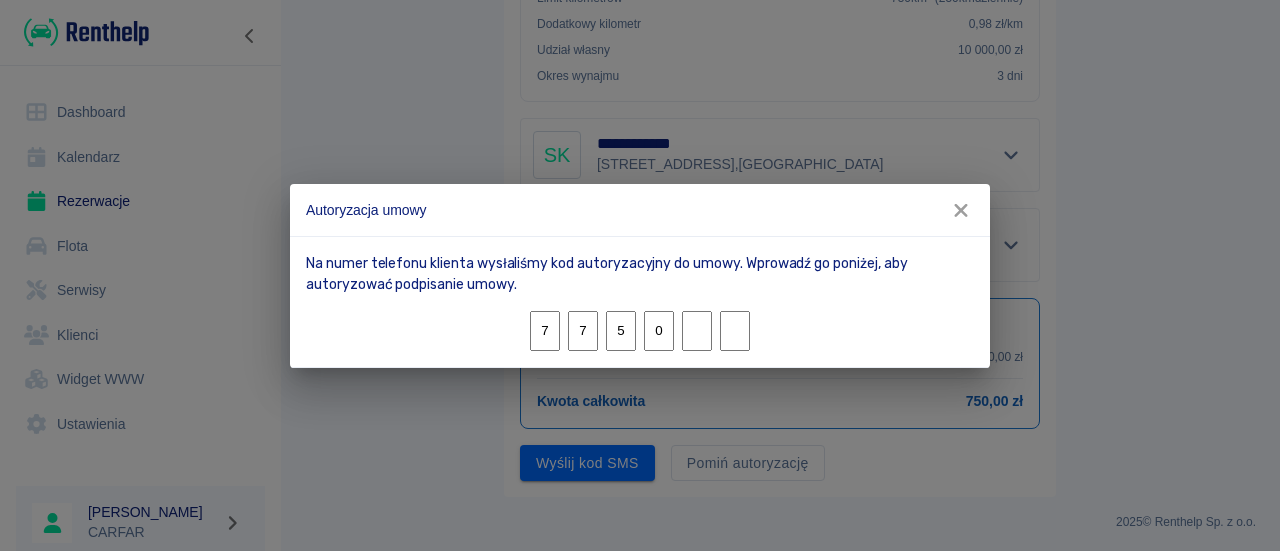 type on "3" 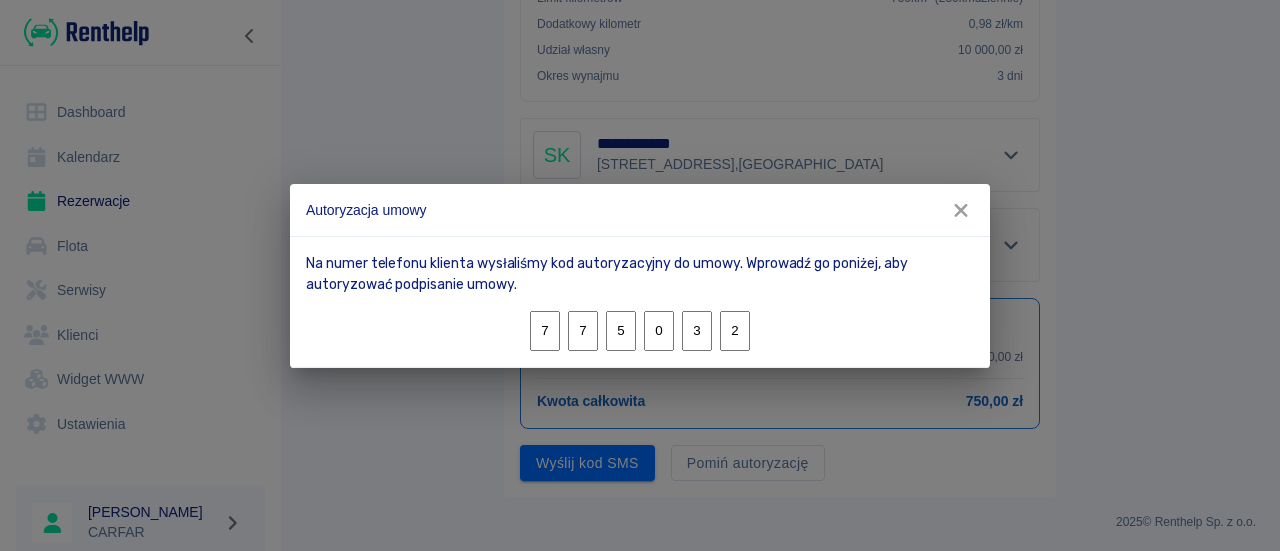 type on "2" 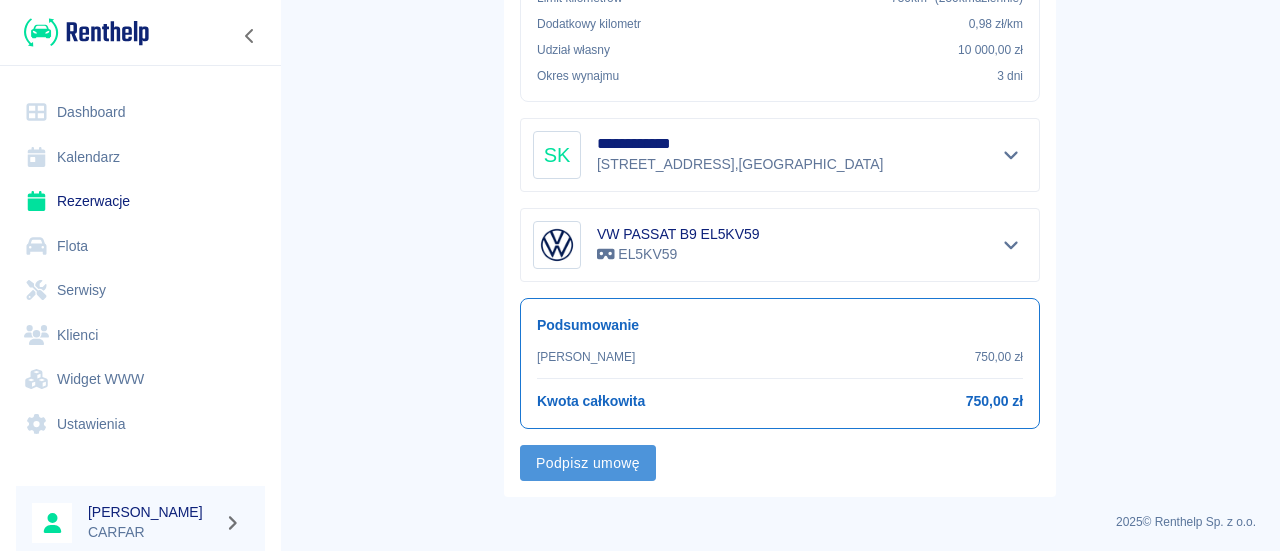 click on "Podpisz umowę" at bounding box center (588, 463) 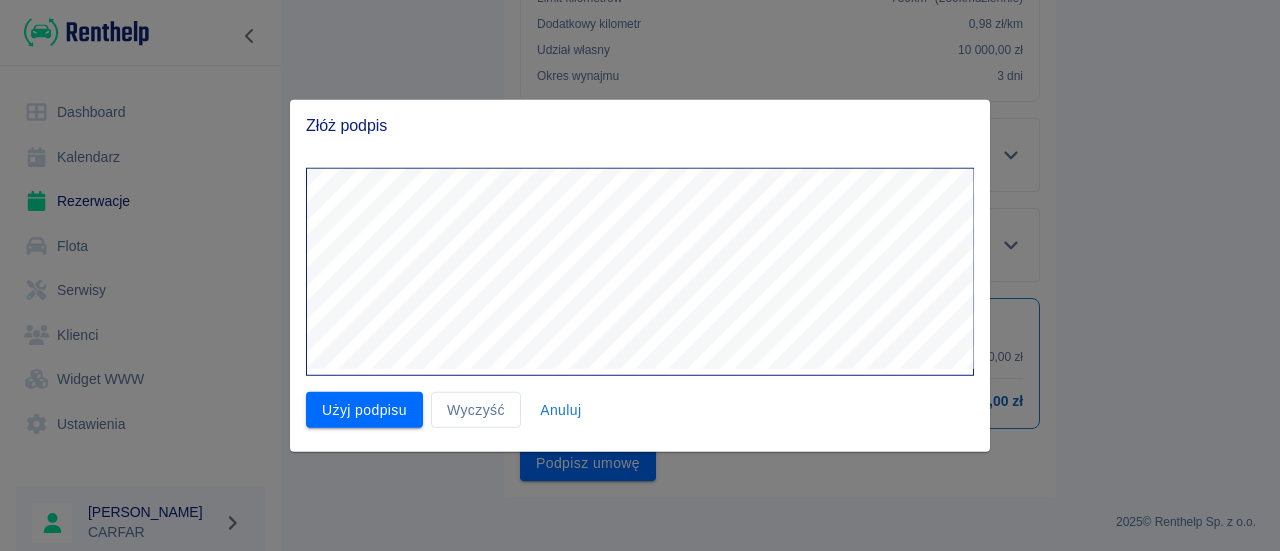 click at bounding box center [640, 275] 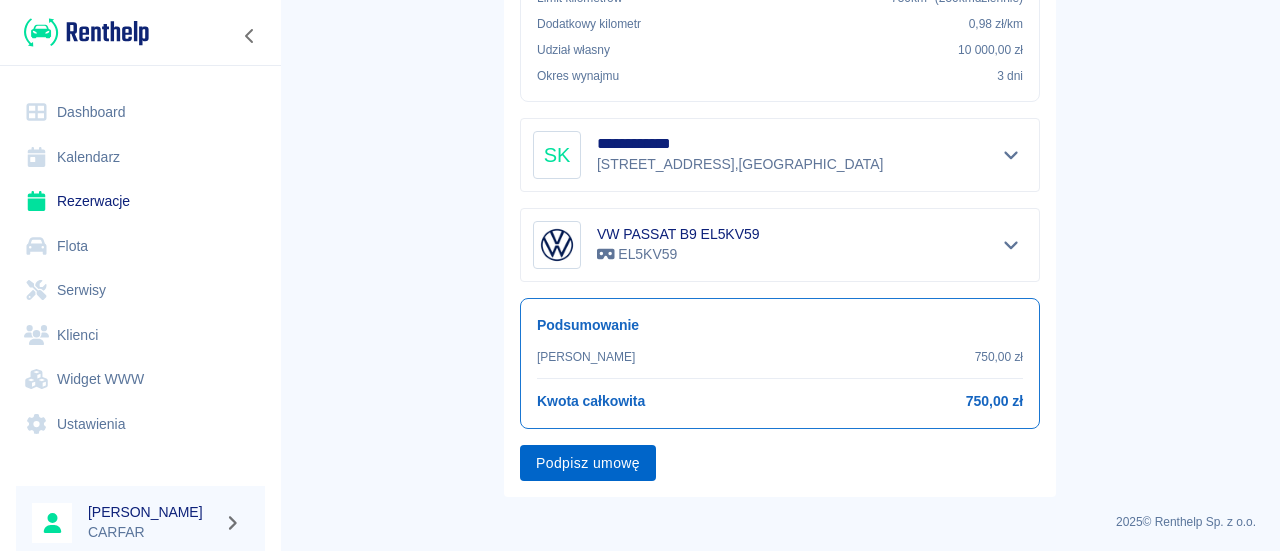 click on "Podpisz umowę" at bounding box center [588, 463] 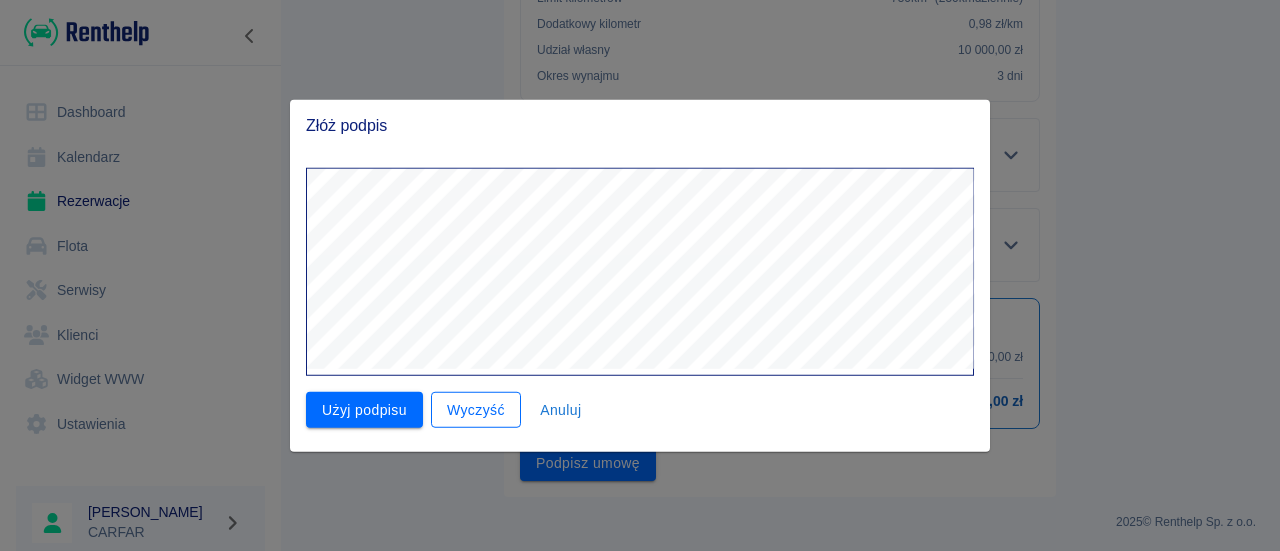 click on "Wyczyść" at bounding box center [476, 409] 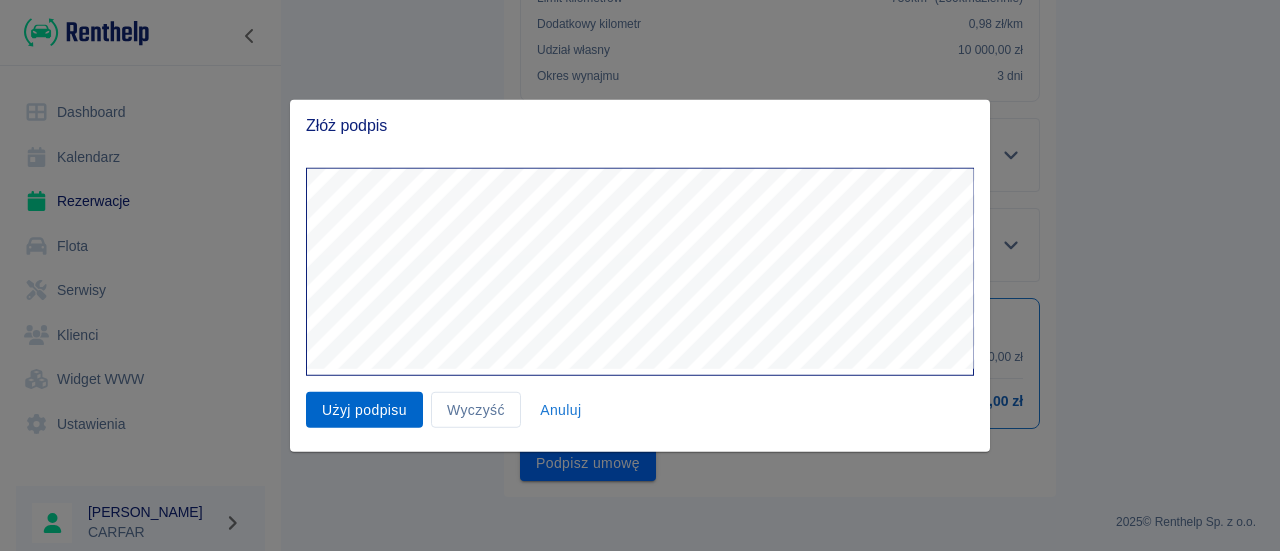 click on "Użyj podpisu" at bounding box center (364, 409) 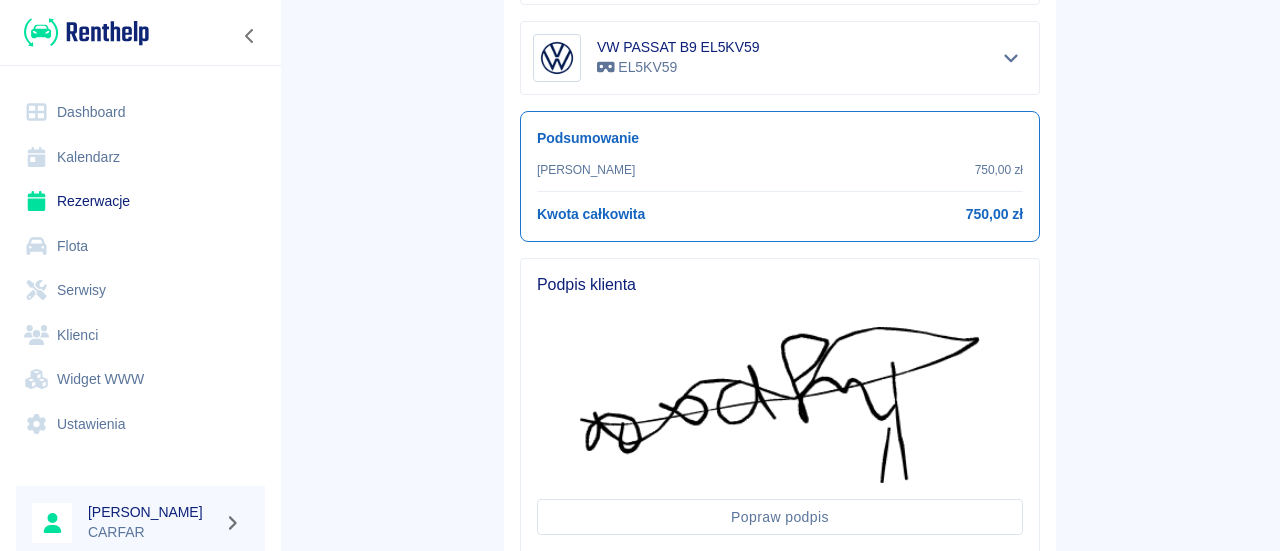 scroll, scrollTop: 789, scrollLeft: 0, axis: vertical 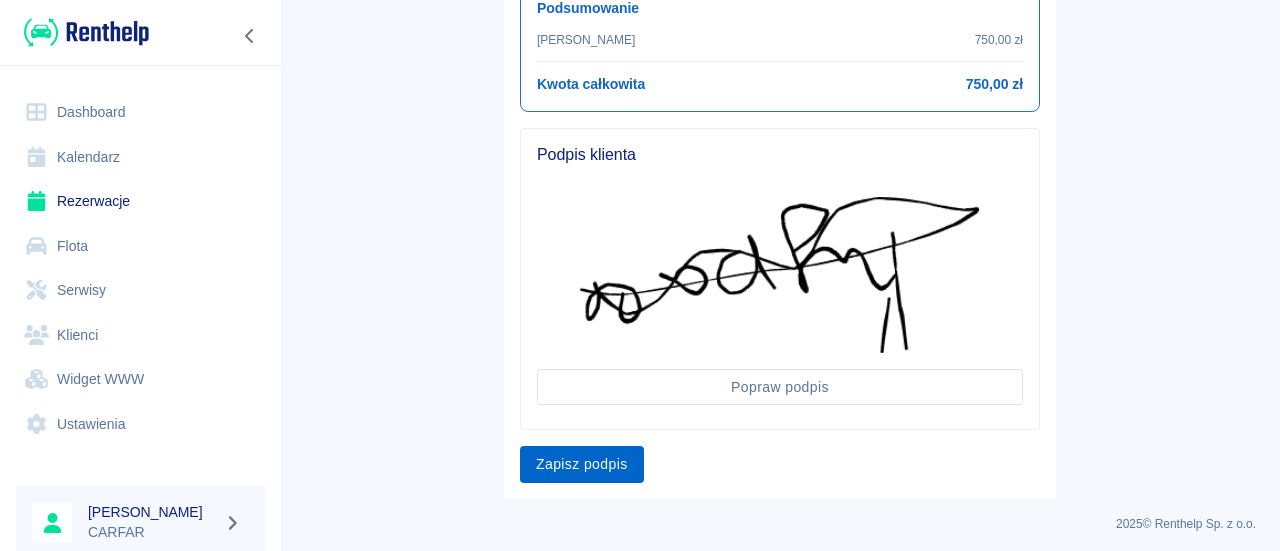 click on "Zapisz podpis" at bounding box center (582, 464) 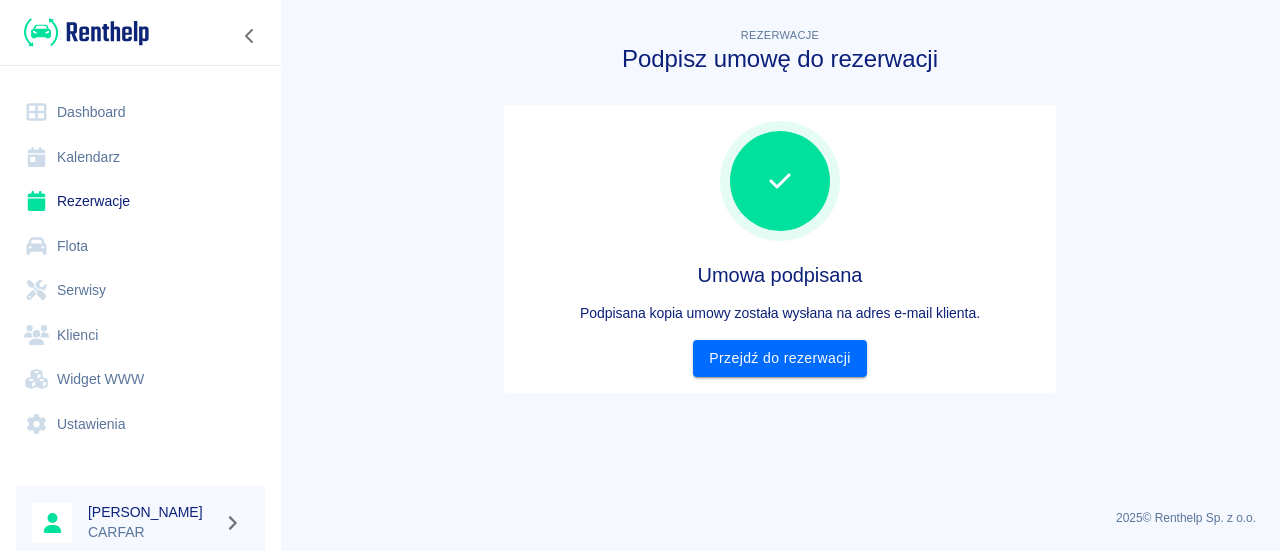 scroll, scrollTop: 0, scrollLeft: 0, axis: both 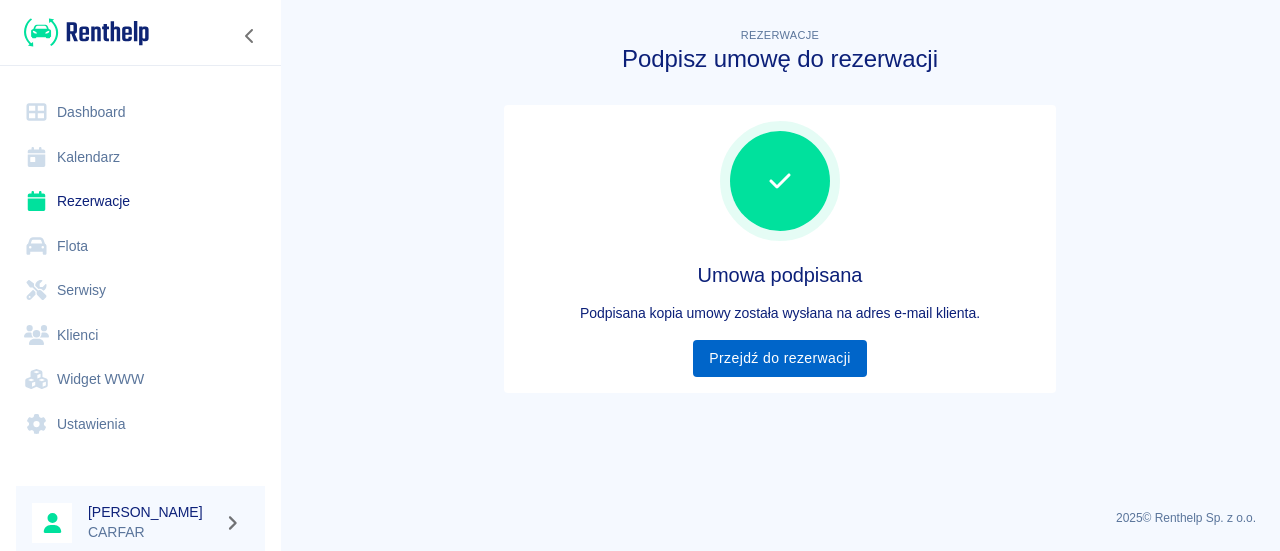 click on "Przejdź do rezerwacji" at bounding box center [779, 358] 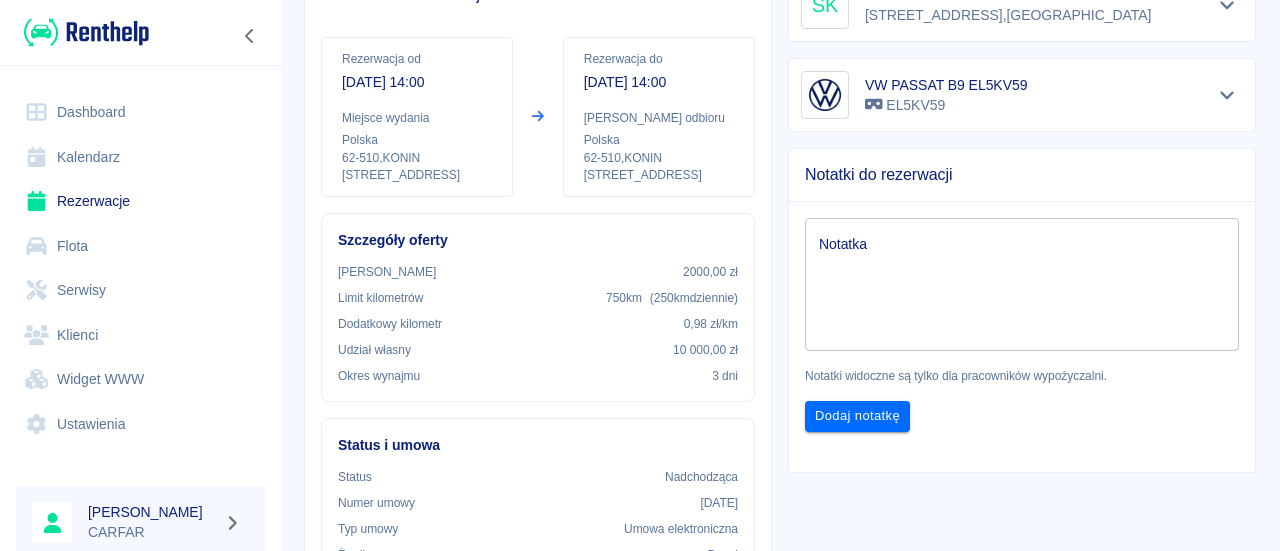 scroll, scrollTop: 0, scrollLeft: 0, axis: both 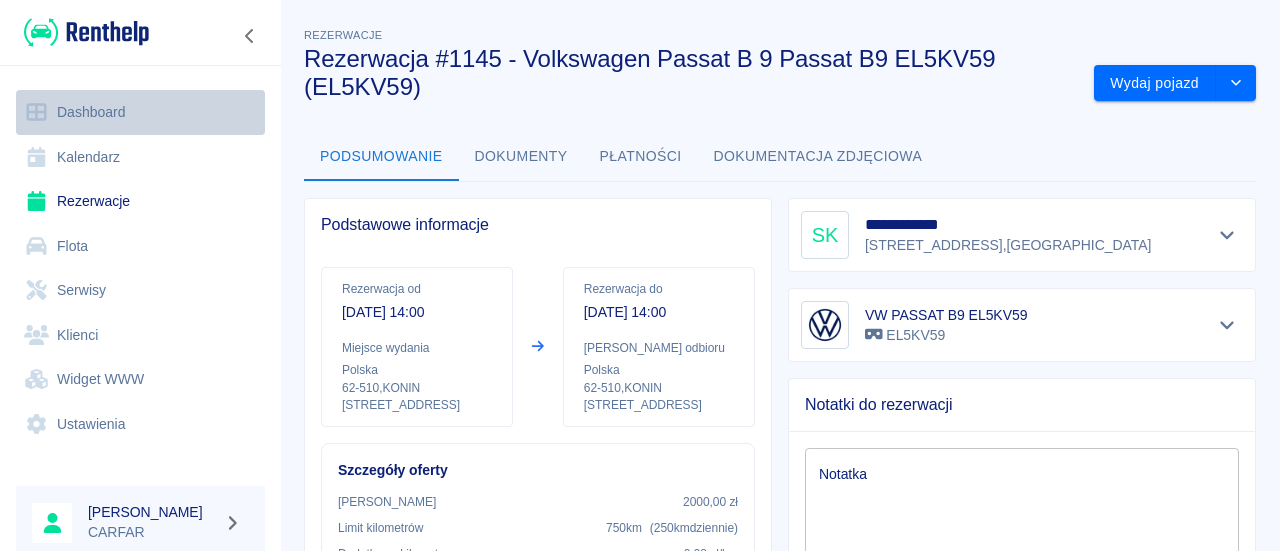 click on "Dashboard" at bounding box center (140, 112) 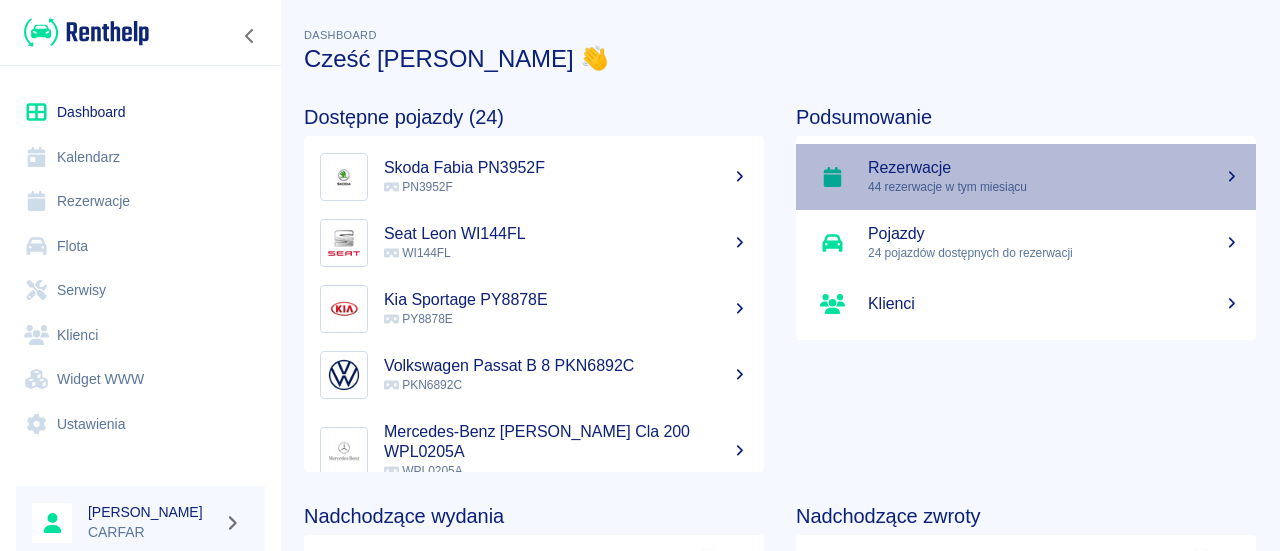 click on "Rezerwacje" at bounding box center (1054, 168) 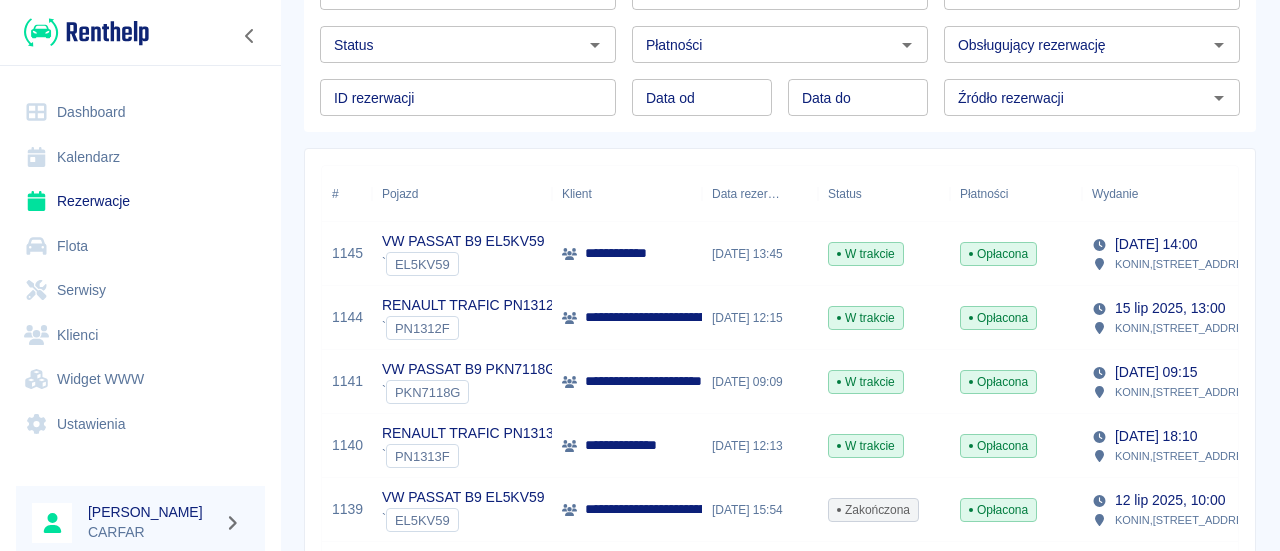 scroll, scrollTop: 168, scrollLeft: 0, axis: vertical 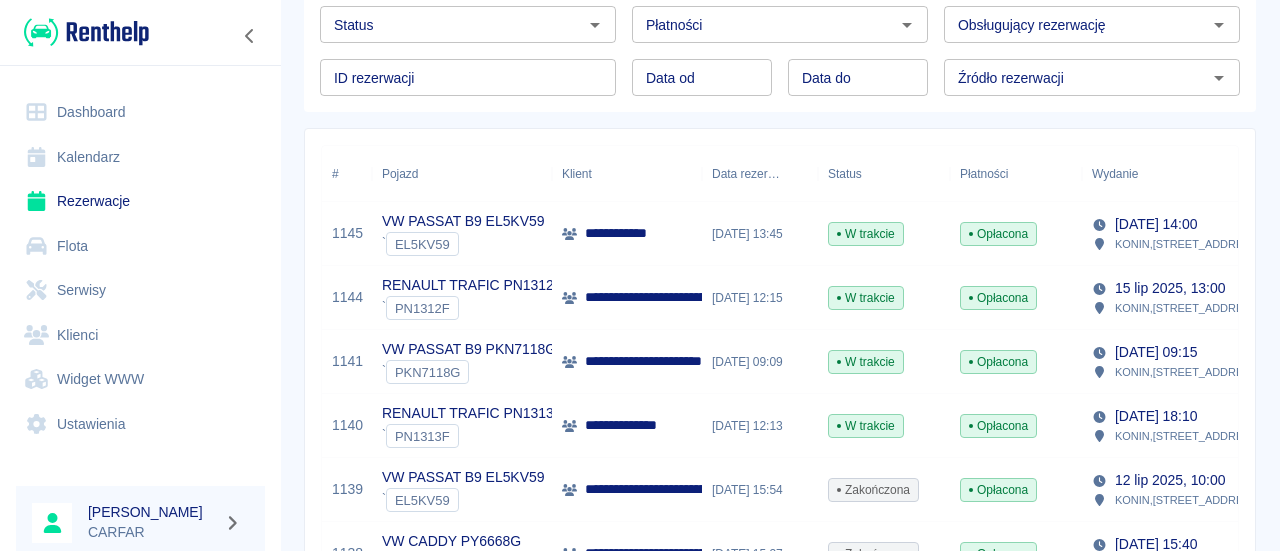 click on "**********" at bounding box center [627, 234] 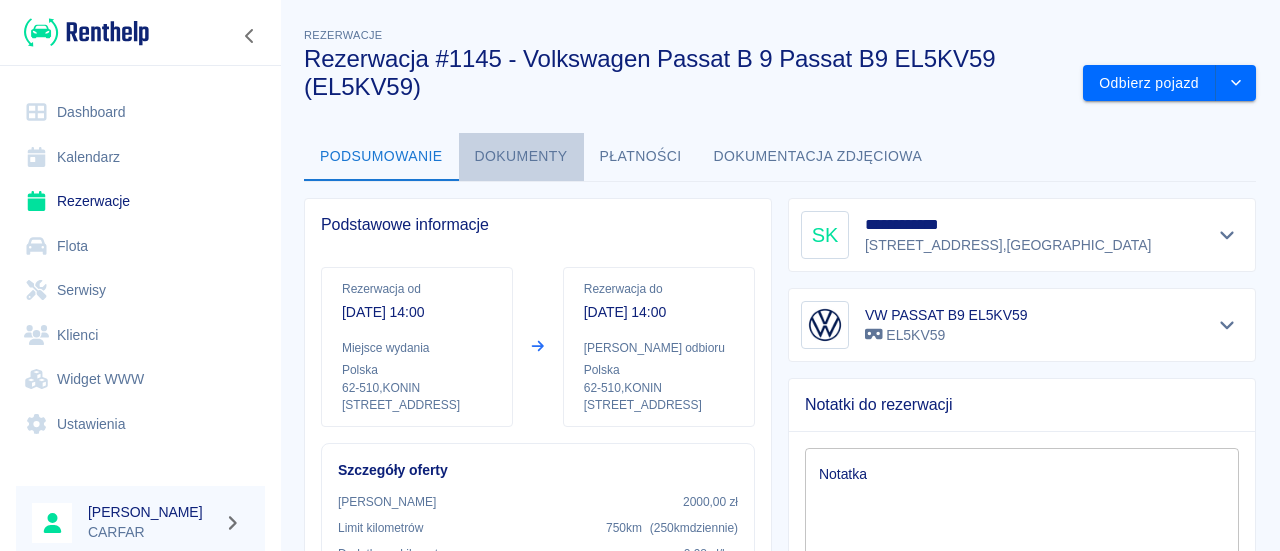 click on "Dokumenty" at bounding box center [521, 157] 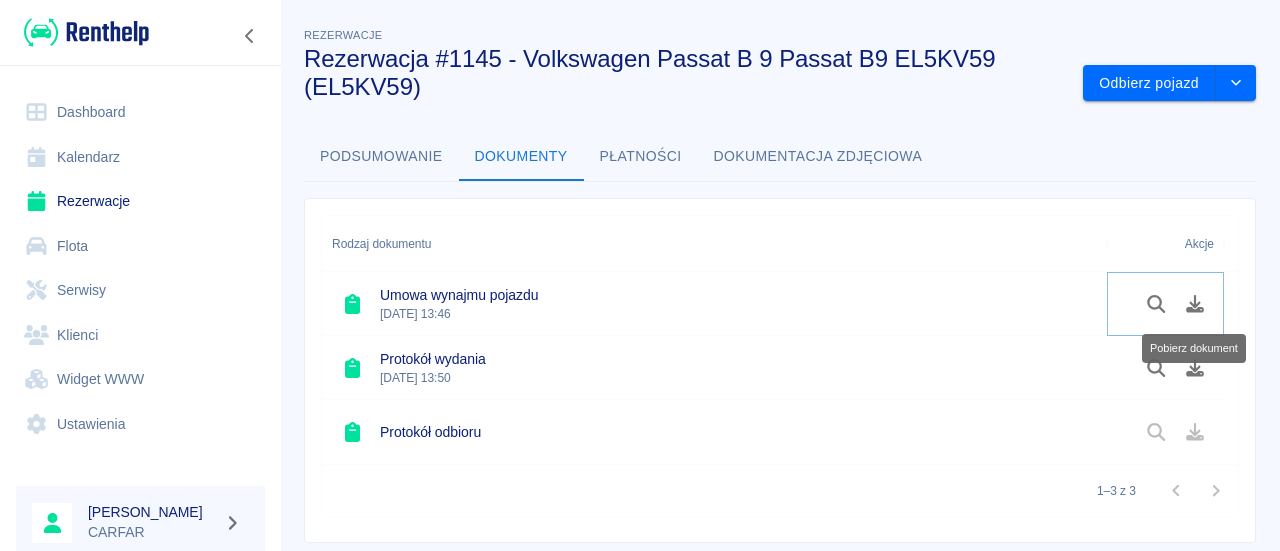 click 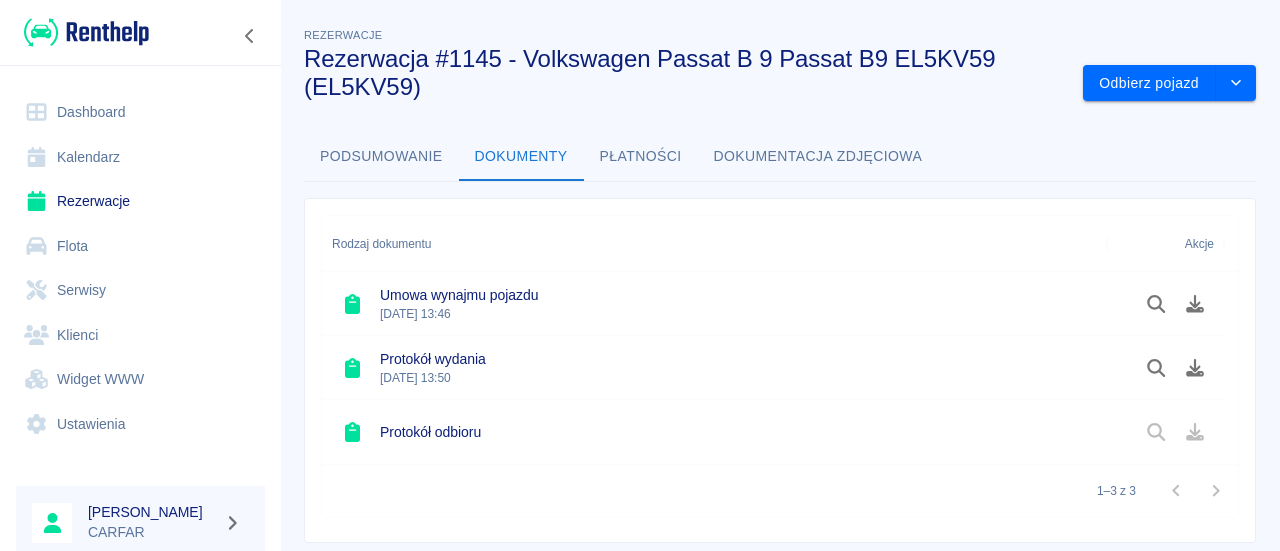click at bounding box center [86, 32] 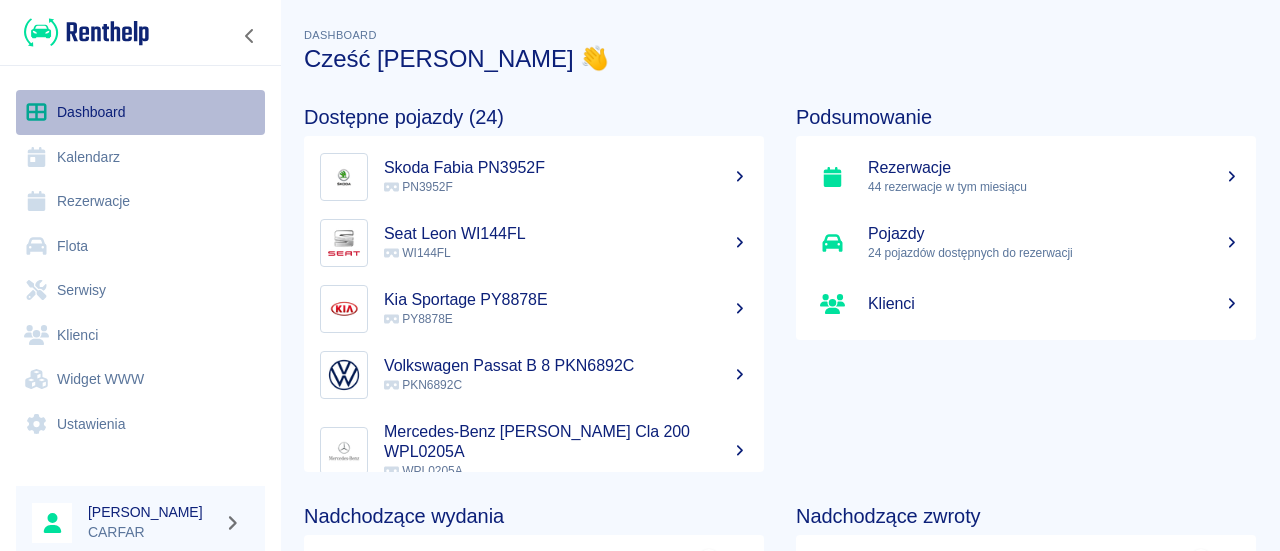 click on "Dashboard" at bounding box center [140, 112] 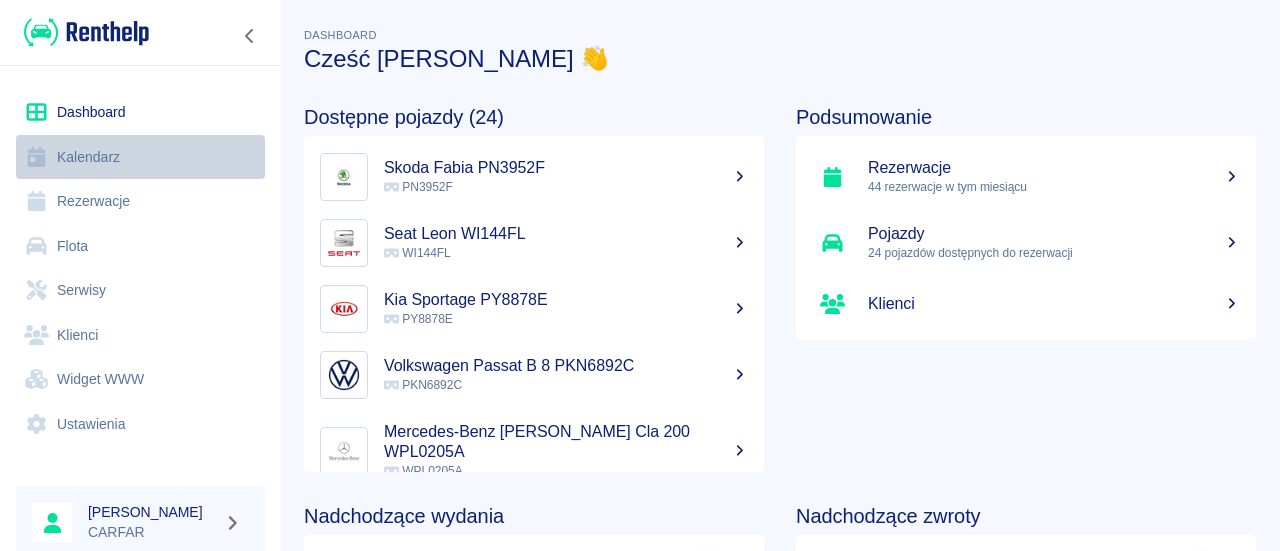 click on "Kalendarz" at bounding box center [140, 157] 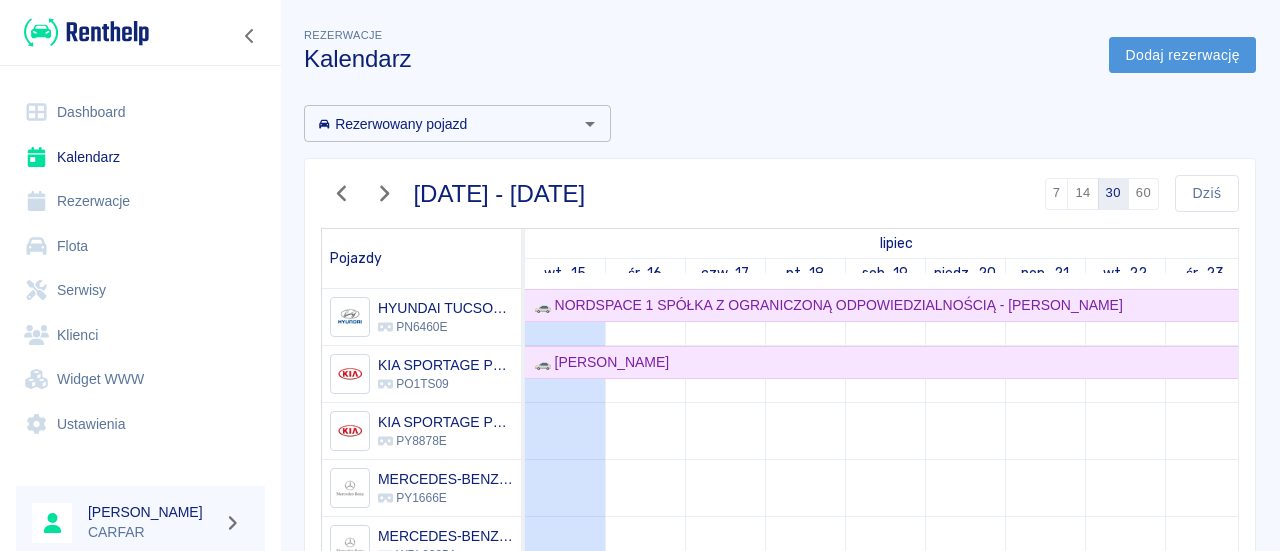 click on "Dodaj rezerwację" at bounding box center (1182, 55) 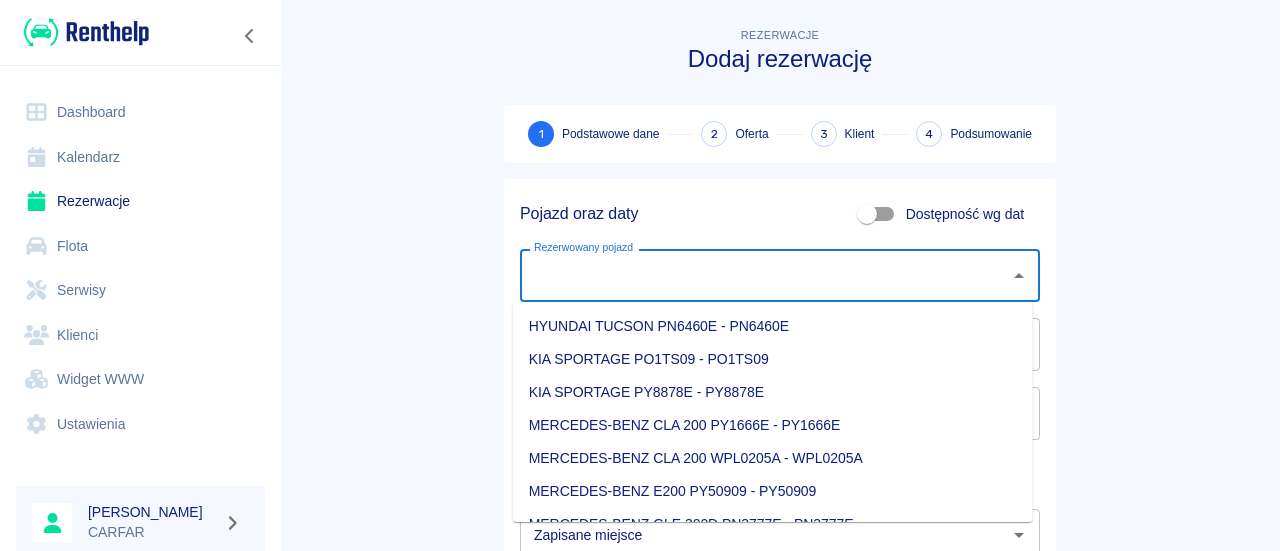 click on "Rezerwowany pojazd" at bounding box center [765, 275] 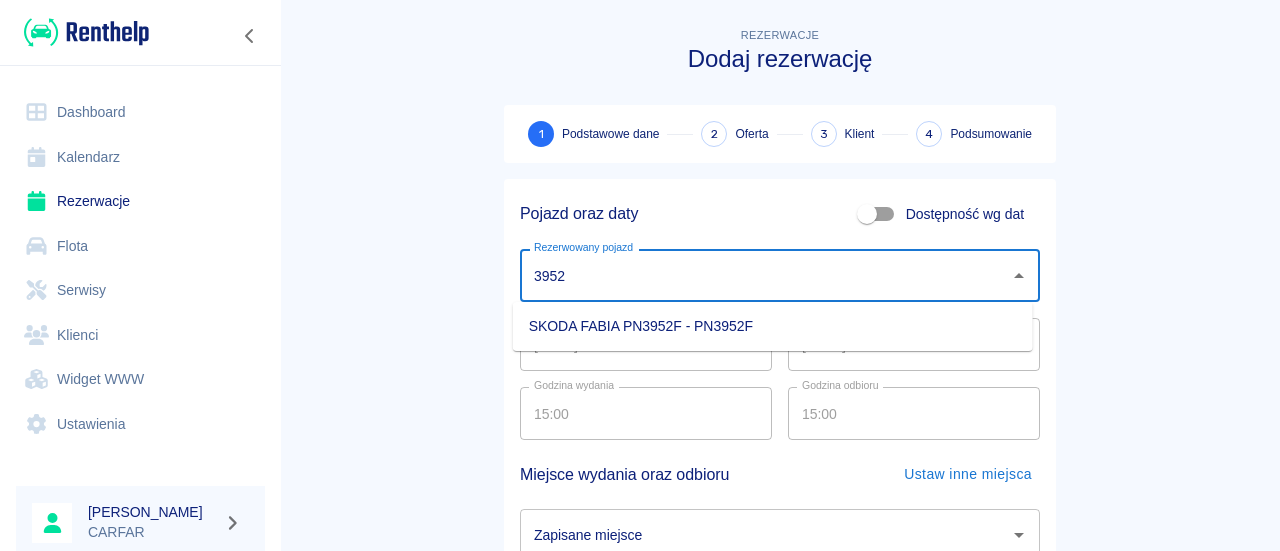 click on "SKODA FABIA PN3952F - PN3952F" at bounding box center (773, 326) 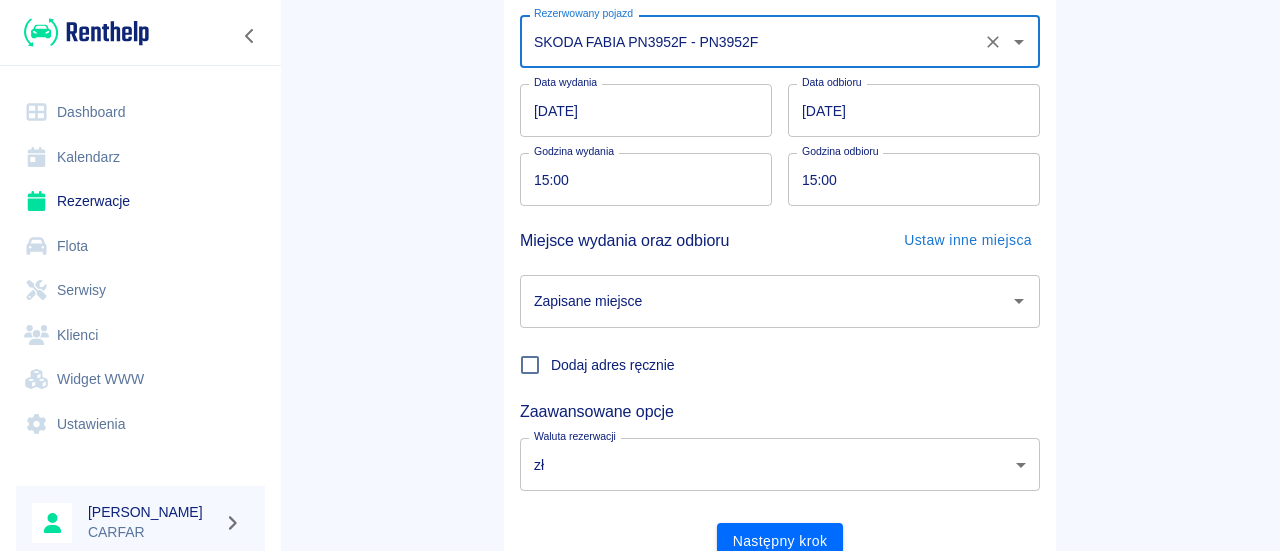 scroll, scrollTop: 236, scrollLeft: 0, axis: vertical 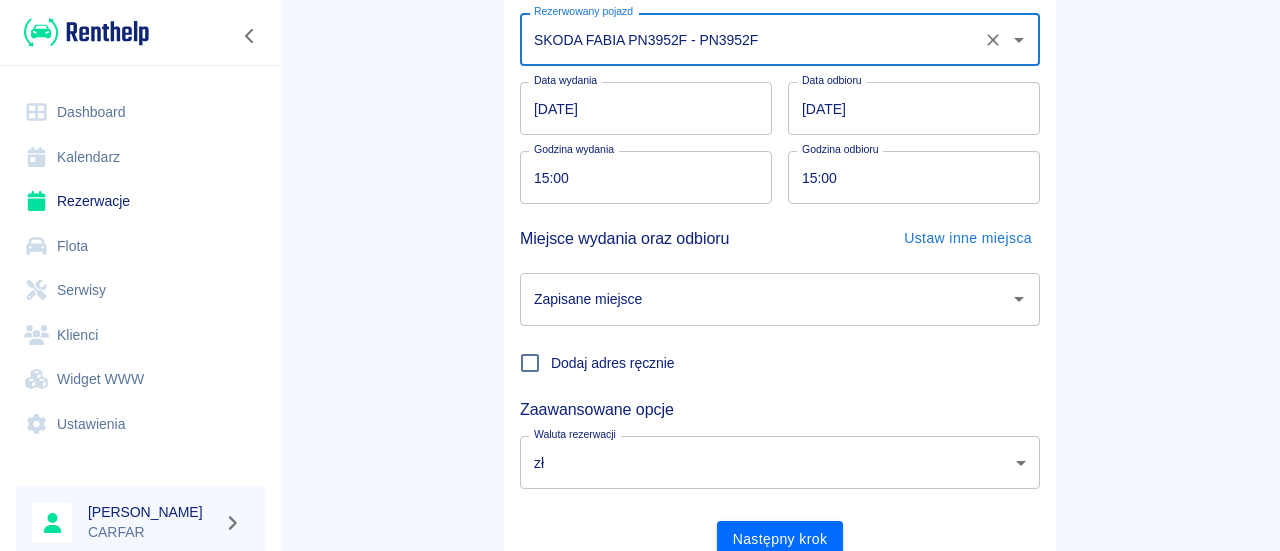 type on "SKODA FABIA PN3952F - PN3952F" 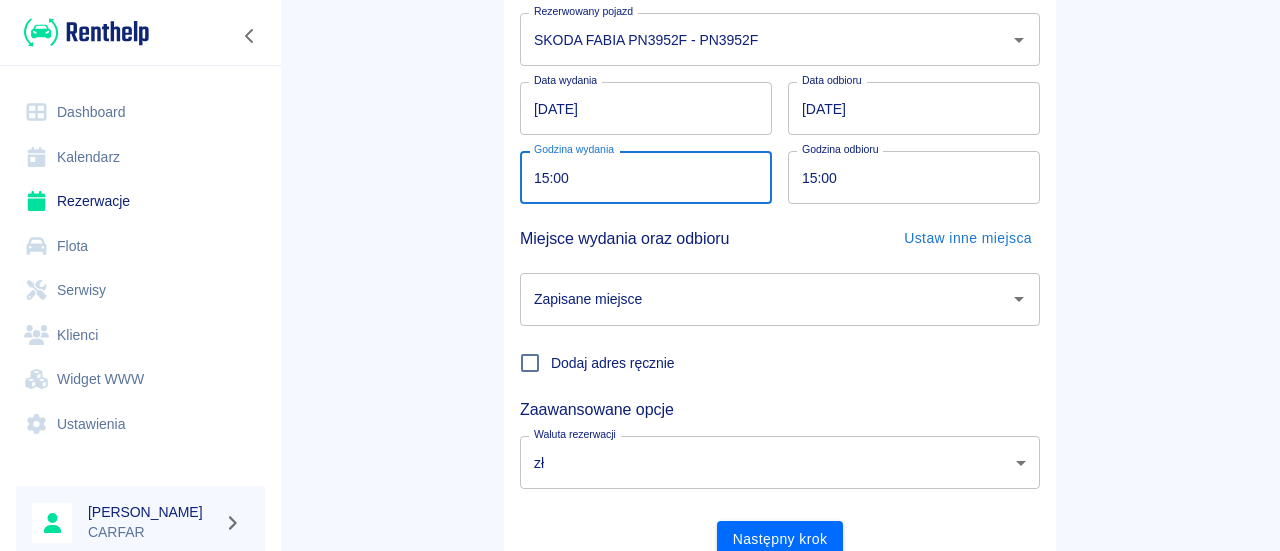 click on "15:00" at bounding box center (639, 177) 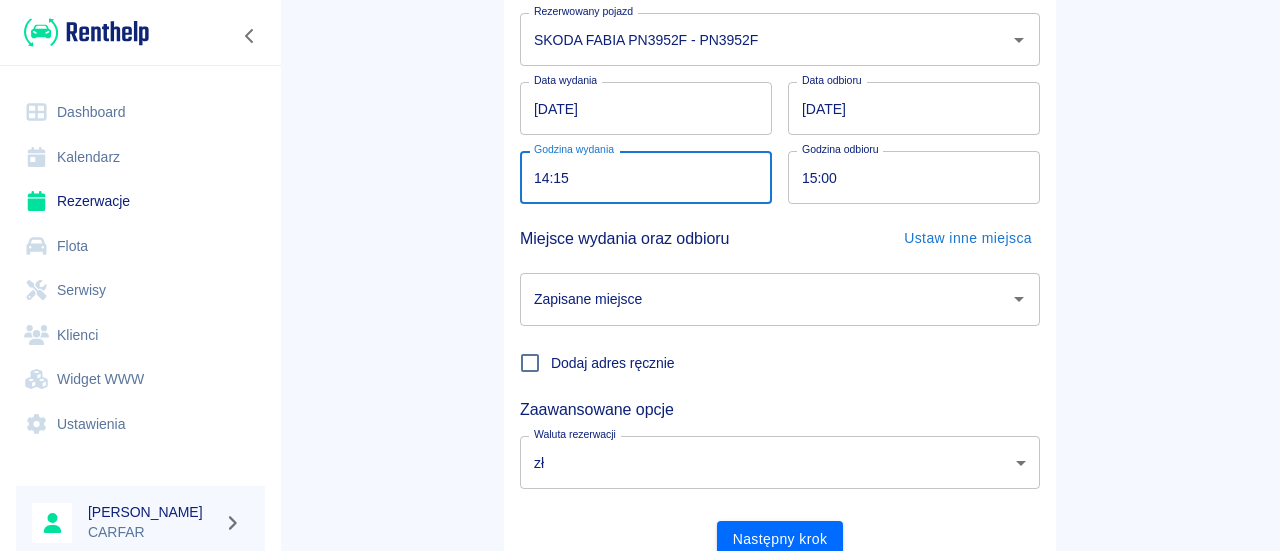 type on "14:15" 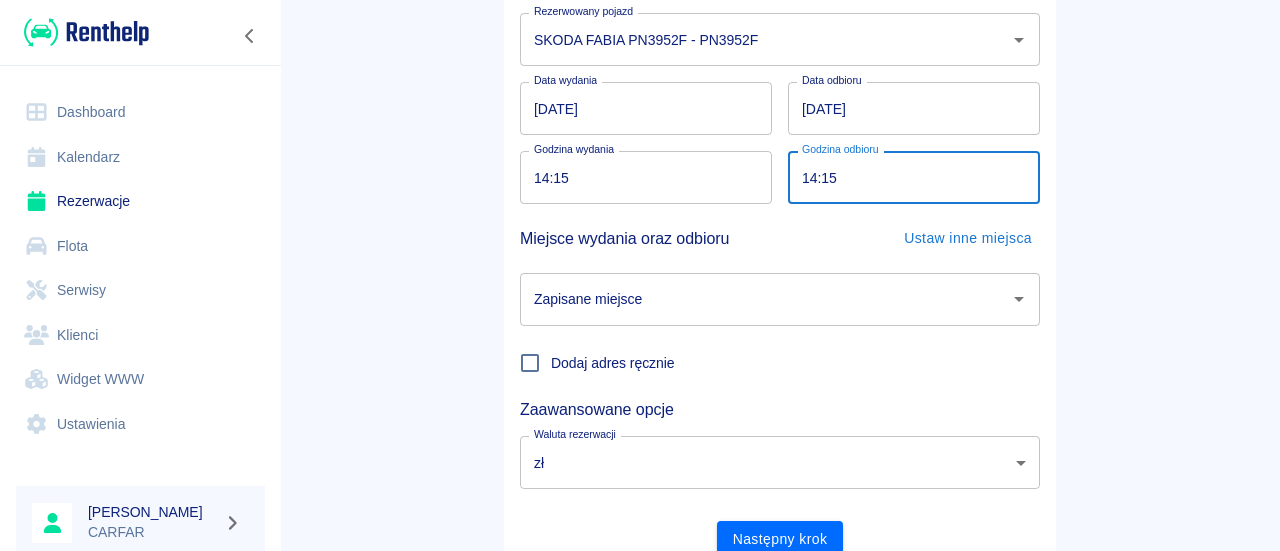 scroll, scrollTop: 316, scrollLeft: 0, axis: vertical 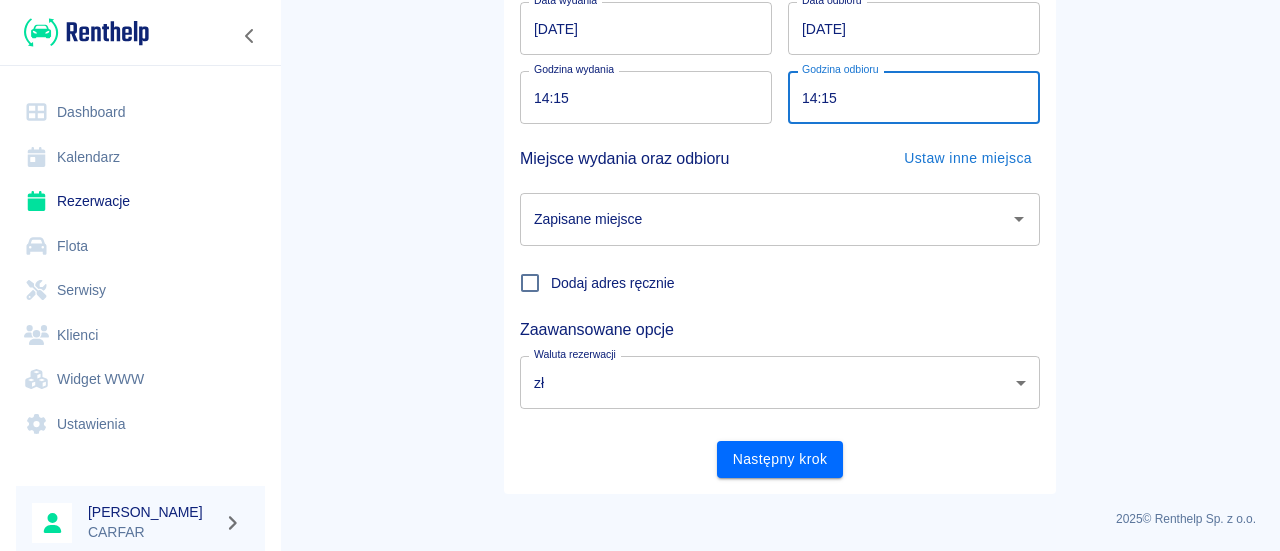 type on "14:15" 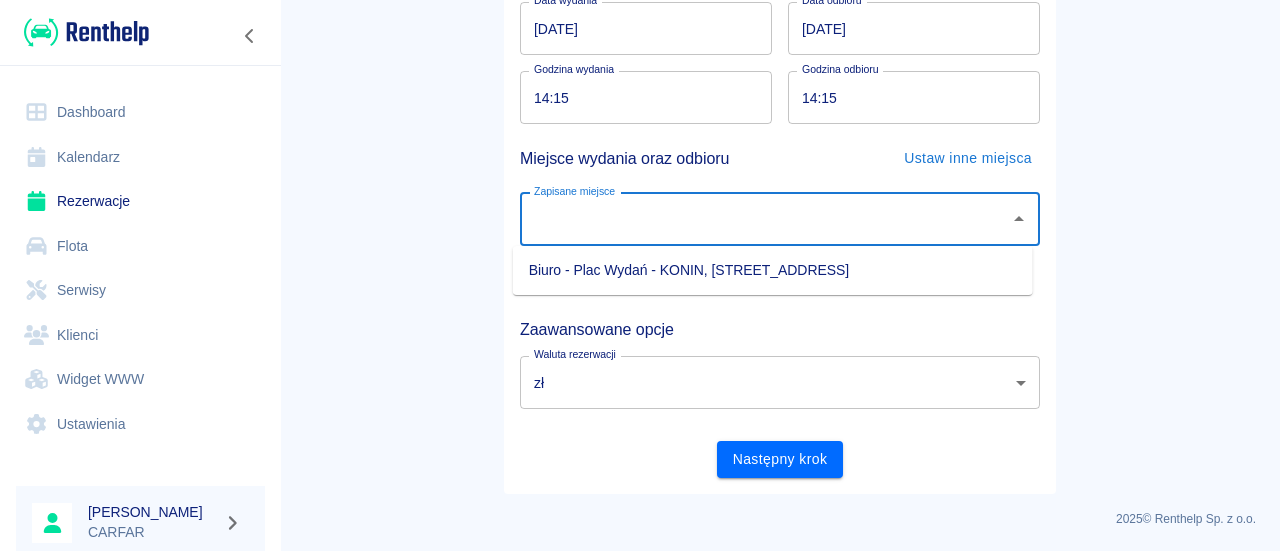 click on "Zapisane miejsce" at bounding box center [765, 219] 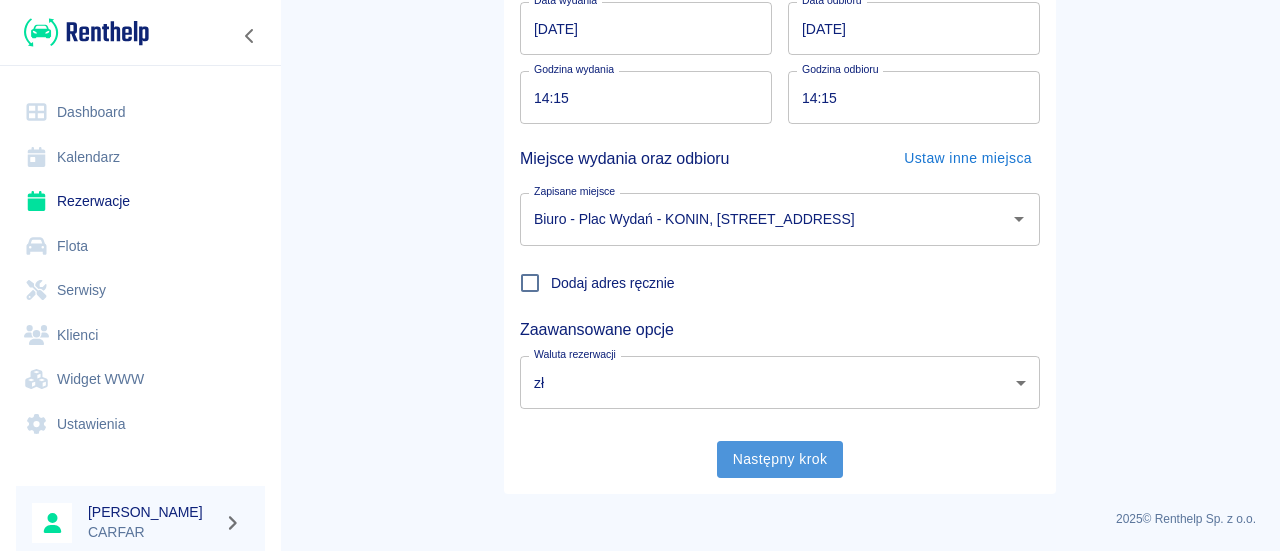 click on "Następny krok" at bounding box center [780, 459] 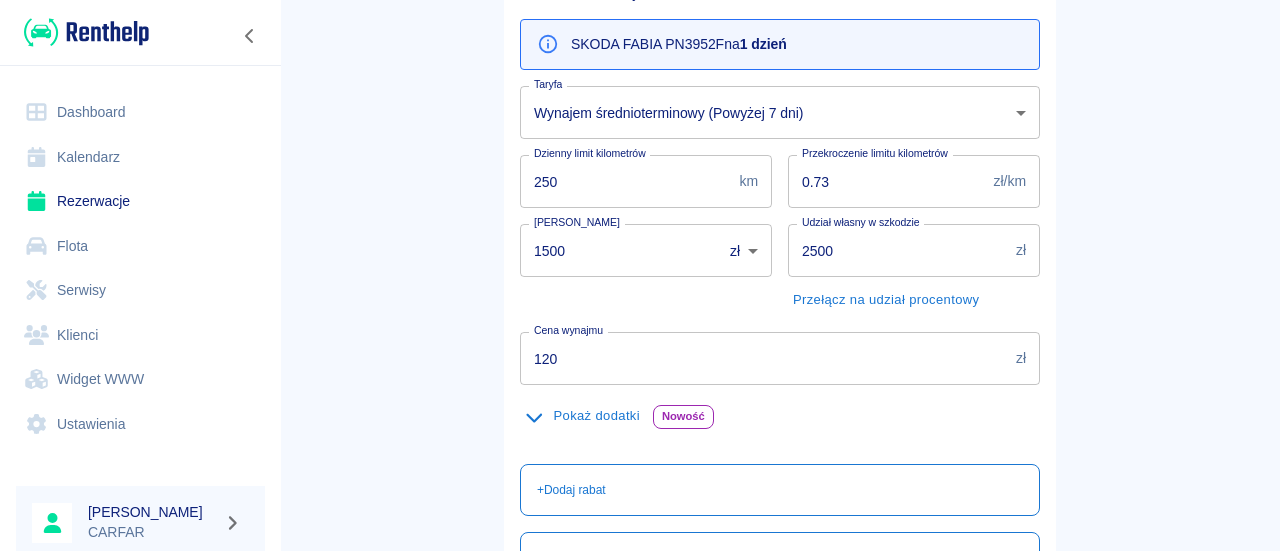 scroll, scrollTop: 213, scrollLeft: 0, axis: vertical 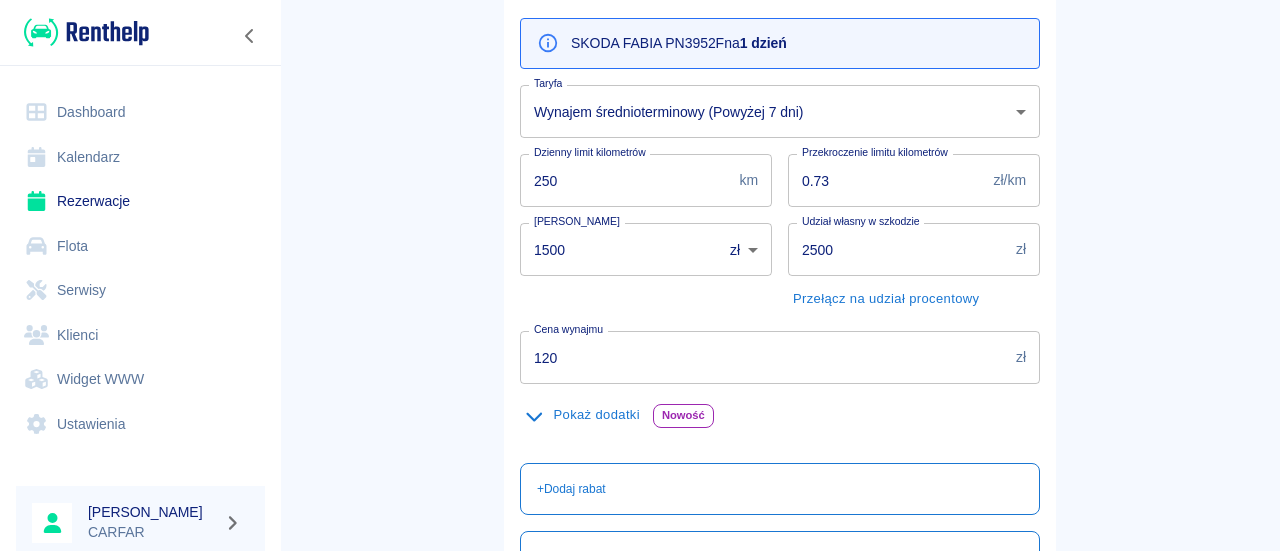 click on "SKODA FABIA PN3952F  na  1 dzień" at bounding box center [780, 43] 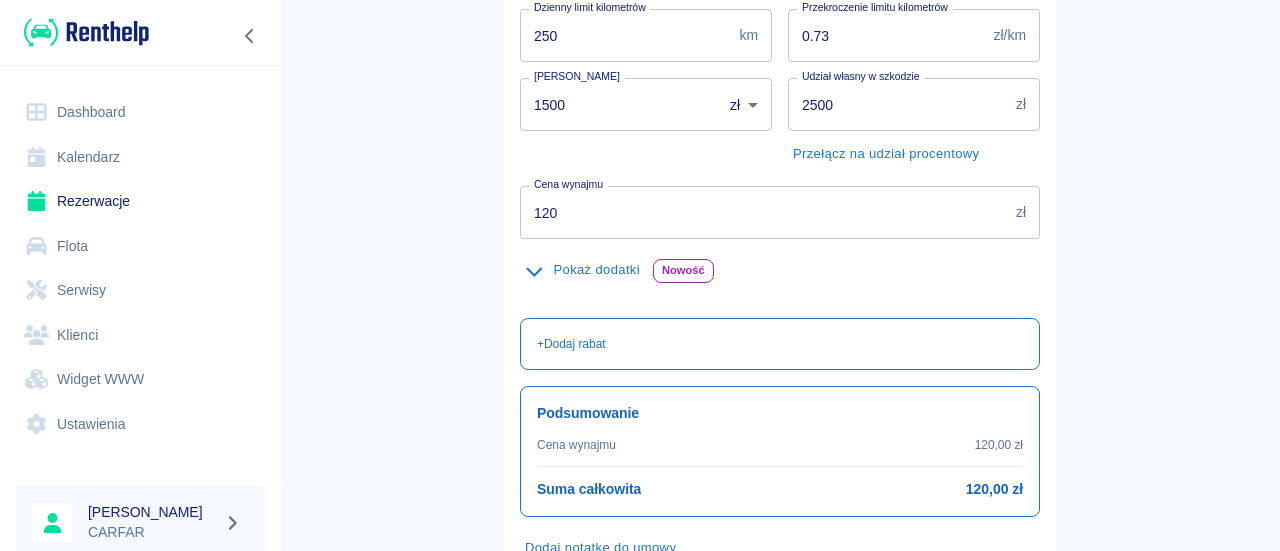 scroll, scrollTop: 359, scrollLeft: 0, axis: vertical 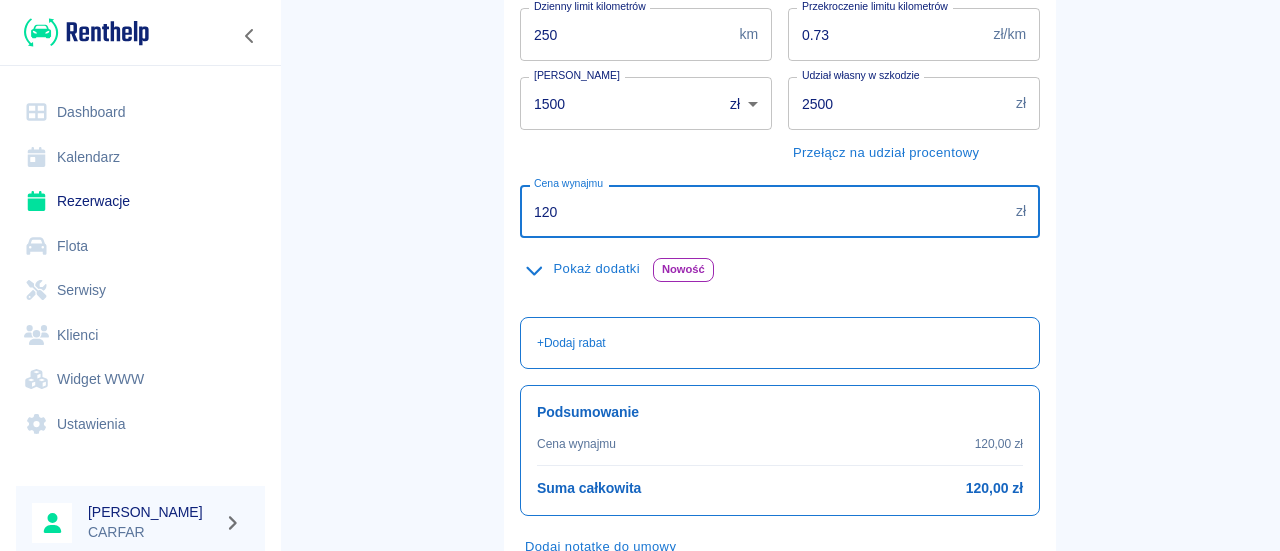click on "120" at bounding box center [764, 211] 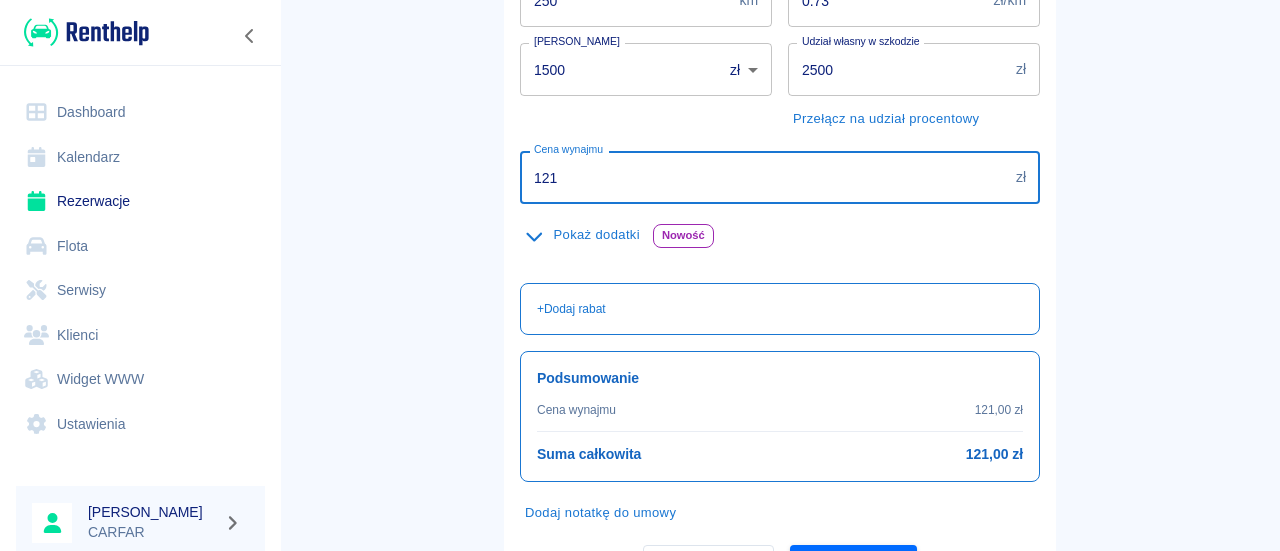 scroll, scrollTop: 494, scrollLeft: 0, axis: vertical 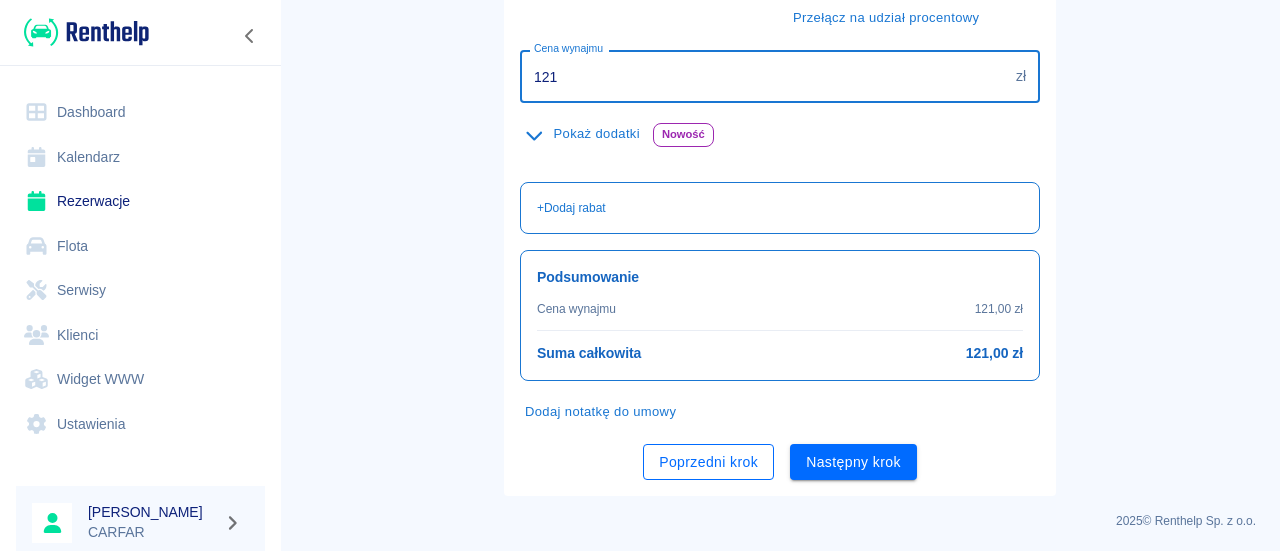 type on "121" 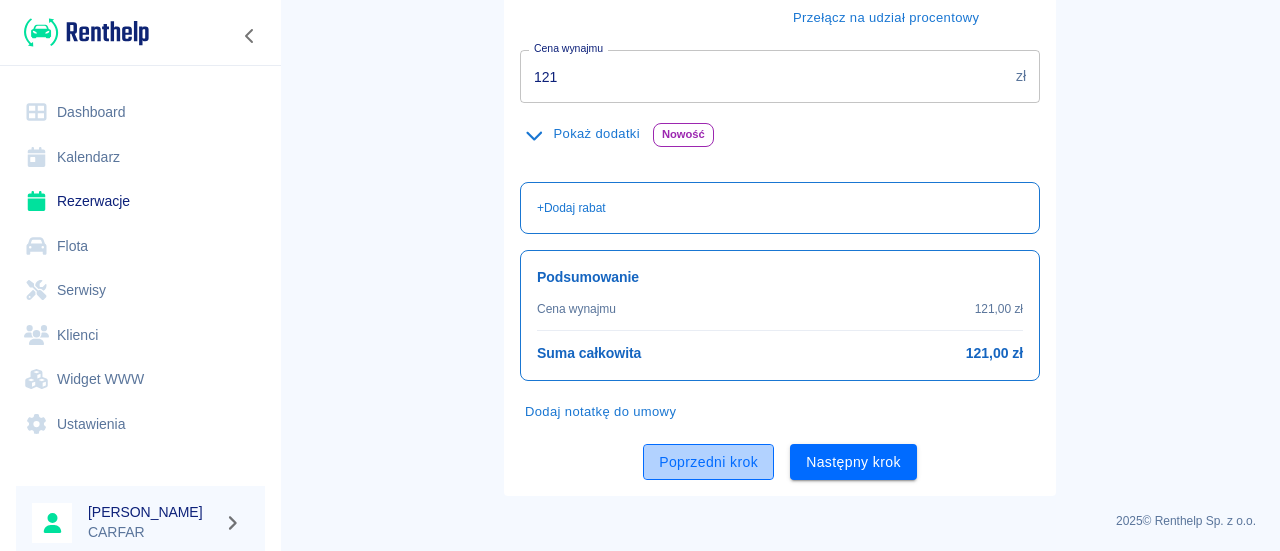 click on "Poprzedni krok" at bounding box center [708, 462] 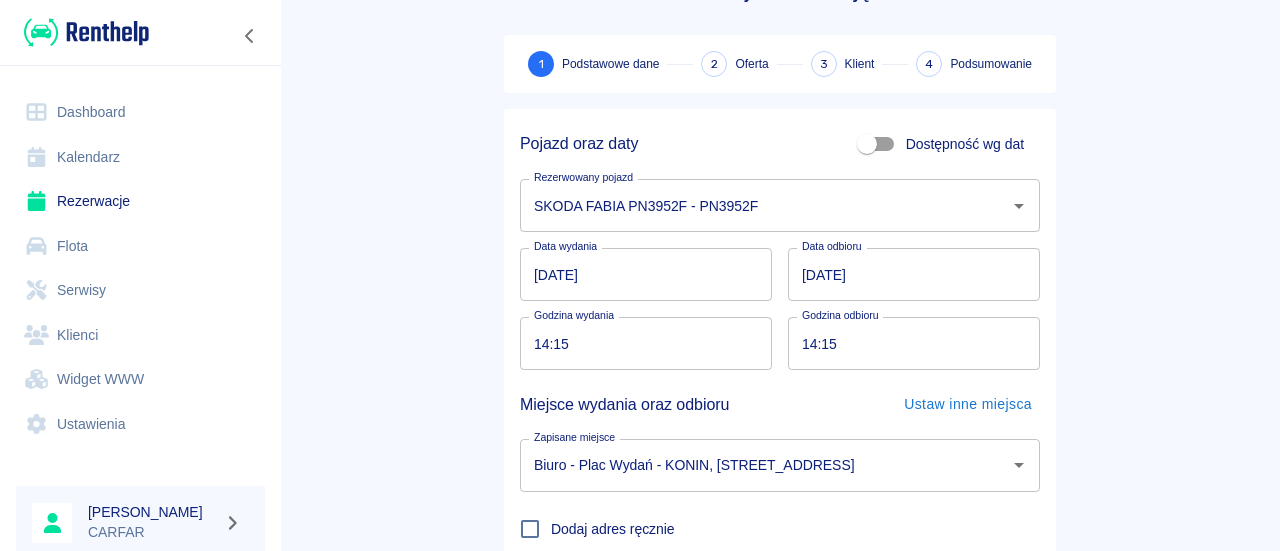 scroll, scrollTop: 68, scrollLeft: 0, axis: vertical 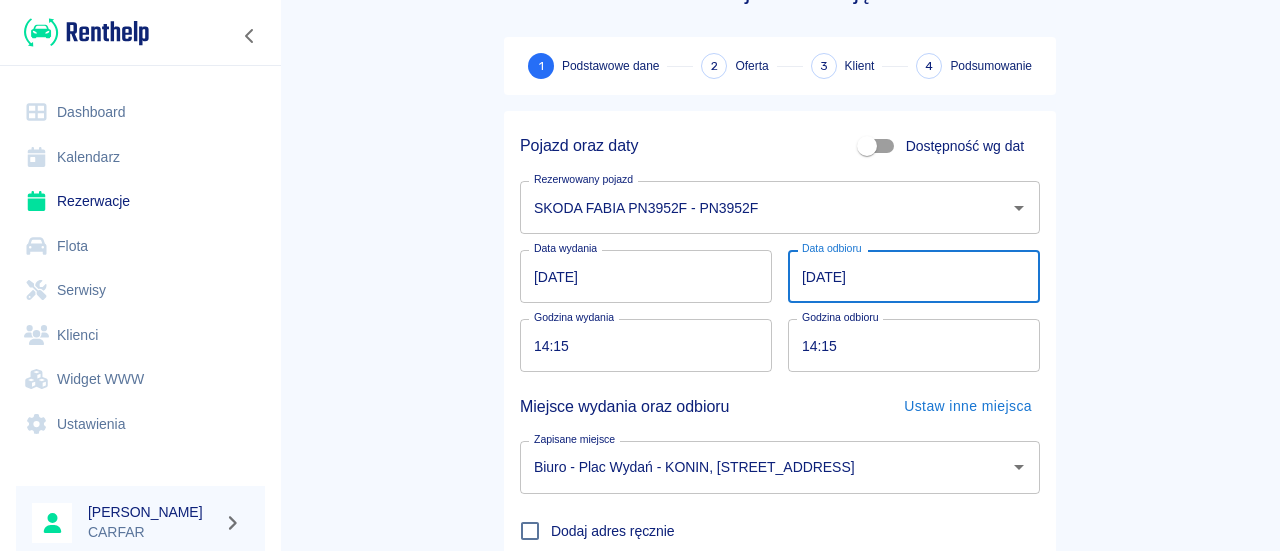 click on "[DATE]" at bounding box center (914, 276) 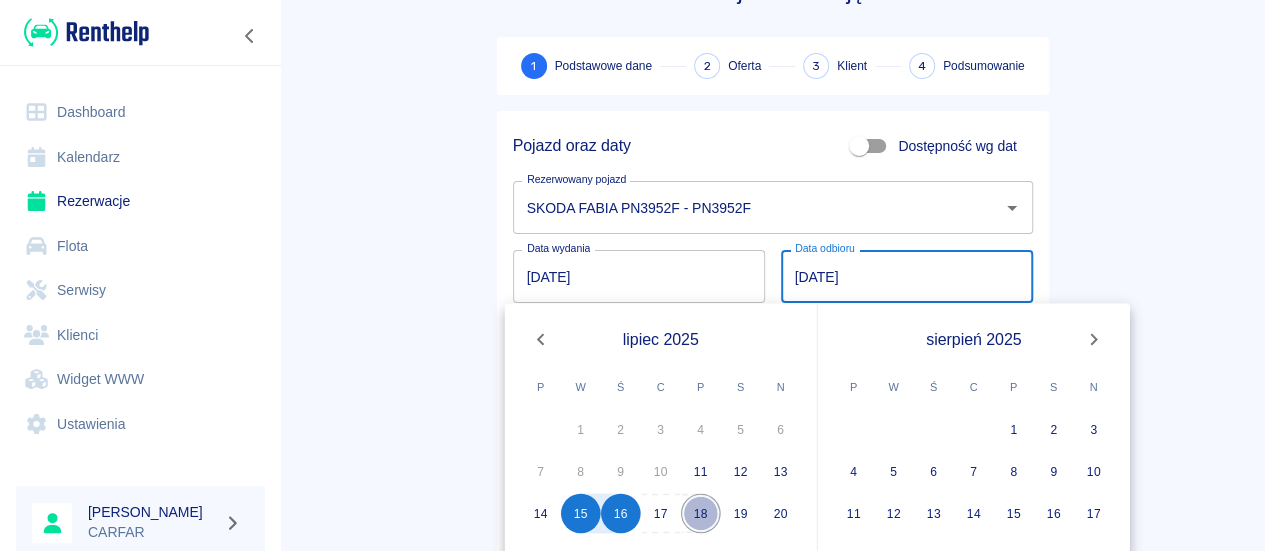 click on "18" at bounding box center (701, 514) 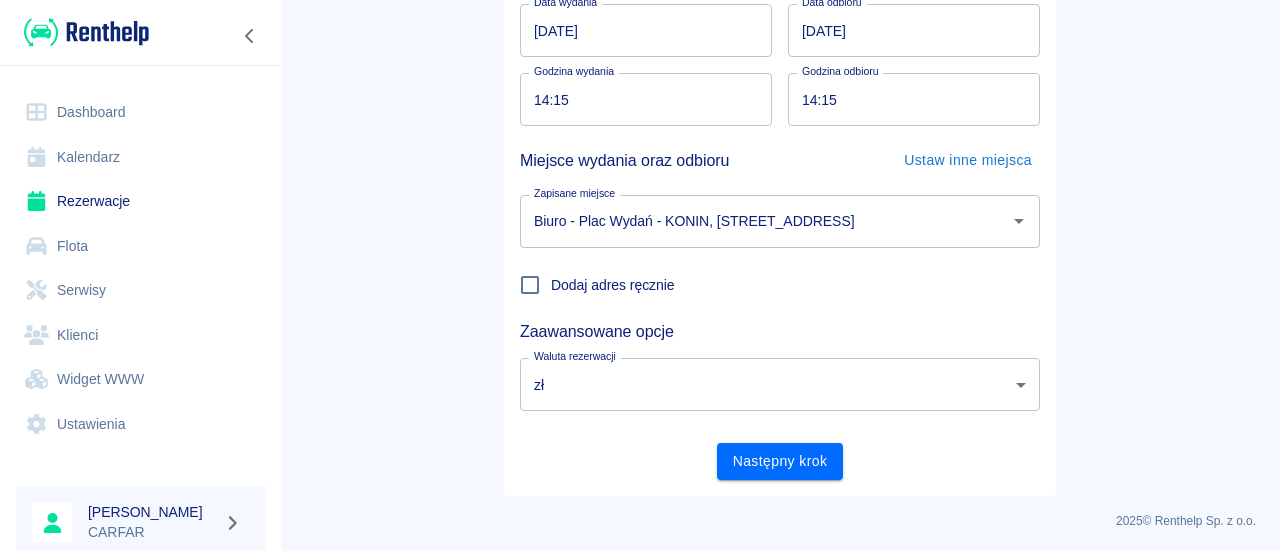 scroll, scrollTop: 316, scrollLeft: 0, axis: vertical 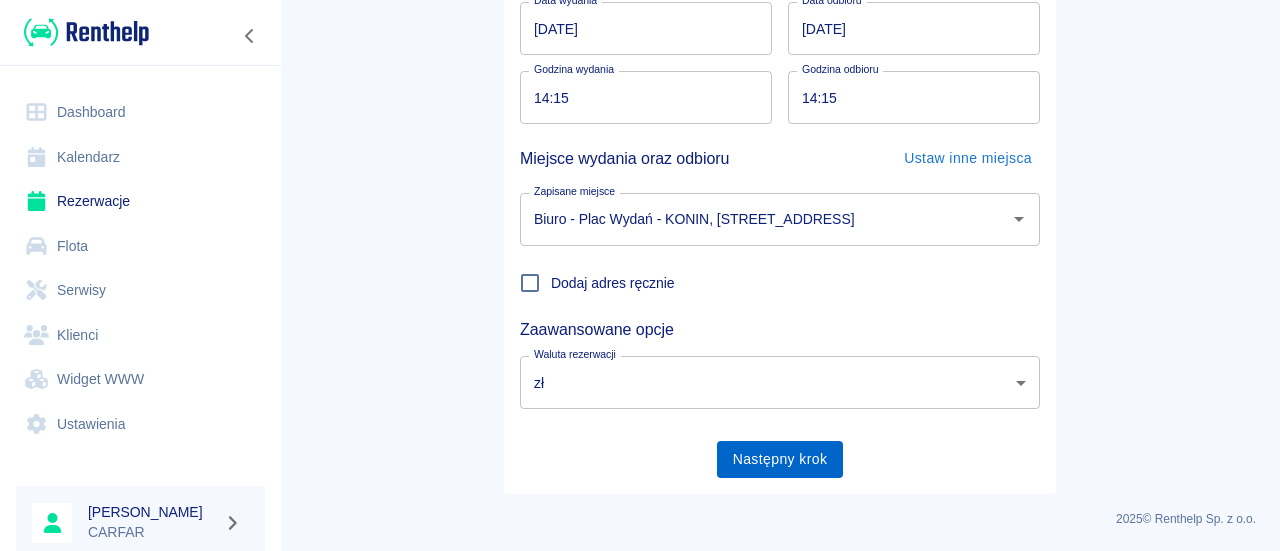 click on "Następny krok" at bounding box center (780, 459) 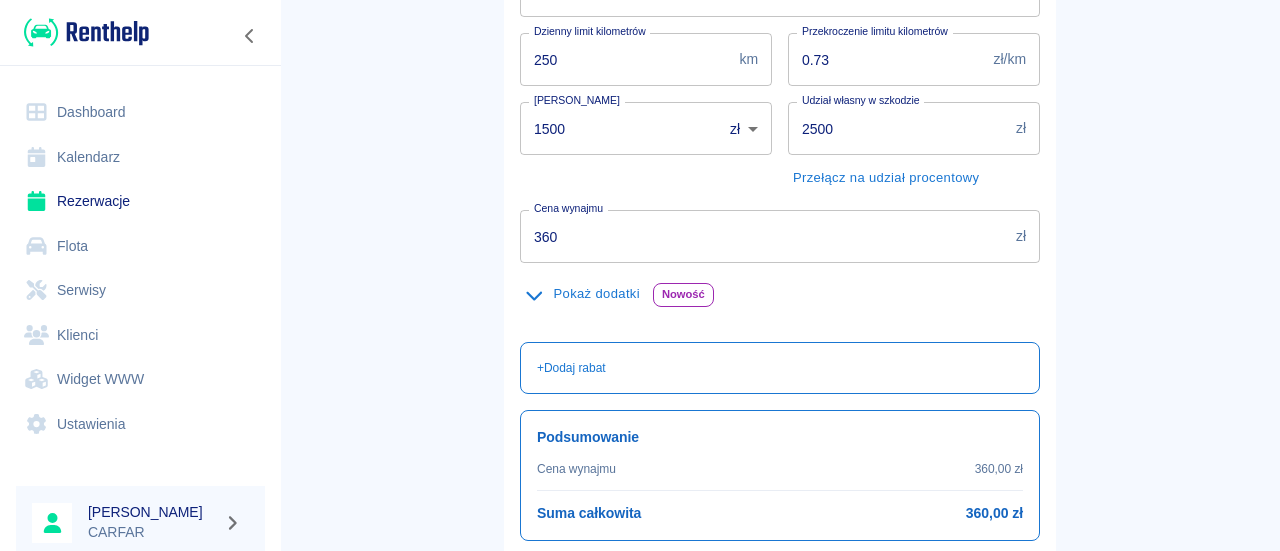 scroll, scrollTop: 234, scrollLeft: 0, axis: vertical 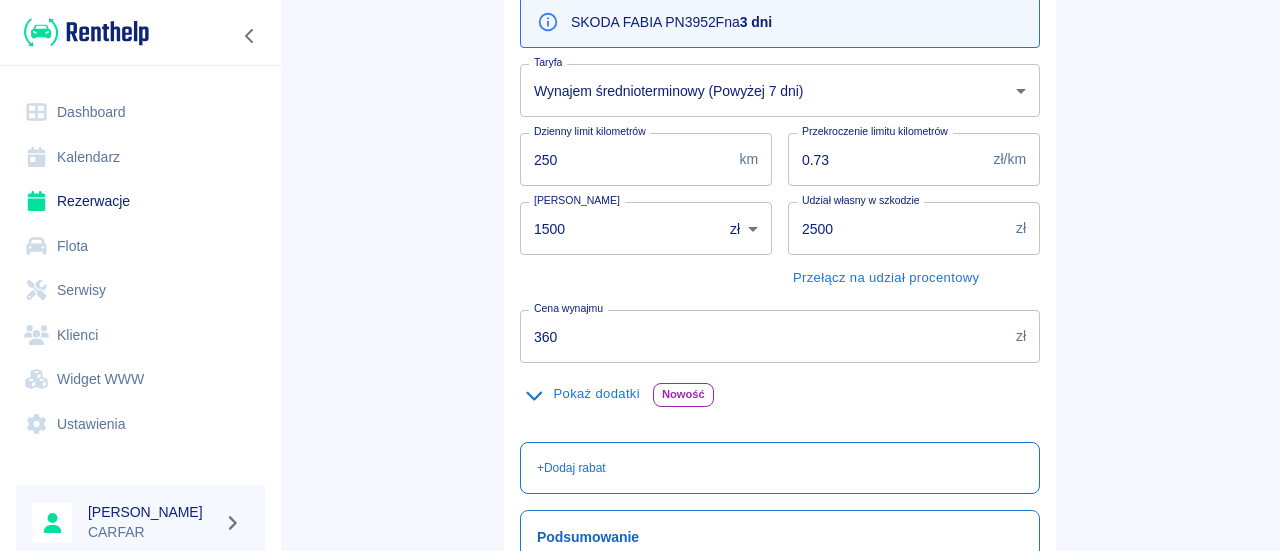 click on "SKODA FABIA PN3952F  na  3 dni" at bounding box center (780, 22) 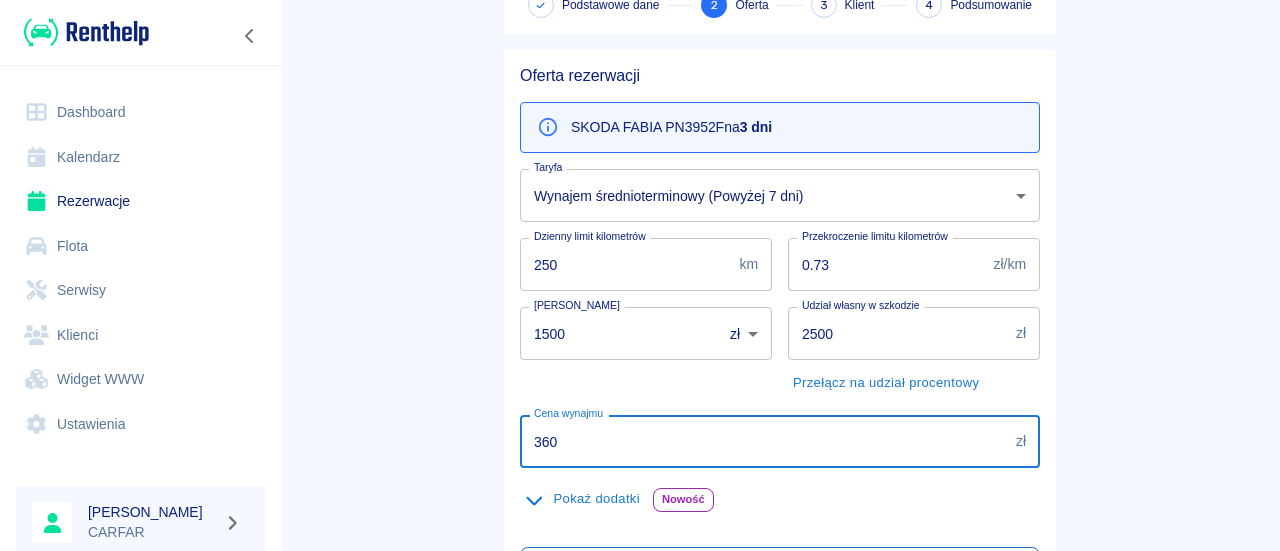 click on "360" at bounding box center (764, 441) 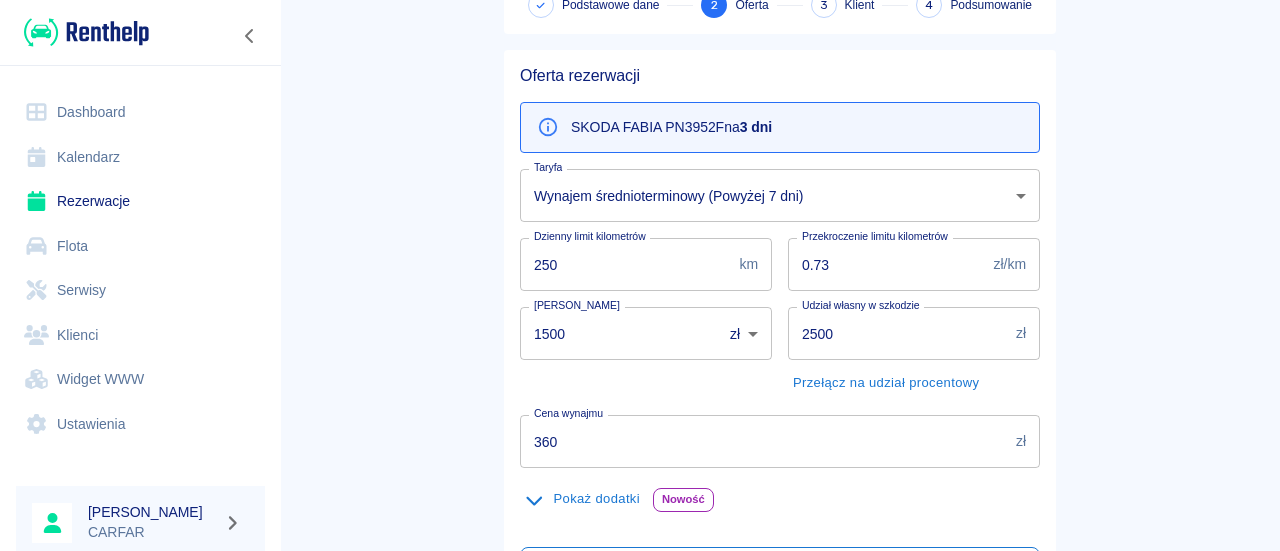 click on "SKODA FABIA PN3952F  na  3 dni" at bounding box center (780, 127) 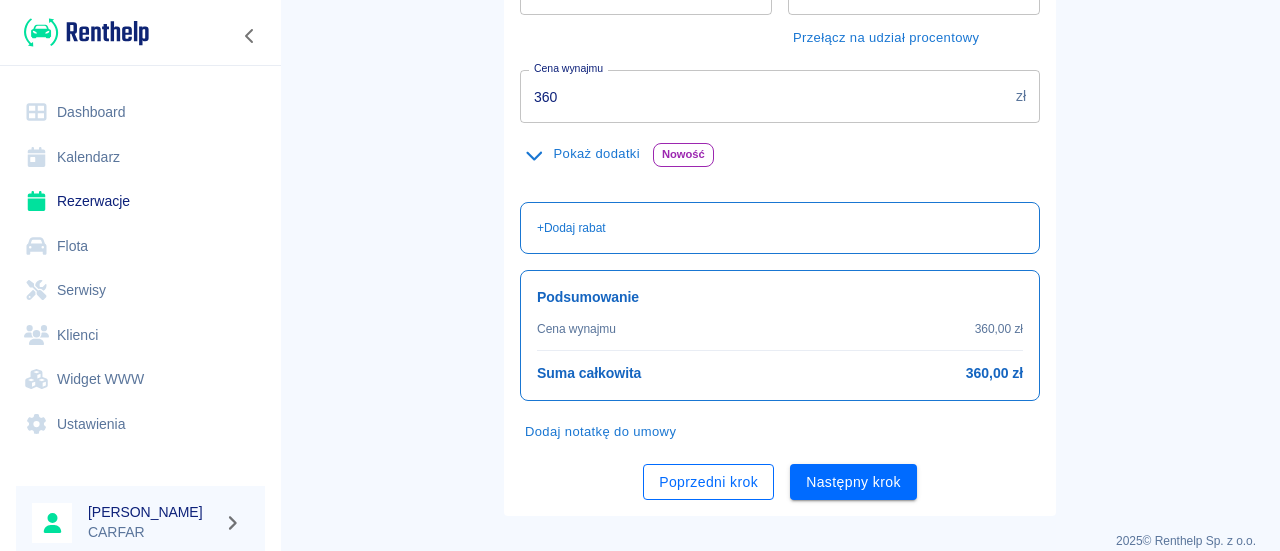 click on "Poprzedni krok" at bounding box center [708, 482] 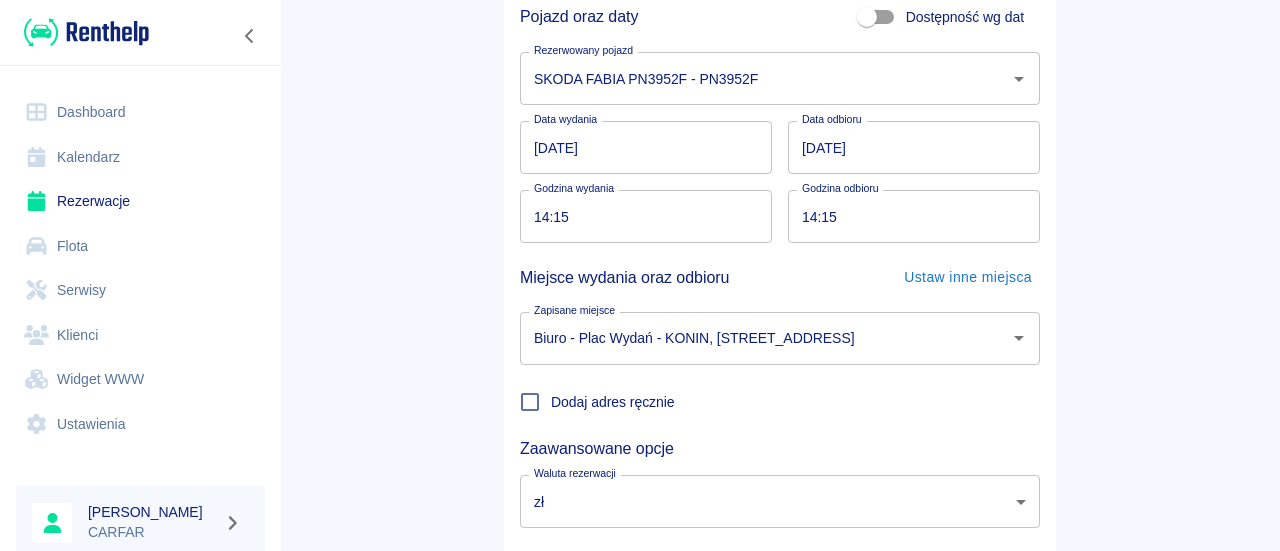 scroll, scrollTop: 316, scrollLeft: 0, axis: vertical 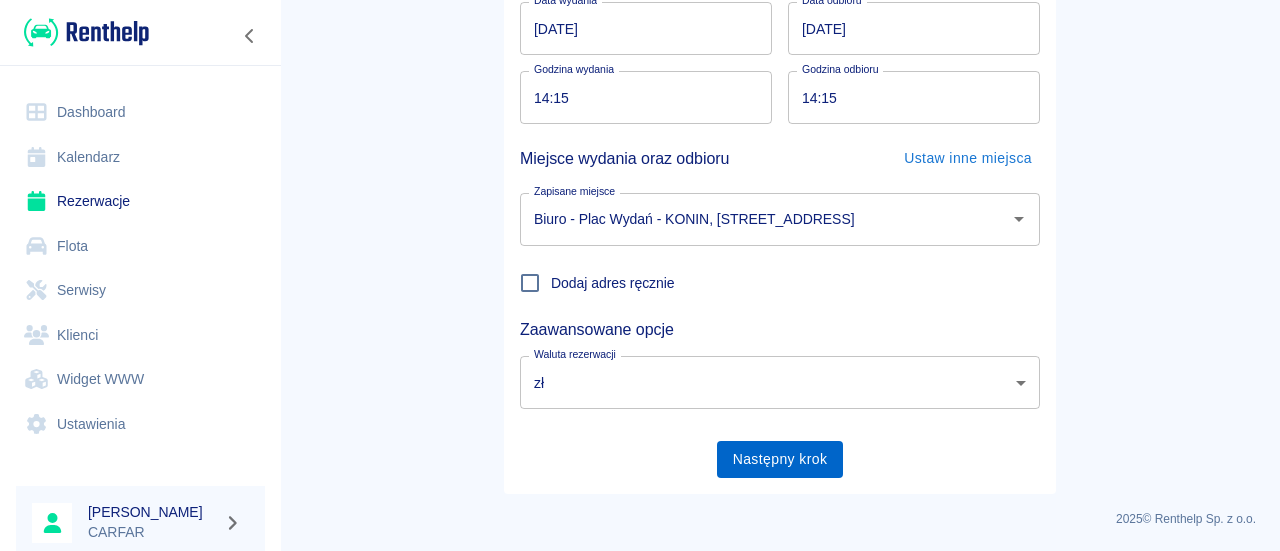 click on "Następny krok" at bounding box center [780, 459] 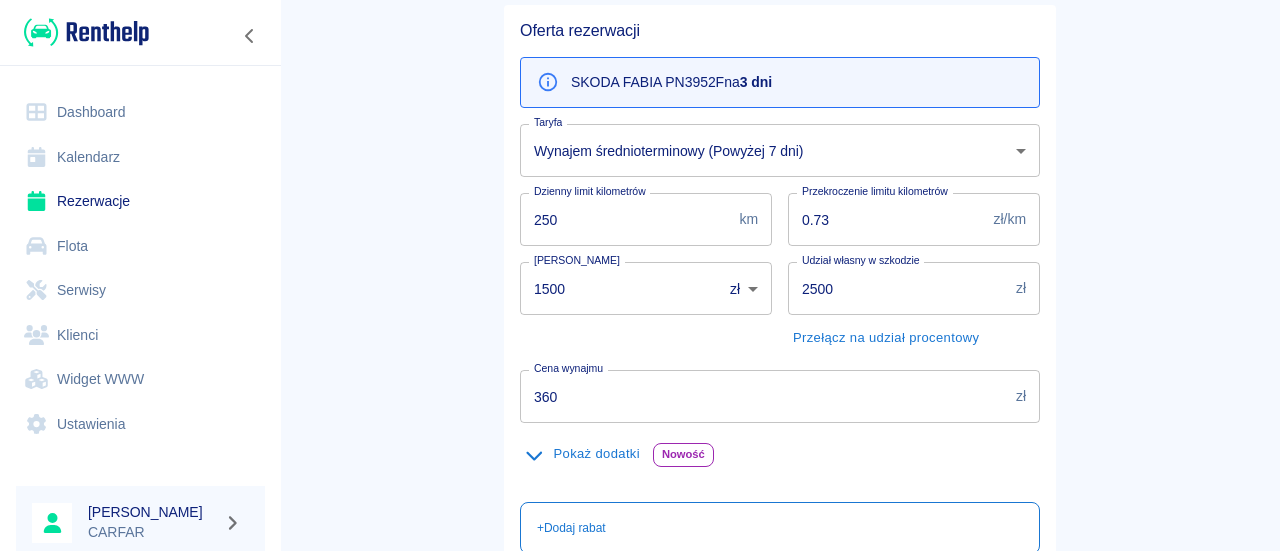 scroll, scrollTop: 173, scrollLeft: 0, axis: vertical 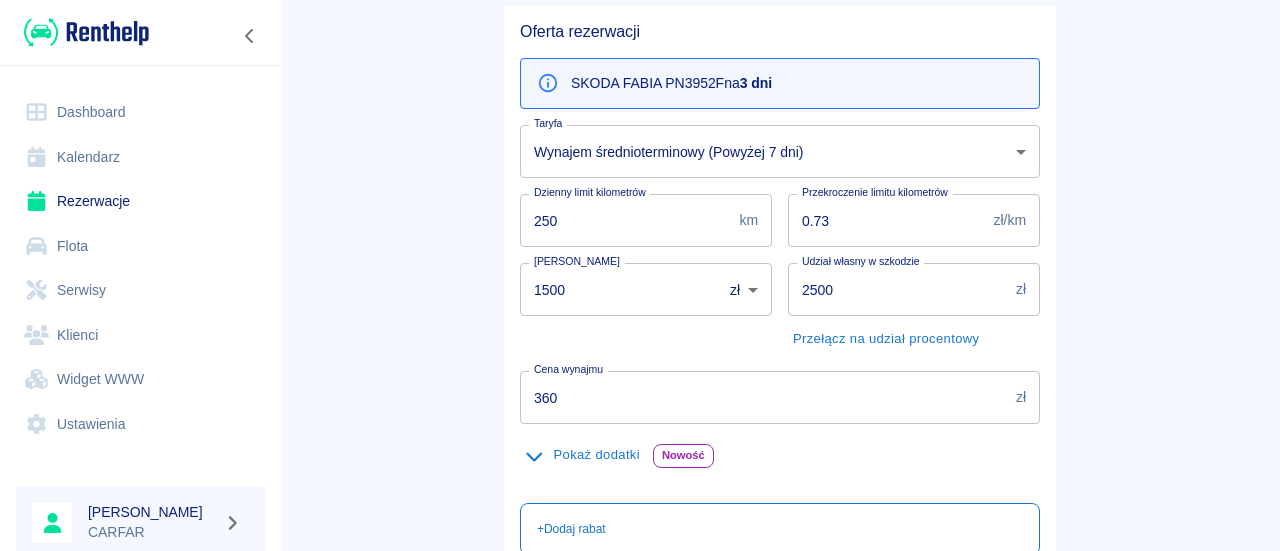 click on "Używamy plików Cookies, by zapewnić Ci najlepsze możliwe doświadczenie. Aby dowiedzieć się więcej, zapoznaj się z naszą Polityką Prywatności.  Polityka Prywatności Rozumiem Dashboard Kalendarz Rezerwacje Flota Serwisy Klienci Widget WWW Ustawienia [PERSON_NAME] CARFAR Rezerwacje Dodaj rezerwację Podstawowe dane 2 Oferta 3 Klient 4 Podsumowanie Oferta rezerwacji SKODA FABIA PN3952F  na  3 dni Taryfa Wynajem średnioterminowy (Powyżej 7 dni)  b5ea49e9-5e9c-4770-b2af-755722a7a177 Taryfa Dzienny limit kilometrów 250 km Dzienny limit kilometrów Przekroczenie limitu kilometrów 0.73 zł/km Przekroczenie limitu kilometrów Kaucja 1500 zł PLN ​ Kaucja Udział własny w szkodzie 2500 zł Udział własny w szkodzie Przełącz na udział procentowy Cena wynajmu 360 zł Cena wynajmu Pokaż dodatki Nowość MYCIE POJAZDU  Jednorazowo 75,00 zł MYCIE POJAZDU  SPRZĄTANIE POJAZDU  Jednorazowo 75,00 zł
SPRZĄTANIE POJAZDU
WYJAZD ZA GRANICĘ  Jednorazowo 249,00 zł +  Dodaj rabat 360,00 zł" at bounding box center (640, 275) 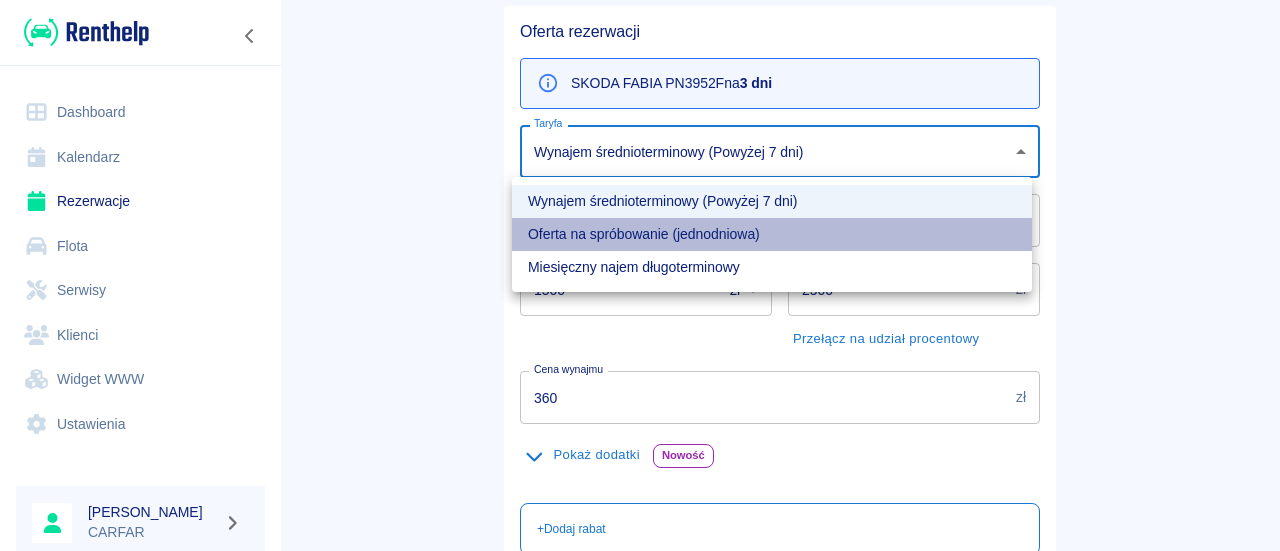 click on "Oferta na spróbowanie (jednodniowa)" at bounding box center (772, 234) 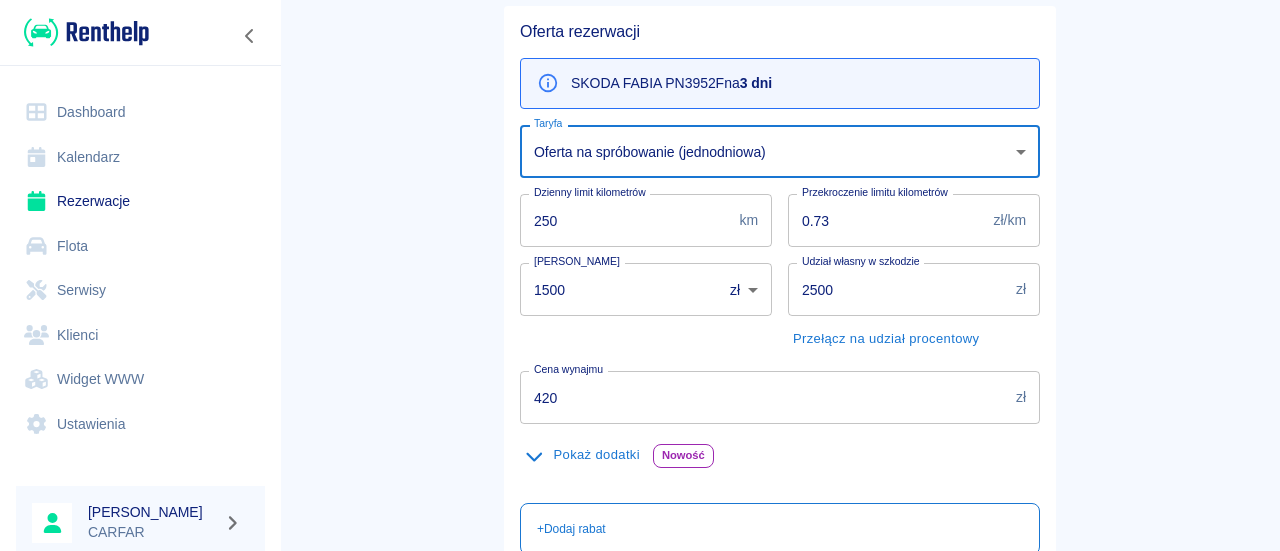 scroll, scrollTop: 494, scrollLeft: 0, axis: vertical 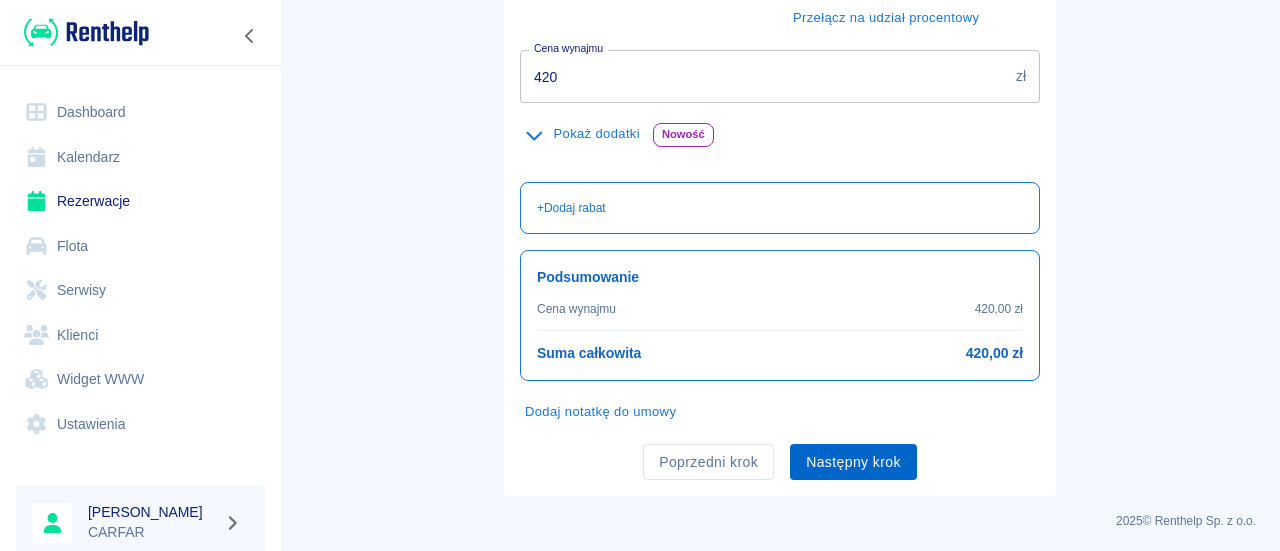 click on "Następny krok" at bounding box center (853, 462) 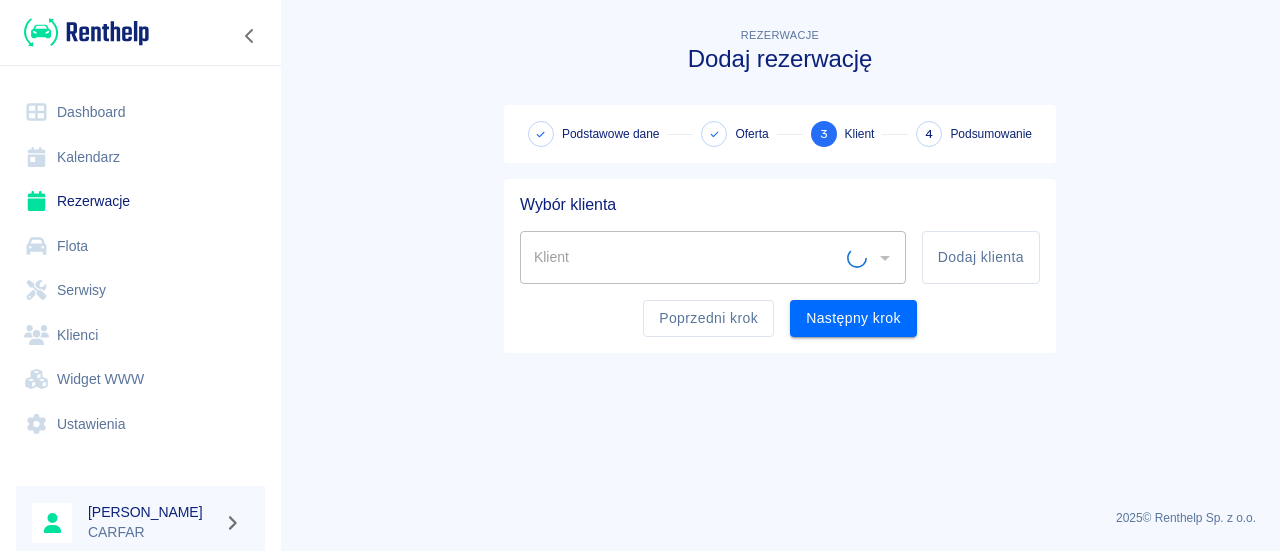 scroll, scrollTop: 0, scrollLeft: 0, axis: both 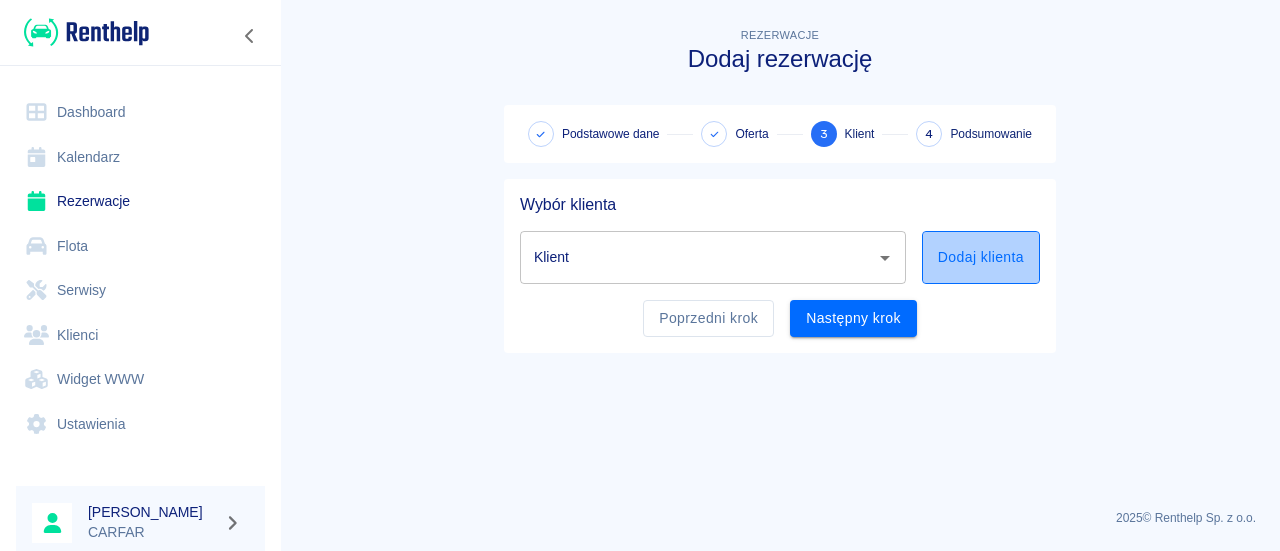 click on "Dodaj klienta" at bounding box center (981, 257) 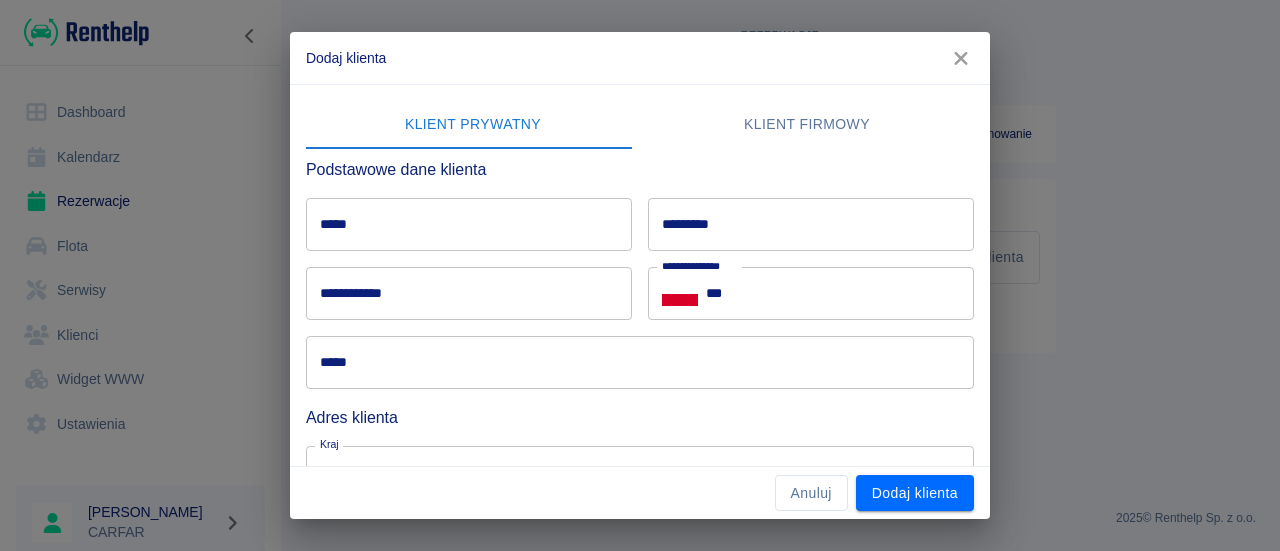 click on "*****" at bounding box center [469, 224] 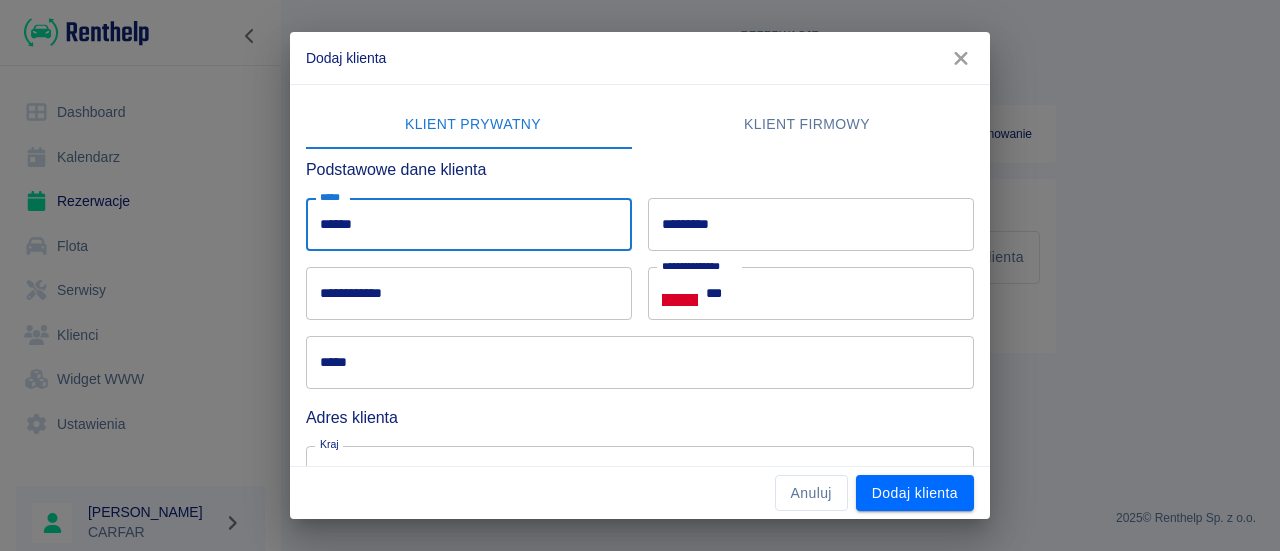 type on "******" 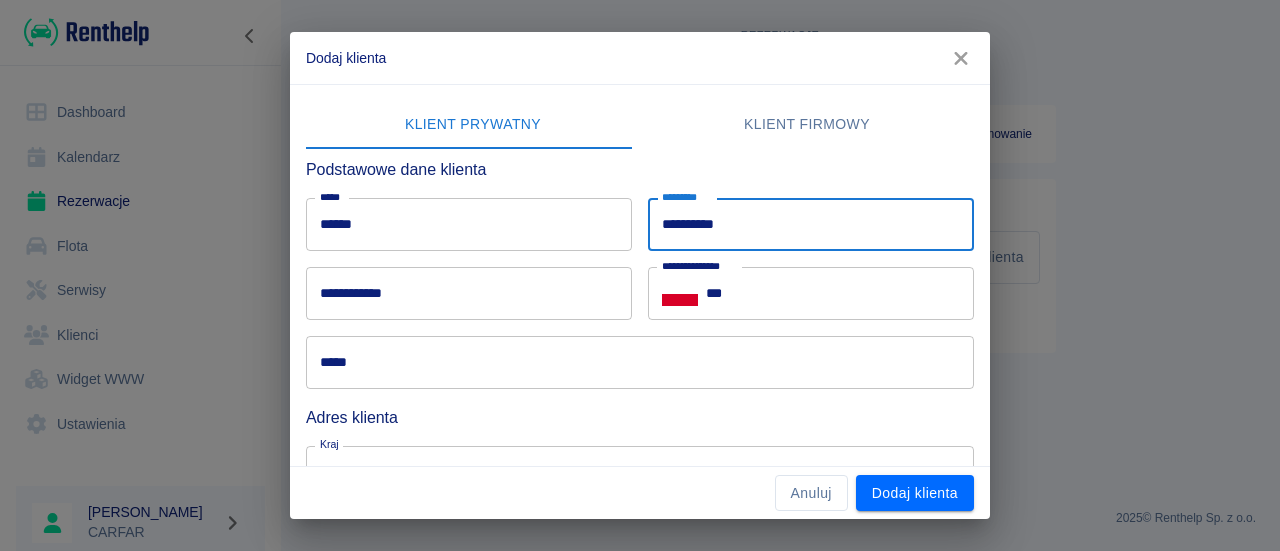 click on "**********" at bounding box center (811, 224) 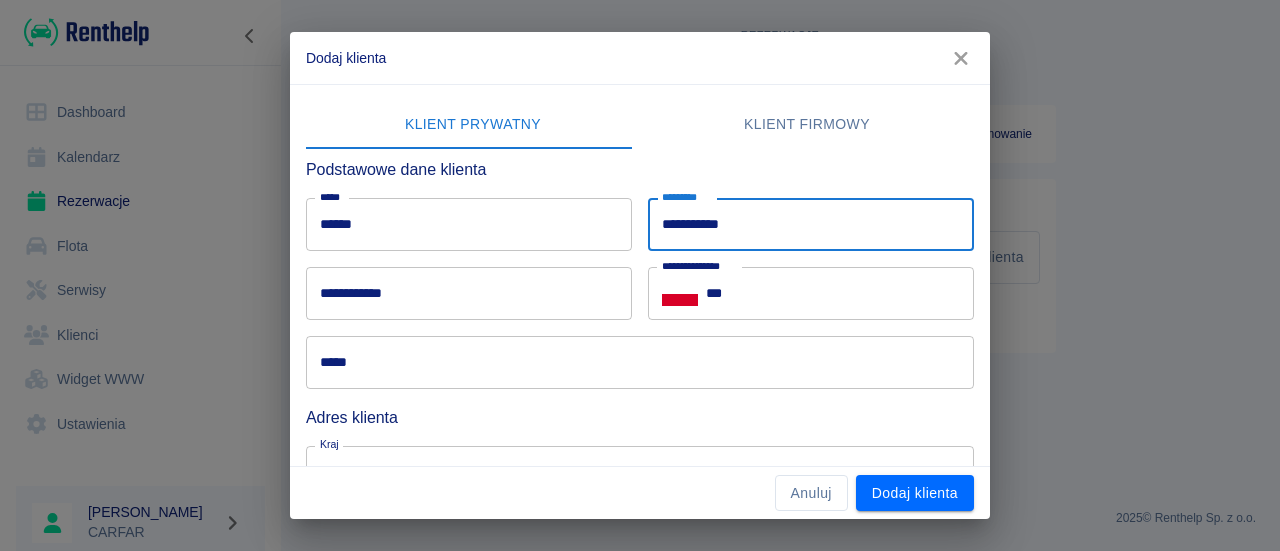 type on "**********" 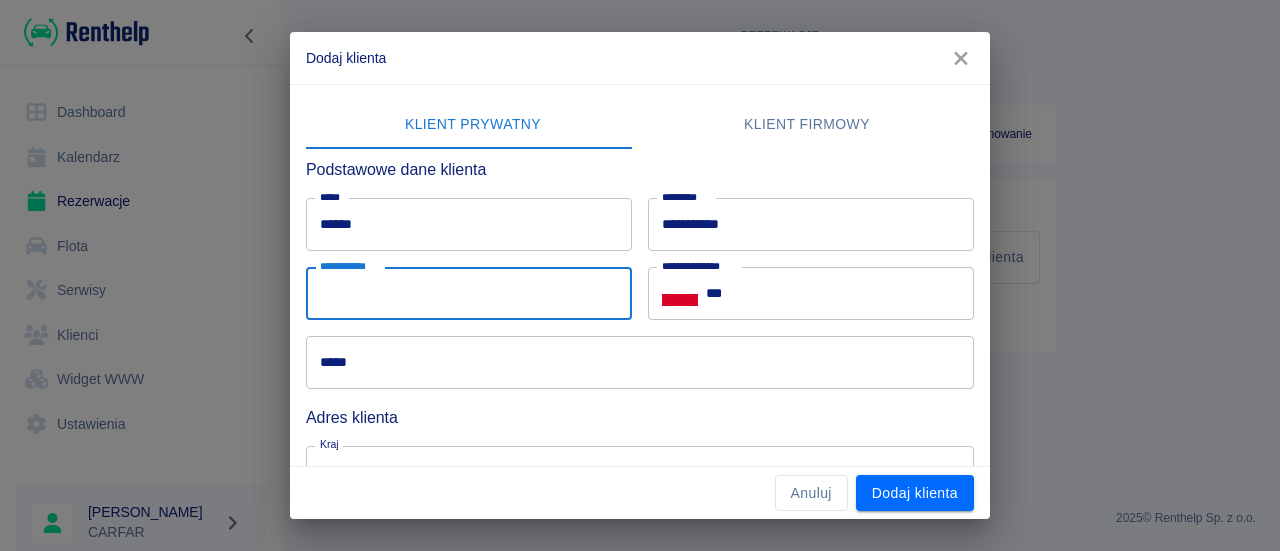 click on "**********" at bounding box center (469, 293) 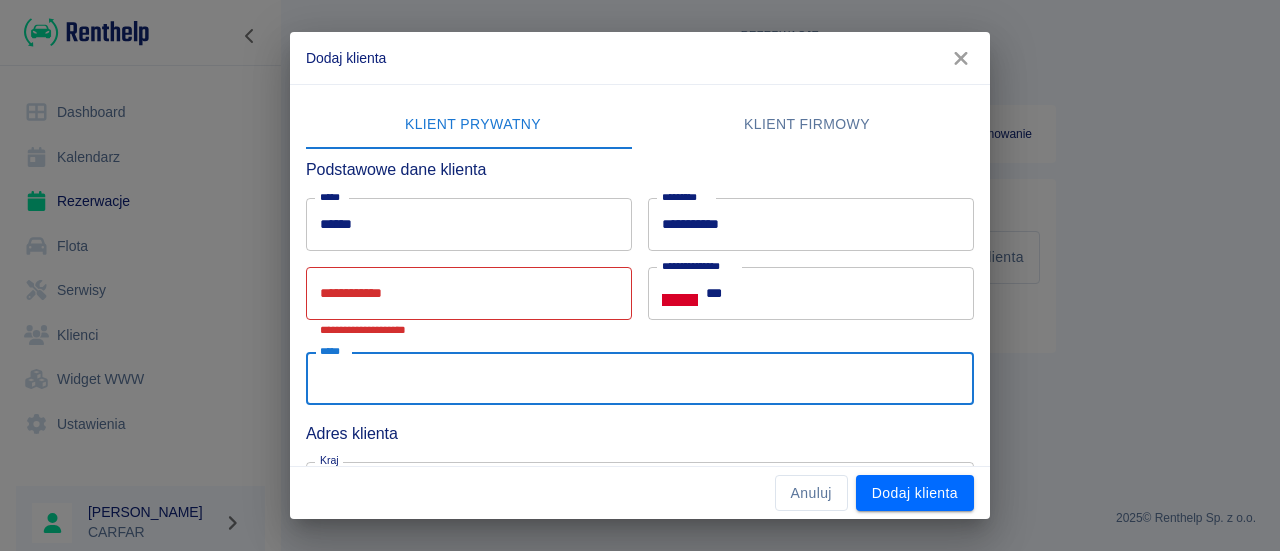click on "***** *****" at bounding box center [632, 370] 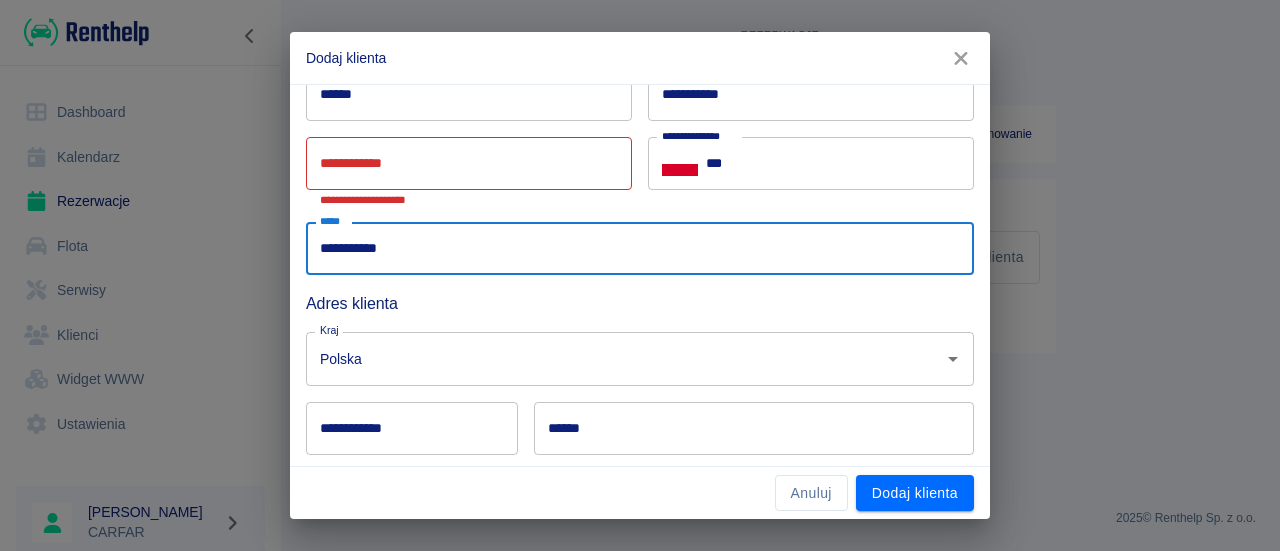 scroll, scrollTop: 131, scrollLeft: 0, axis: vertical 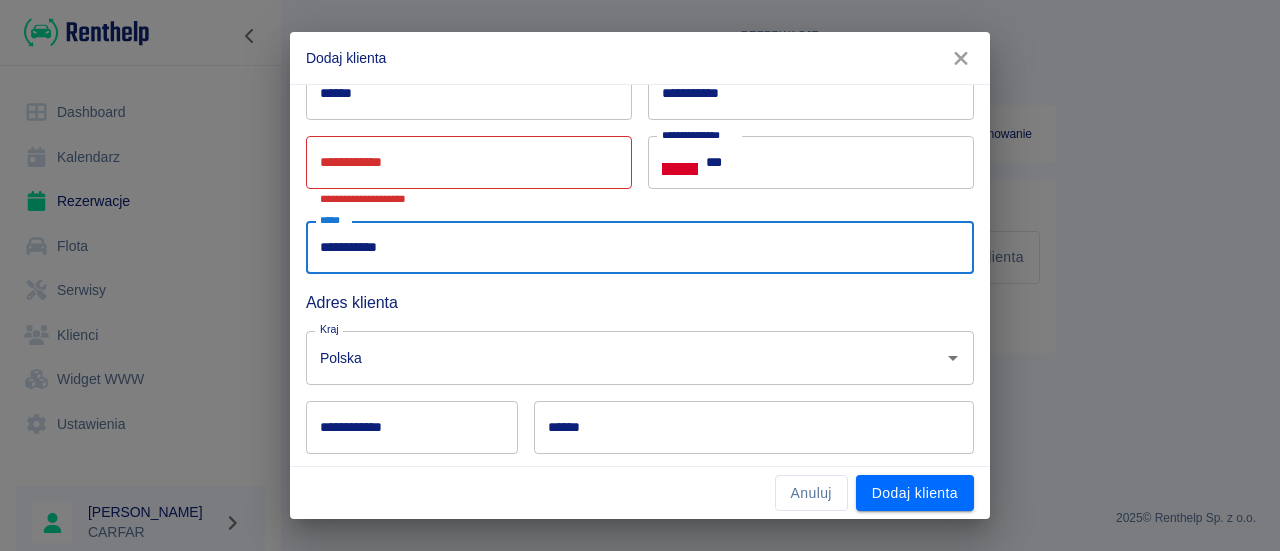 type on "**********" 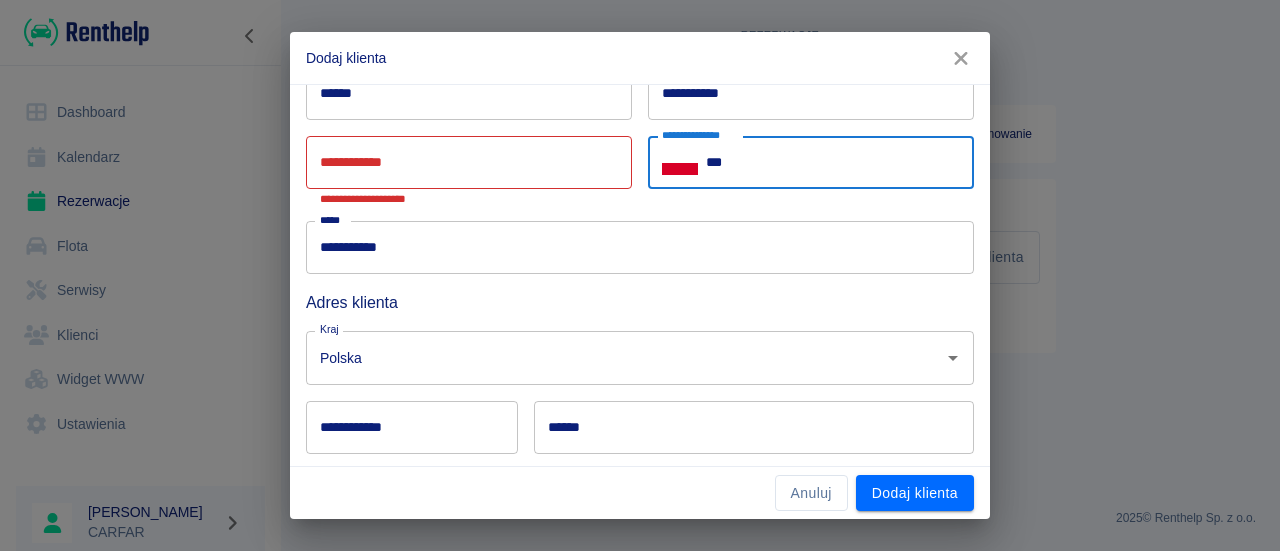 click on "***" at bounding box center (840, 162) 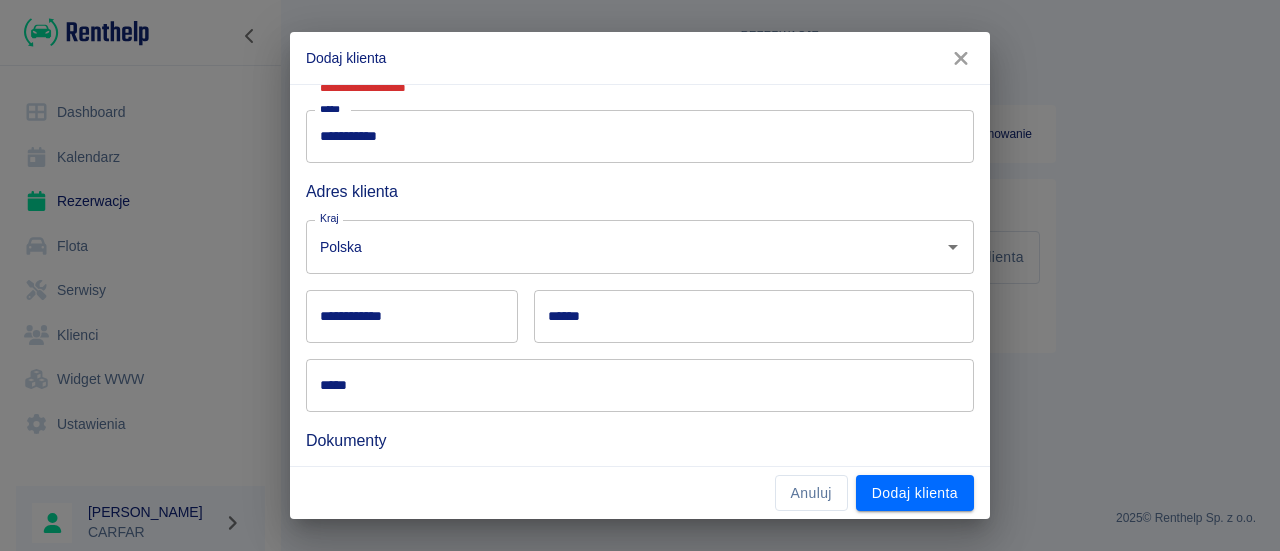 scroll, scrollTop: 243, scrollLeft: 0, axis: vertical 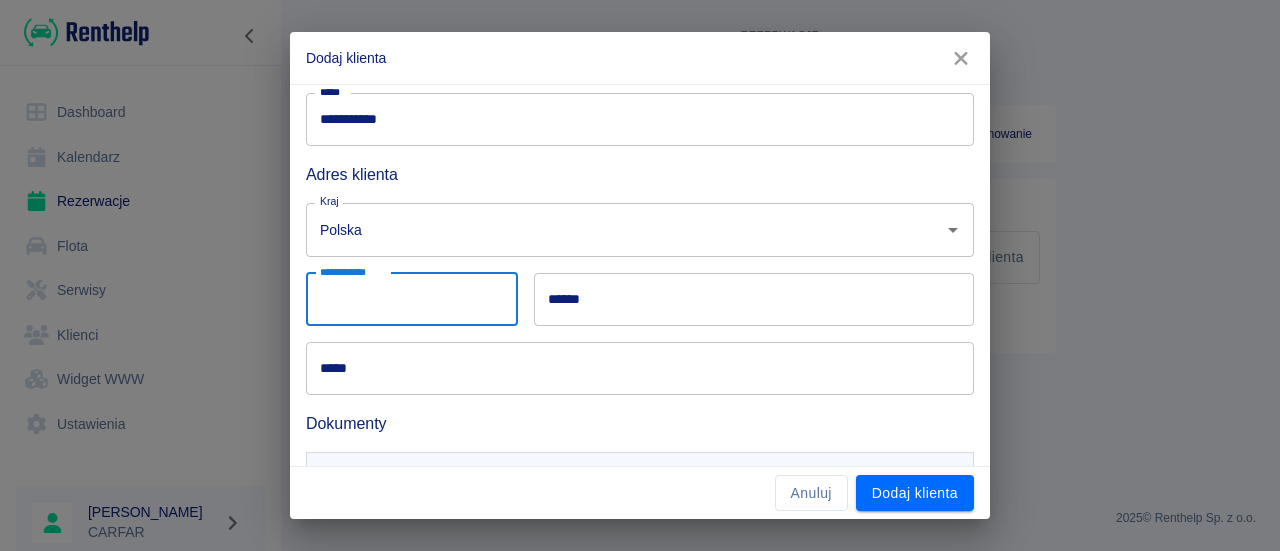 click on "**********" at bounding box center [412, 299] 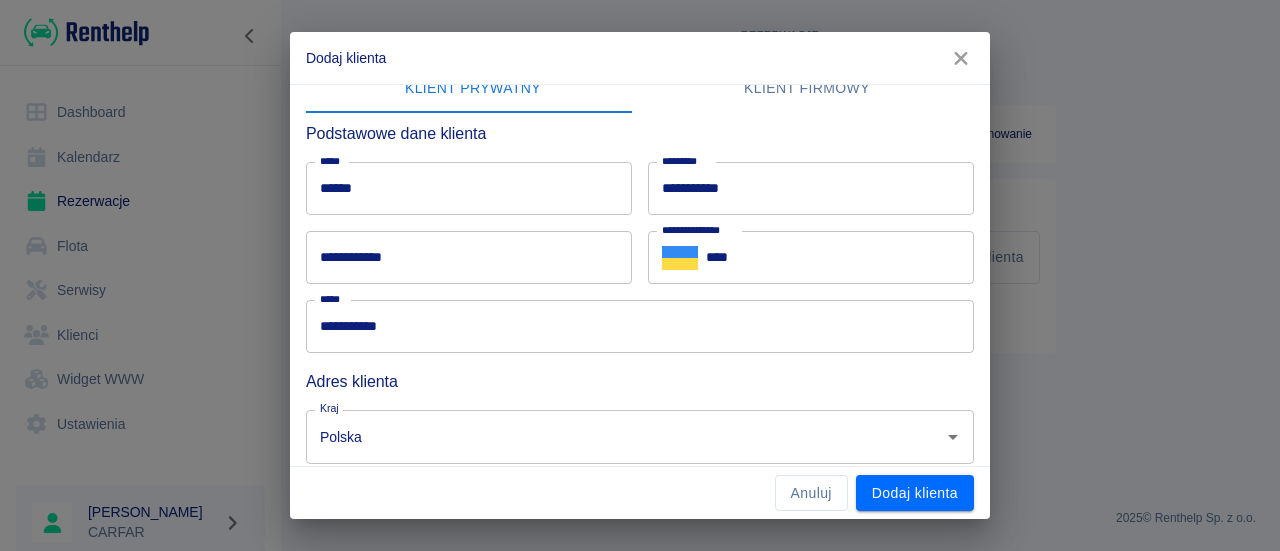 scroll, scrollTop: 37, scrollLeft: 0, axis: vertical 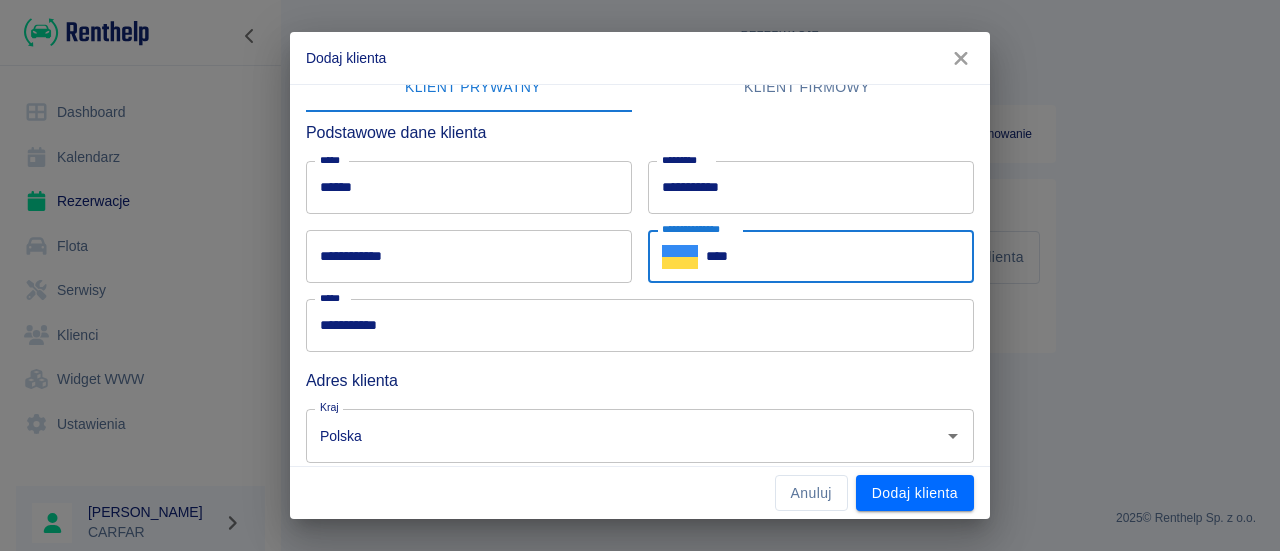 click on "****" at bounding box center [840, 256] 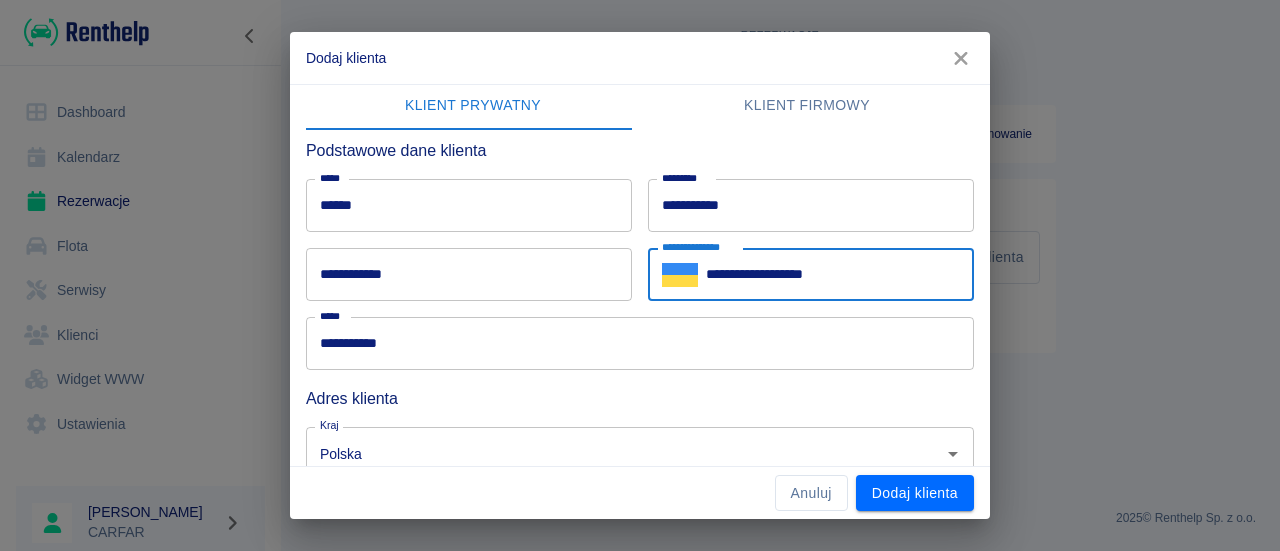 scroll, scrollTop: 0, scrollLeft: 0, axis: both 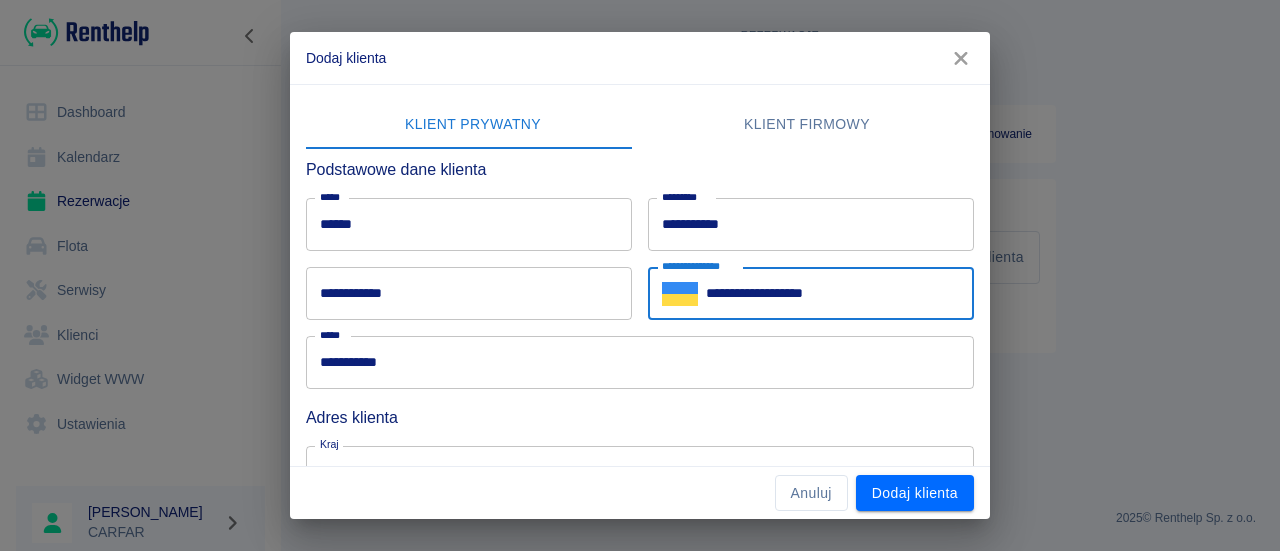 type on "**********" 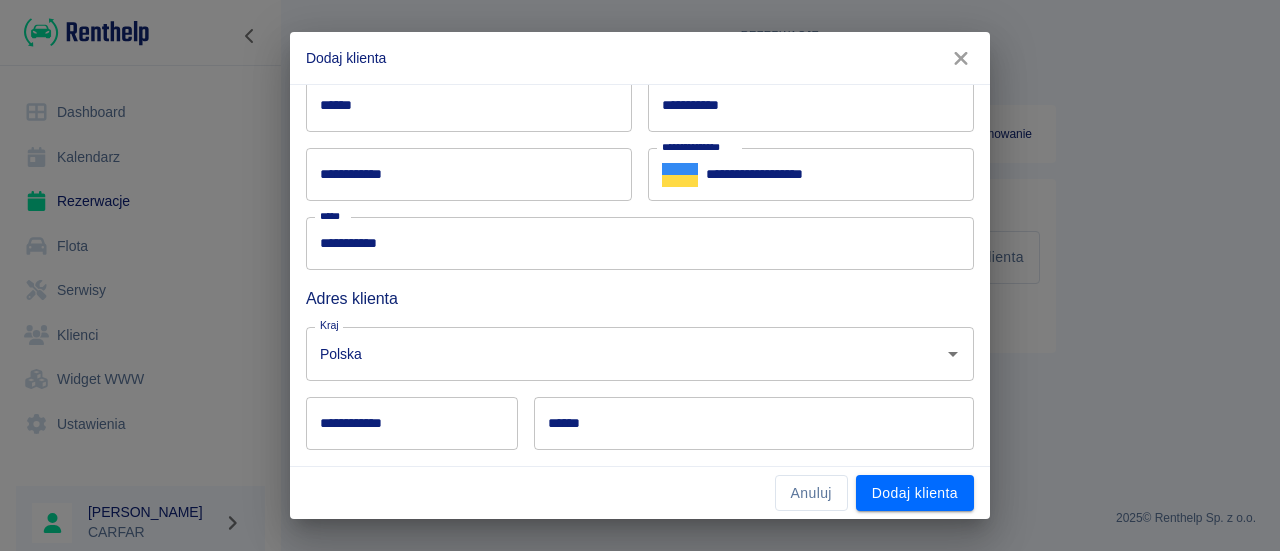 scroll, scrollTop: 123, scrollLeft: 0, axis: vertical 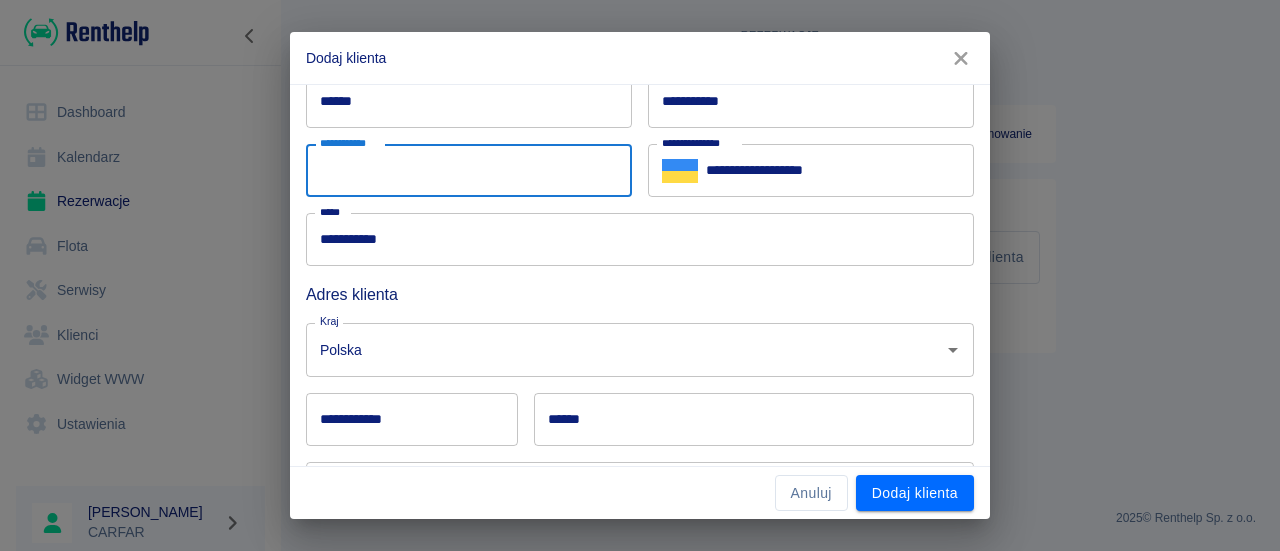 click on "**********" at bounding box center [469, 170] 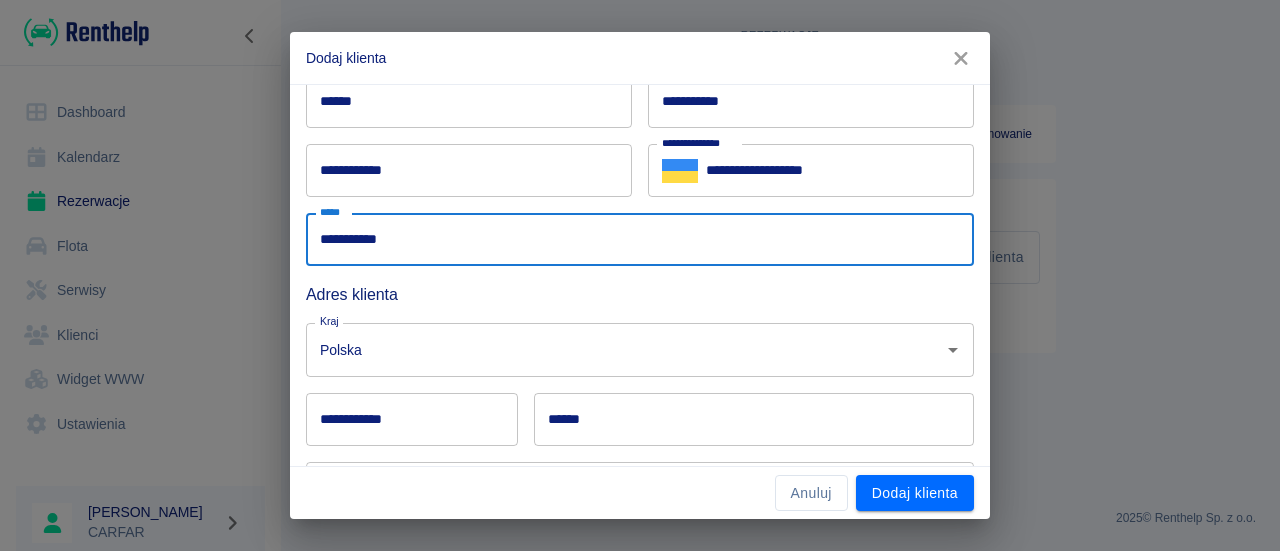 click on "**********" at bounding box center [640, 239] 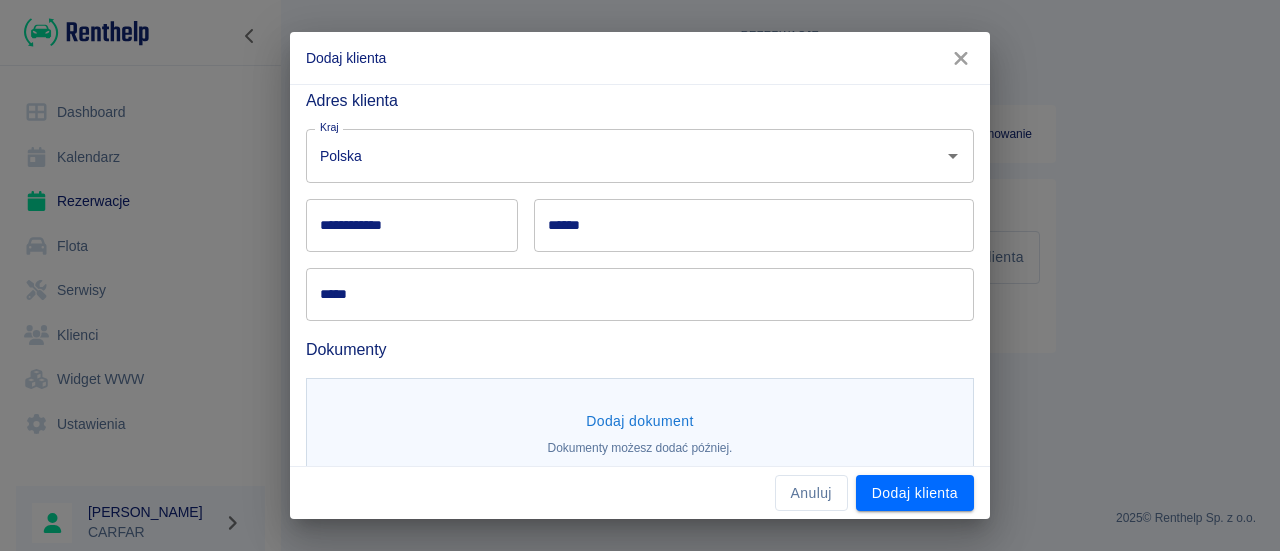 scroll, scrollTop: 318, scrollLeft: 0, axis: vertical 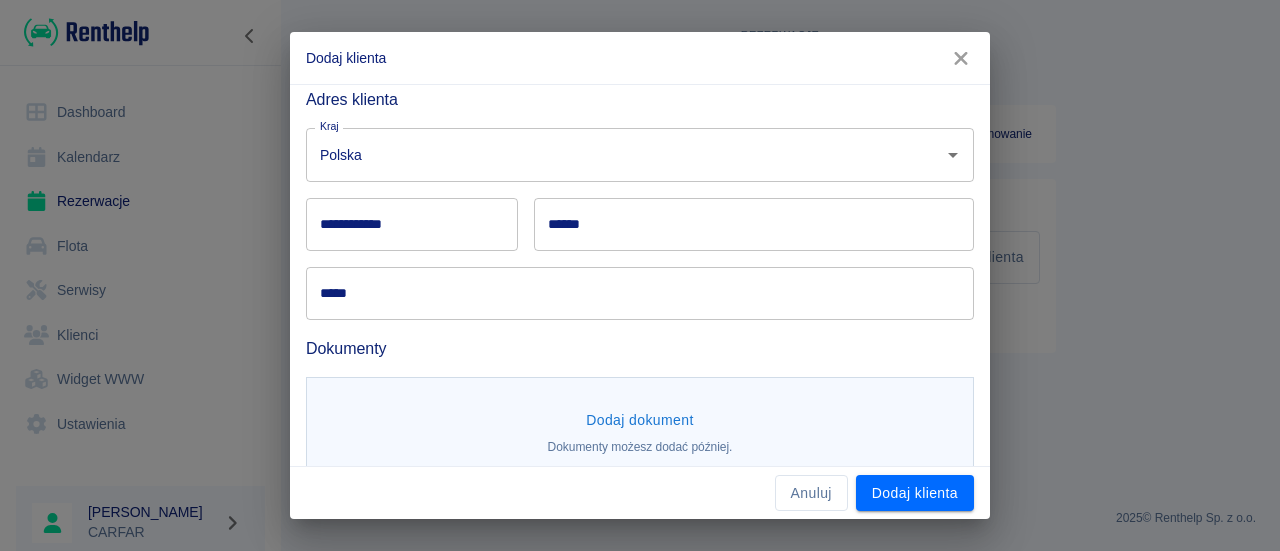 click on "*****" at bounding box center [640, 293] 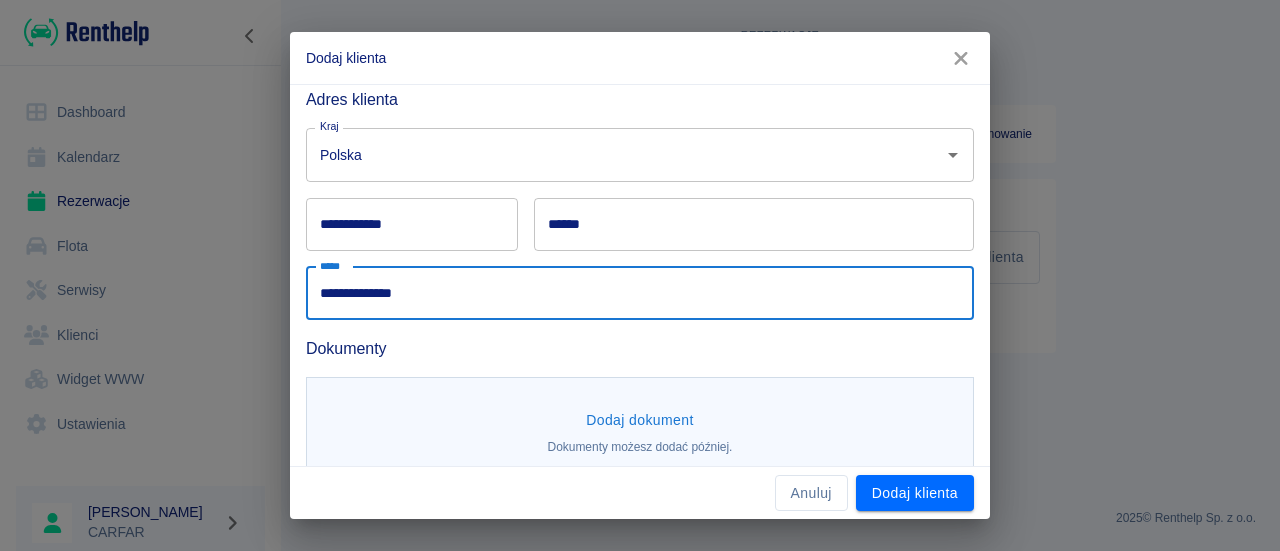 type on "**********" 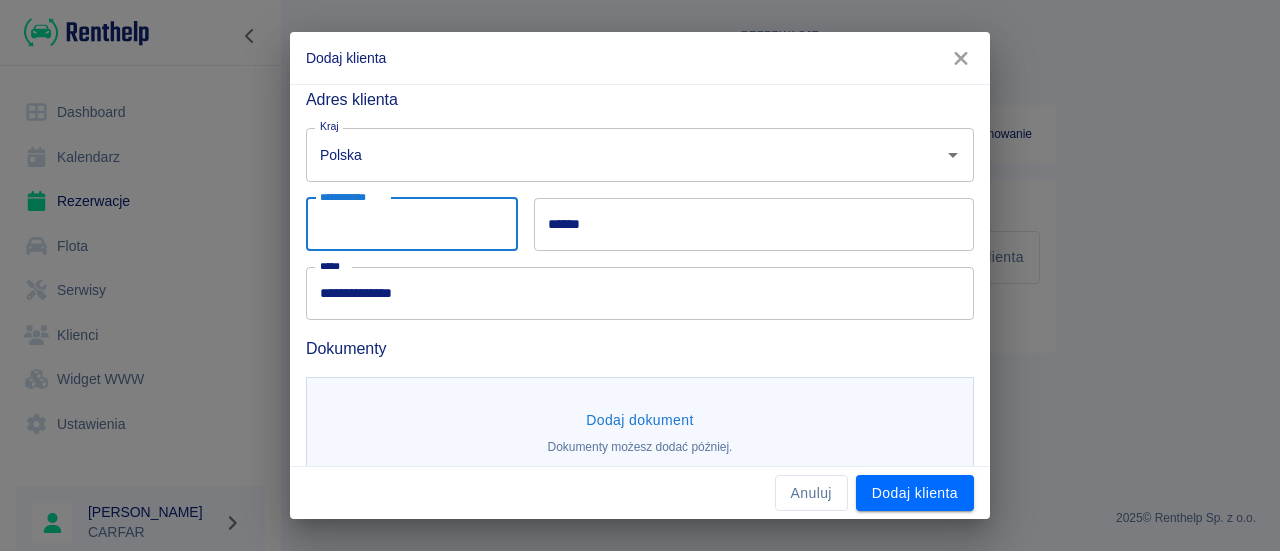 click on "**********" at bounding box center [412, 224] 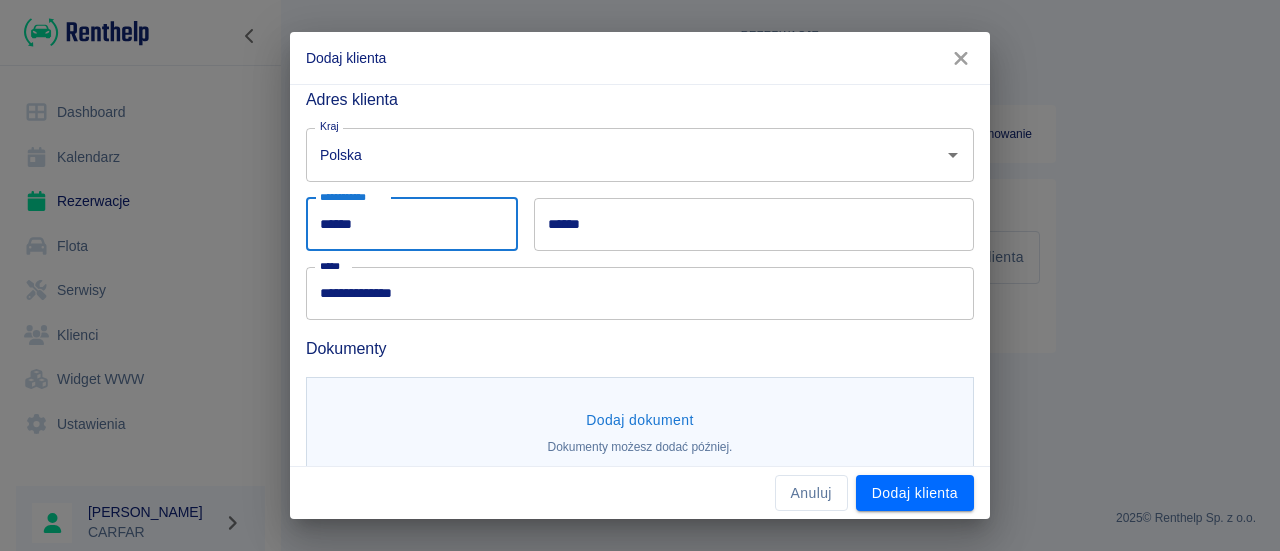 type on "******" 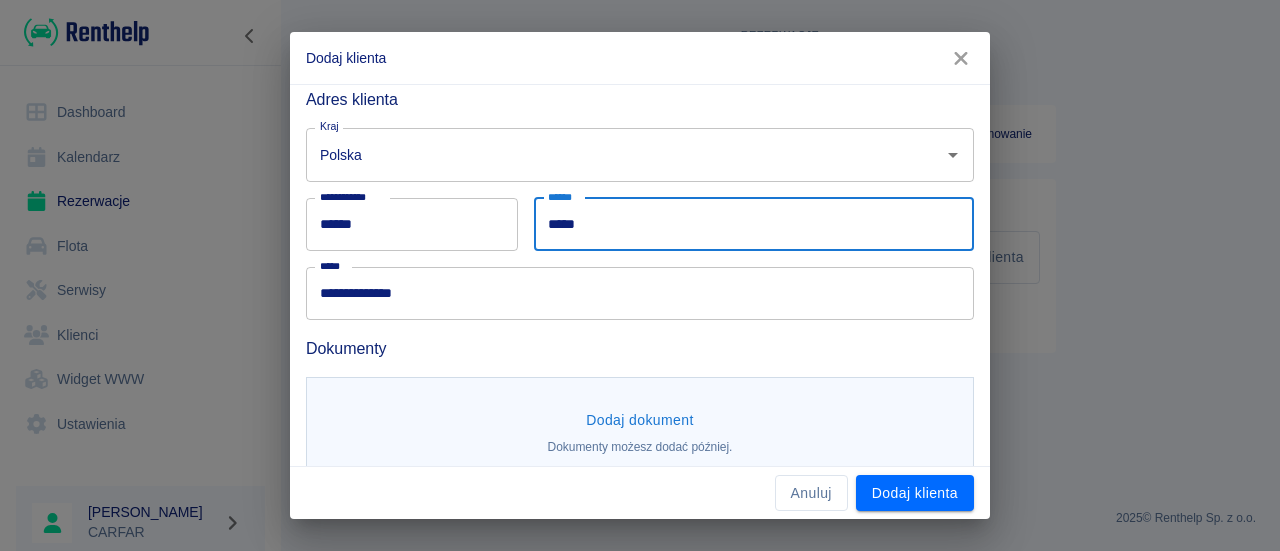 type on "*****" 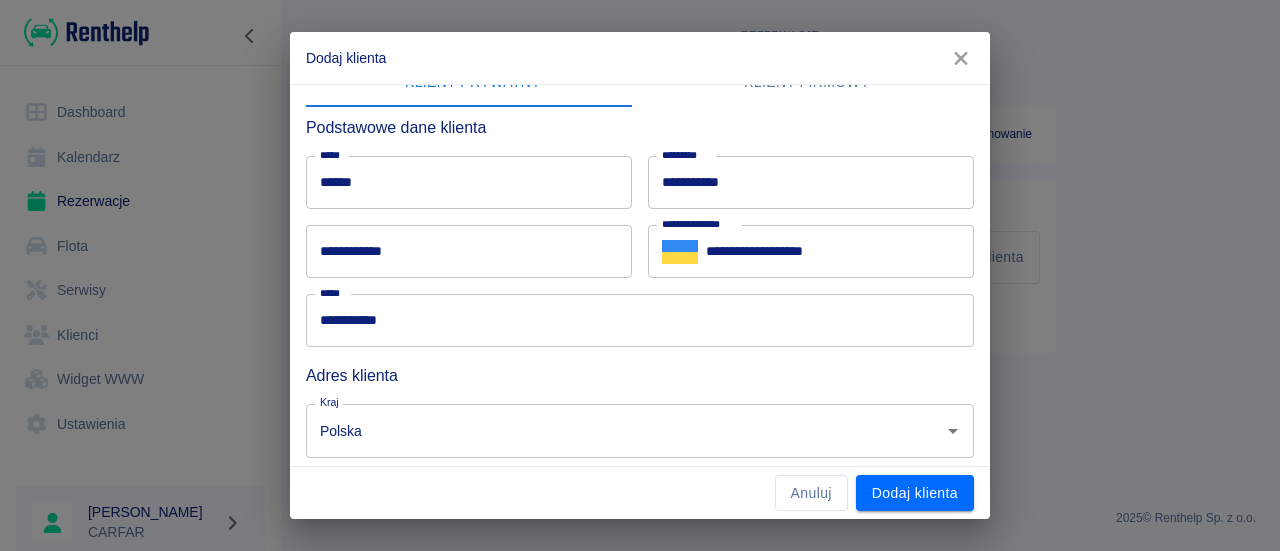 scroll, scrollTop: 34, scrollLeft: 0, axis: vertical 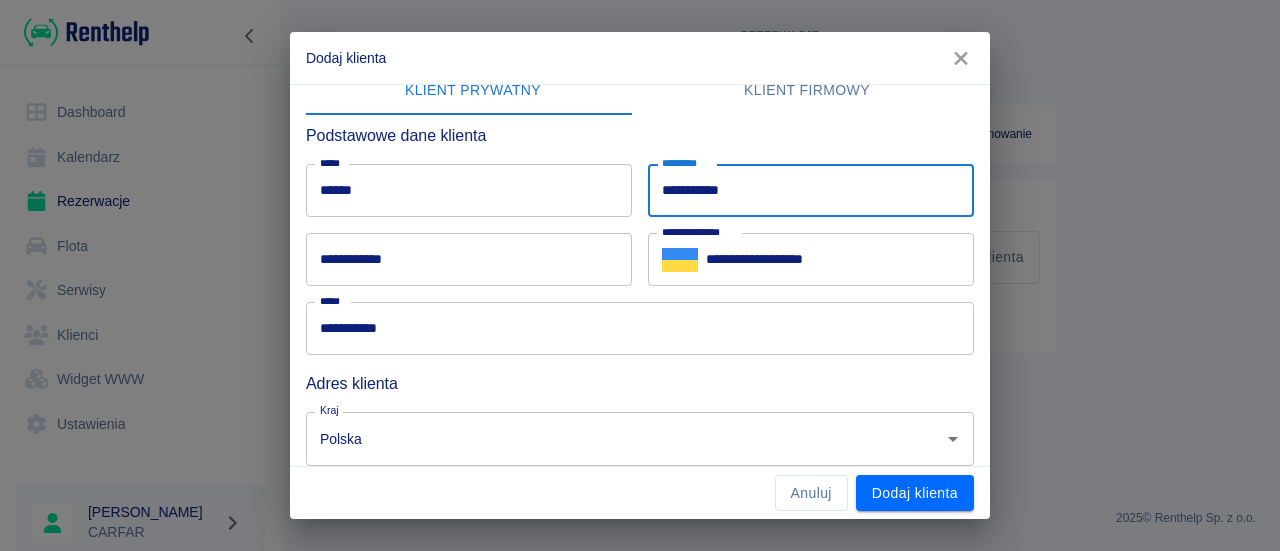 click on "**********" at bounding box center (811, 190) 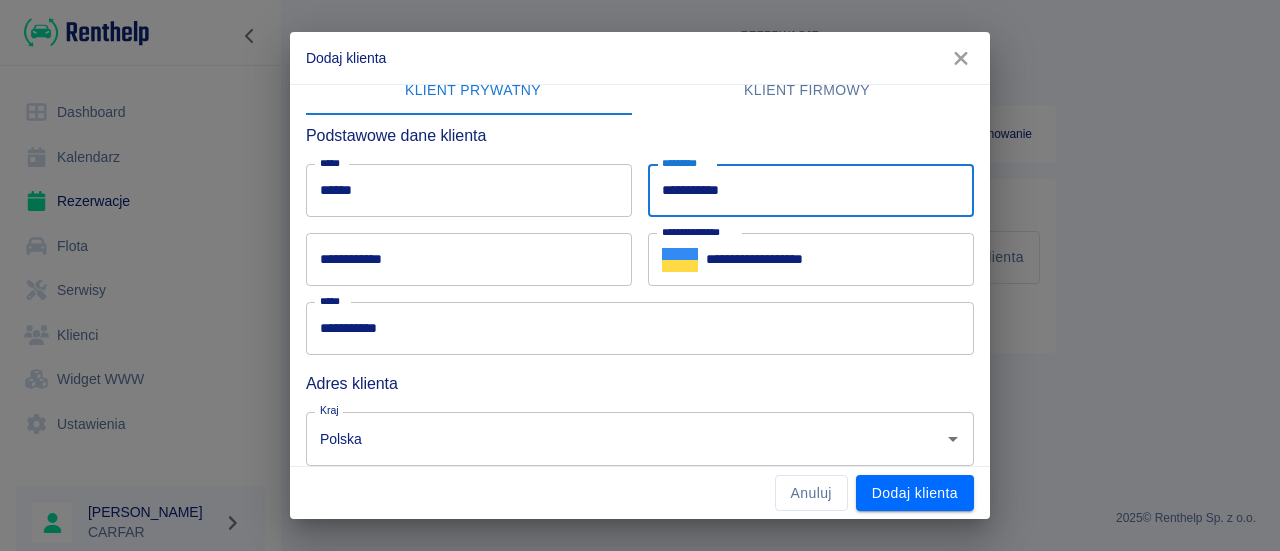 type on "**********" 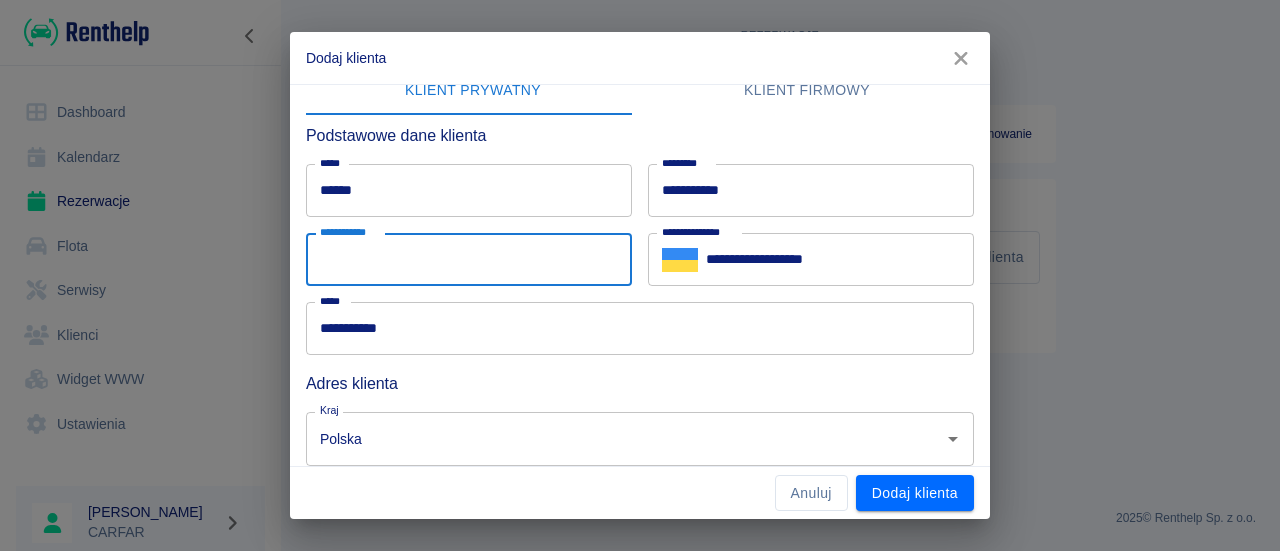 click on "**********" at bounding box center [469, 259] 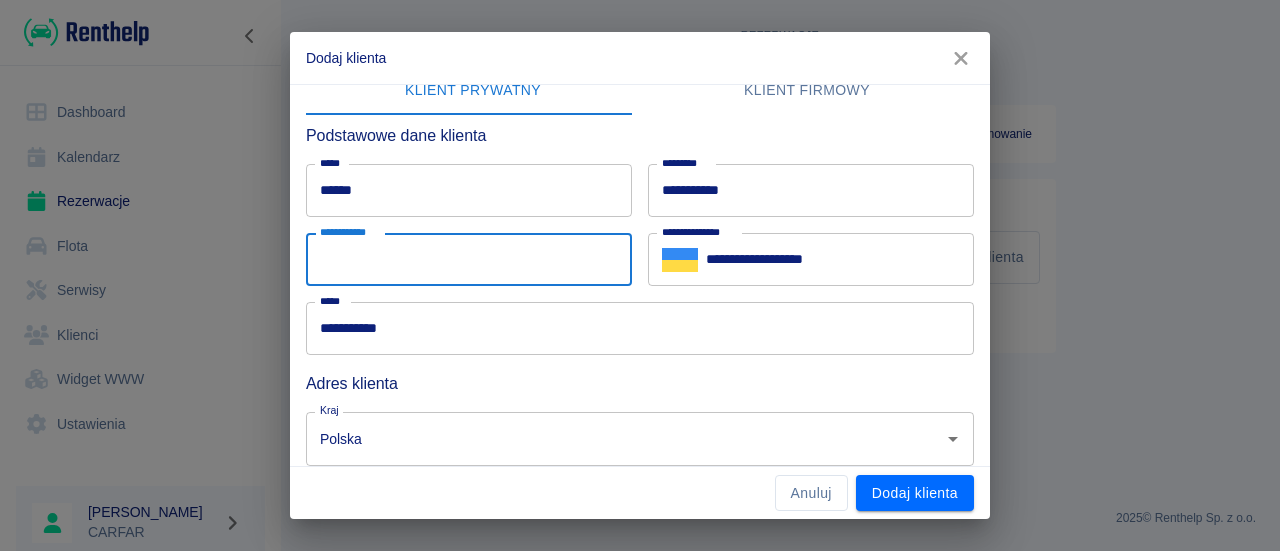 click on "**********" at bounding box center [469, 259] 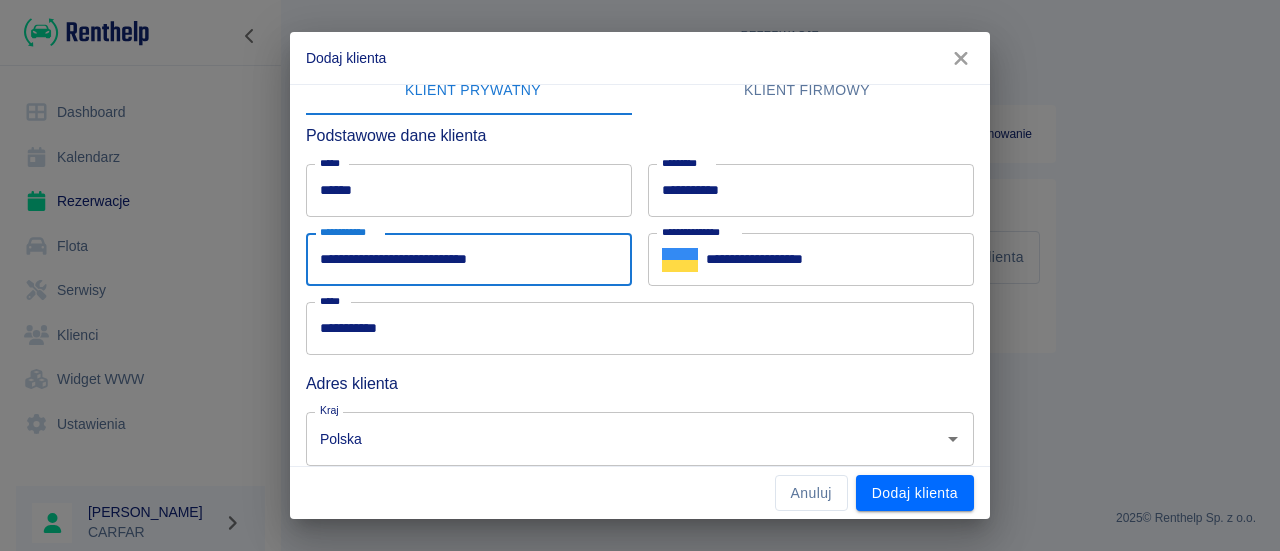 type on "**********" 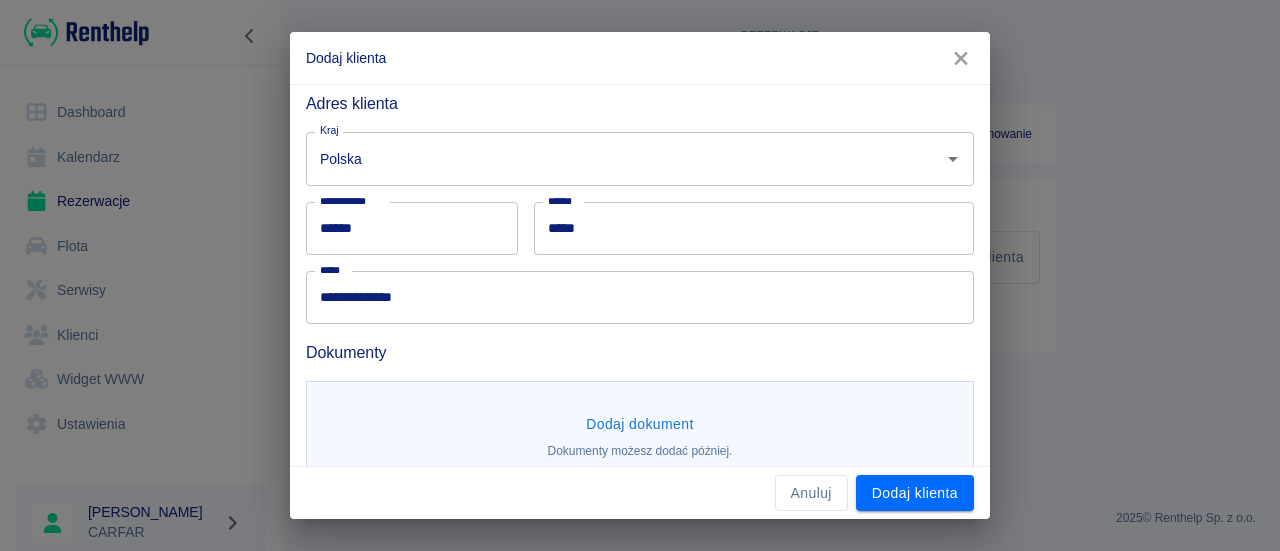 scroll, scrollTop: 348, scrollLeft: 0, axis: vertical 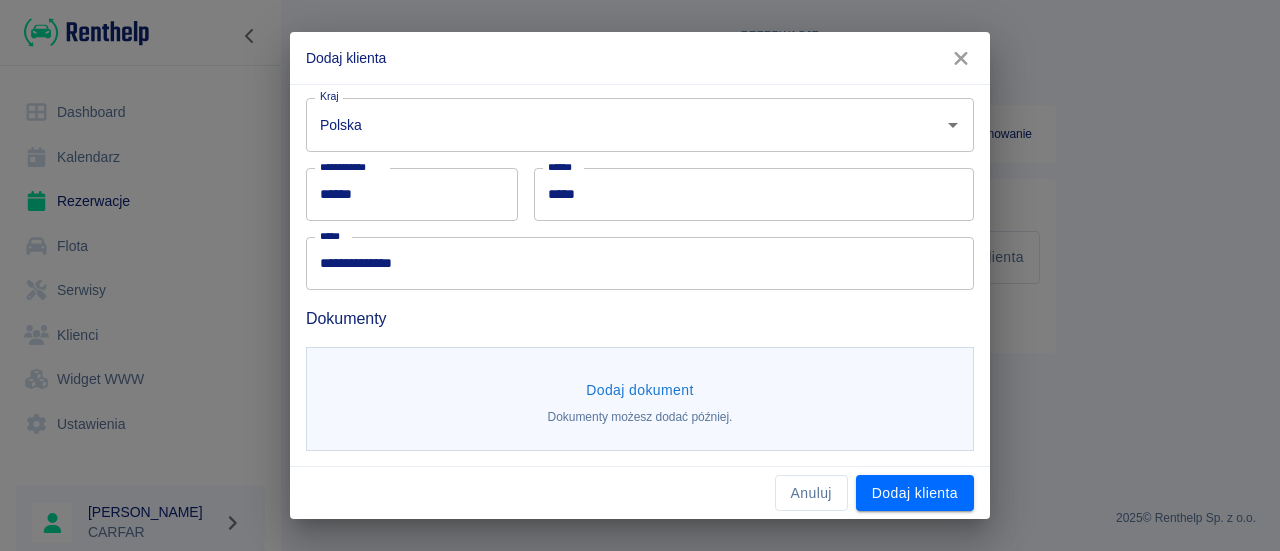 click on "Dodaj dokument" at bounding box center [640, 390] 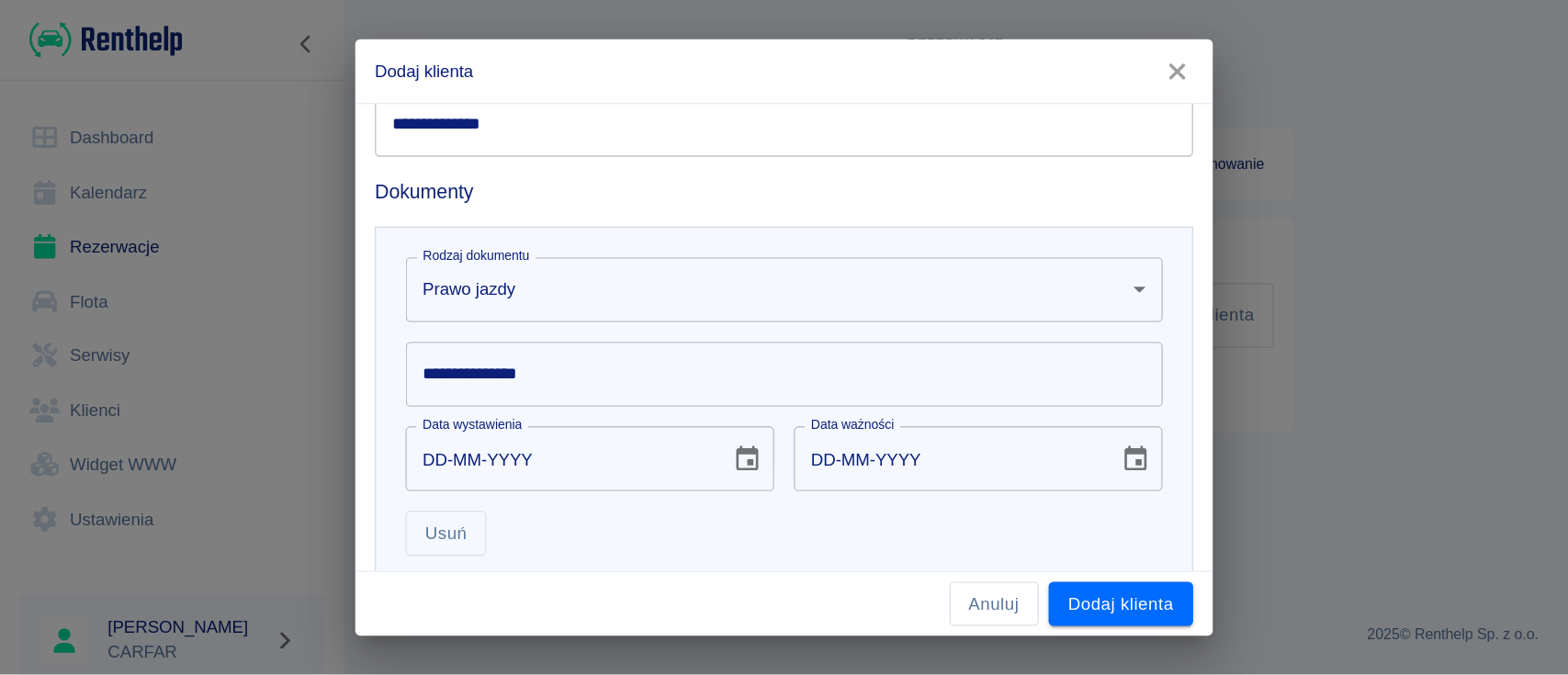 scroll, scrollTop: 523, scrollLeft: 0, axis: vertical 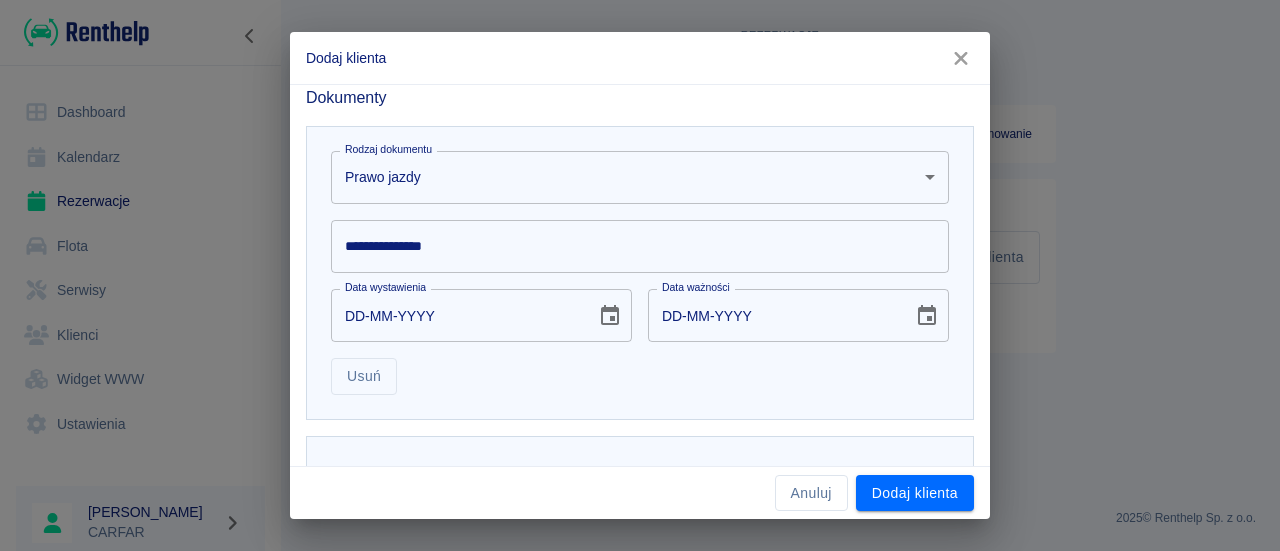 click on "**********" at bounding box center (640, 246) 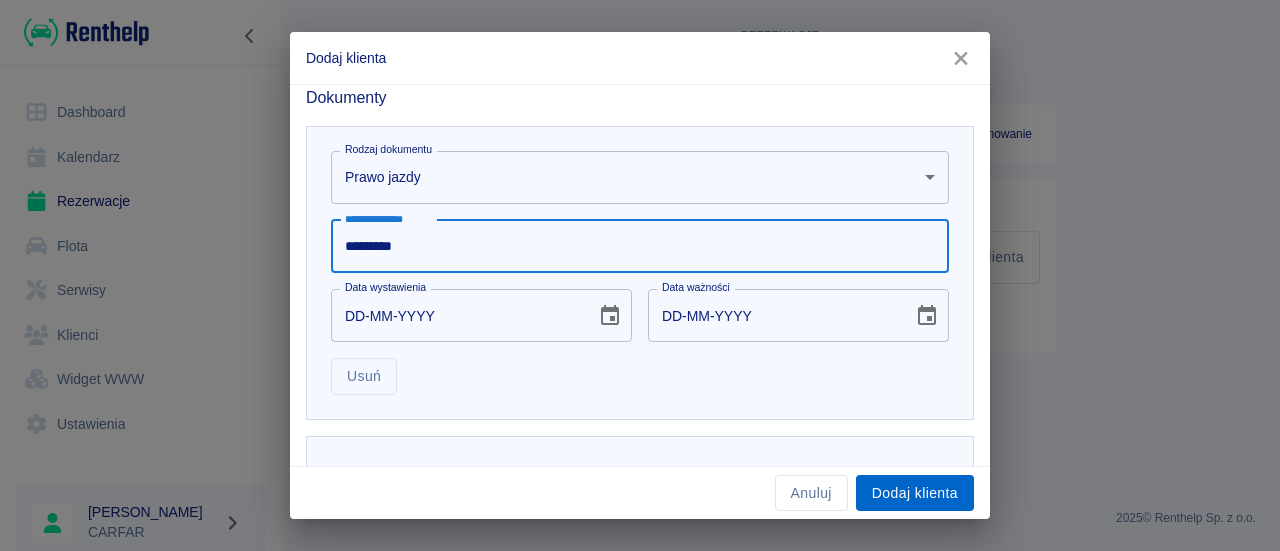 type on "*********" 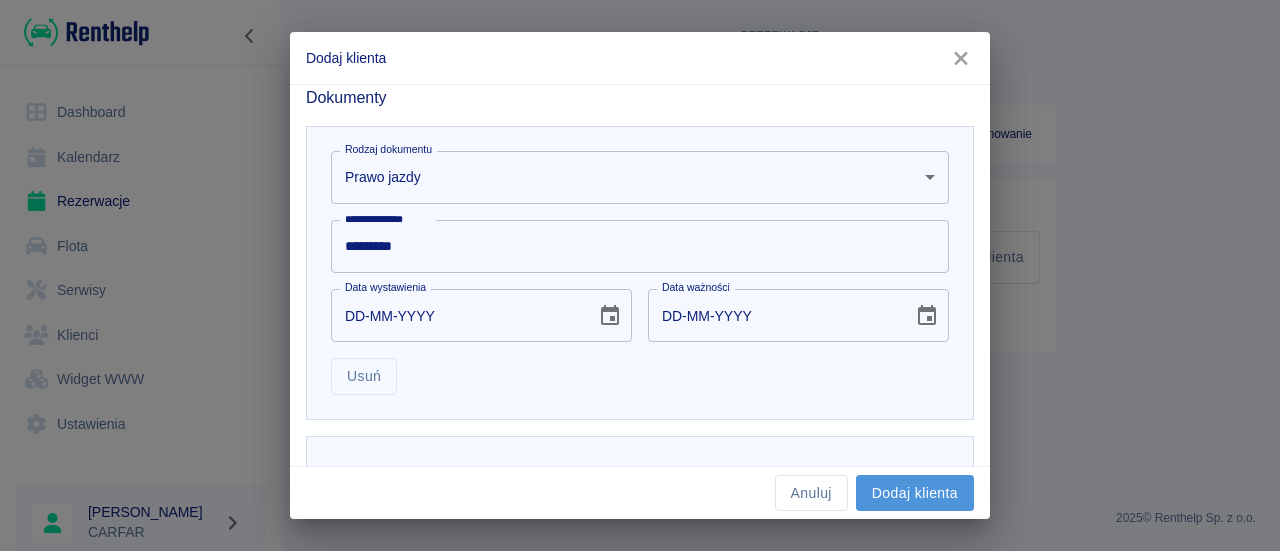 click on "Dodaj klienta" at bounding box center [915, 493] 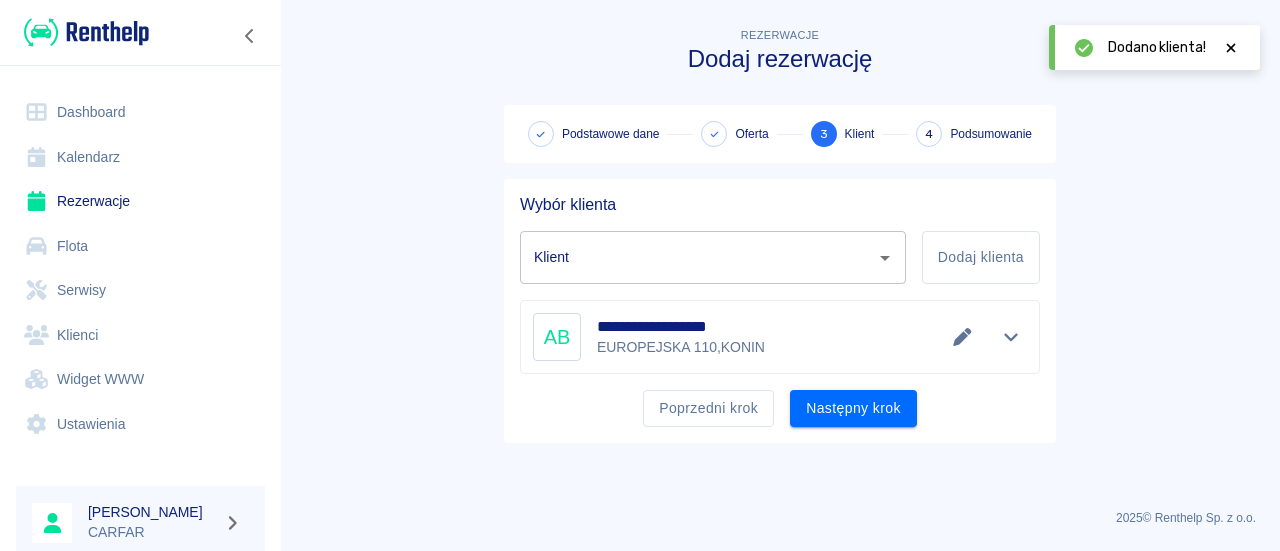 type on "[PERSON_NAME] BIERIESNIEV ([PHONE_NUMBER])" 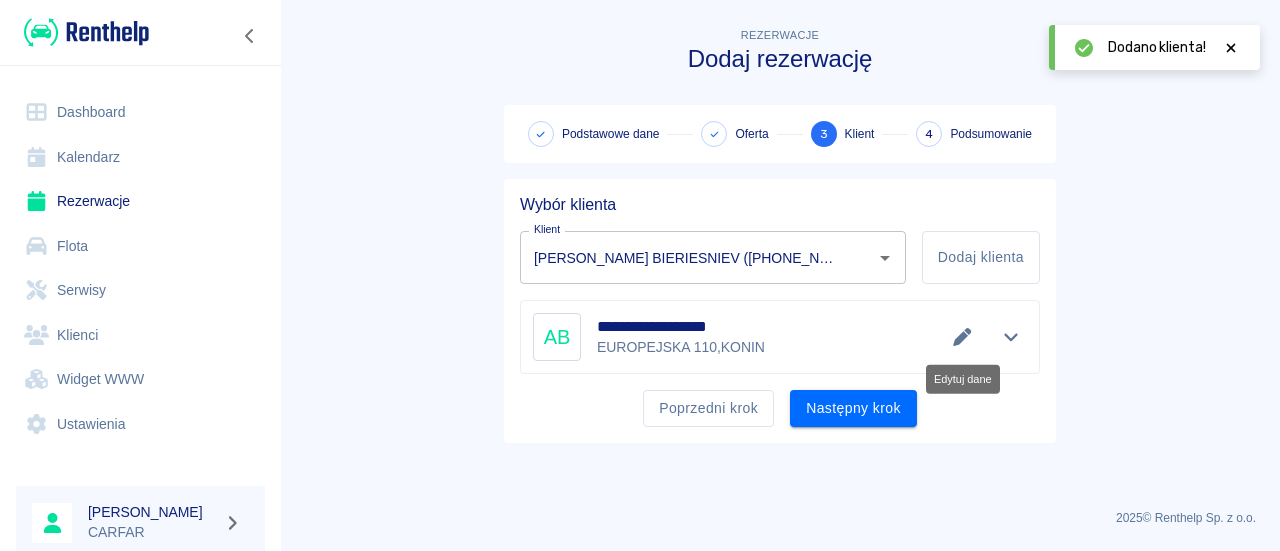 click 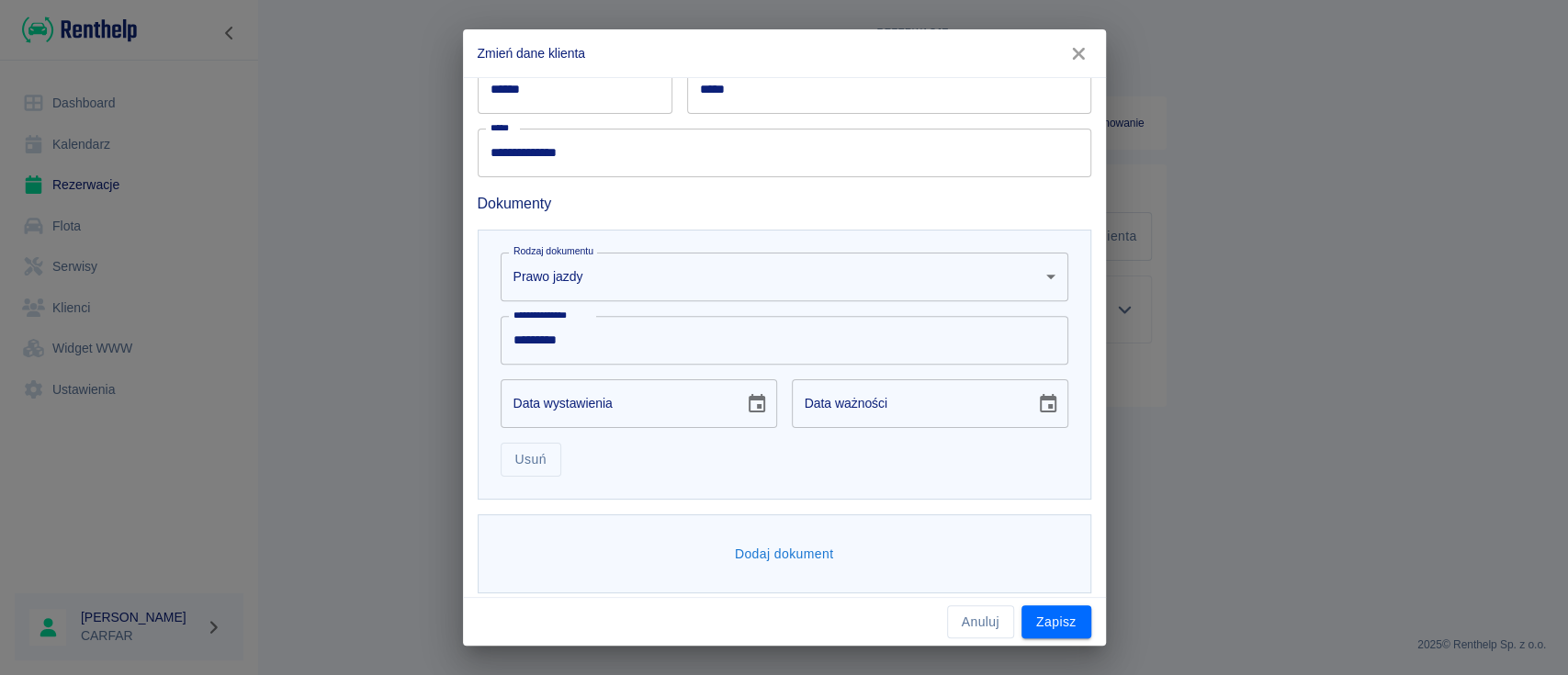 scroll, scrollTop: 419, scrollLeft: 0, axis: vertical 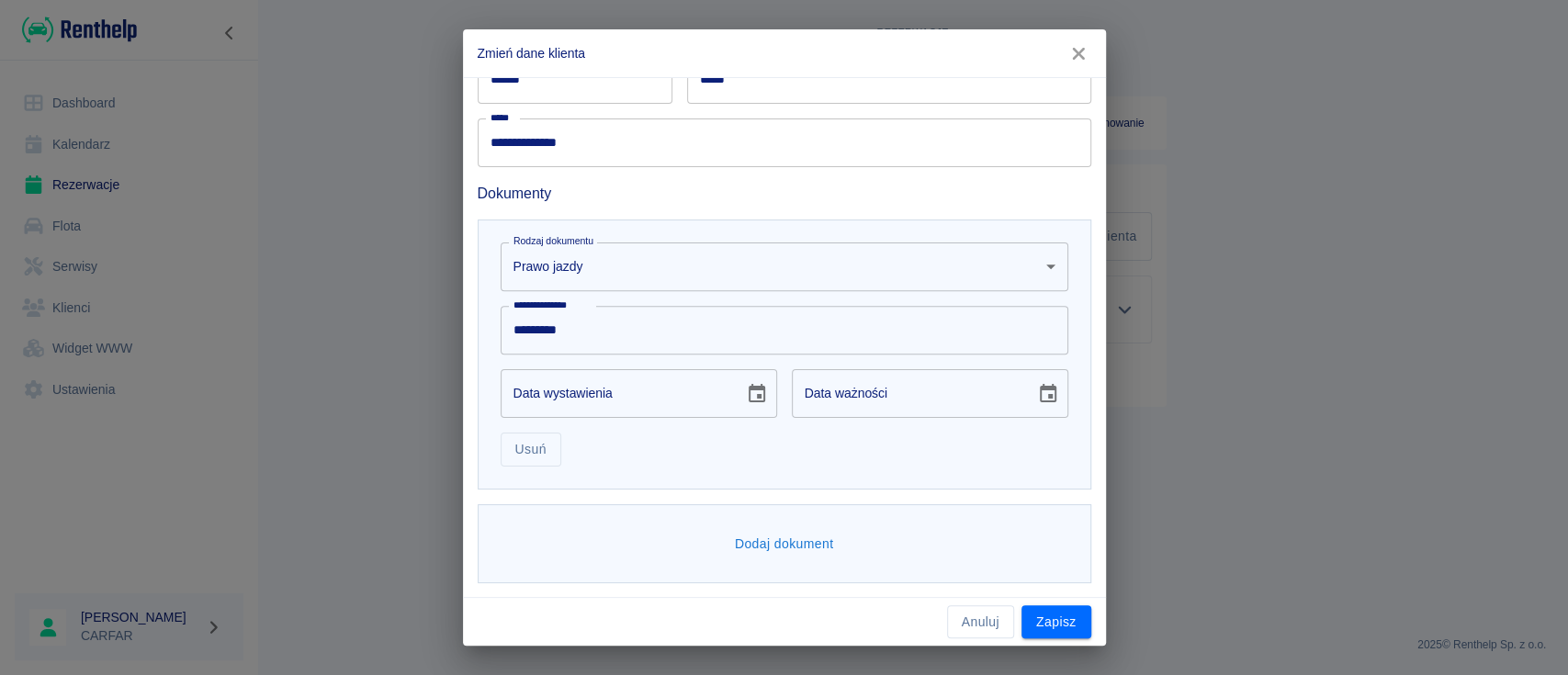 click on "Dodaj dokument" at bounding box center (784, 544) 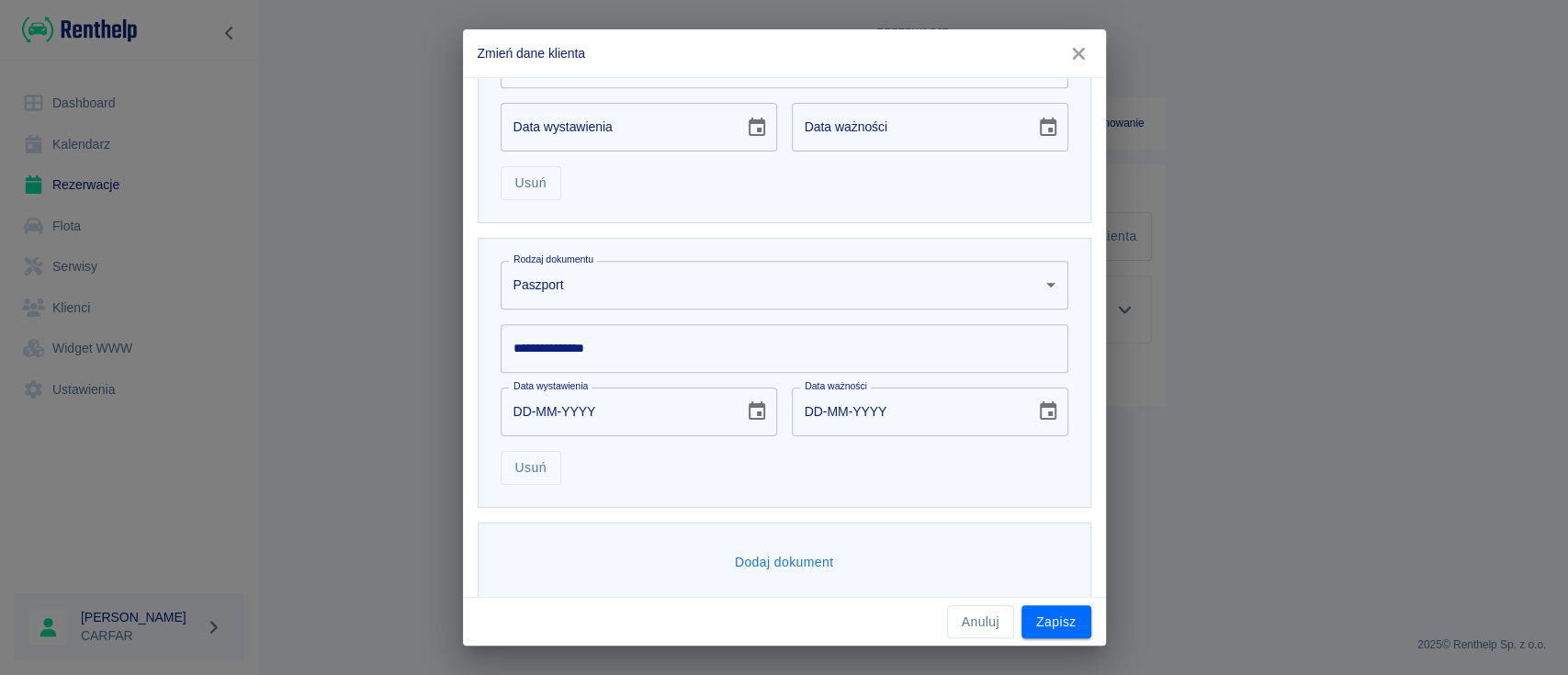 scroll, scrollTop: 703, scrollLeft: 0, axis: vertical 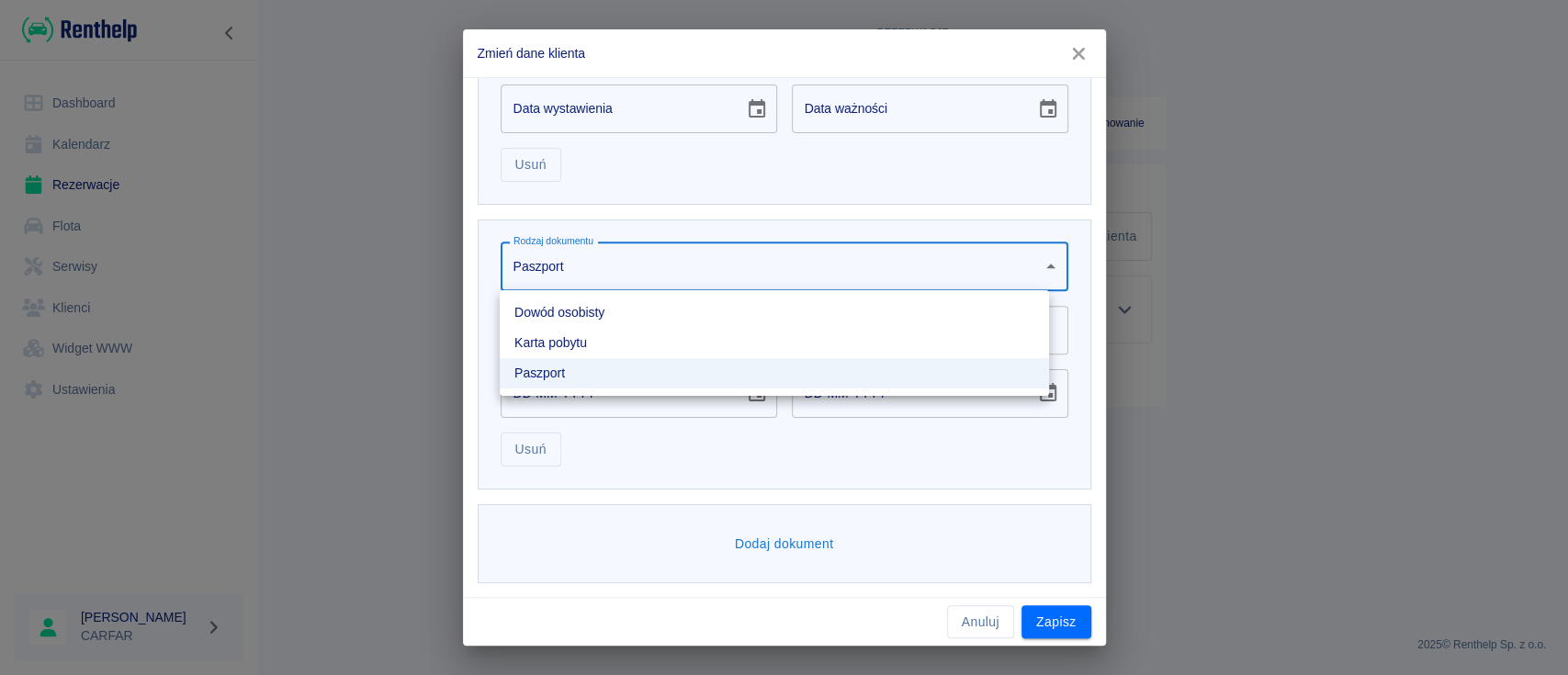 click on "**********" at bounding box center [784, 337] 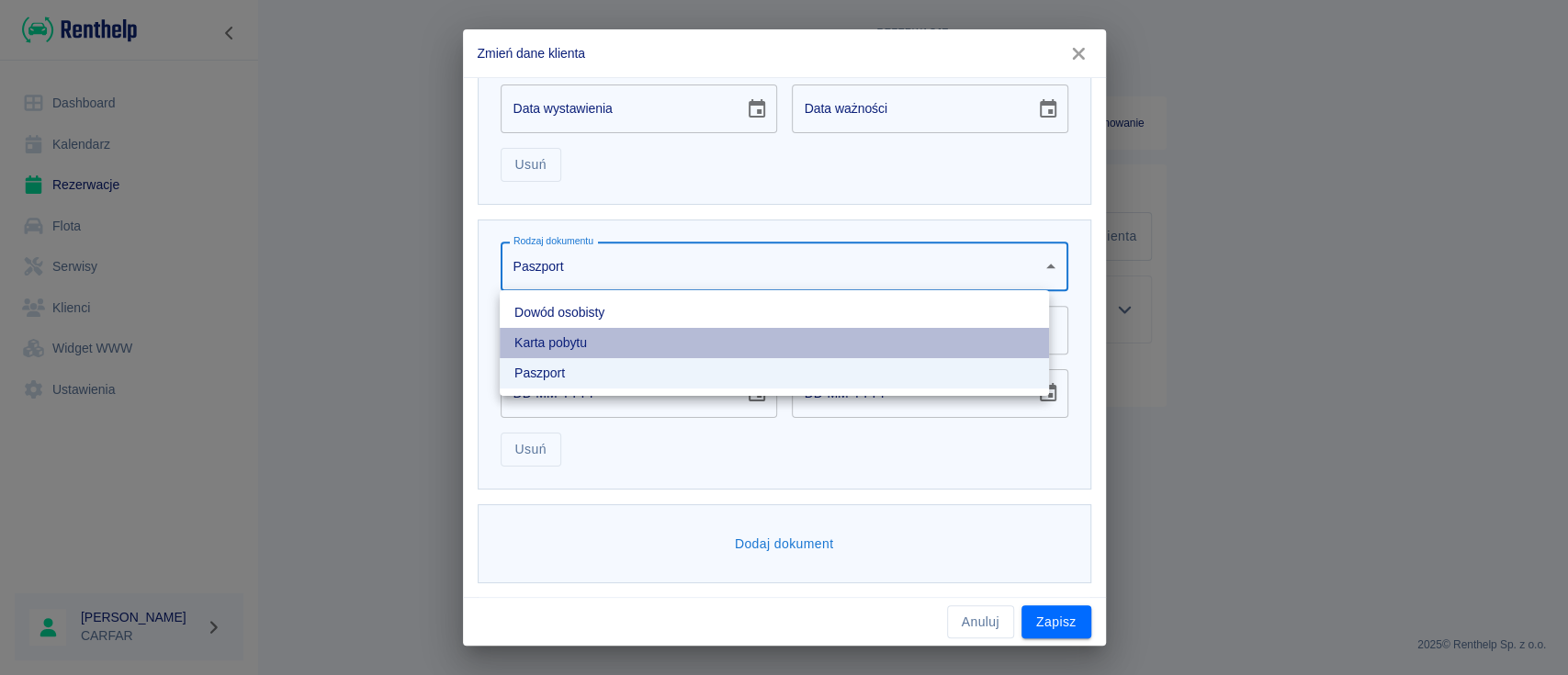 click on "Karta pobytu" at bounding box center (774, 343) 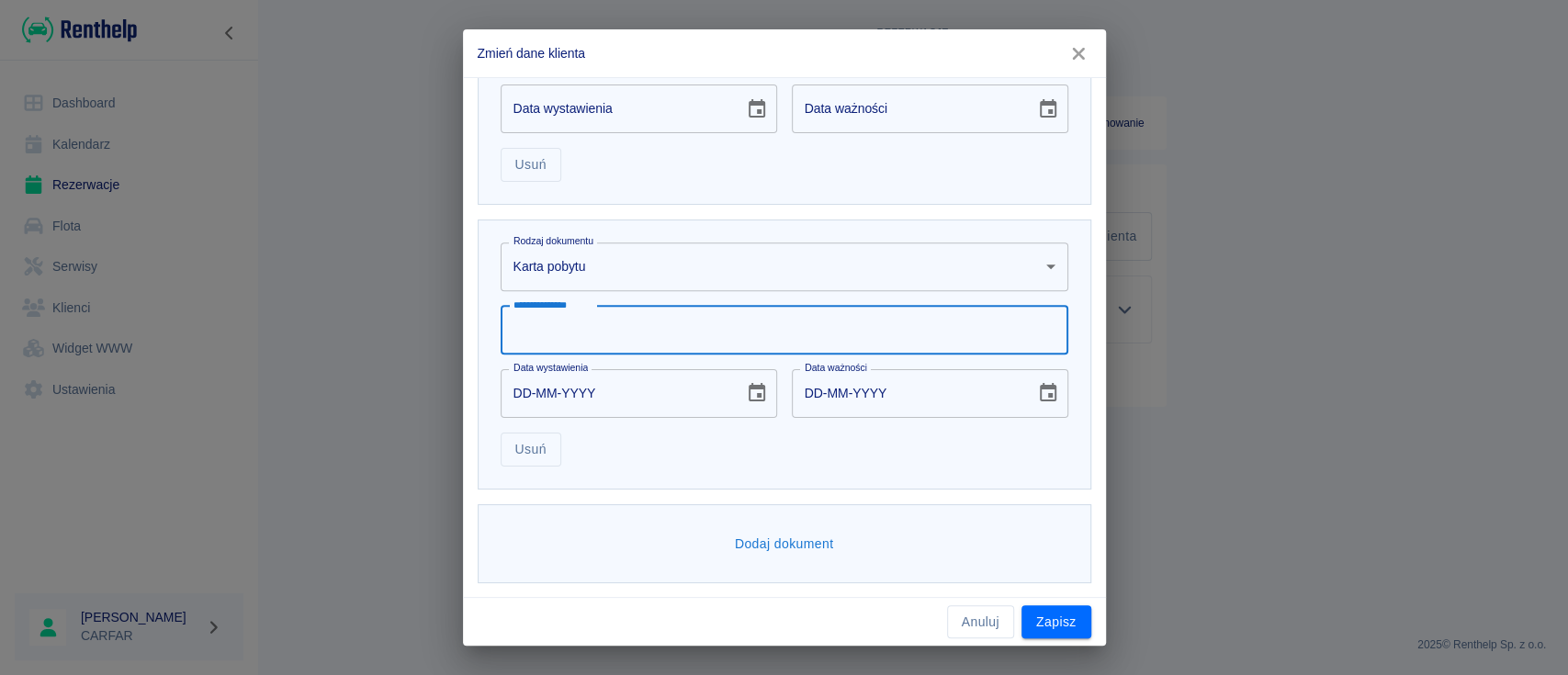 click on "**********" at bounding box center [784, 330] 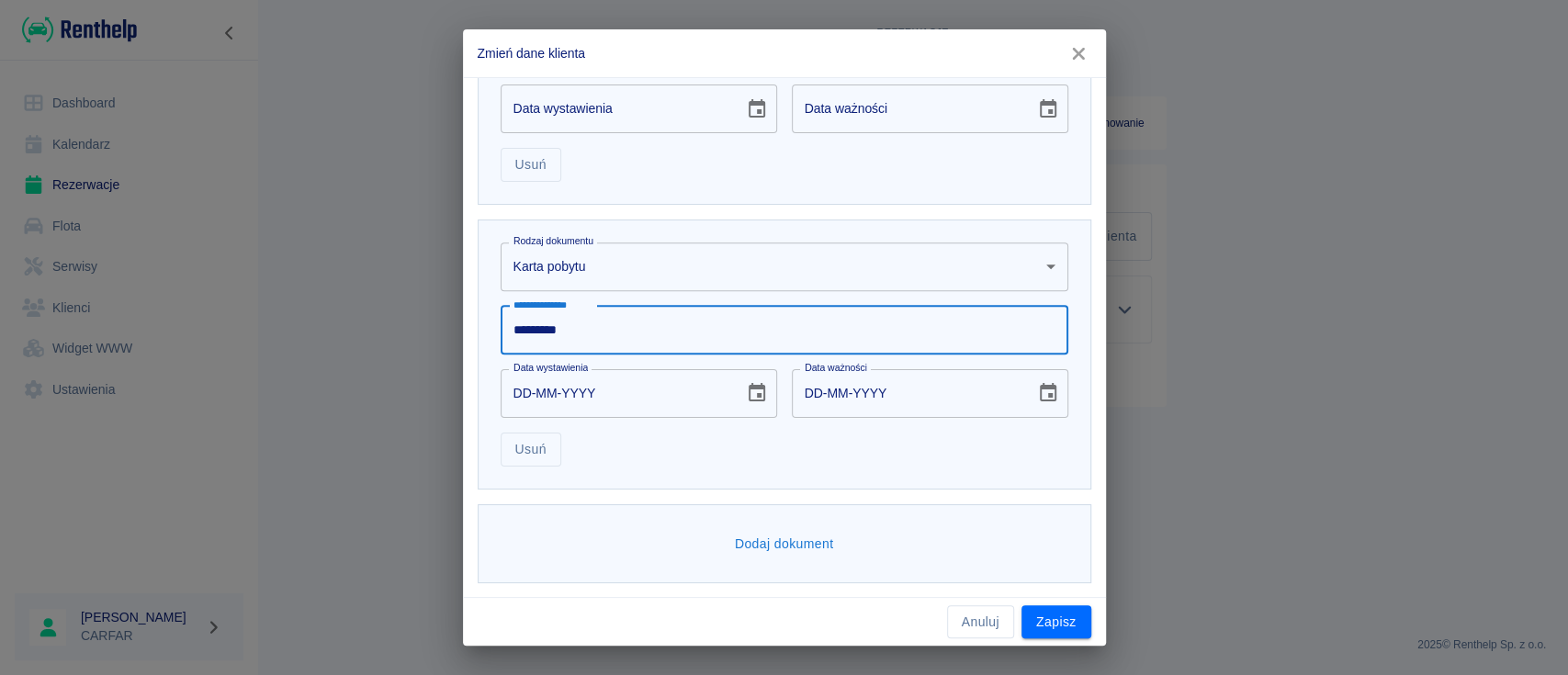 type on "*********" 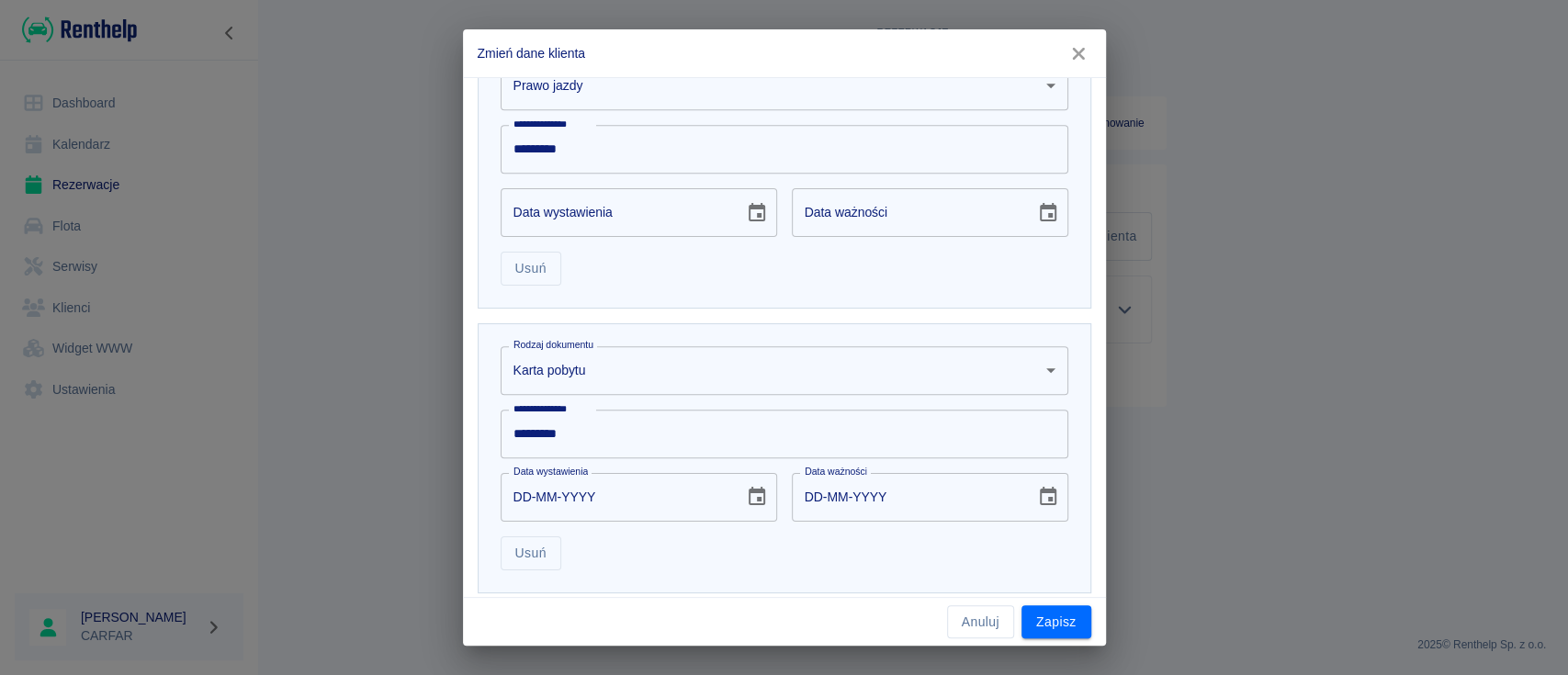 scroll, scrollTop: 624, scrollLeft: 0, axis: vertical 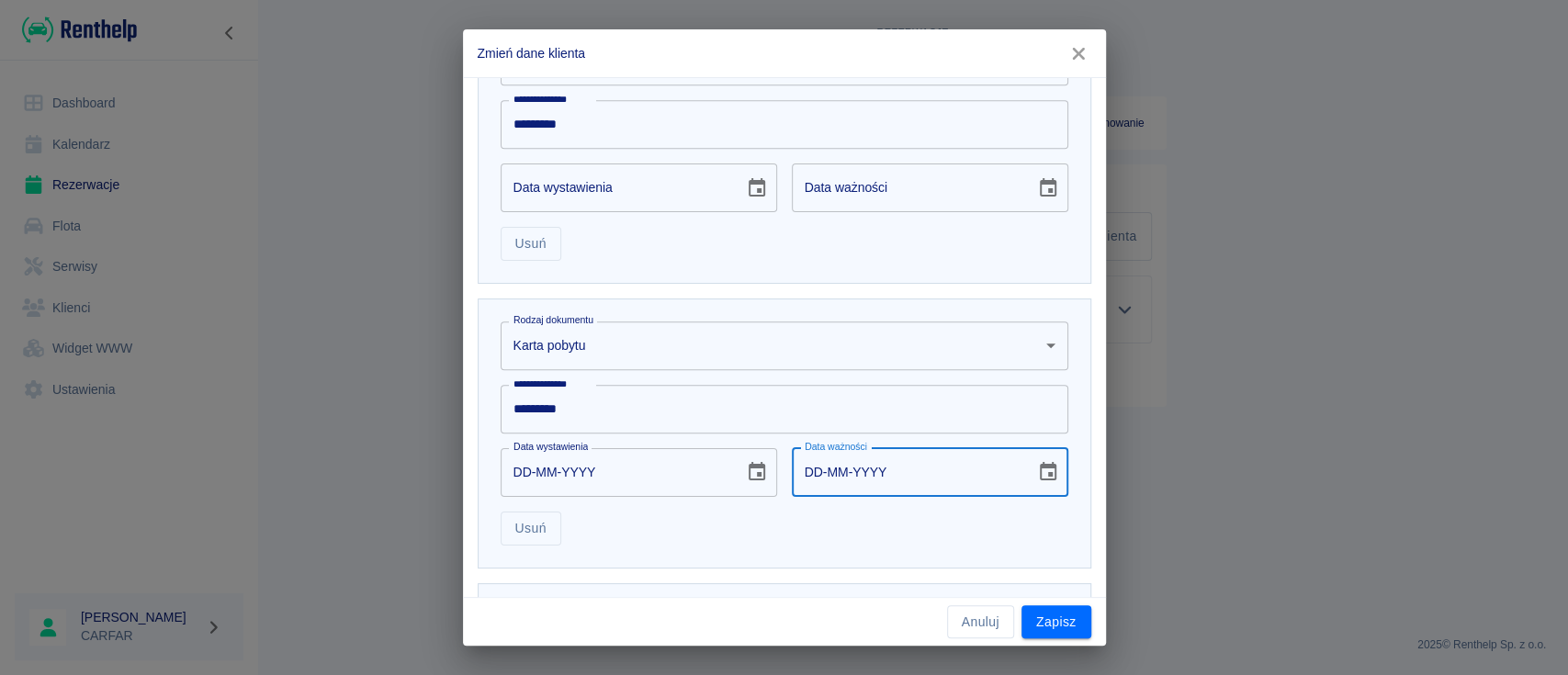 click on "DD-MM-YYYY" at bounding box center (907, 472) 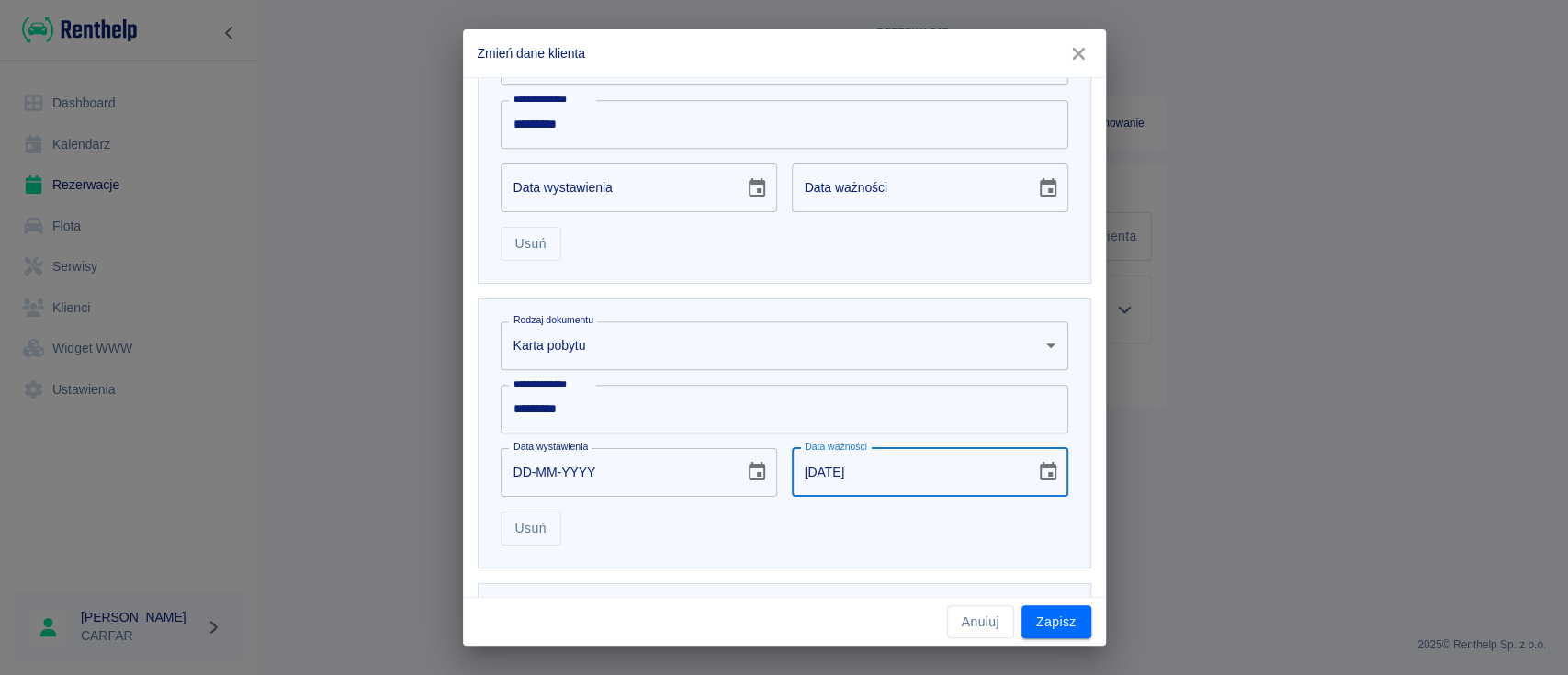 type on "[DATE]" 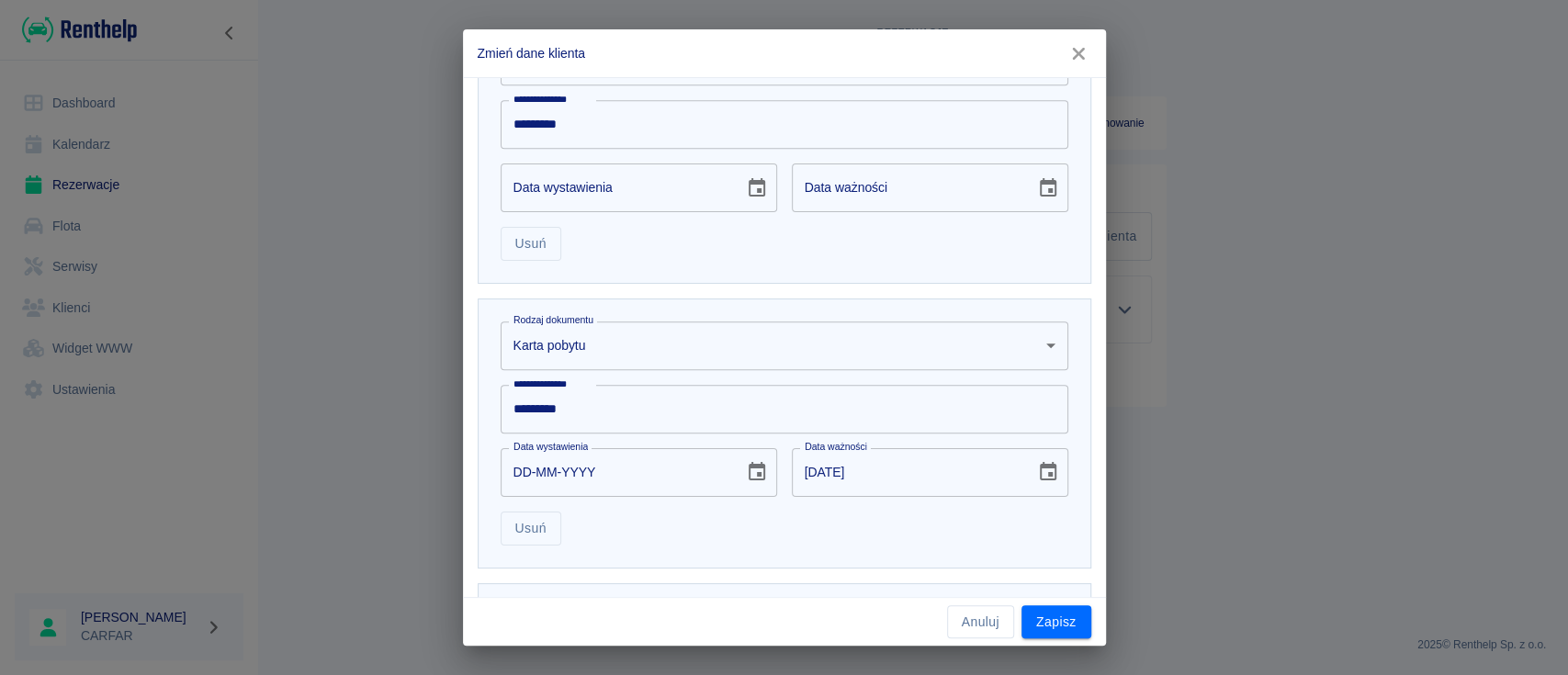 click on "Usuń" at bounding box center [777, 521] 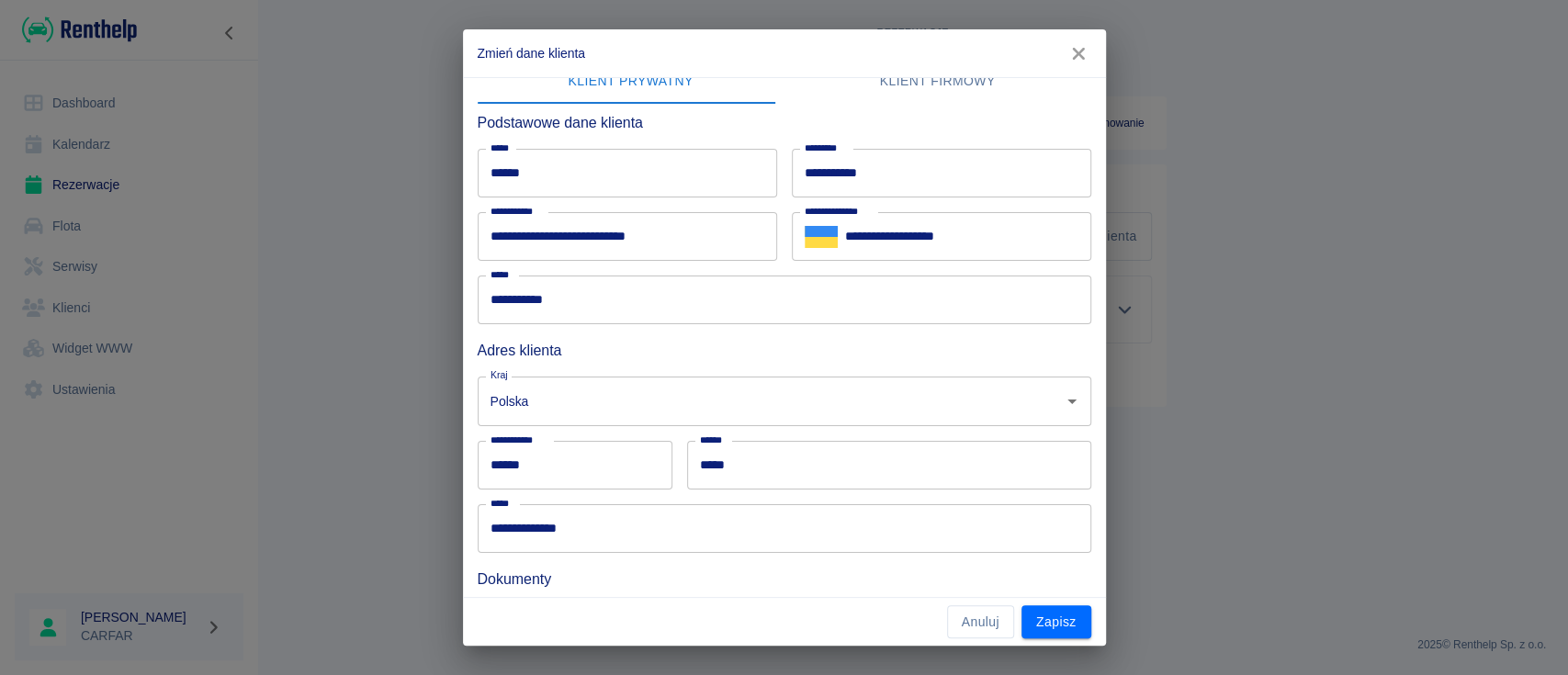 scroll, scrollTop: 22, scrollLeft: 0, axis: vertical 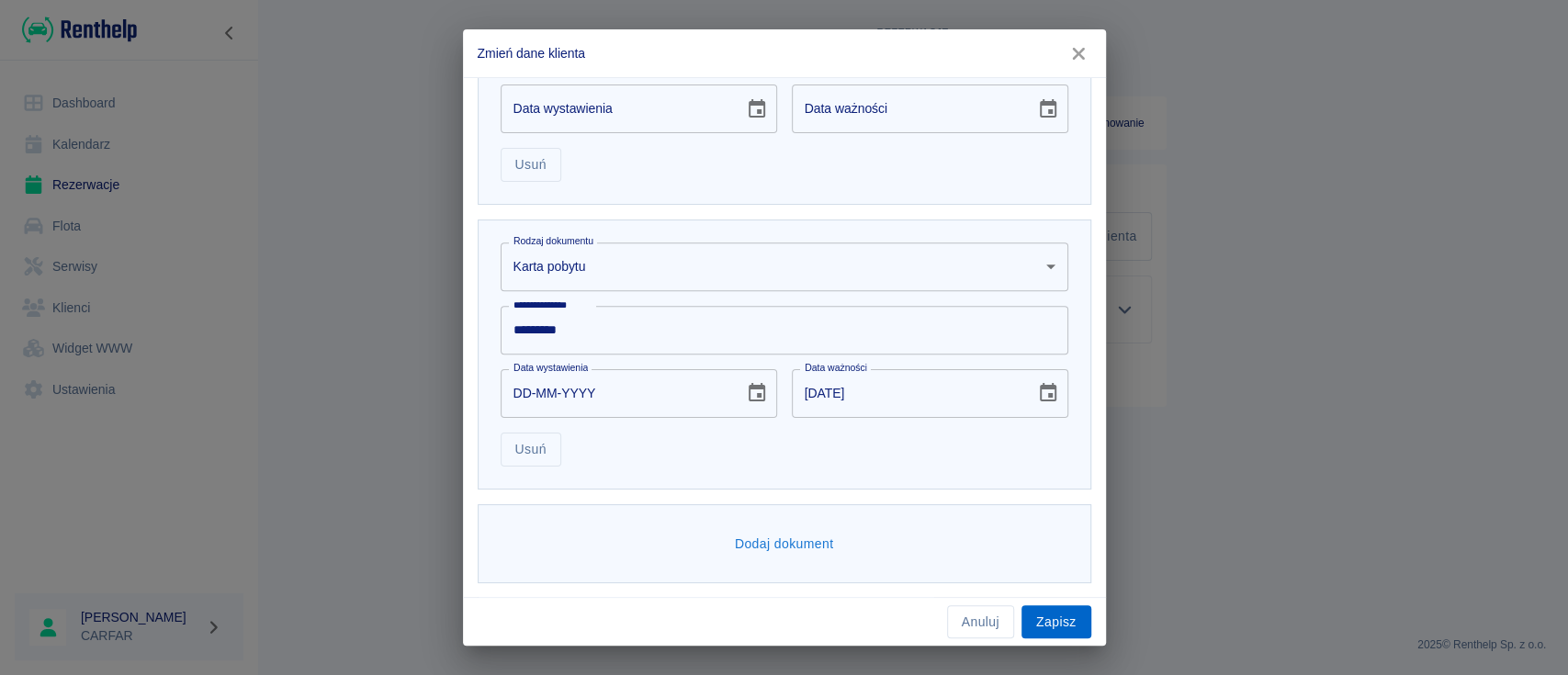 click on "Zapisz" at bounding box center (1056, 622) 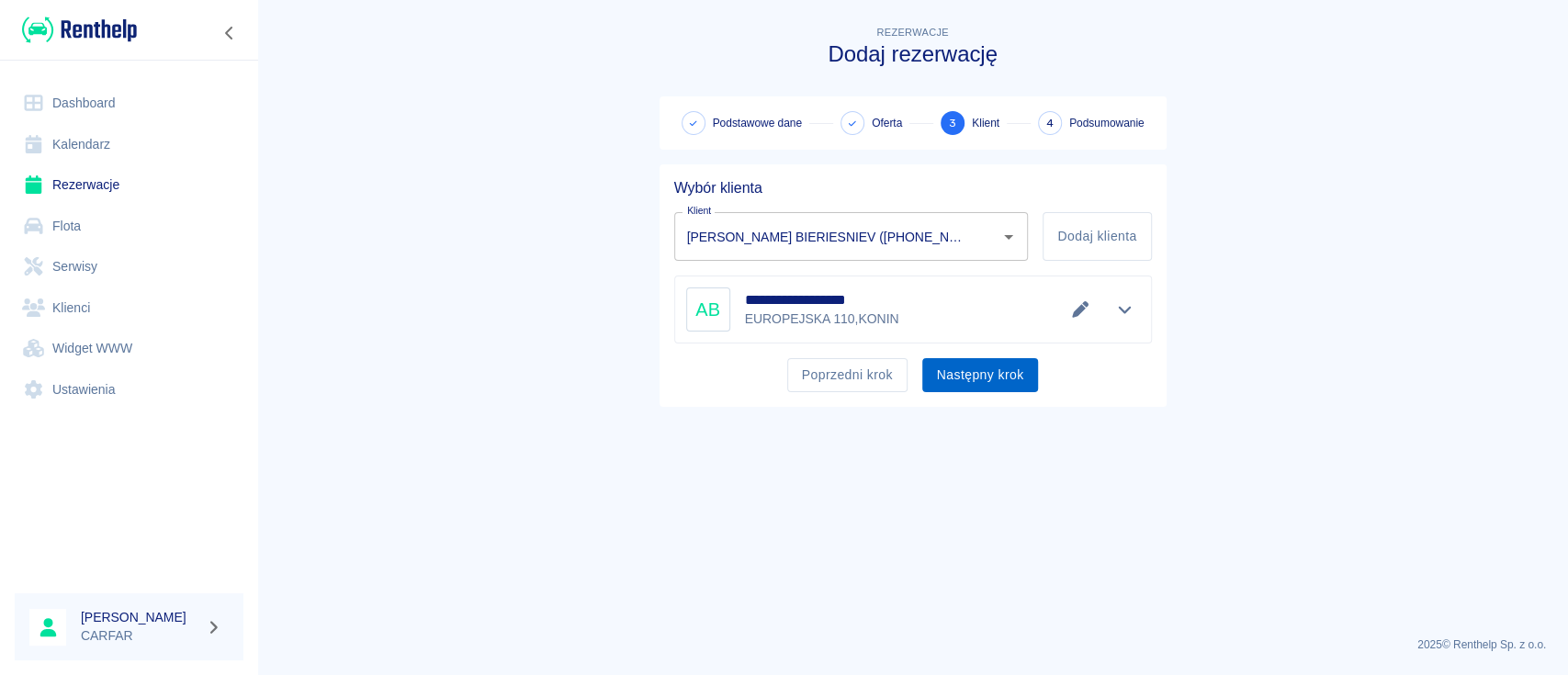 click on "Następny krok" at bounding box center (980, 375) 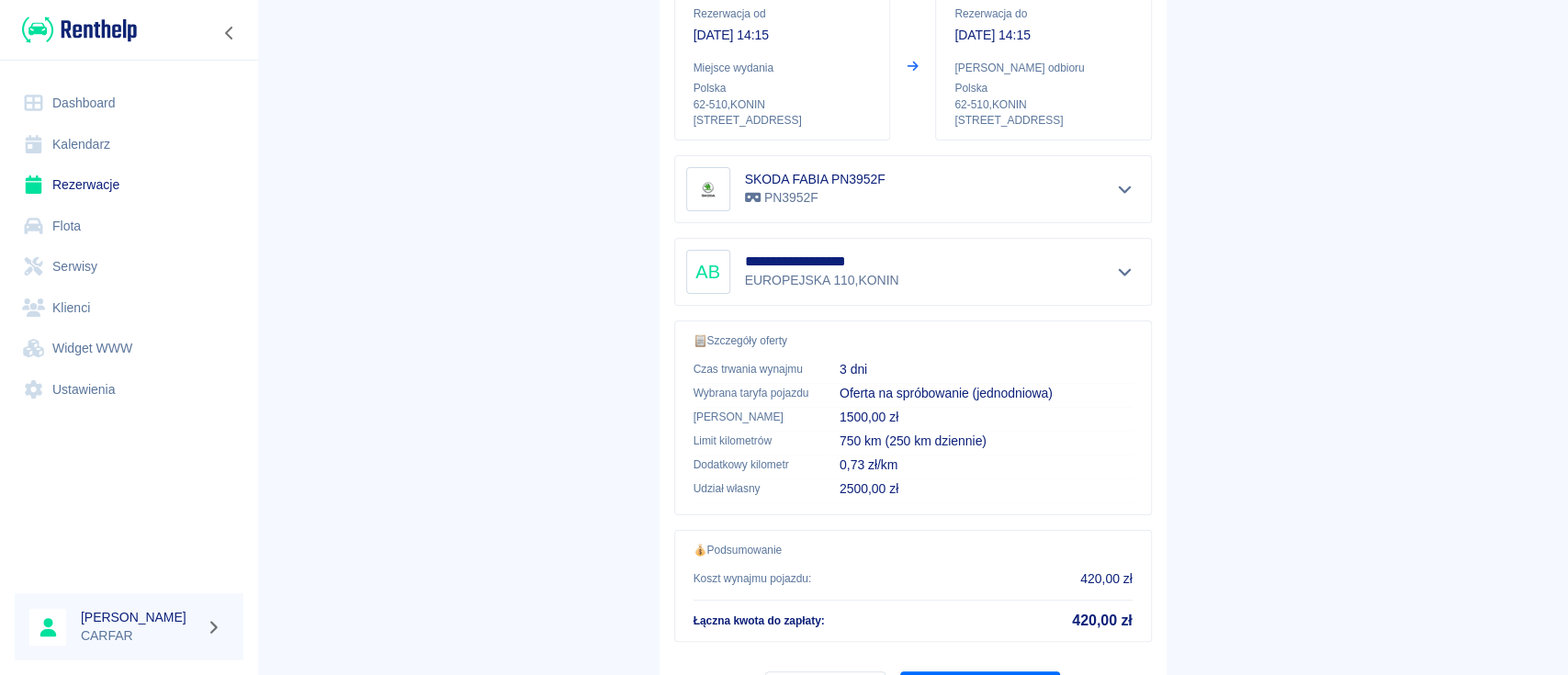 scroll, scrollTop: 314, scrollLeft: 0, axis: vertical 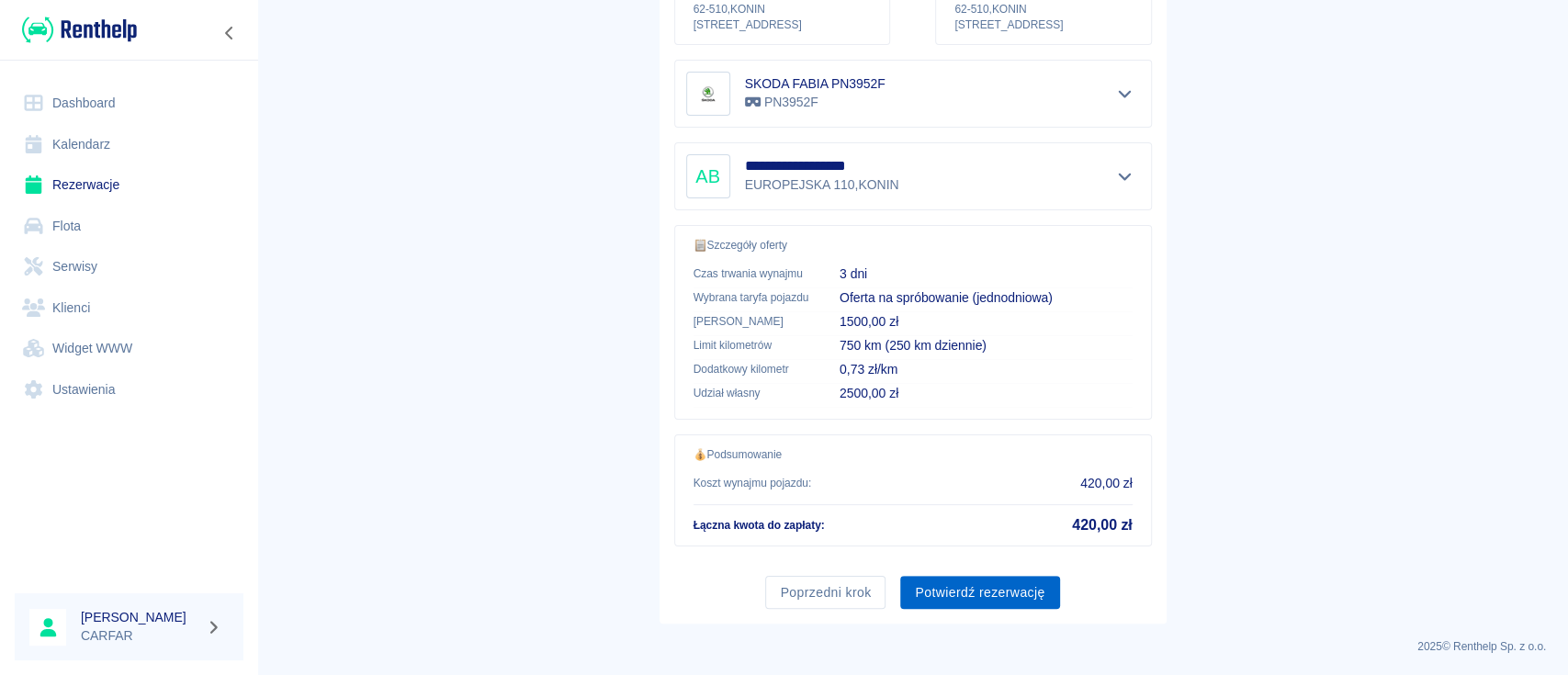 click on "Potwierdź rezerwację" at bounding box center [979, 592] 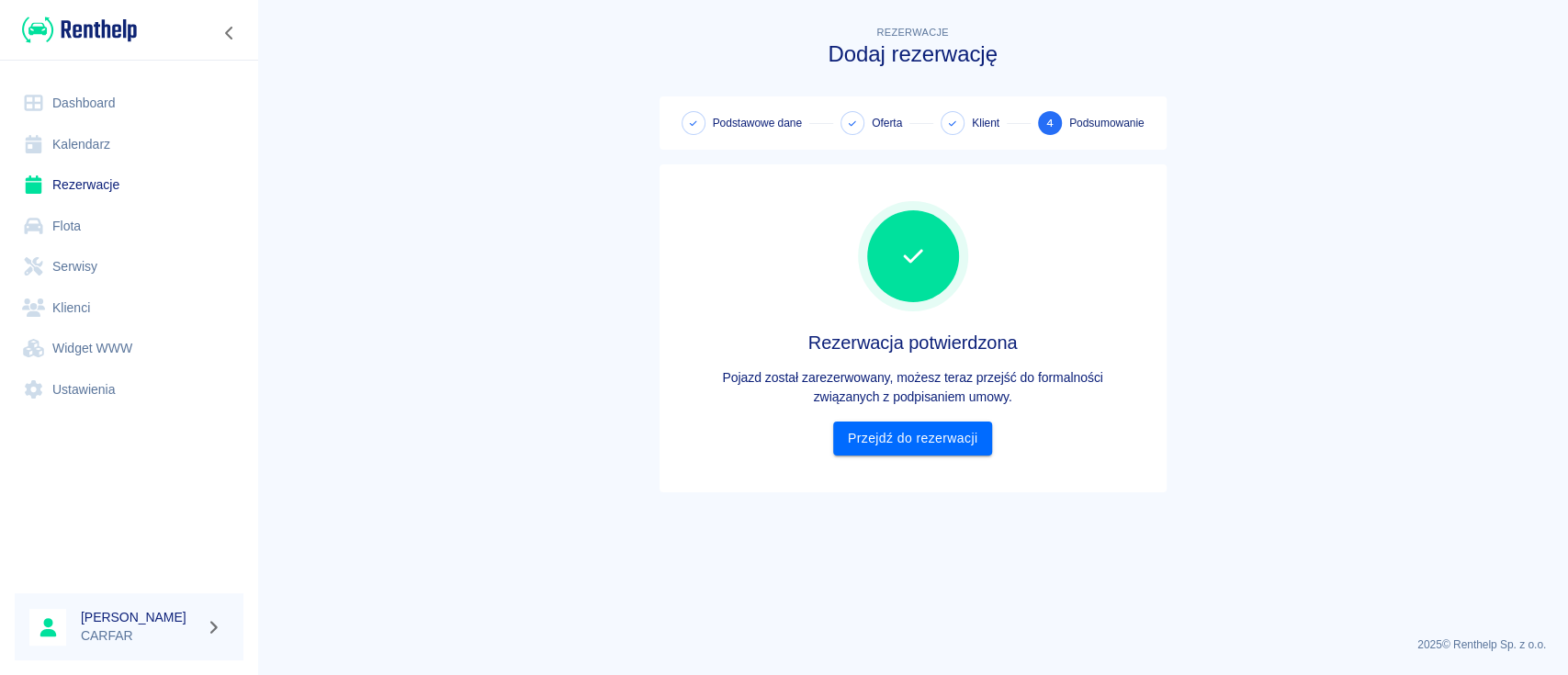 scroll, scrollTop: 0, scrollLeft: 0, axis: both 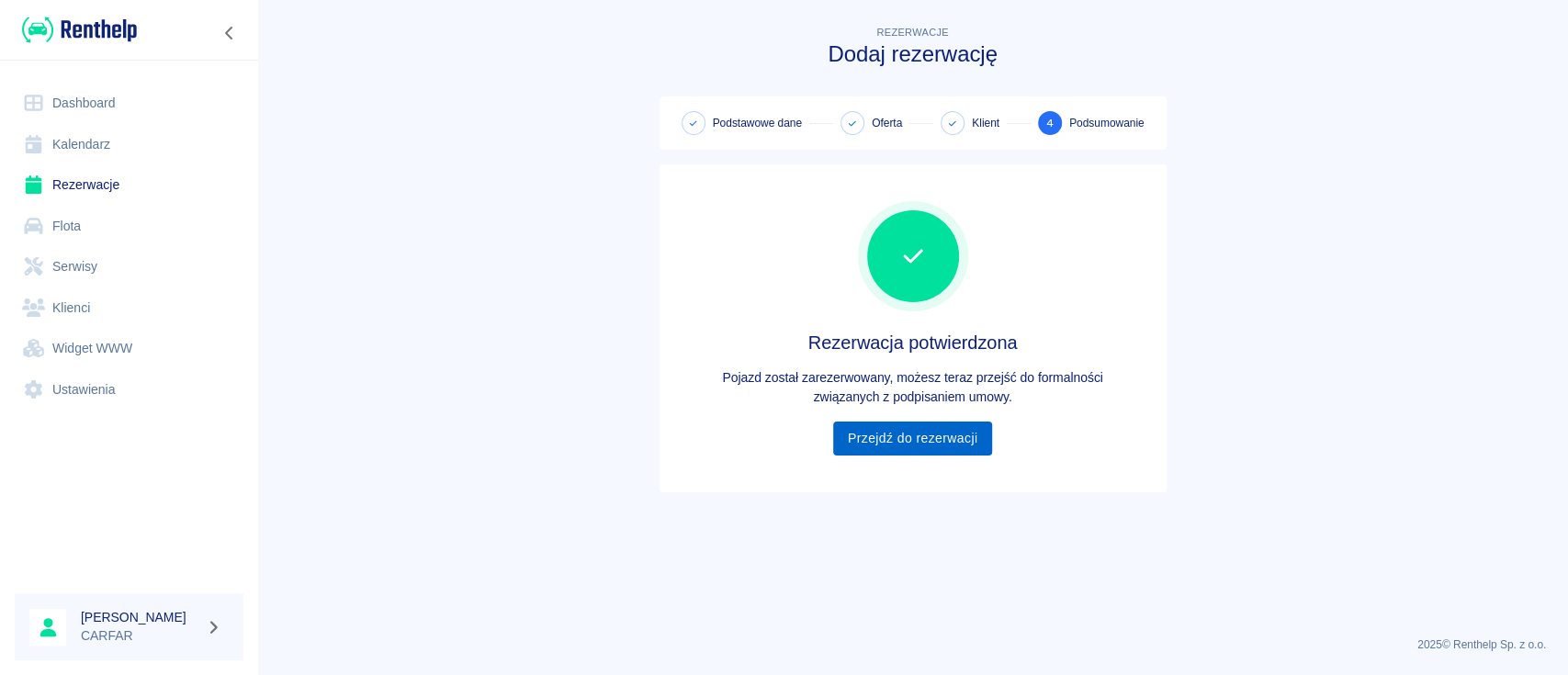 click on "Przejdź do rezerwacji" at bounding box center [912, 438] 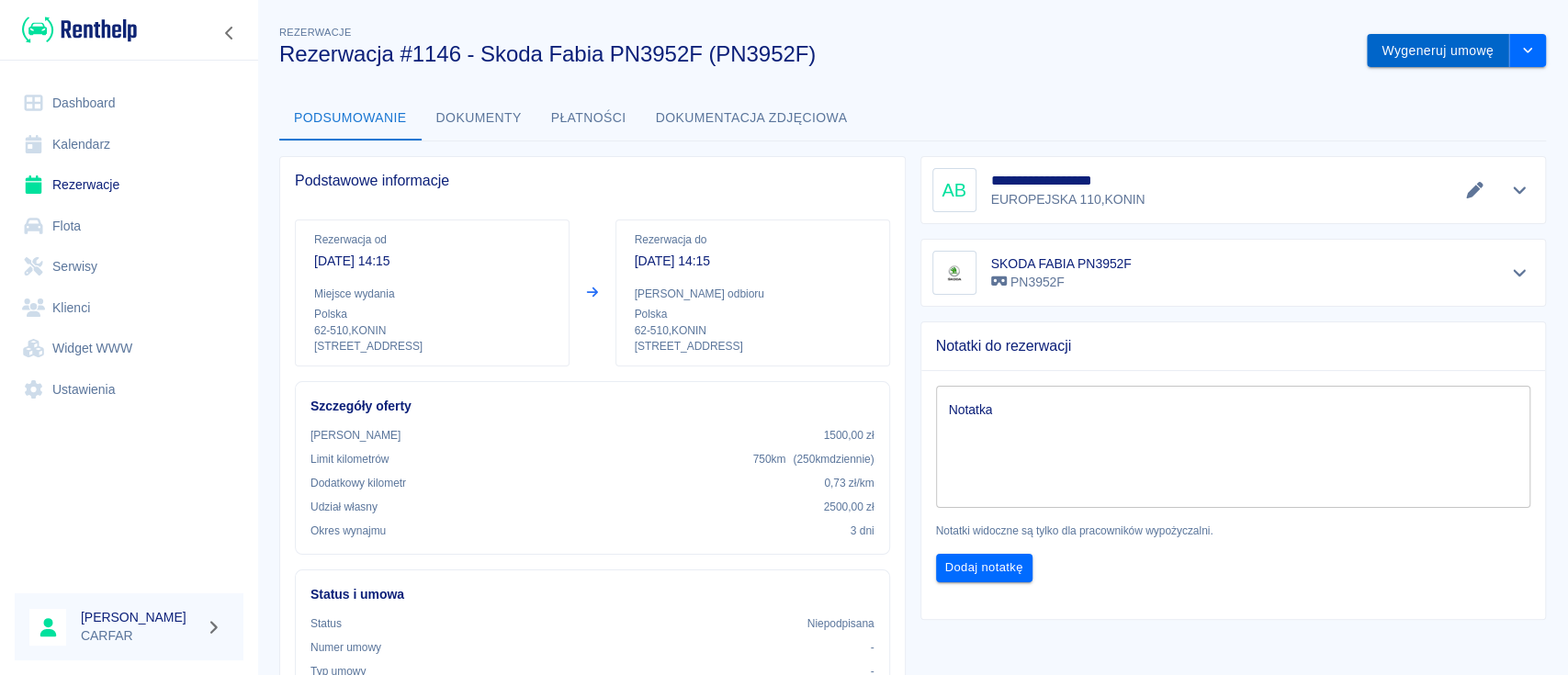 click on "Wygeneruj umowę" at bounding box center (1438, 51) 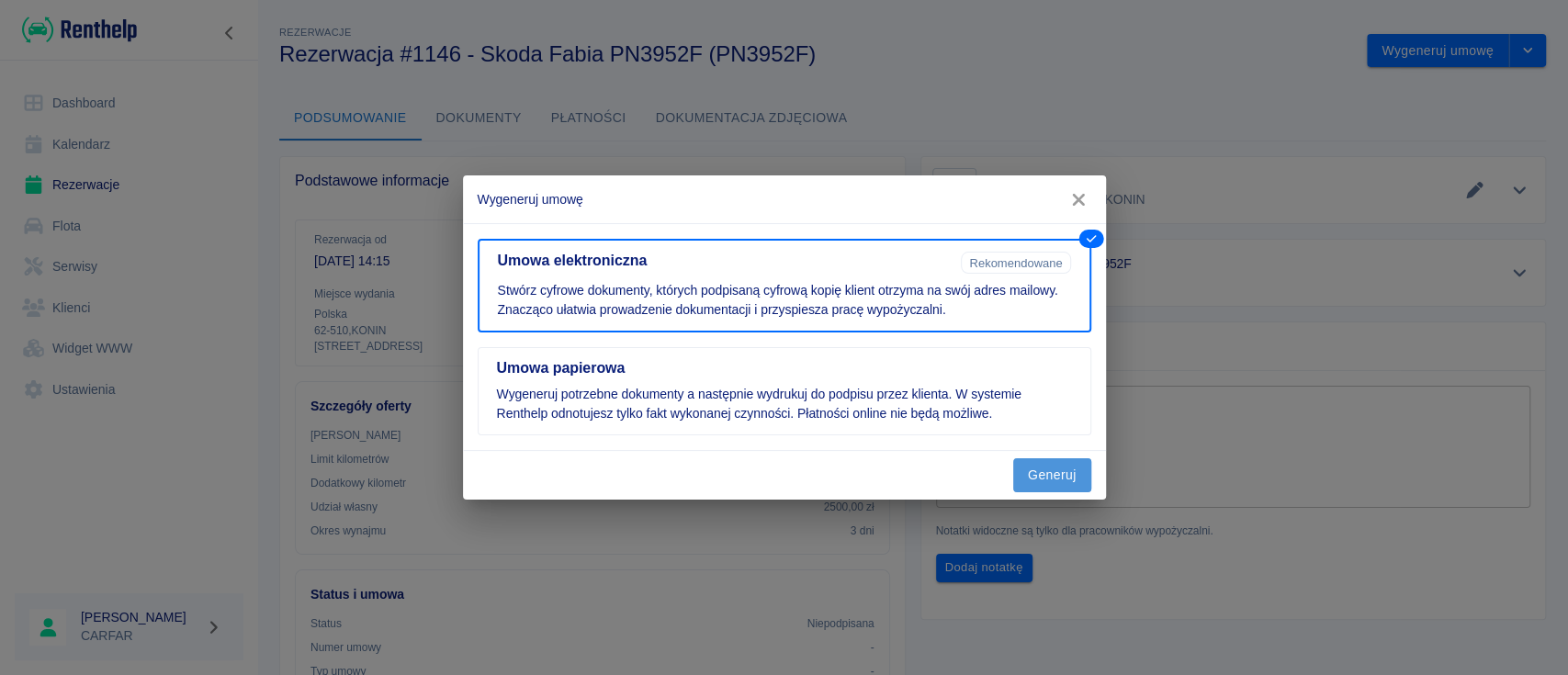 click on "Generuj" at bounding box center (1052, 475) 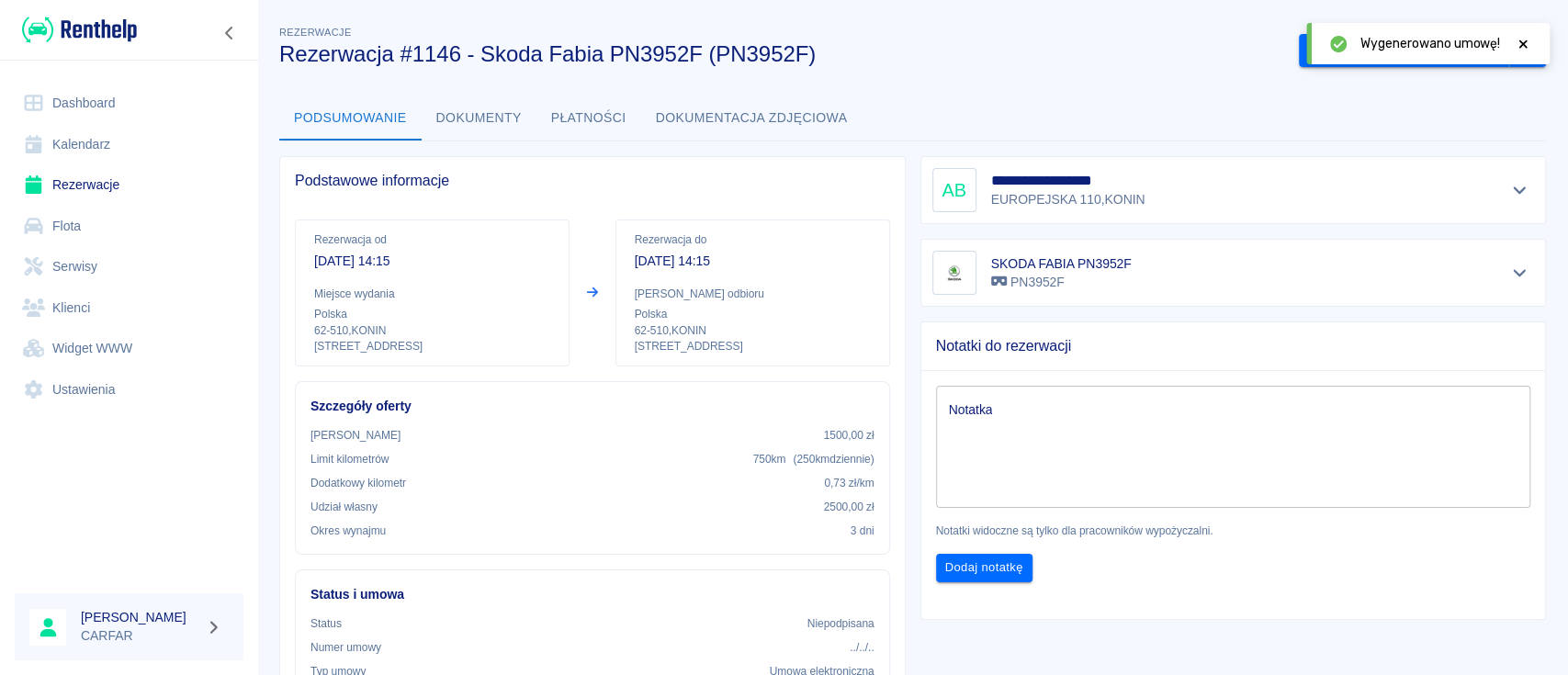 click 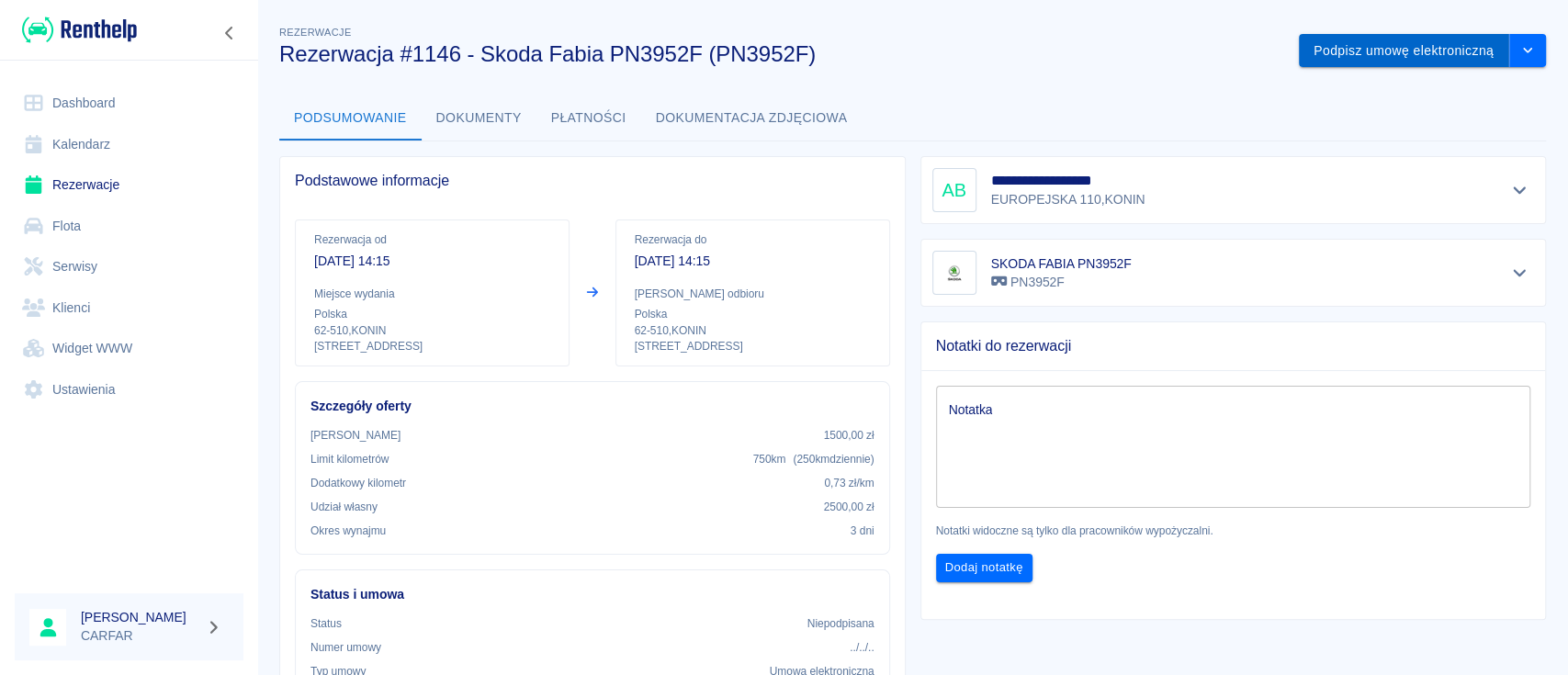 click on "Podpisz umowę elektroniczną" at bounding box center (1404, 51) 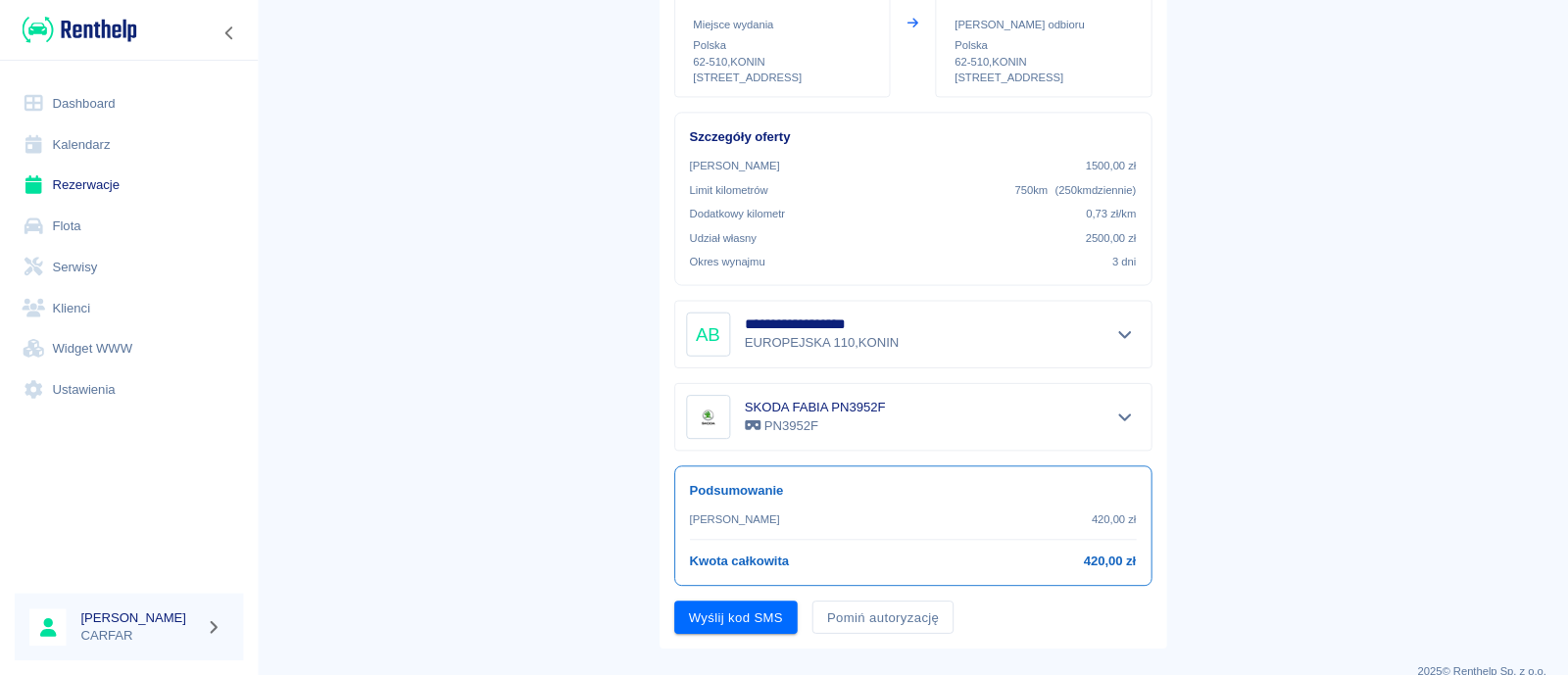 scroll, scrollTop: 284, scrollLeft: 0, axis: vertical 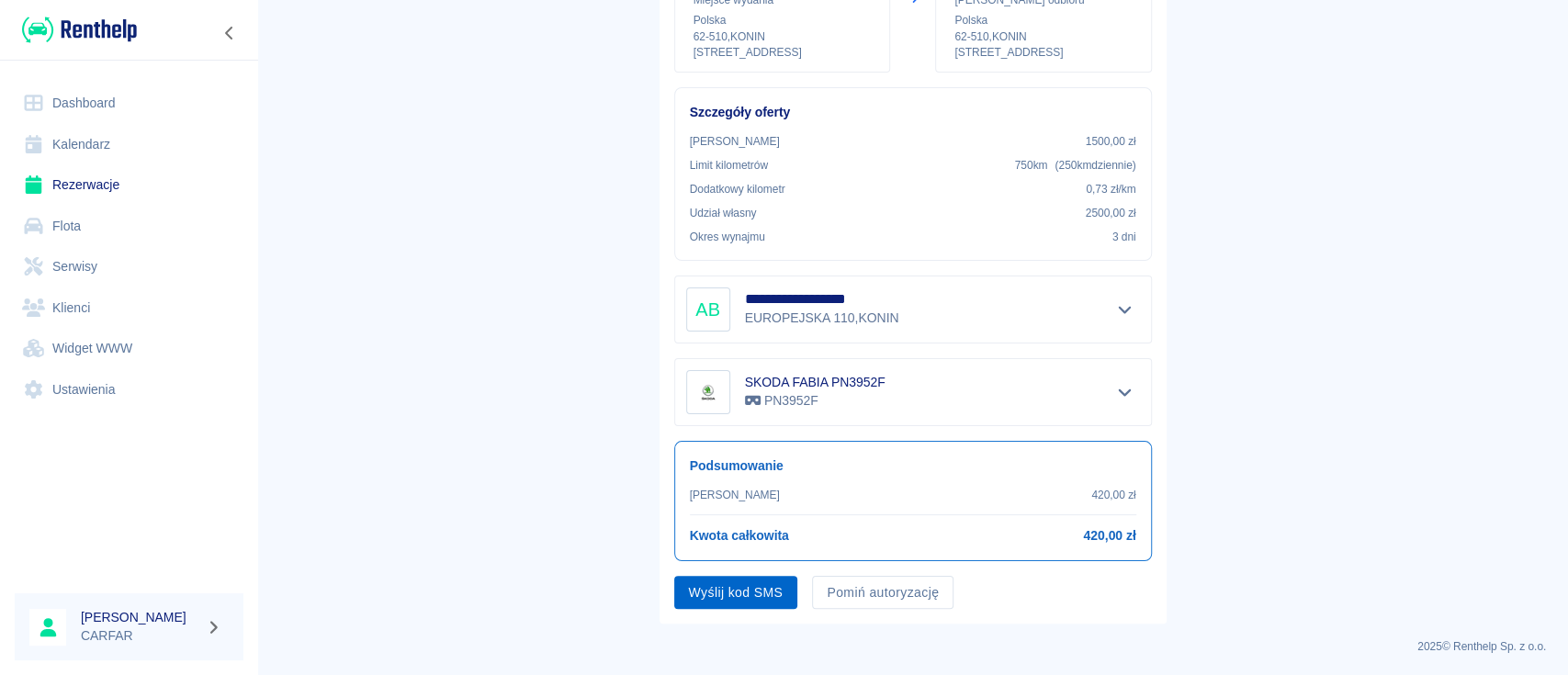 click on "Wyślij kod SMS" at bounding box center (736, 592) 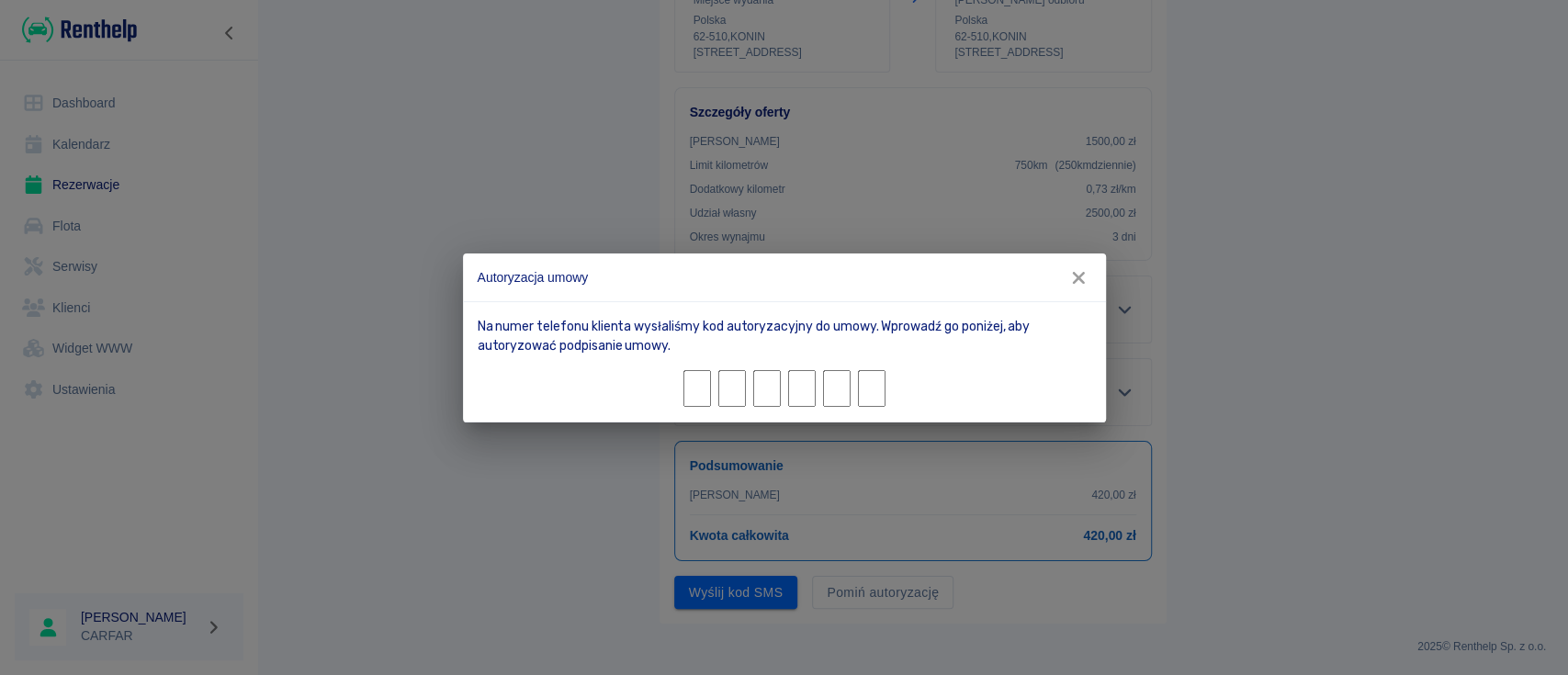 click on "Autoryzacja umowy Na numer telefonu klienta wysłaliśmy kod autoryzacyjny do umowy. Wprowadź go poniżej, aby autoryzować podpisanie umowy." at bounding box center (784, 337) 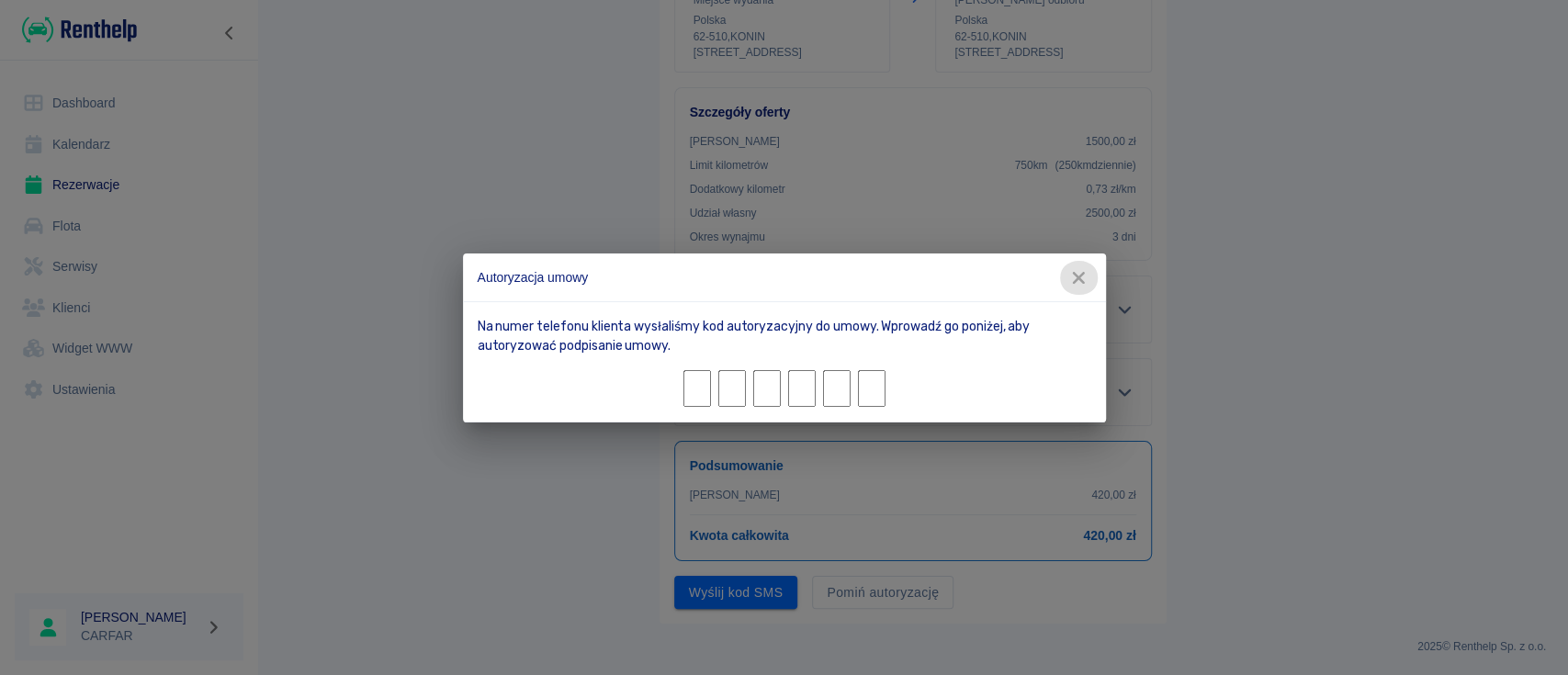 click 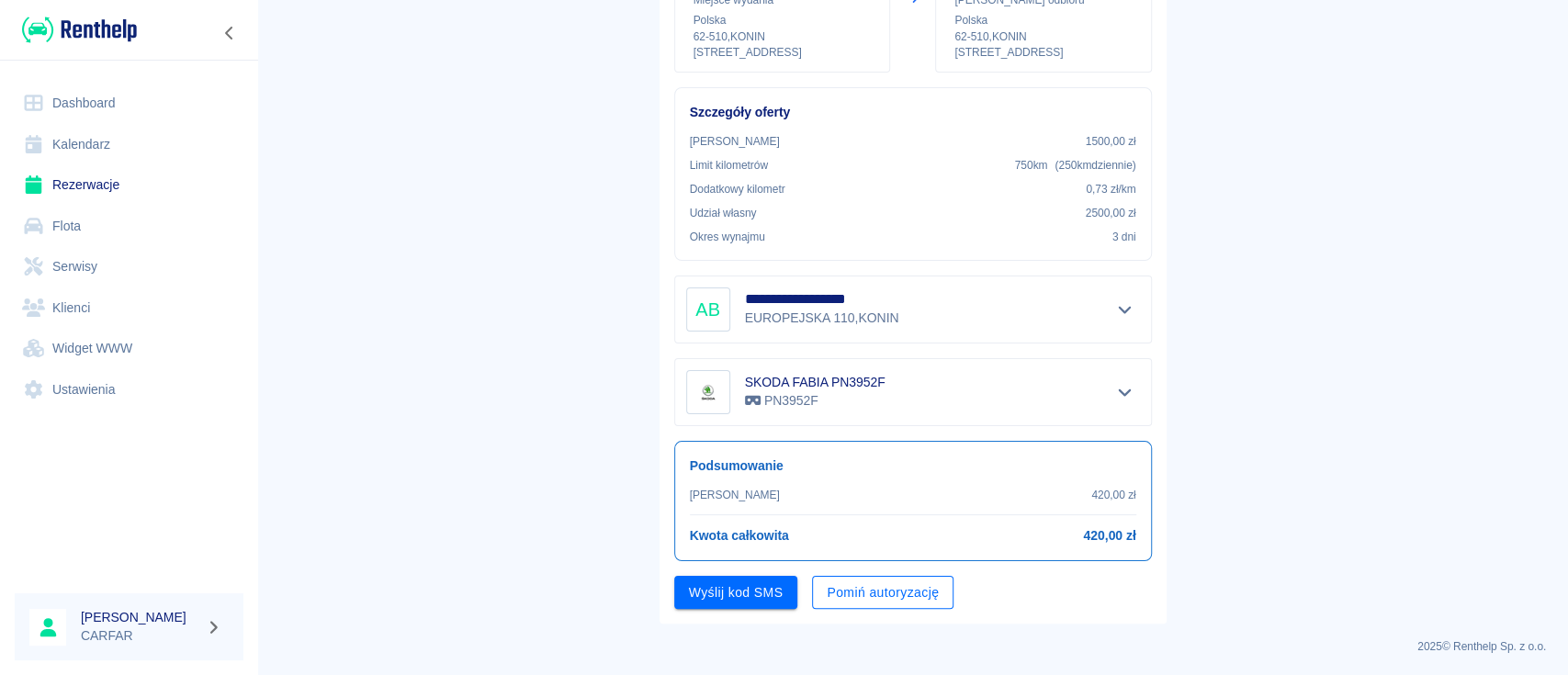 click on "Pomiń autoryzację" at bounding box center (883, 592) 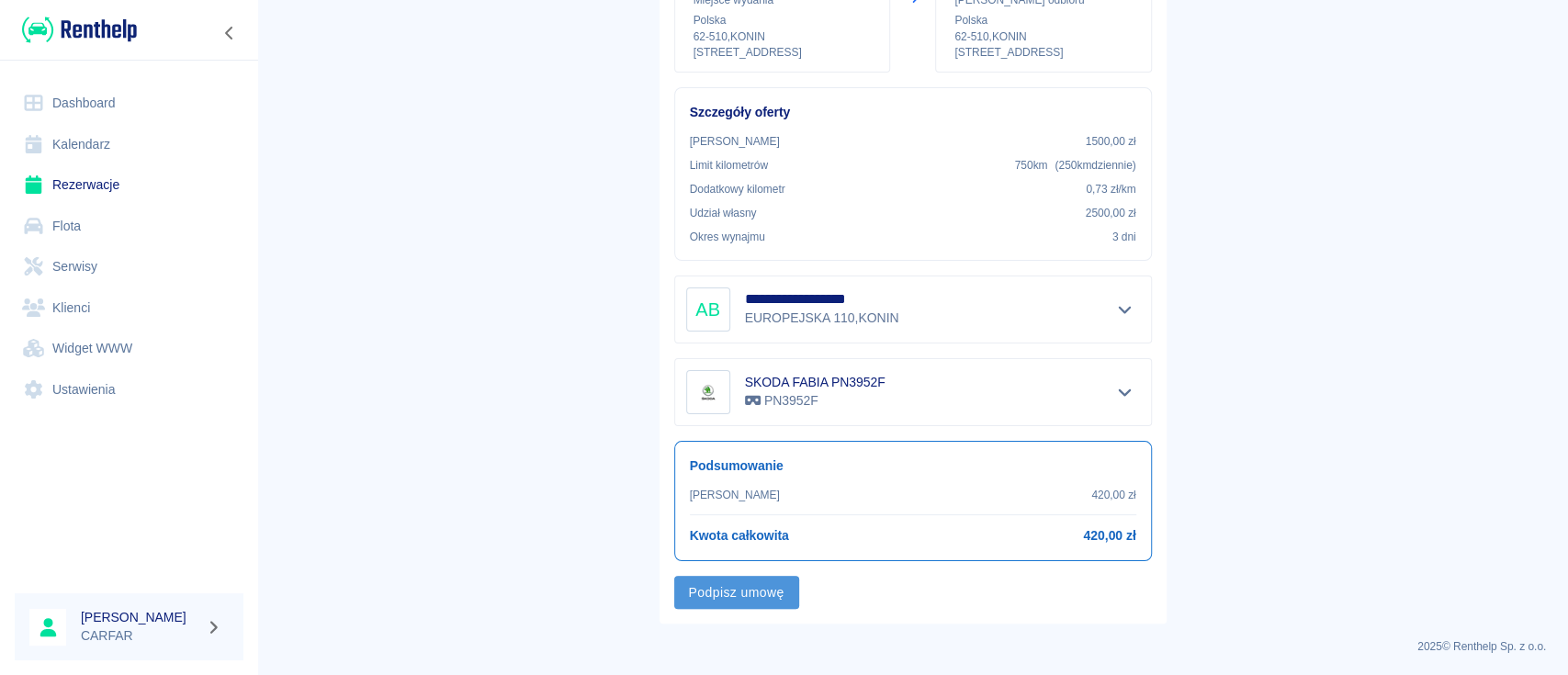 click on "Podpisz umowę" at bounding box center (737, 592) 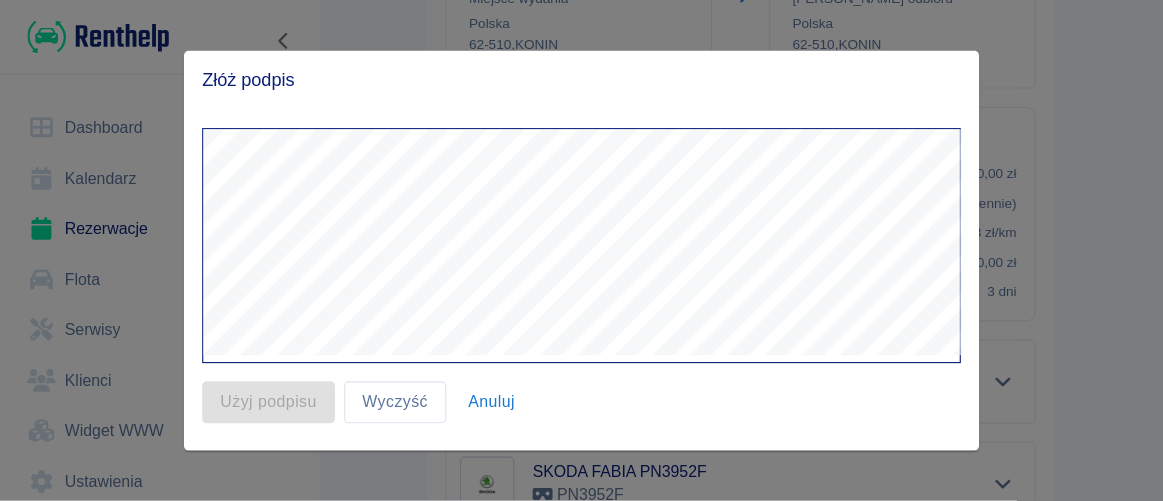 scroll, scrollTop: 291, scrollLeft: 0, axis: vertical 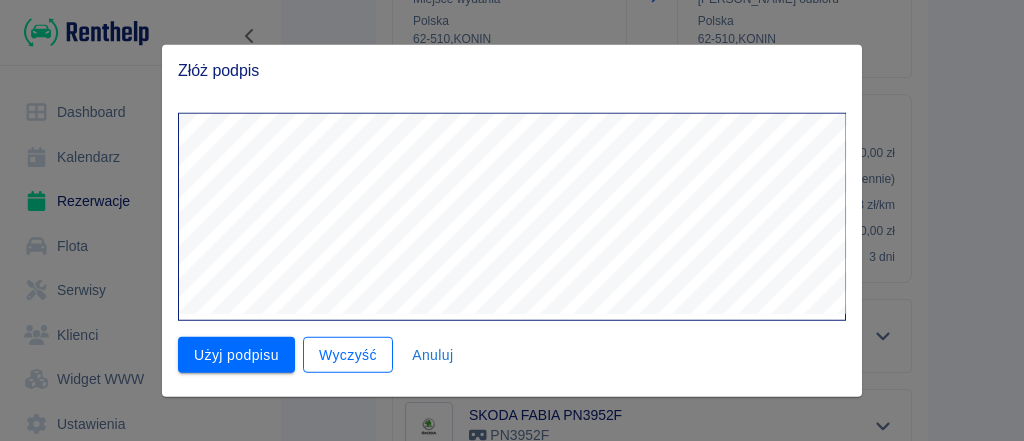 click on "Wyczyść" at bounding box center [348, 354] 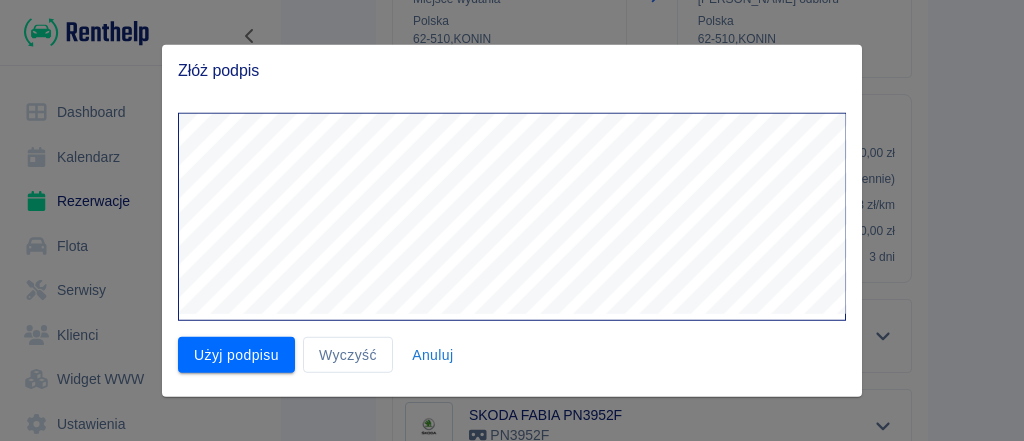 click on "Złóż podpis" at bounding box center (512, 70) 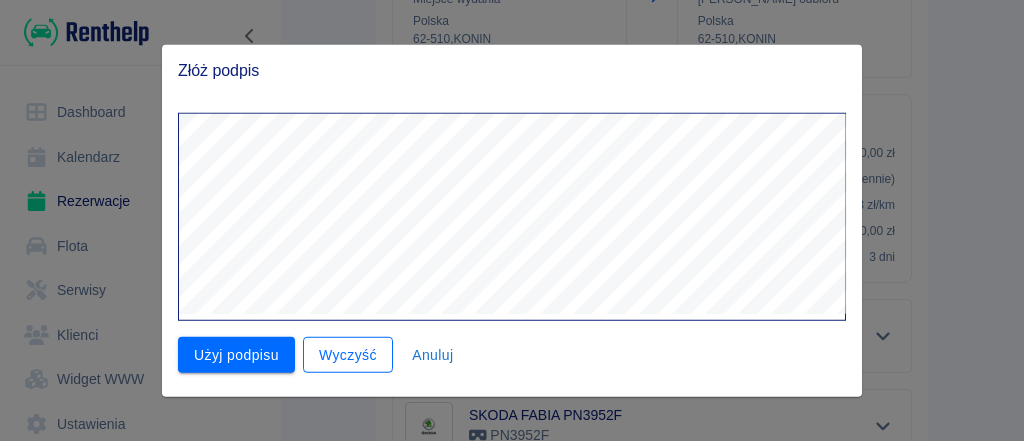 click on "Wyczyść" at bounding box center (348, 354) 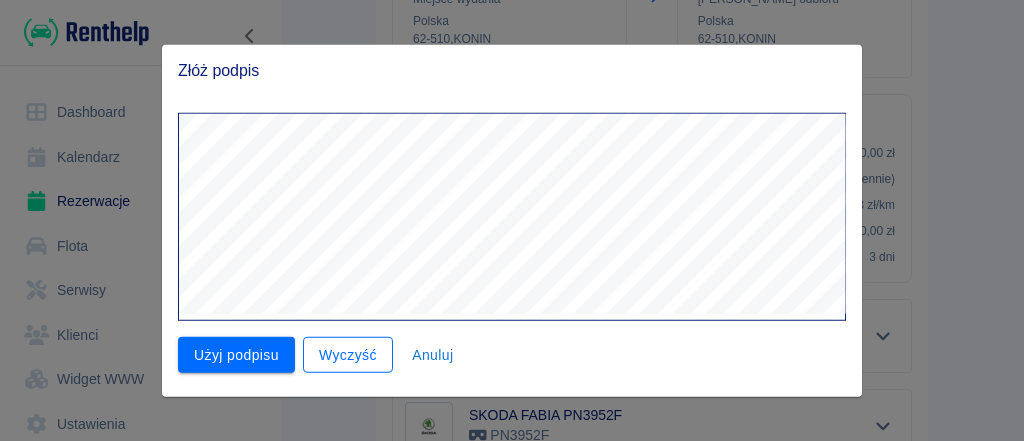 click on "Wyczyść" at bounding box center (348, 354) 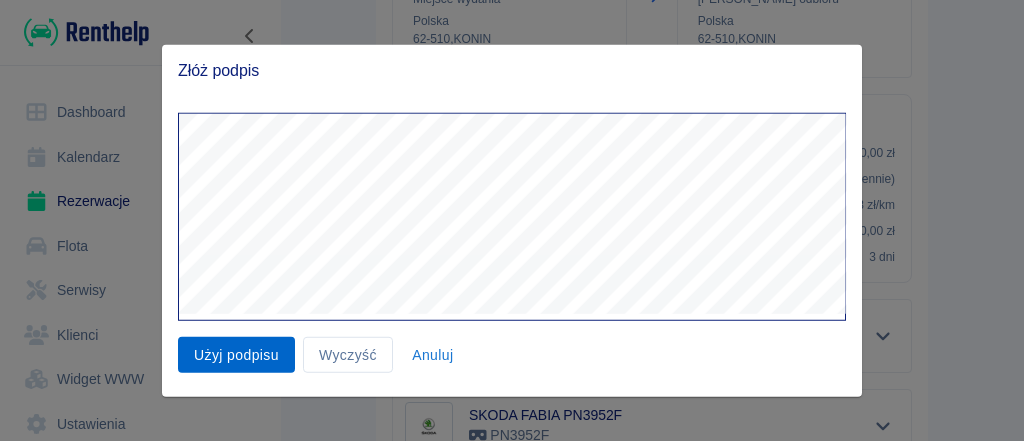 click on "Użyj podpisu" at bounding box center (236, 354) 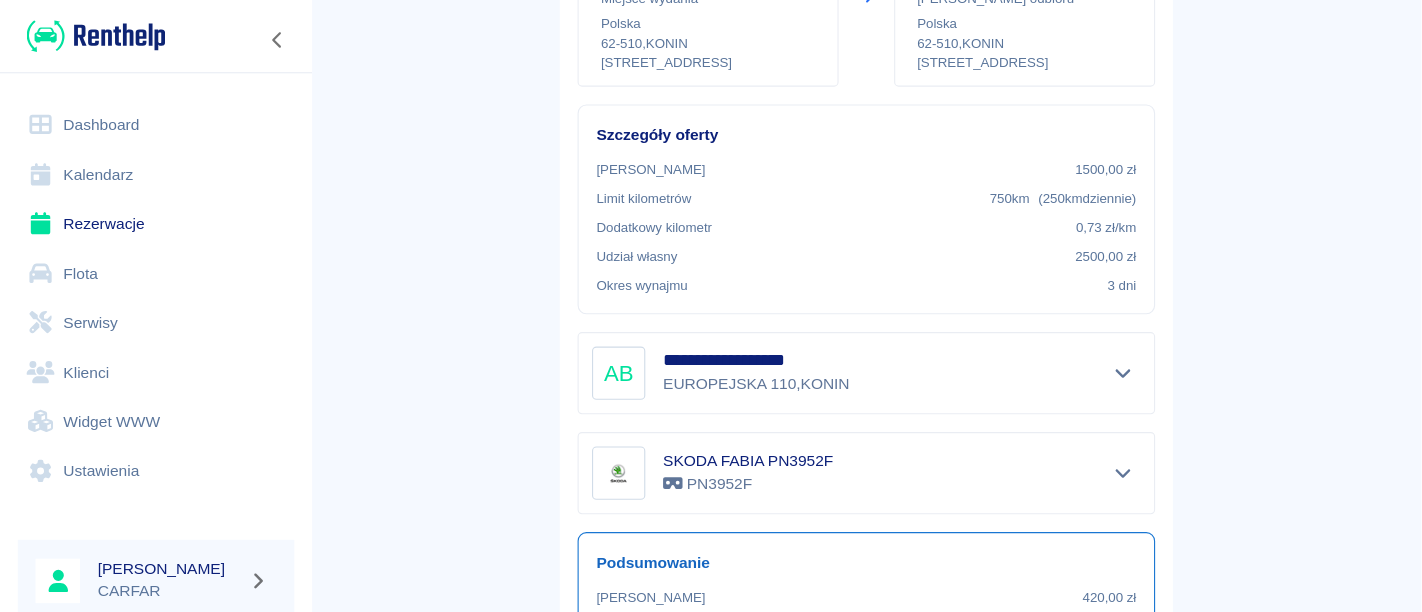 scroll, scrollTop: 291, scrollLeft: 0, axis: vertical 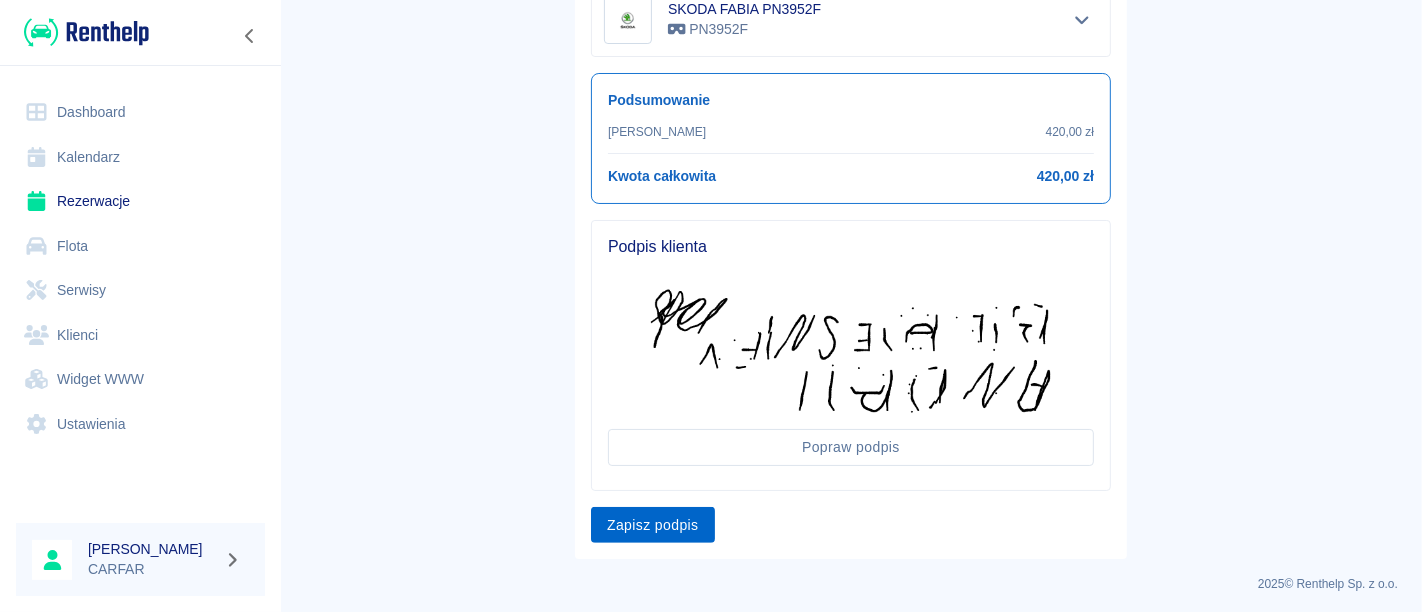 click on "Zapisz podpis" at bounding box center [653, 525] 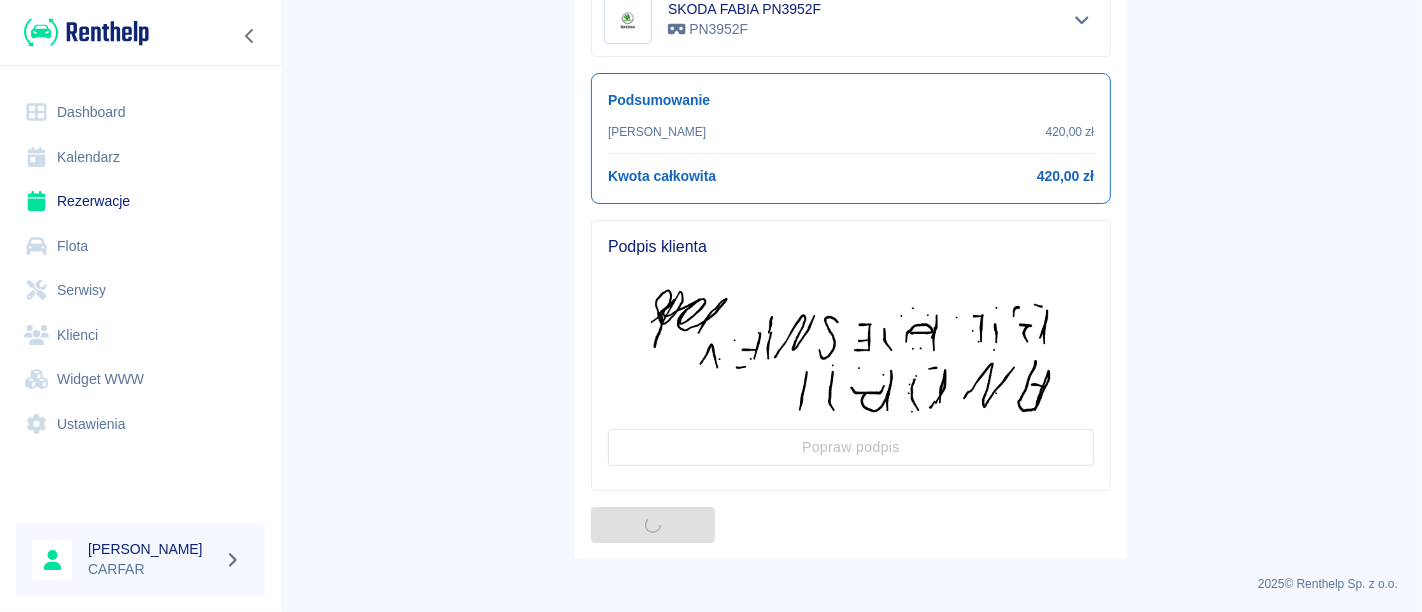 scroll, scrollTop: 0, scrollLeft: 0, axis: both 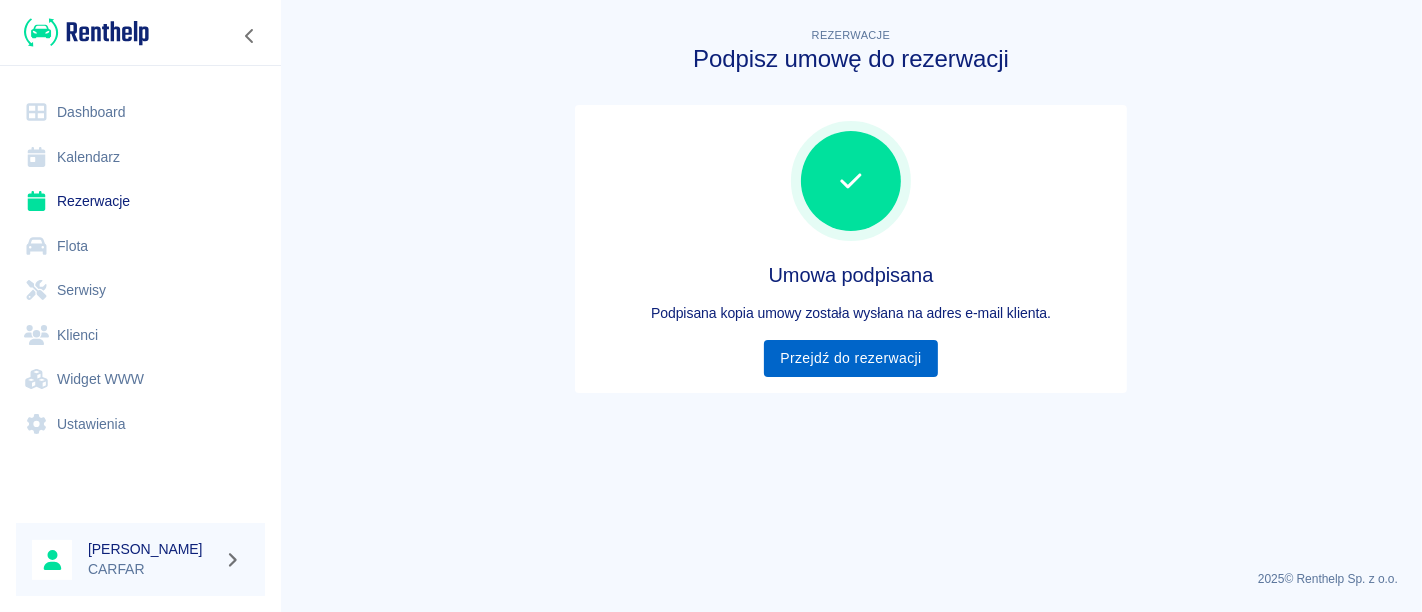 click on "Przejdź do rezerwacji" at bounding box center (850, 358) 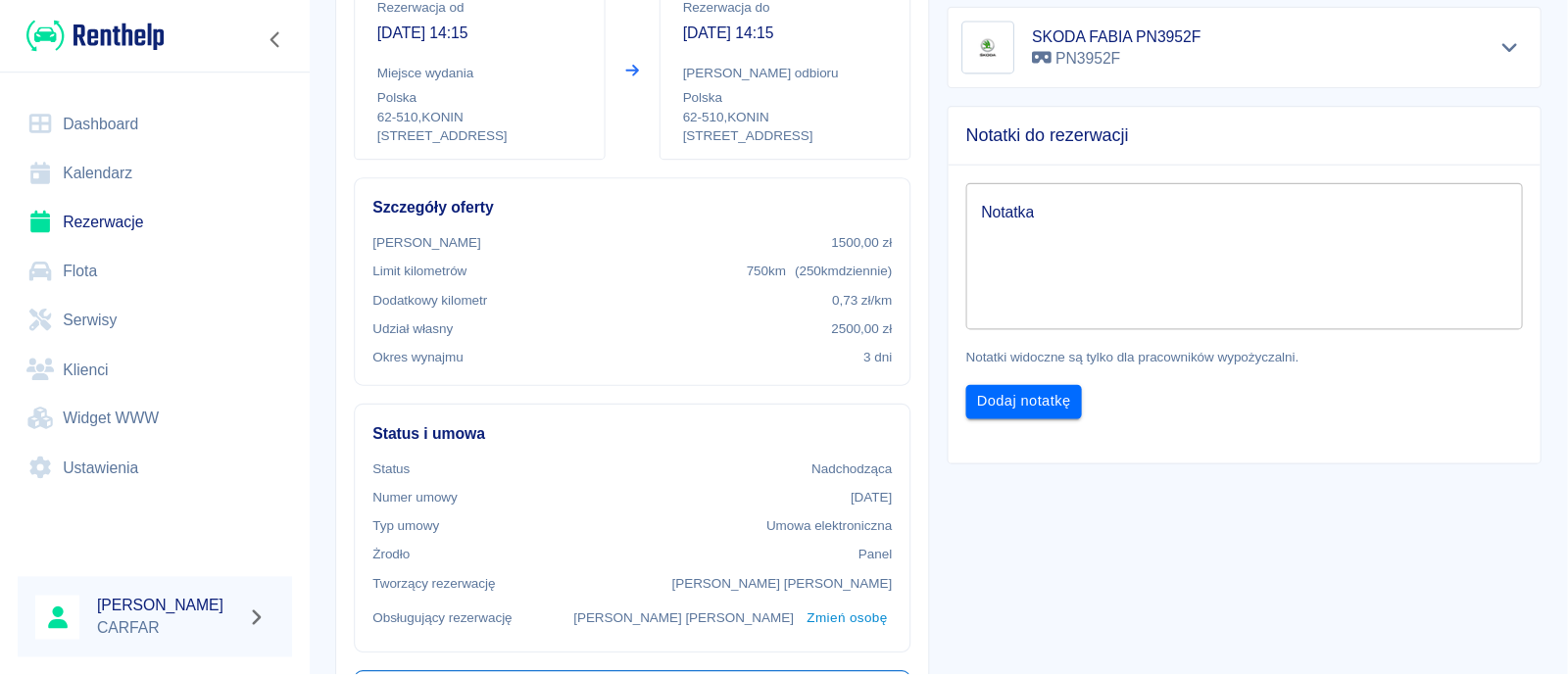 scroll, scrollTop: 446, scrollLeft: 0, axis: vertical 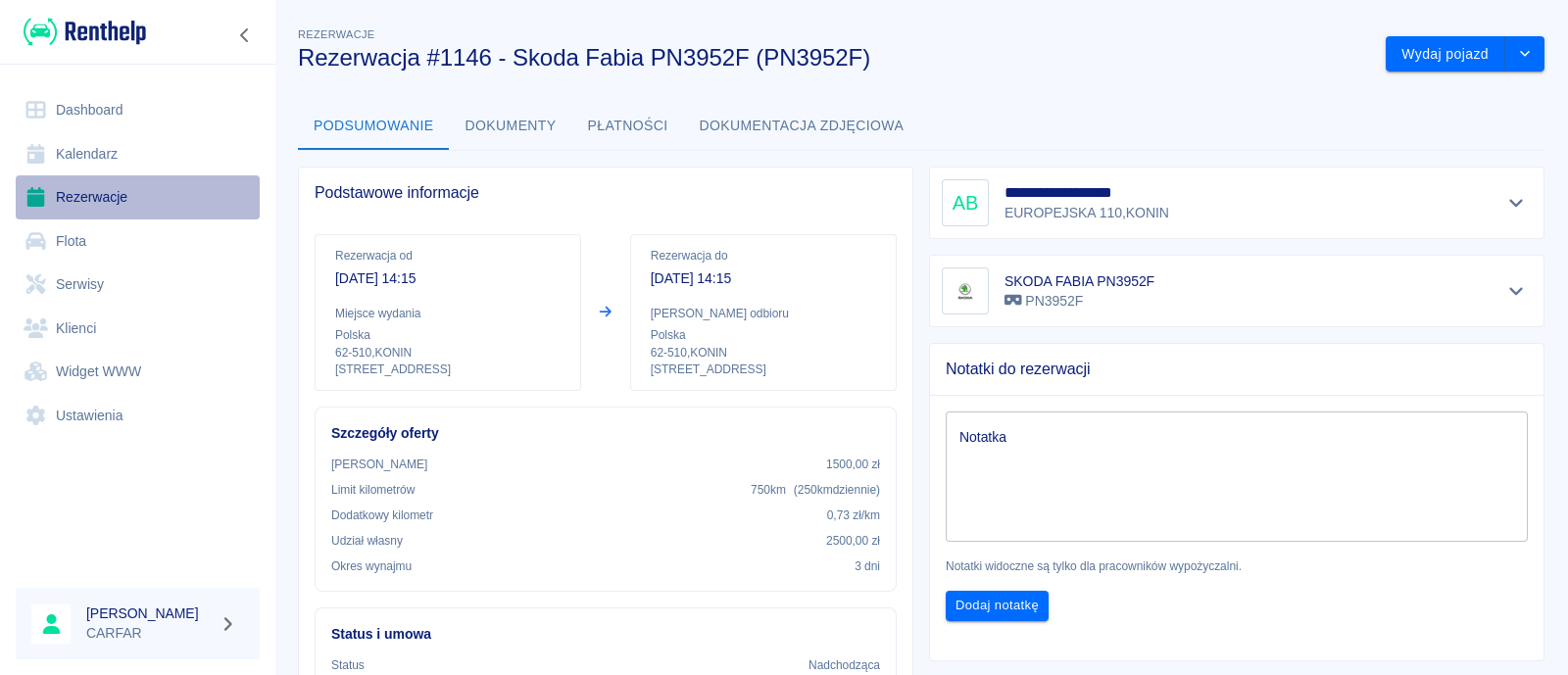 click on "Rezerwacje" at bounding box center (137, 197) 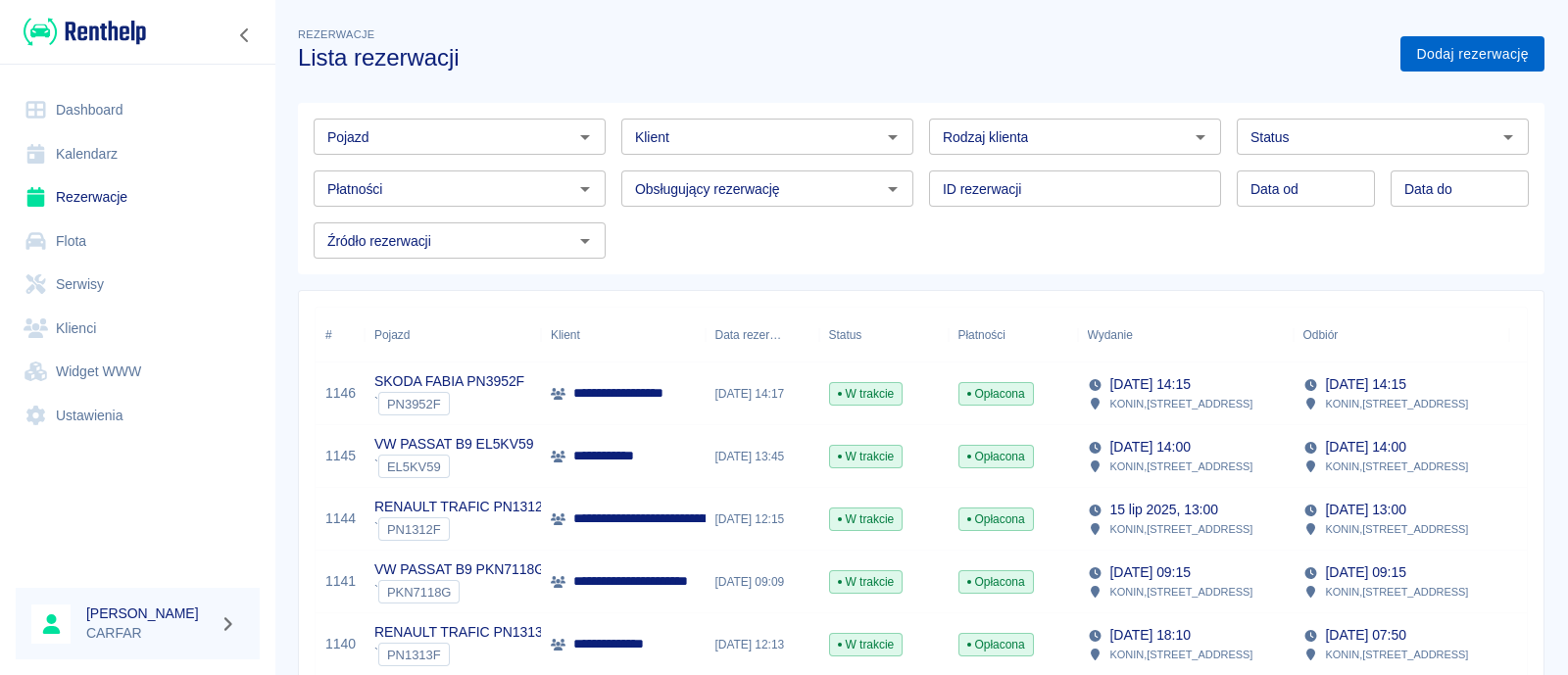 click on "Dodaj rezerwację" at bounding box center (1472, 54) 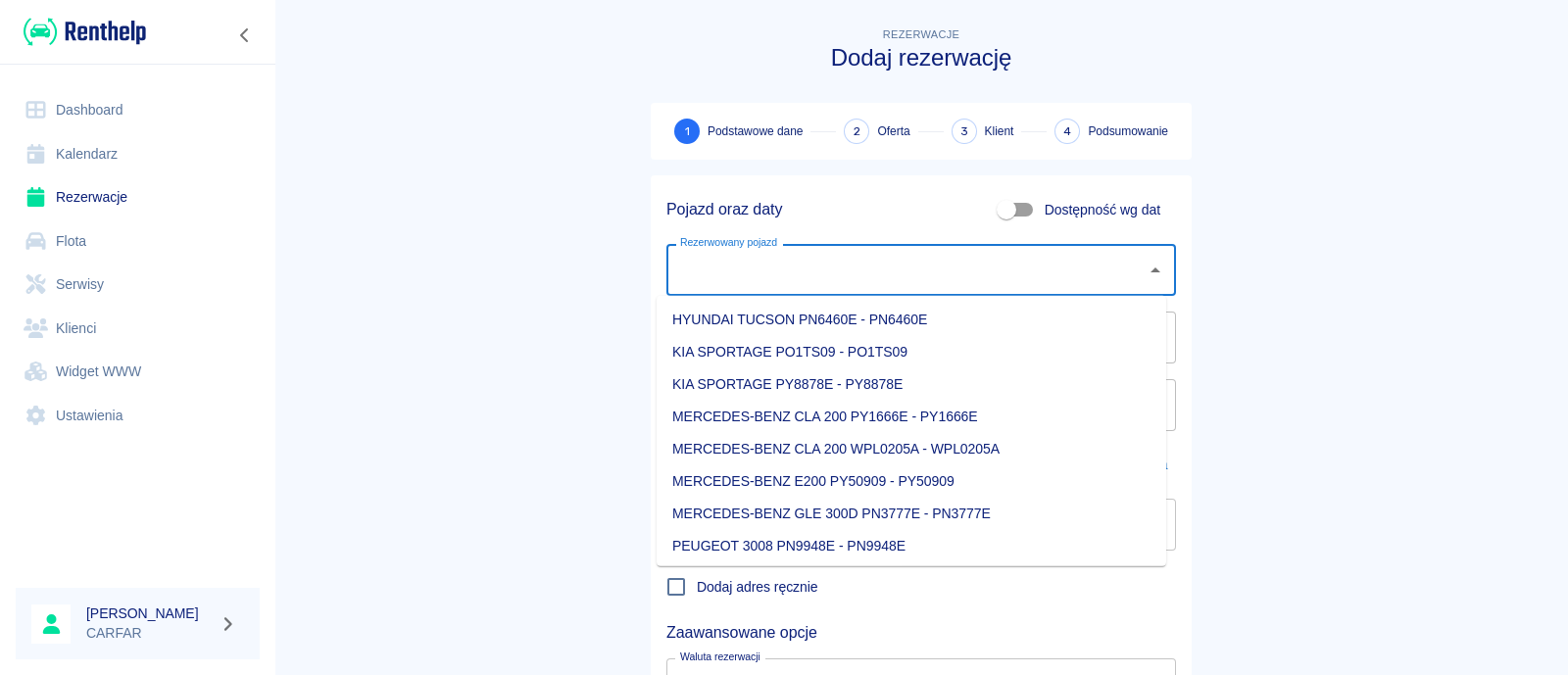 click on "Rezerwowany pojazd" at bounding box center (906, 269) 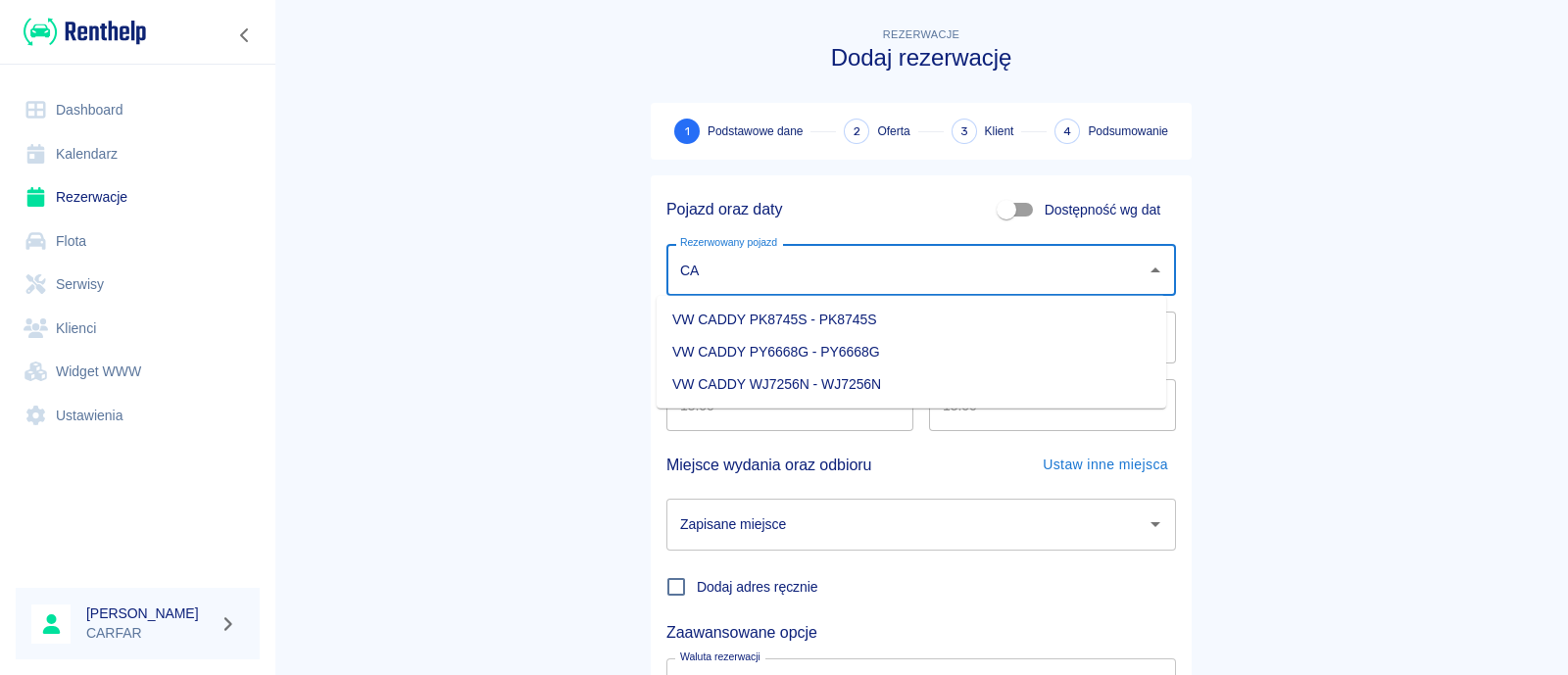 type on "C" 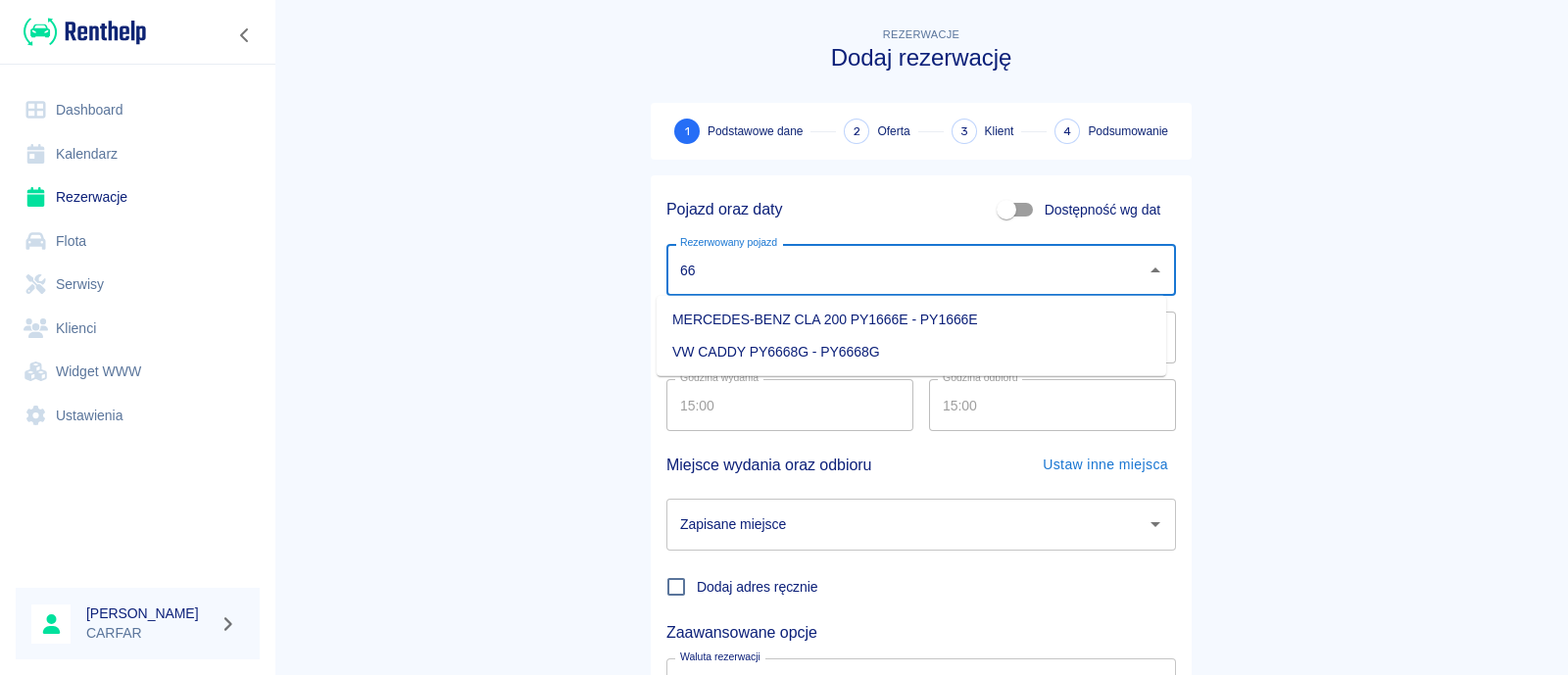 click on "VW CADDY PY6668G - PY6668G" at bounding box center (911, 352) 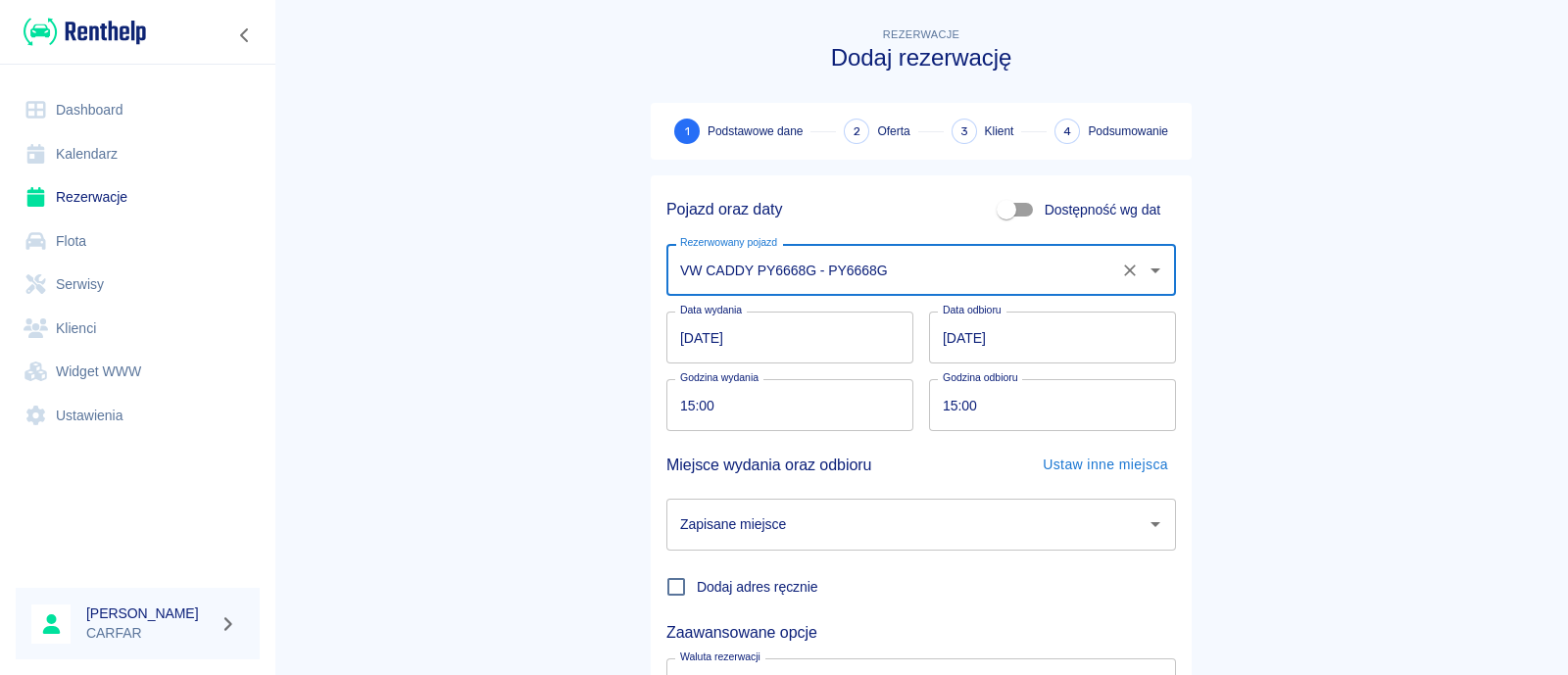 type on "VW CADDY PY6668G - PY6668G" 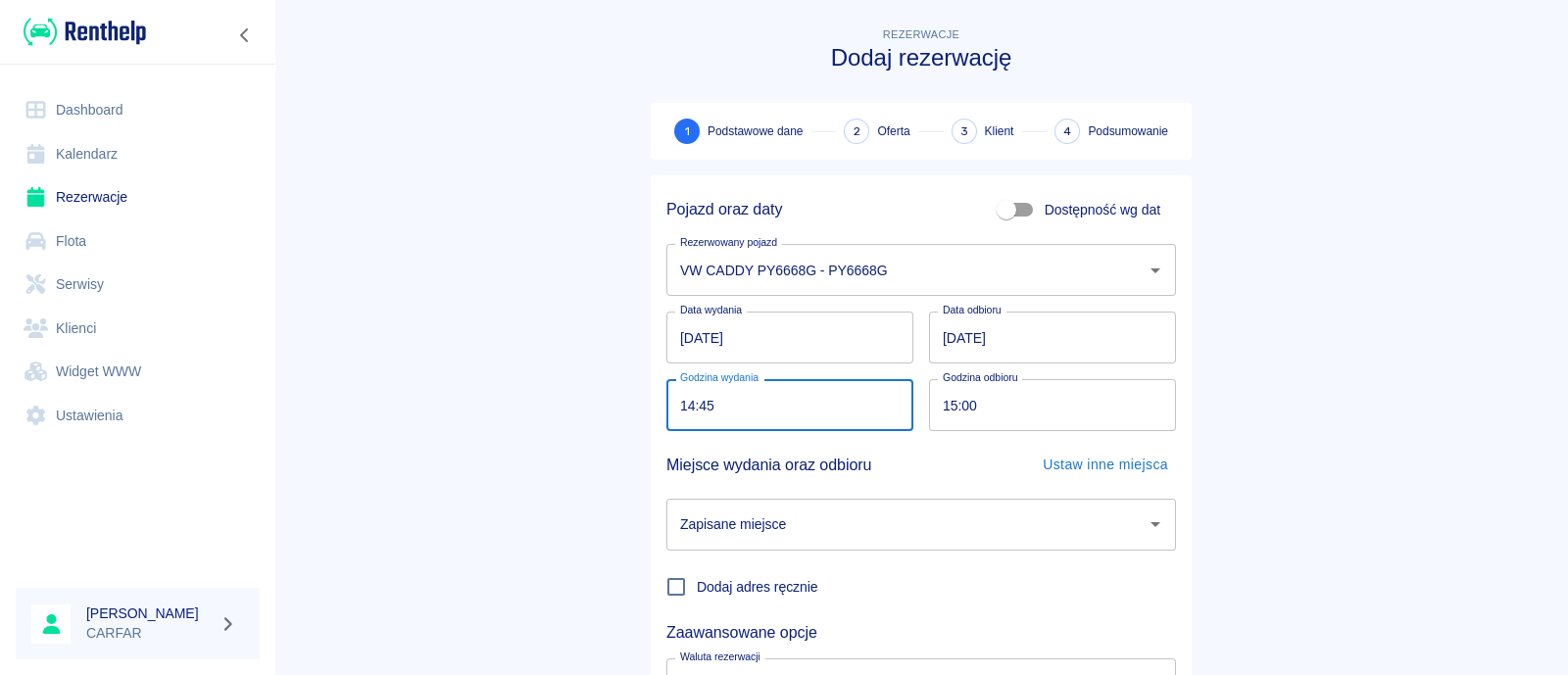 type on "14:45" 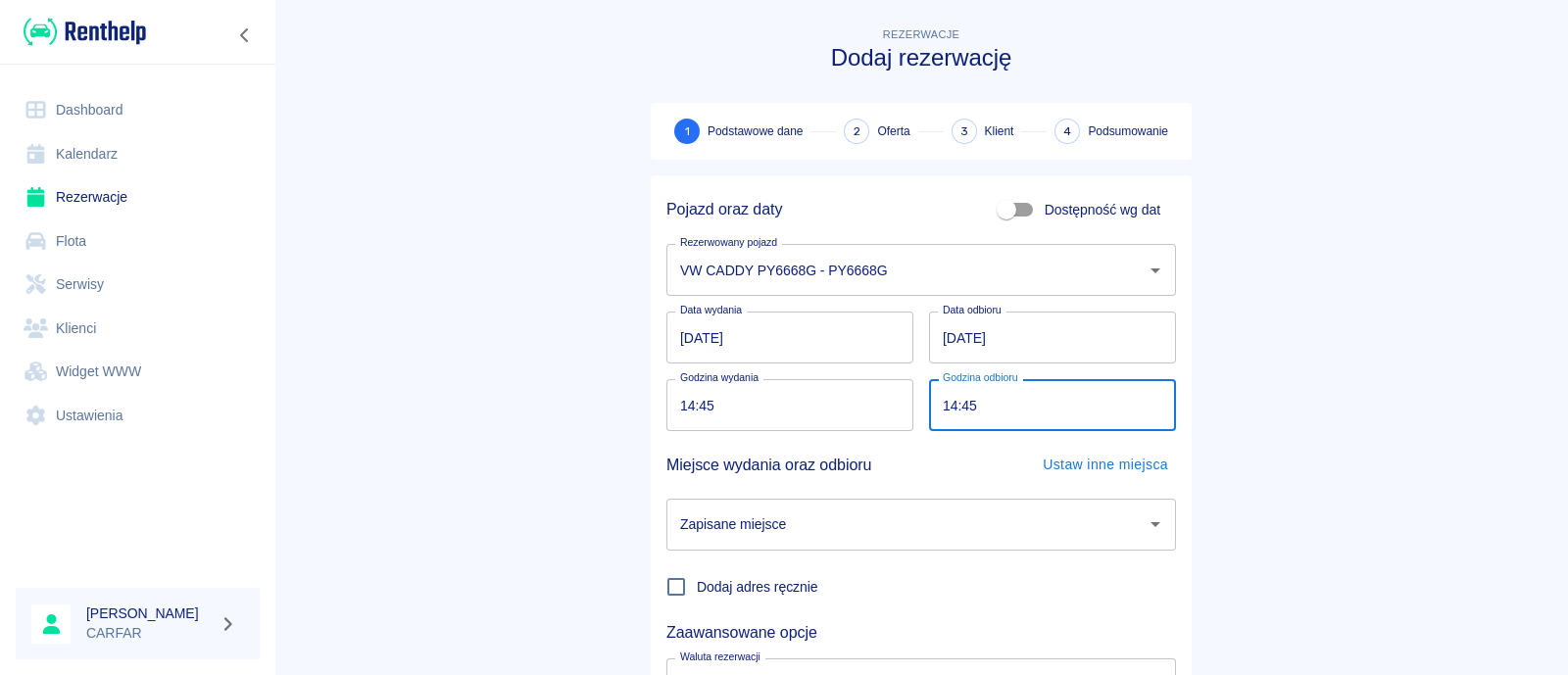 type on "14:45" 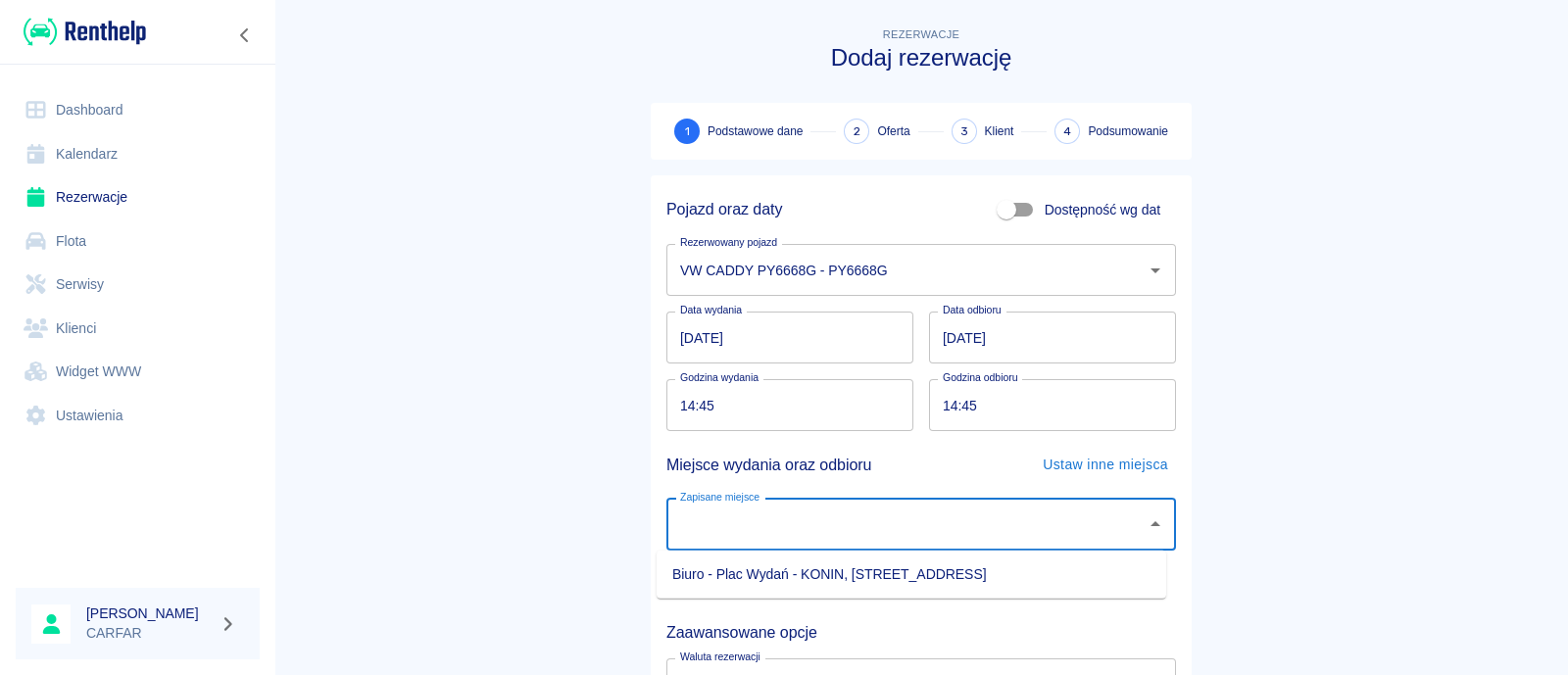 click on "Zapisane miejsce" at bounding box center (906, 524) 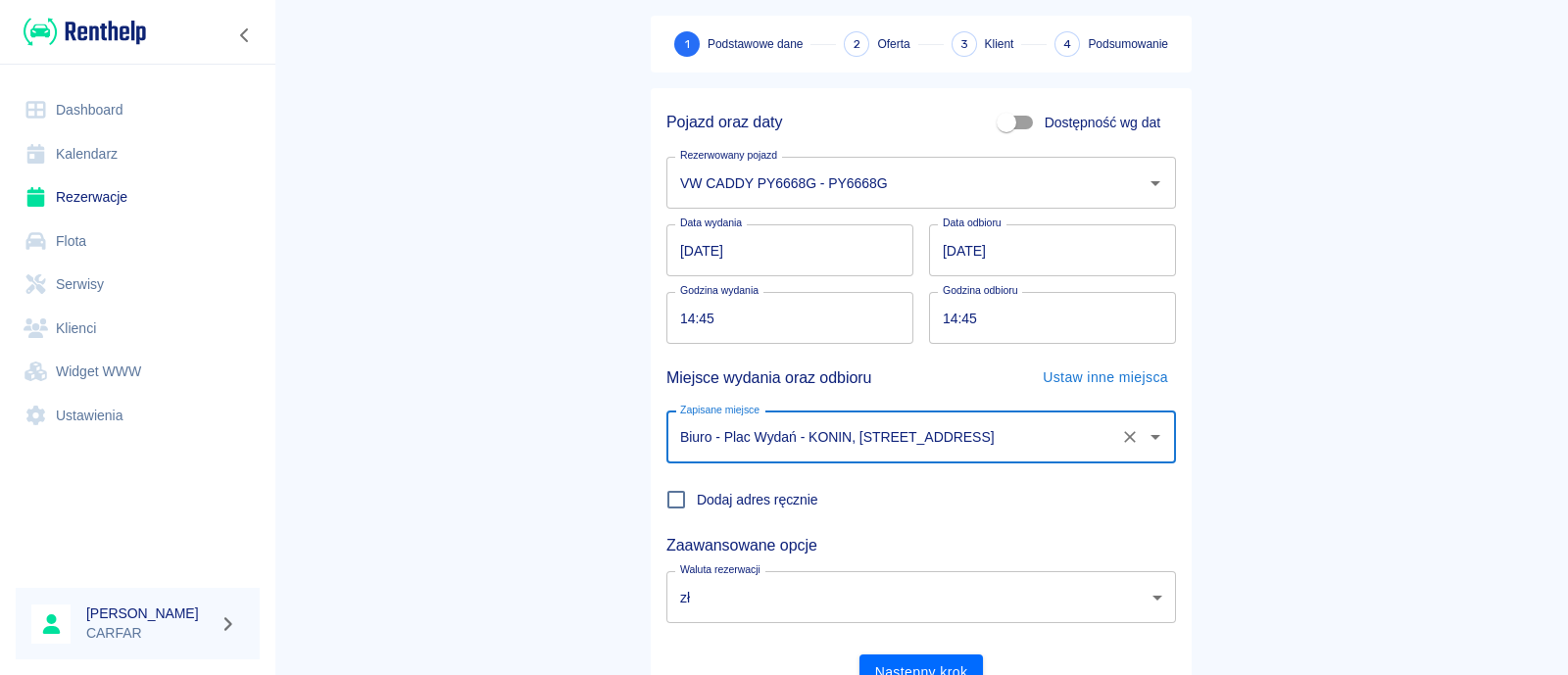 scroll, scrollTop: 174, scrollLeft: 0, axis: vertical 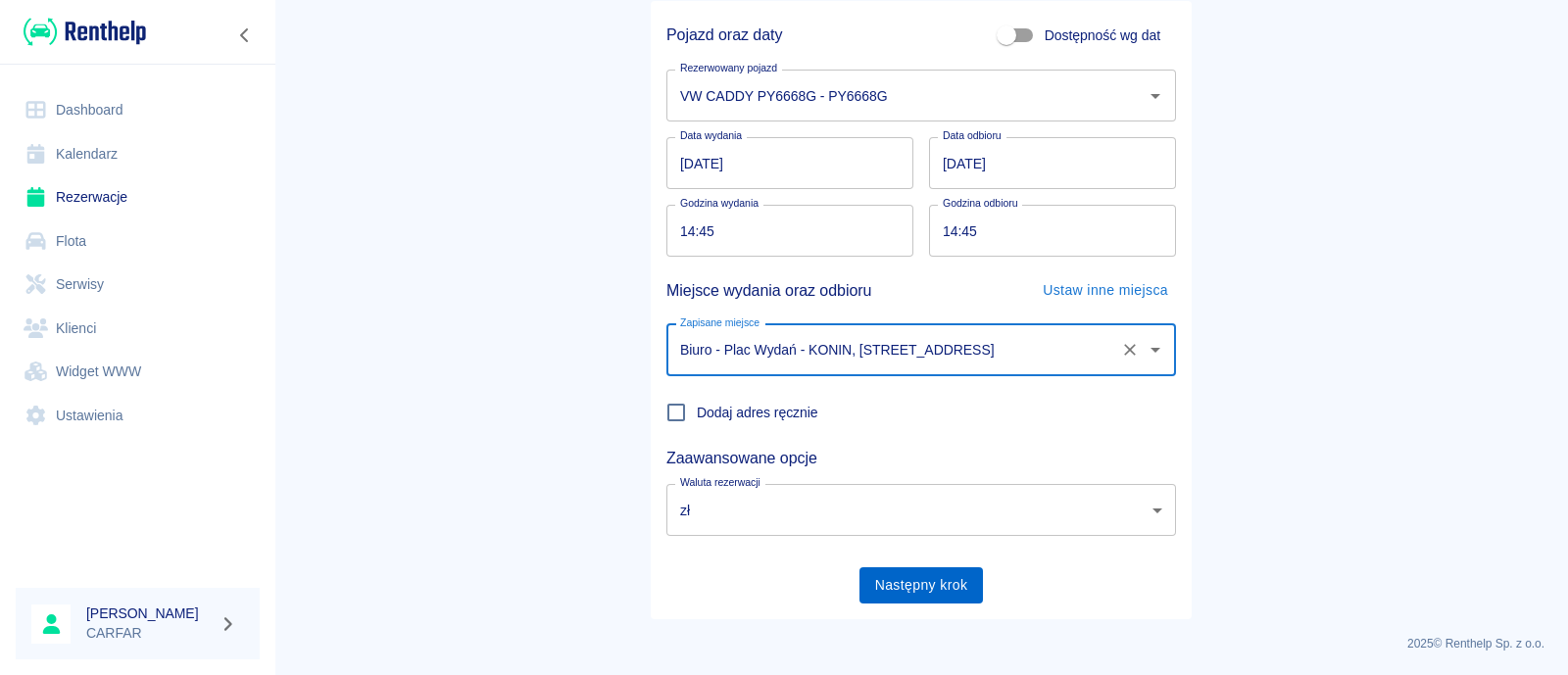 click on "Następny krok" at bounding box center (921, 585) 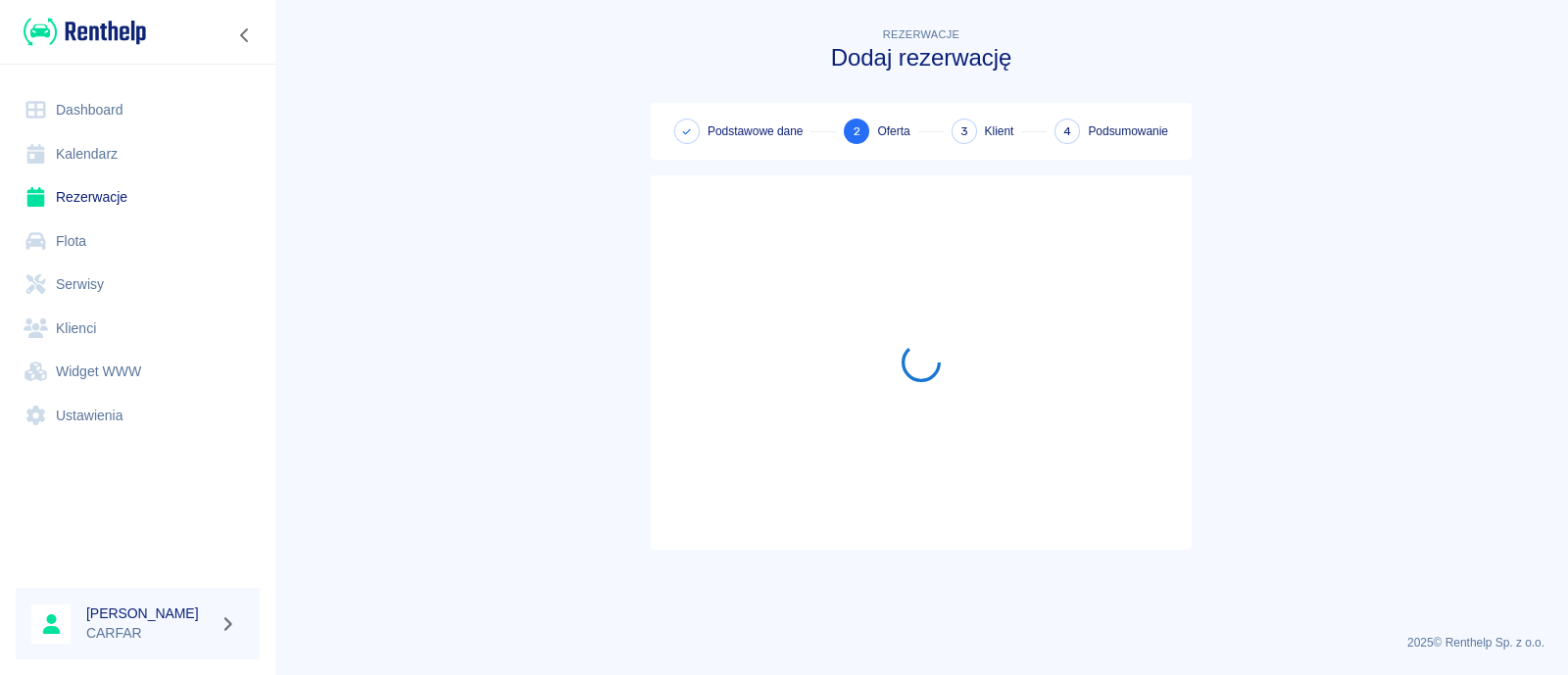 scroll, scrollTop: 0, scrollLeft: 0, axis: both 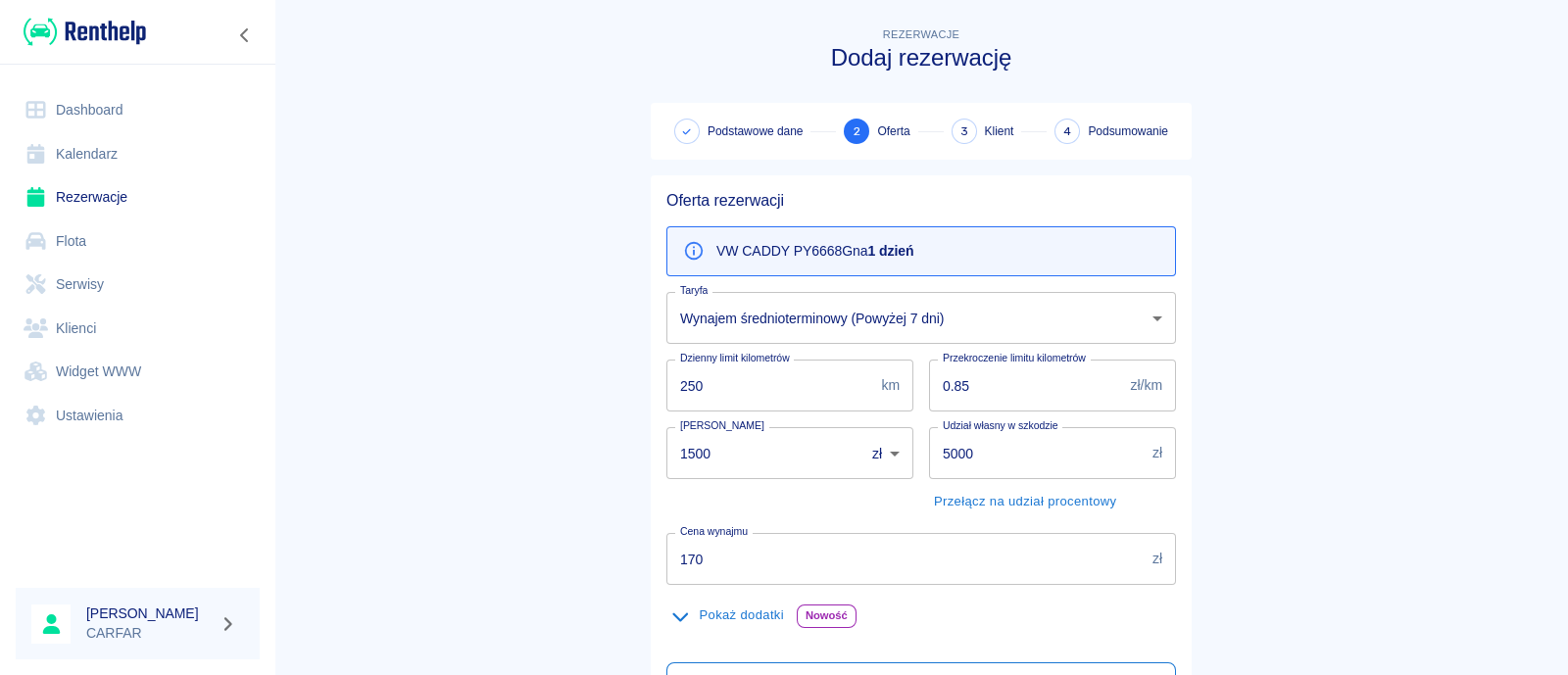 click on "Używamy plików Cookies, by zapewnić Ci najlepsze możliwe doświadczenie. Aby dowiedzieć się więcej, zapoznaj się z naszą Polityką Prywatności.  Polityka Prywatności Rozumiem Dashboard Kalendarz Rezerwacje Flota Serwisy Klienci Widget WWW Ustawienia [PERSON_NAME] CARFAR Rezerwacje Dodaj rezerwację Podstawowe dane 2 Oferta 3 Klient 4 Podsumowanie Oferta rezerwacji VW CADDY PY6668G  na  1 dzień Taryfa Wynajem średnioterminowy (Powyżej 7 dni) 498be7ac-a08b-4bfe-978a-60d4b6fa9730 Taryfa Dzienny limit kilometrów 250 km Dzienny limit kilometrów Przekroczenie limitu kilometrów 0.85 zł/km Przekroczenie limitu kilometrów Kaucja 1500 zł PLN ​ Kaucja Udział własny w szkodzie 5000 zł Udział własny w szkodzie Przełącz na udział procentowy Cena wynajmu 170 zł Cena wynajmu Pokaż dodatki Nowość MYCIE POJAZDU  Jednorazowo 75,00 zł MYCIE POJAZDU  SPRZĄTANIE POJAZDU  Jednorazowo 75,00 zł
SPRZĄTANIE POJAZDU
WYJAZD ZA GRANICĘ  Jednorazowo 249,00 zł +  Dodaj rabat Podsumowanie" at bounding box center [784, 337] 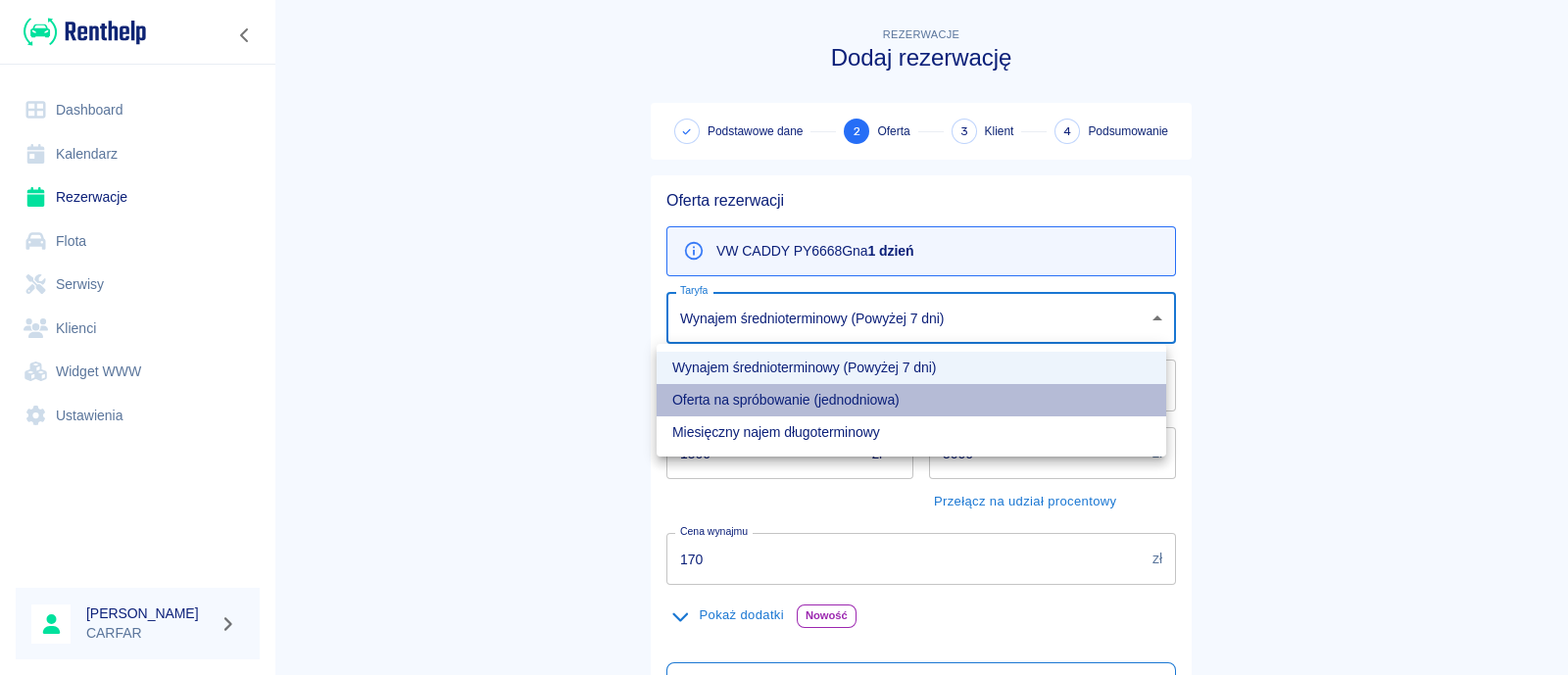 click on "Oferta na spróbowanie (jednodniowa)" at bounding box center (911, 400) 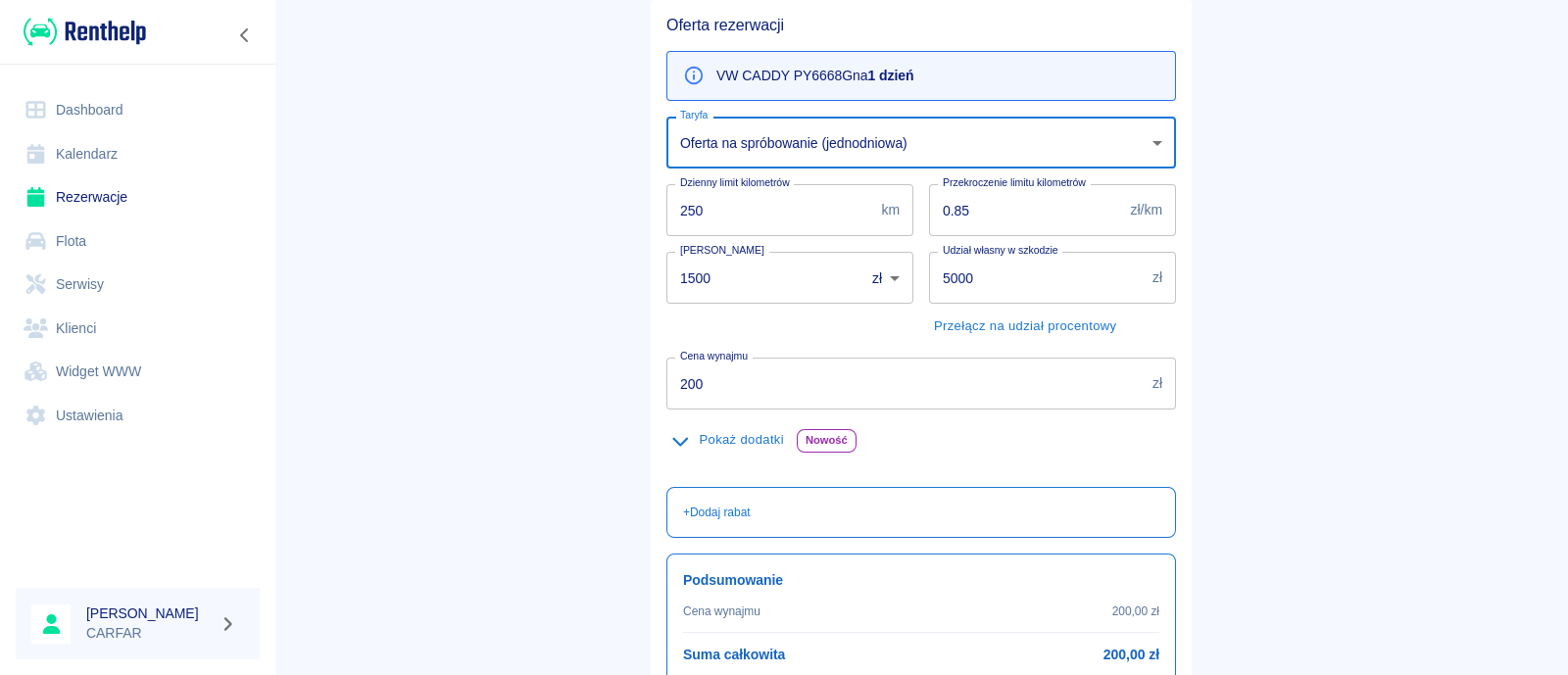 scroll, scrollTop: 181, scrollLeft: 0, axis: vertical 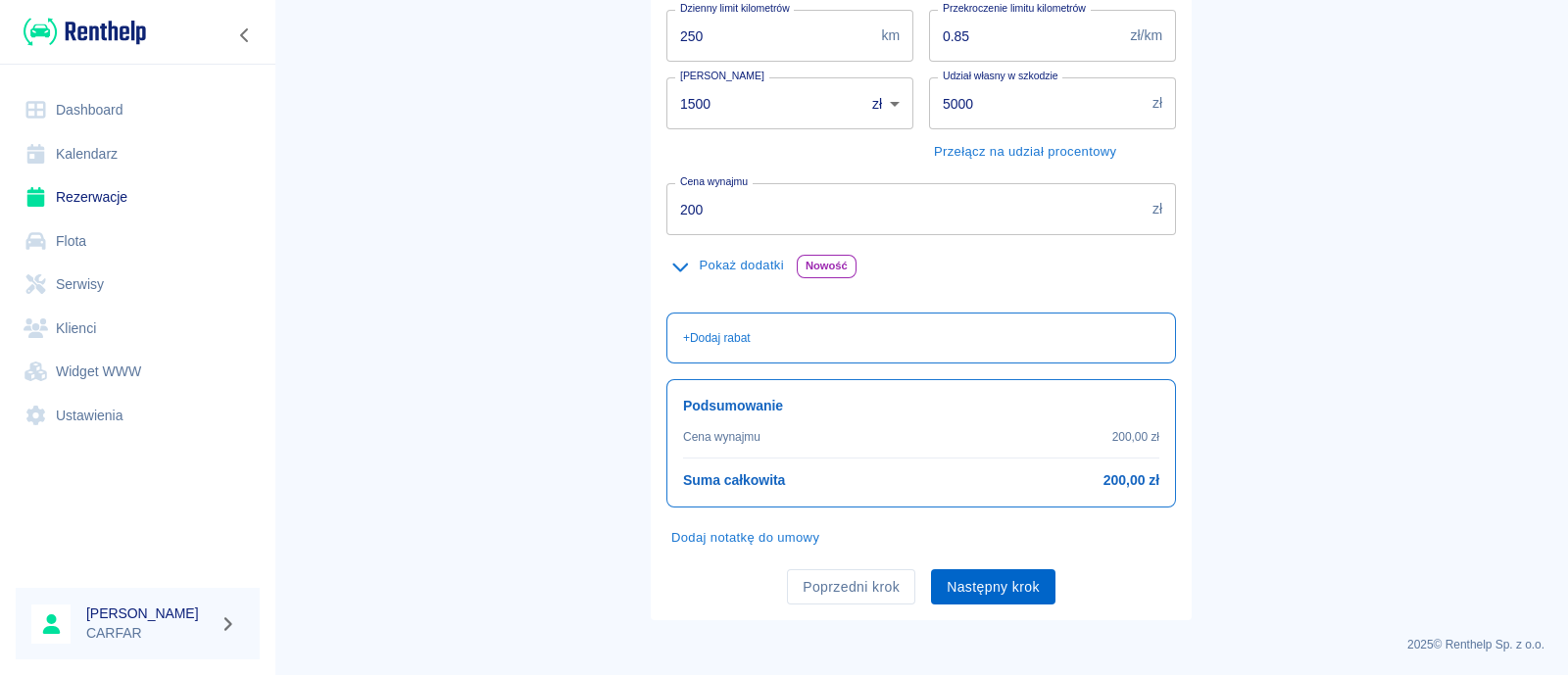 click on "Następny krok" at bounding box center (993, 587) 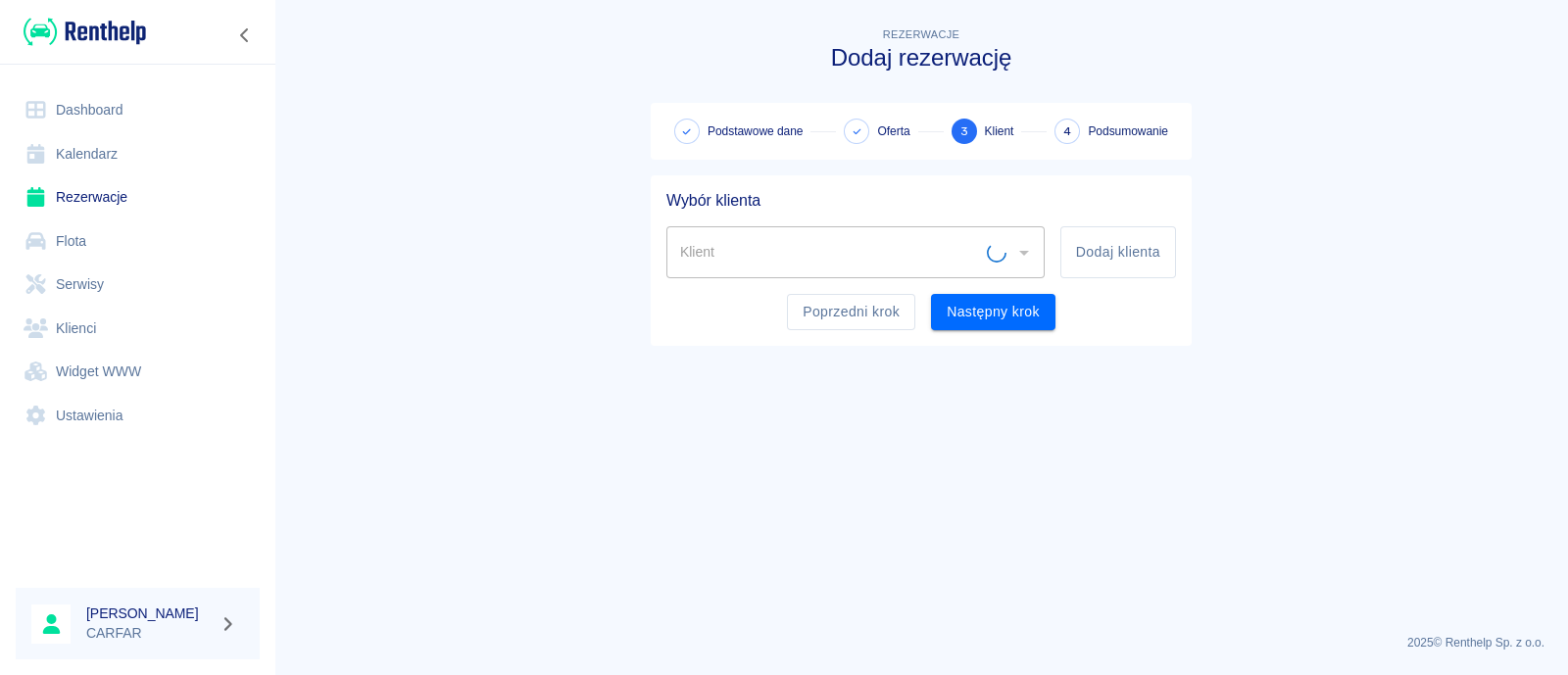 scroll, scrollTop: 0, scrollLeft: 0, axis: both 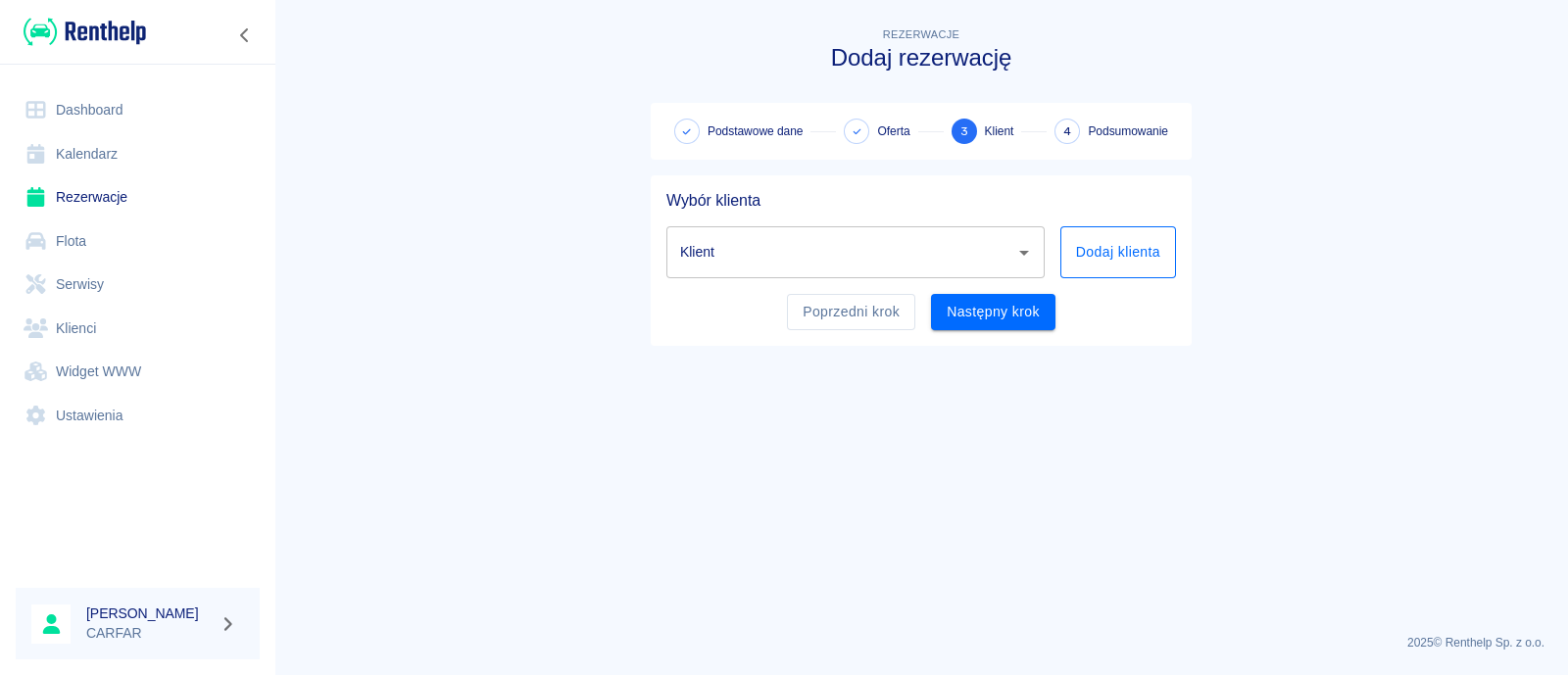 click on "Dodaj klienta" at bounding box center [1118, 252] 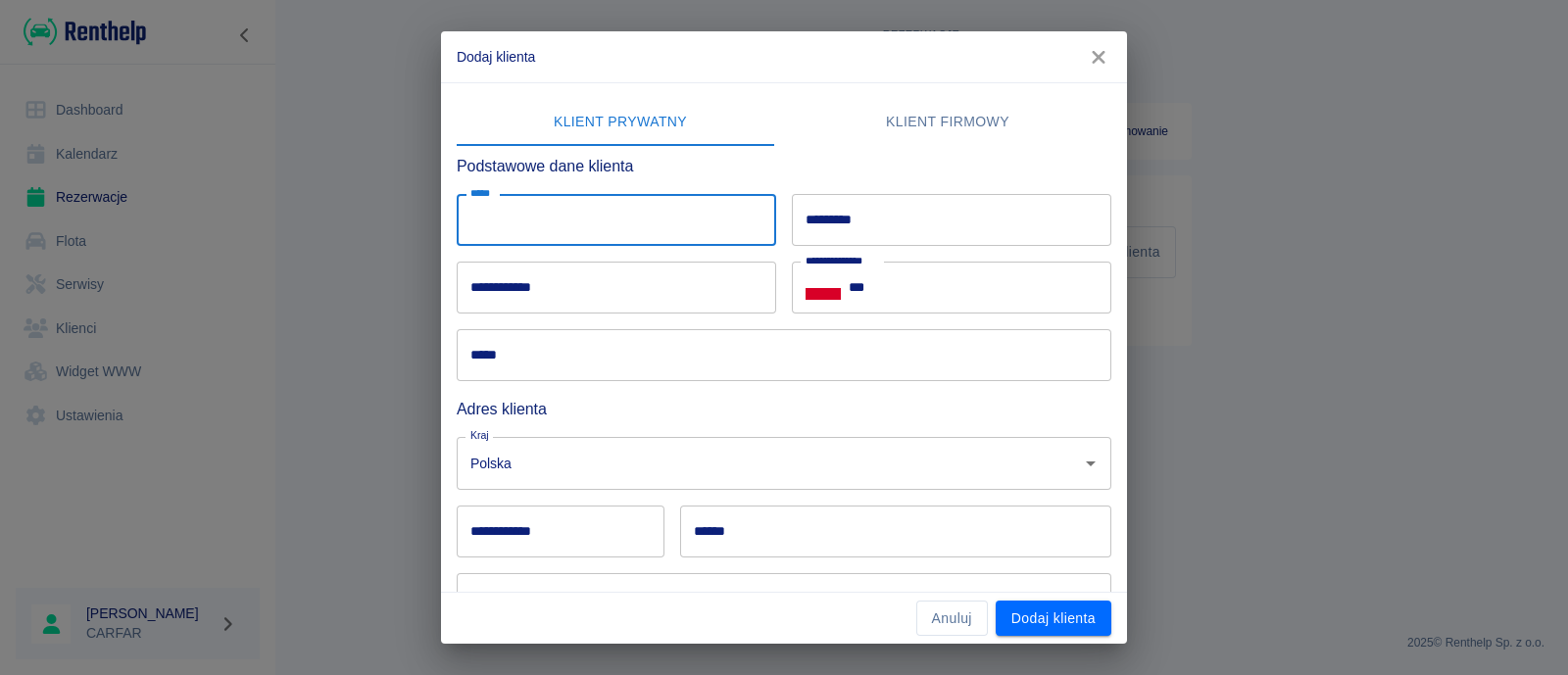 click on "*****" at bounding box center [616, 219] 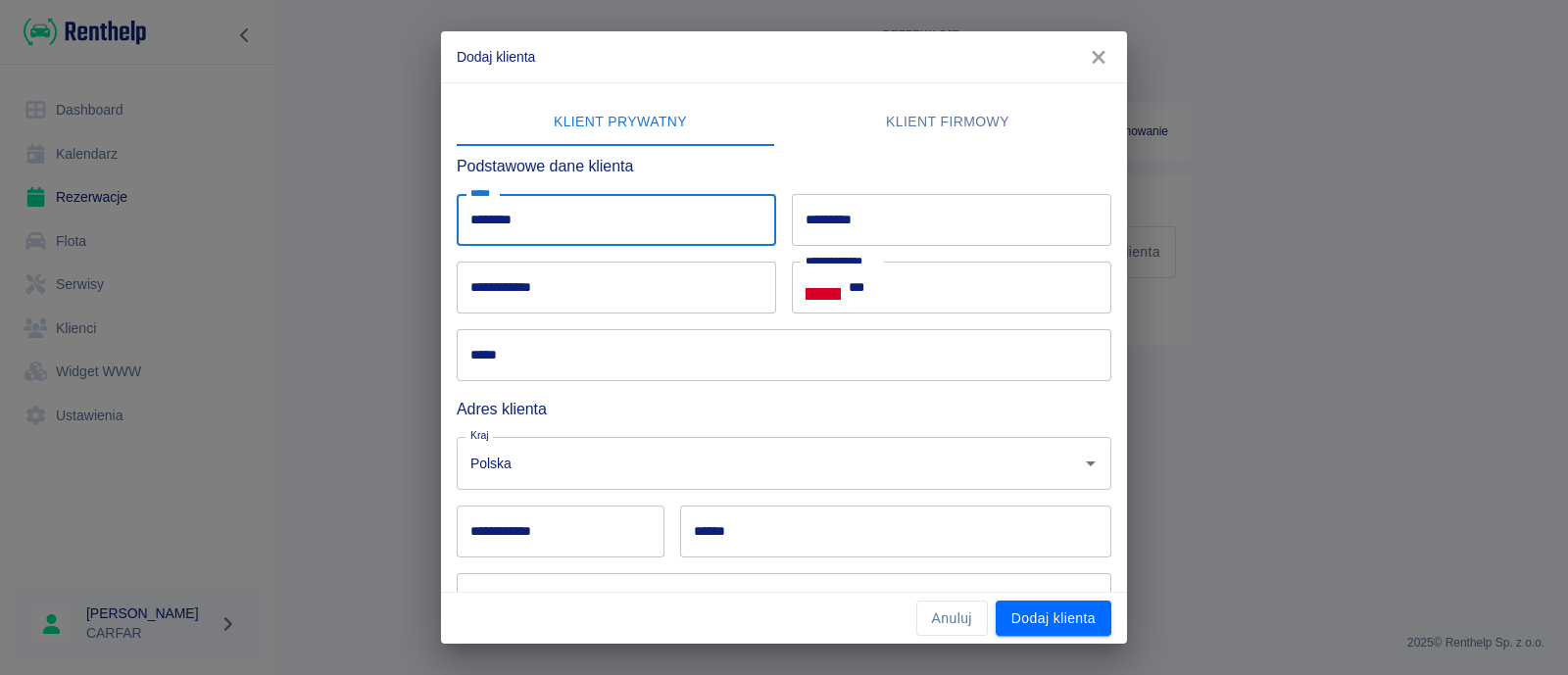 type on "********" 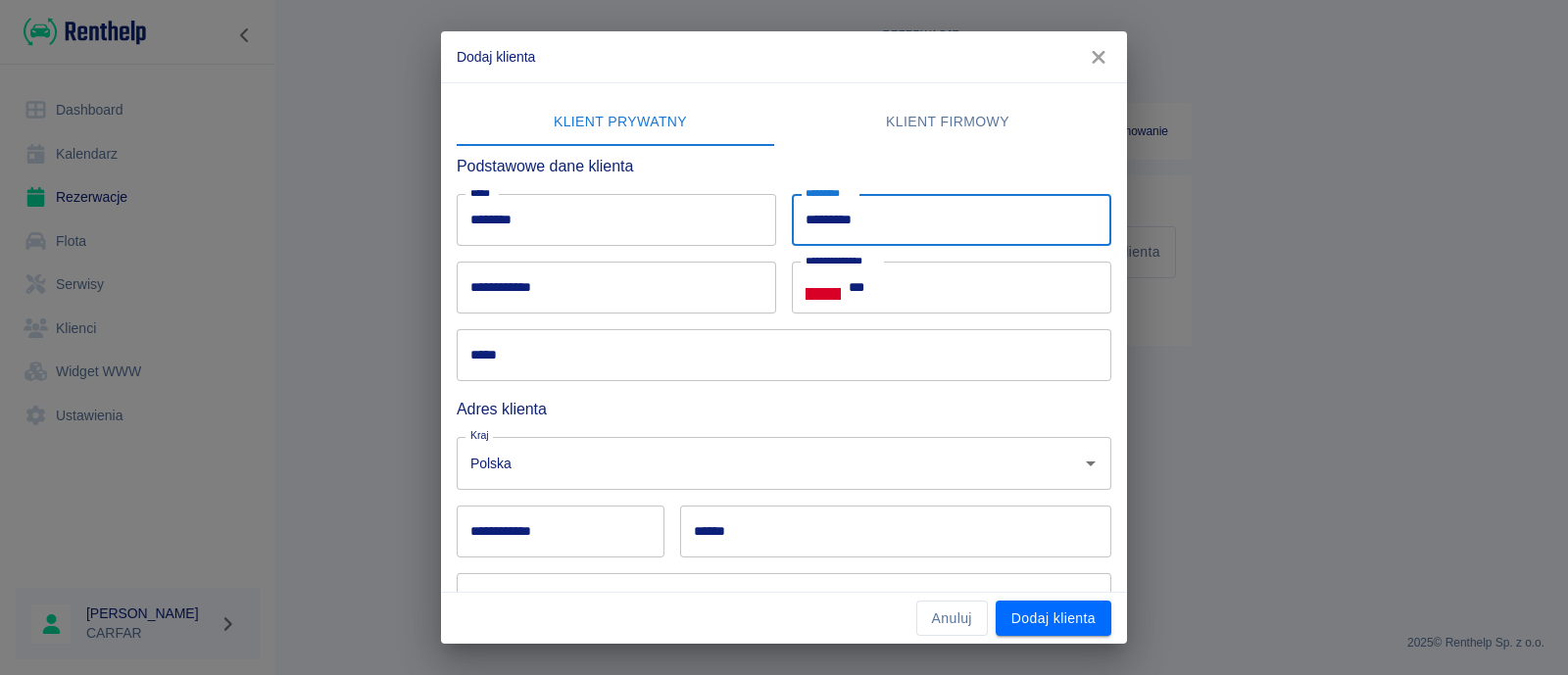 type on "*********" 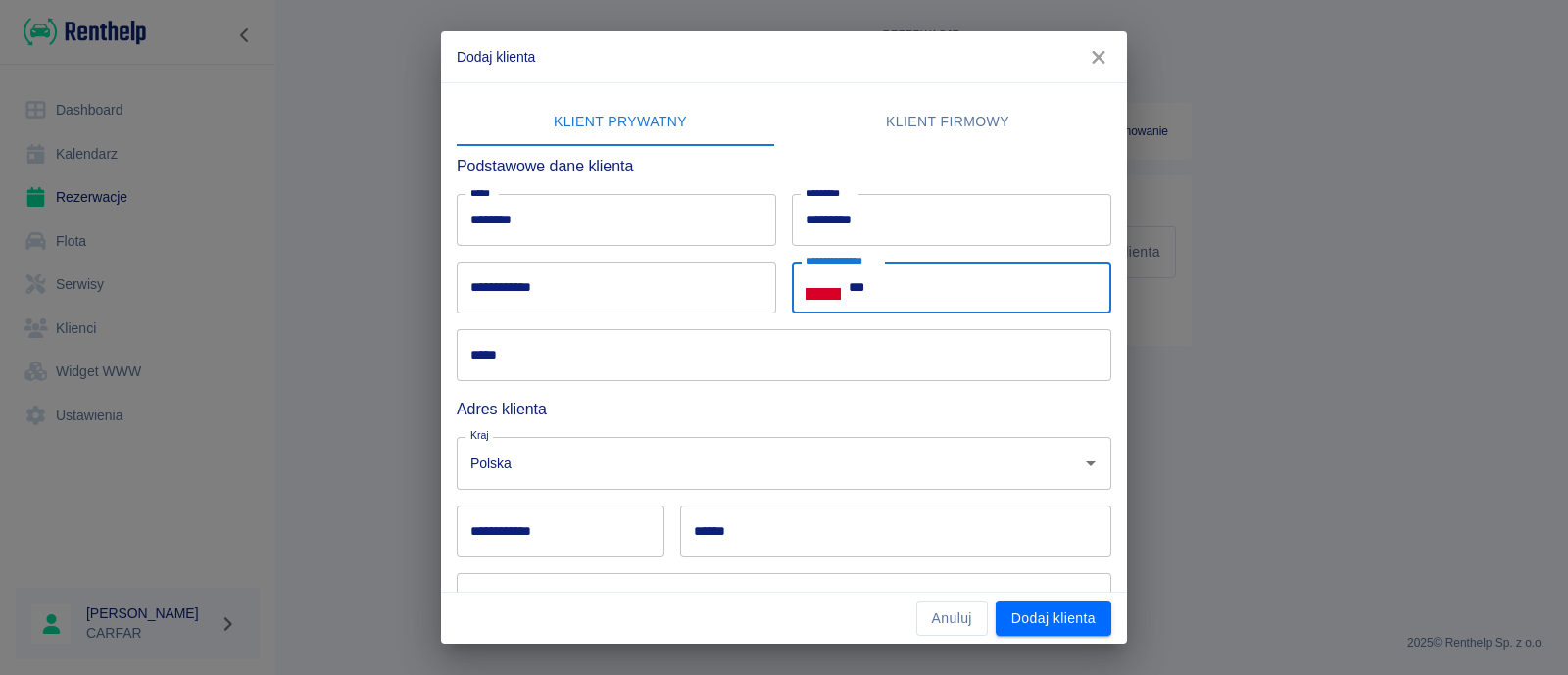 click on "***" at bounding box center (980, 287) 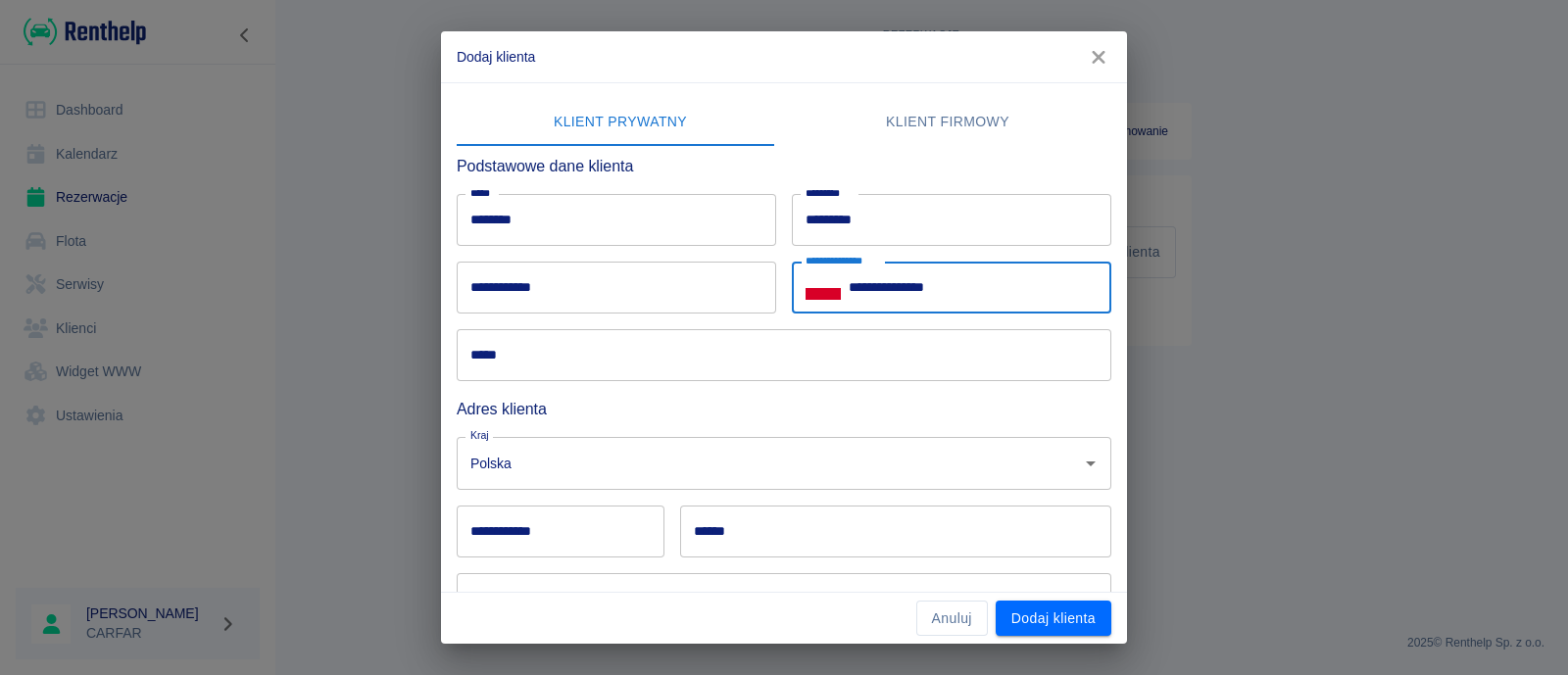 type on "**********" 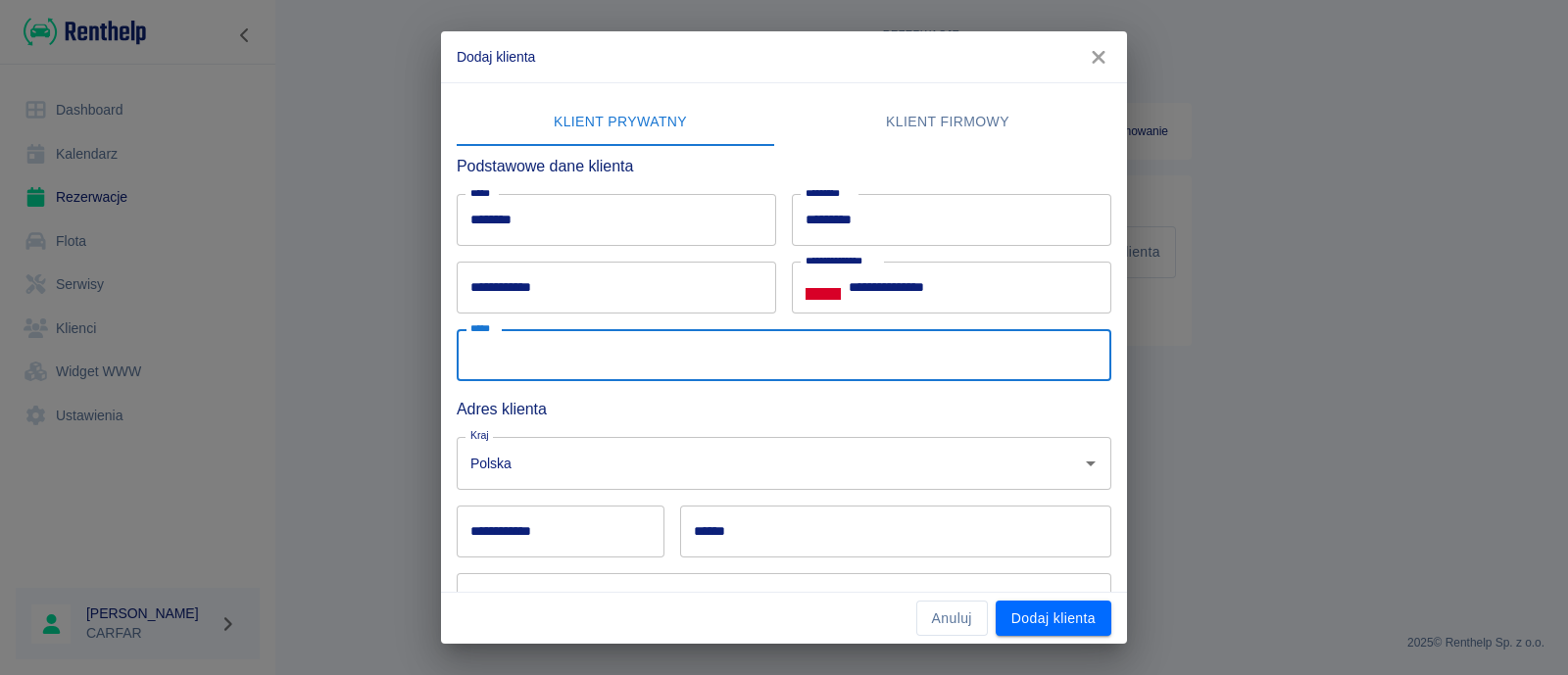 click on "*****" at bounding box center (784, 355) 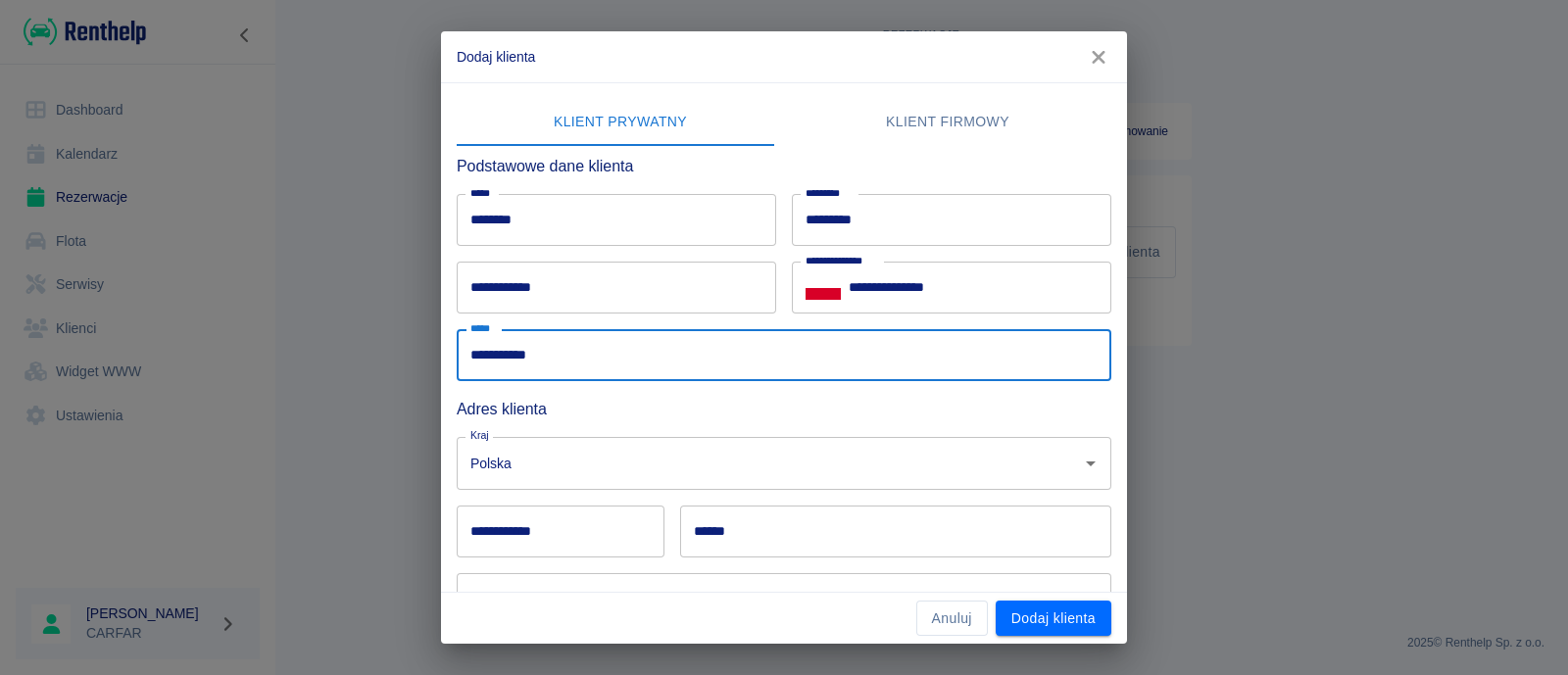 type on "**********" 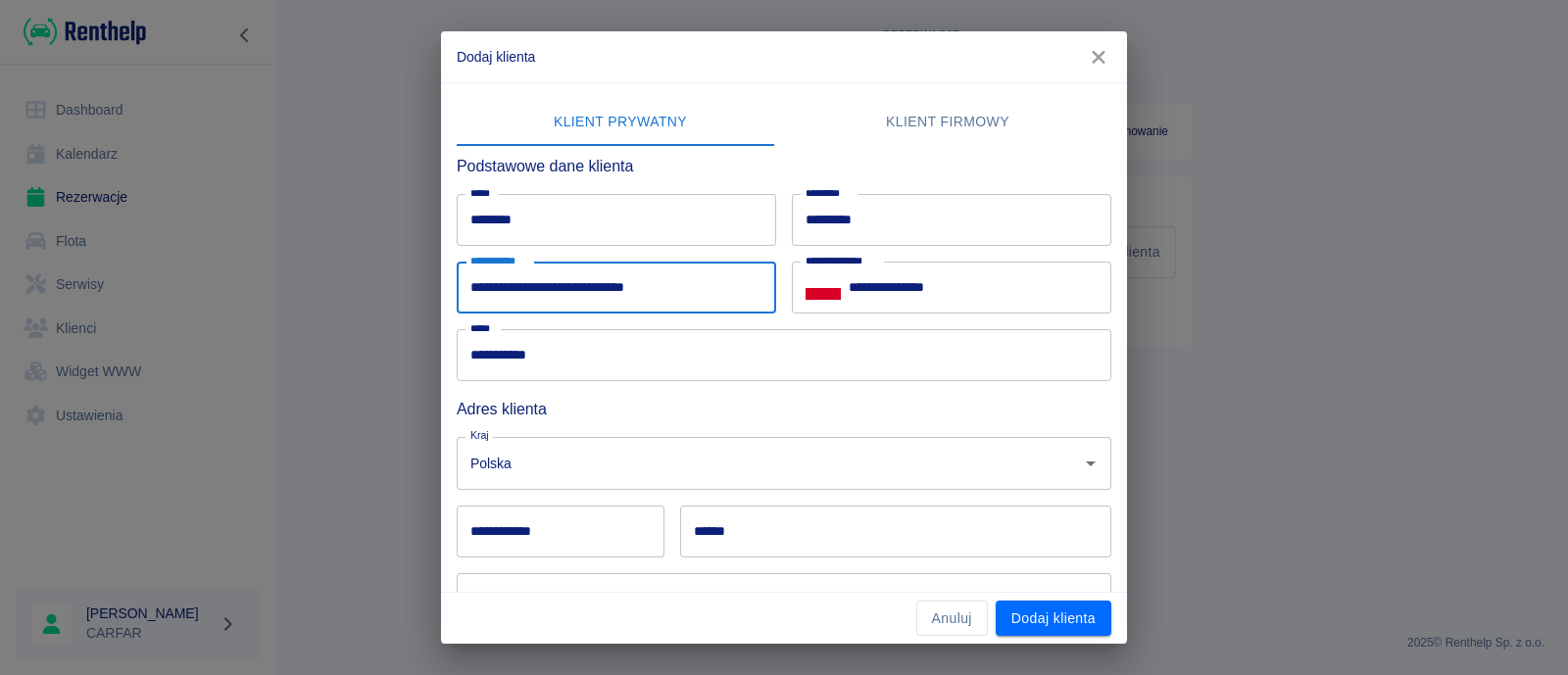 type on "**********" 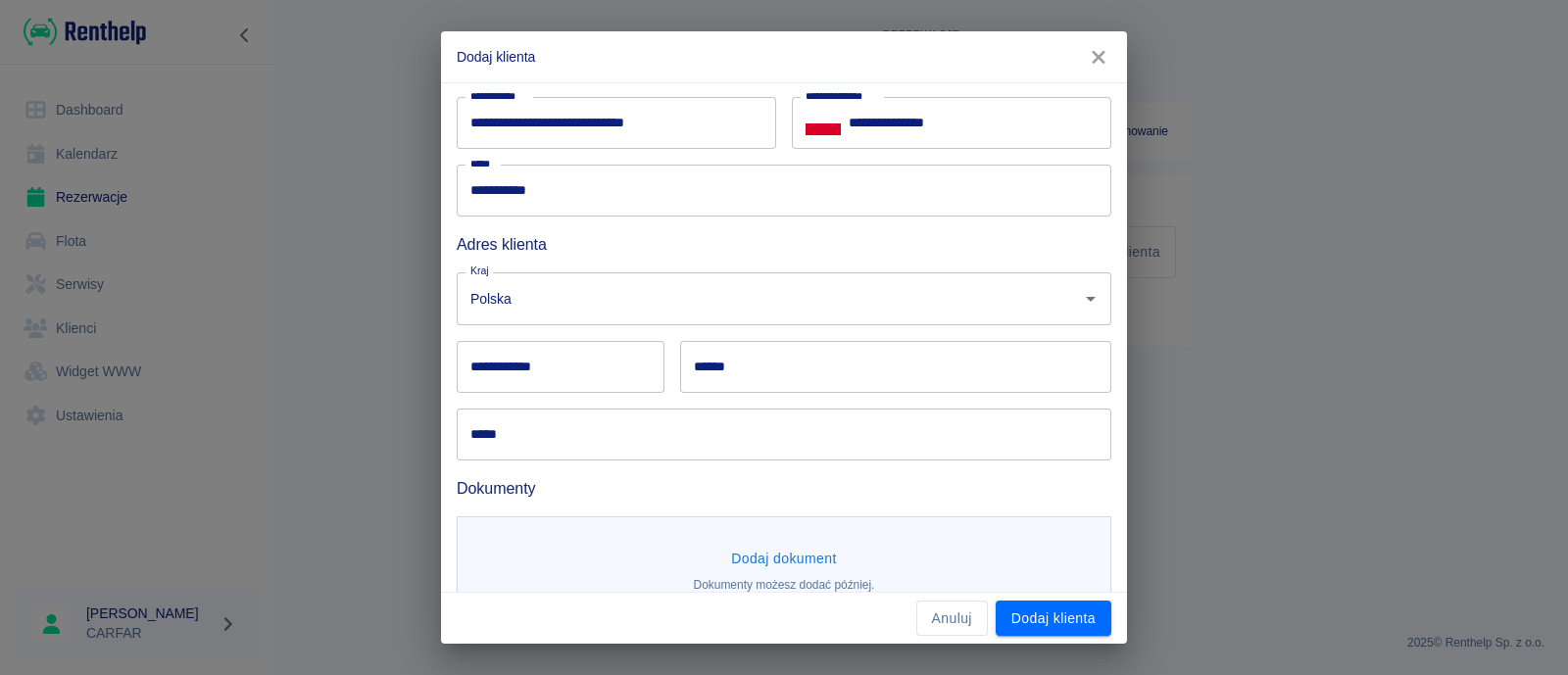 scroll, scrollTop: 205, scrollLeft: 0, axis: vertical 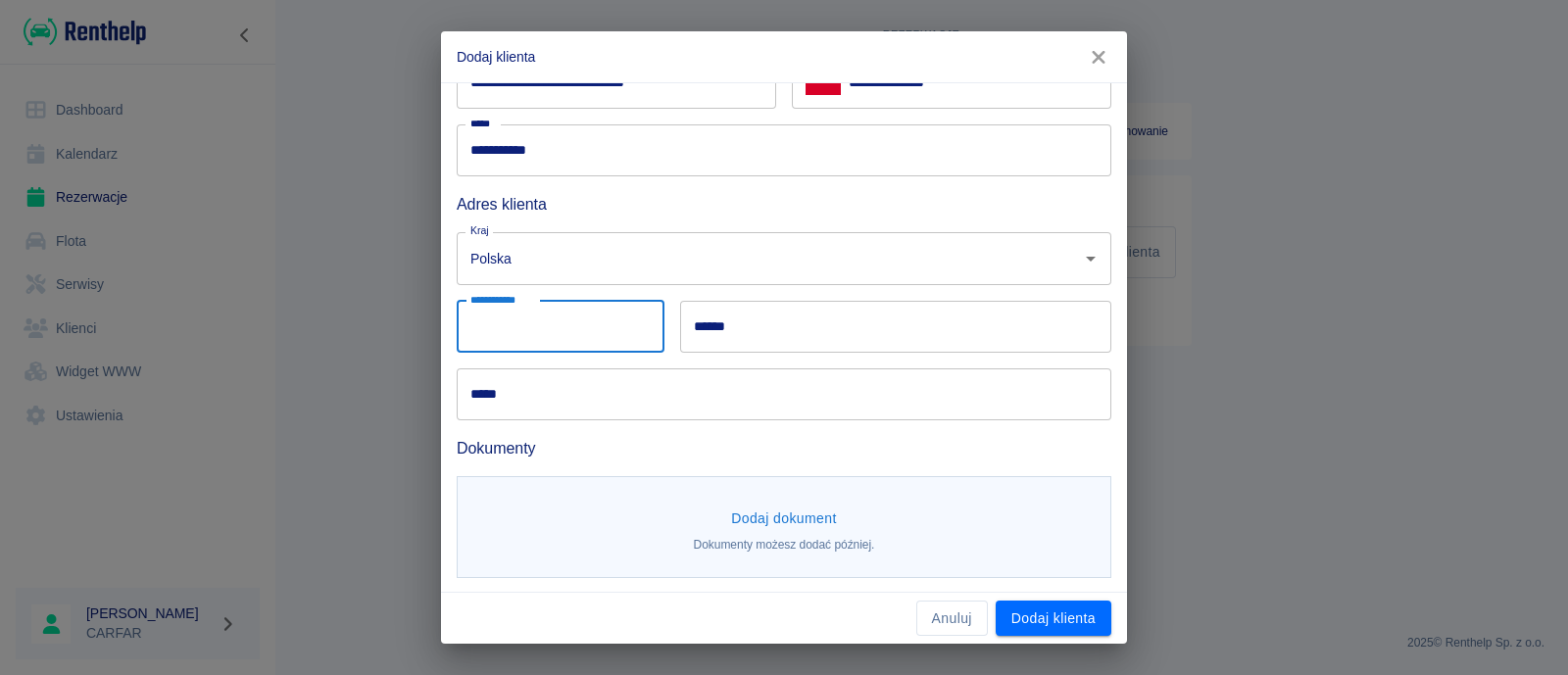 click on "**********" at bounding box center (561, 326) 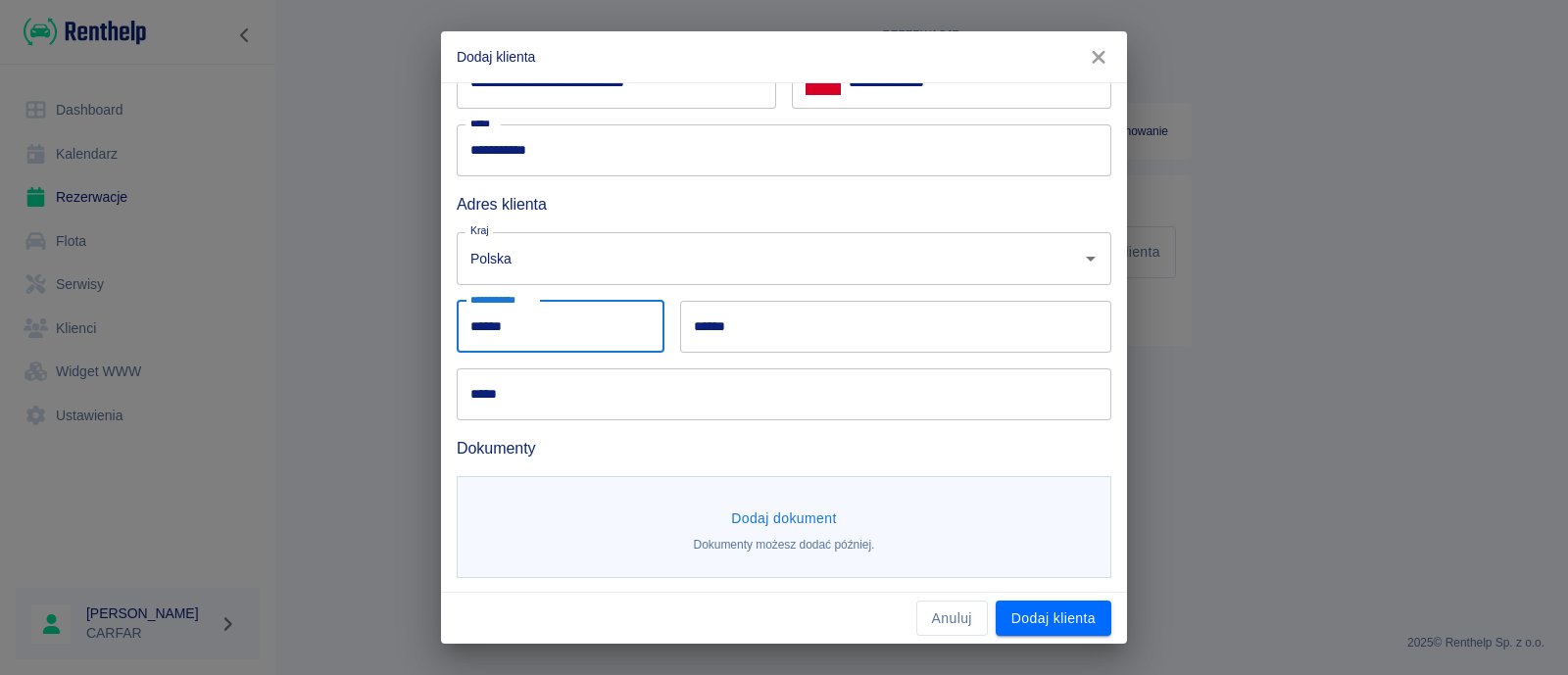 type on "******" 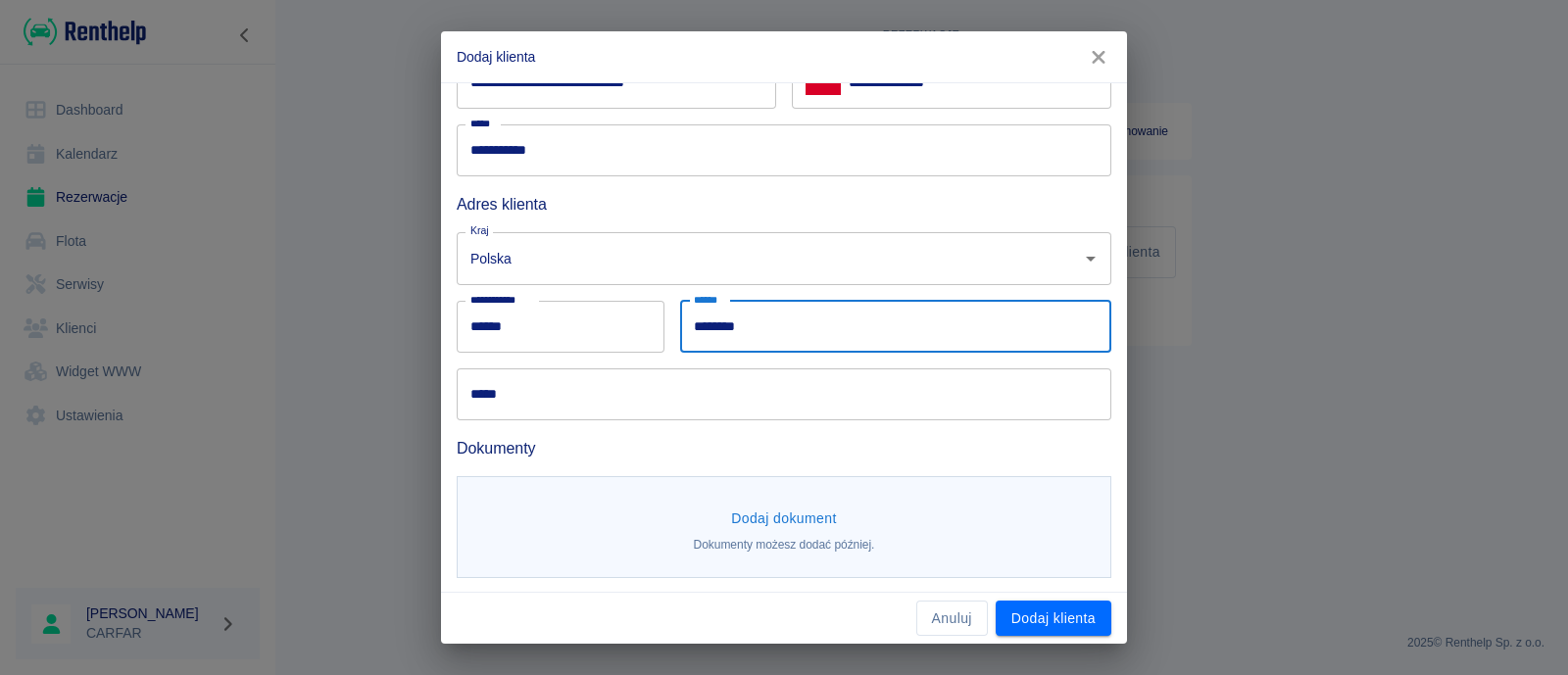 type on "********" 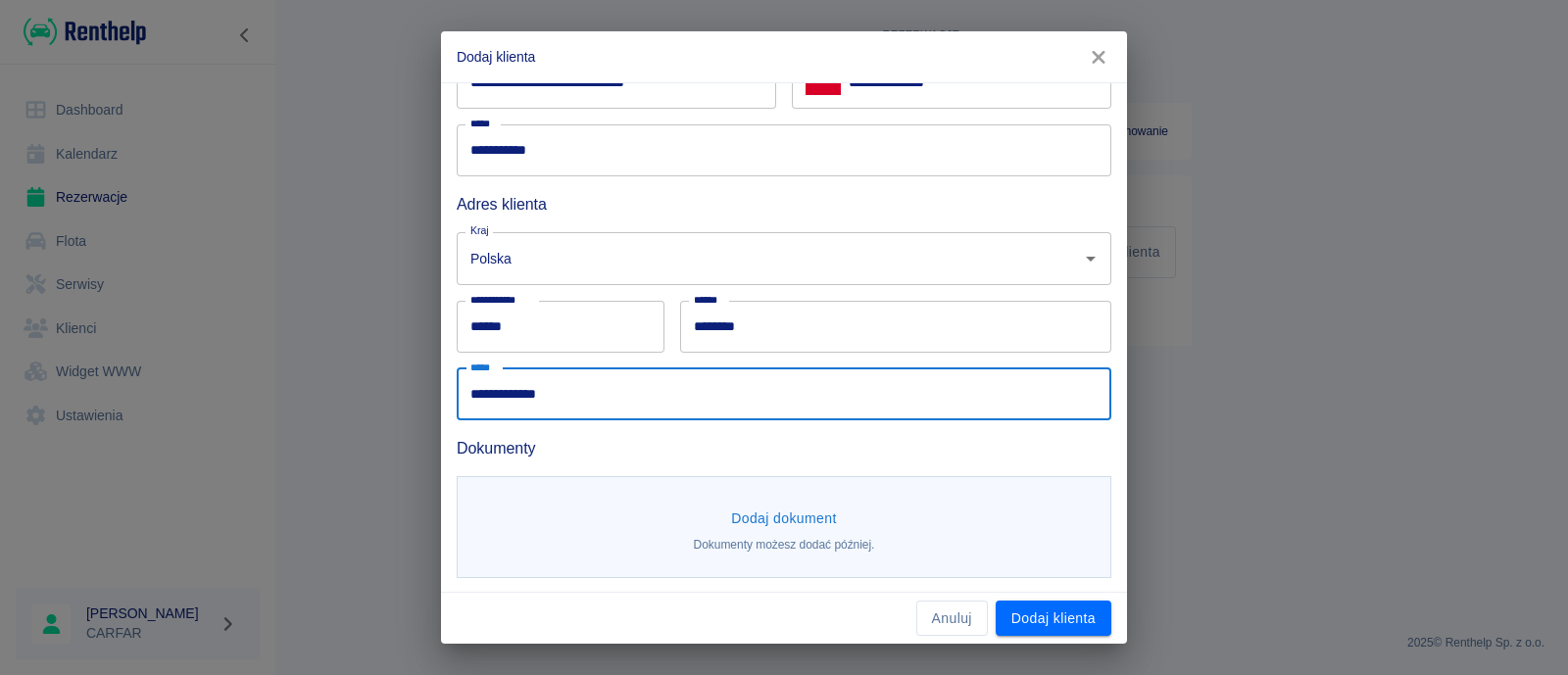 type on "**********" 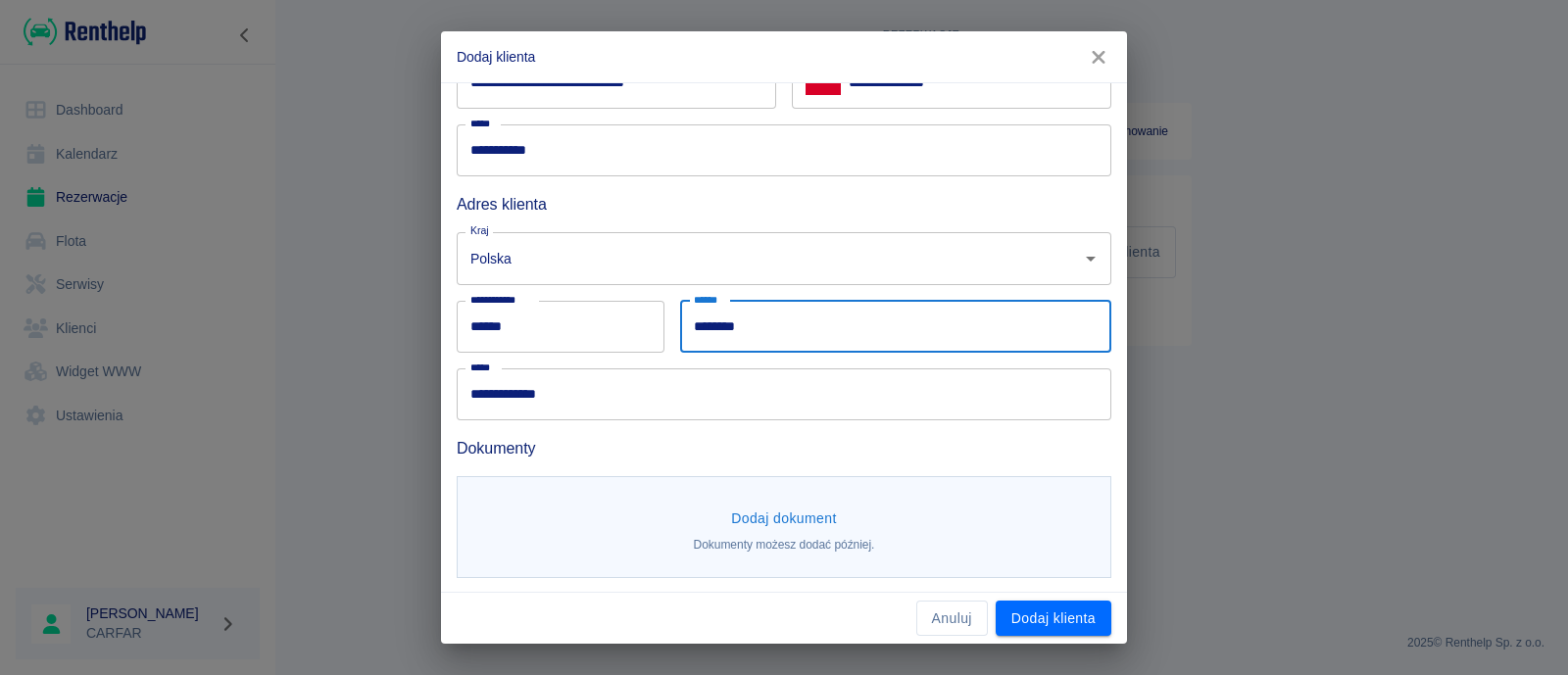 click on "********" at bounding box center [896, 326] 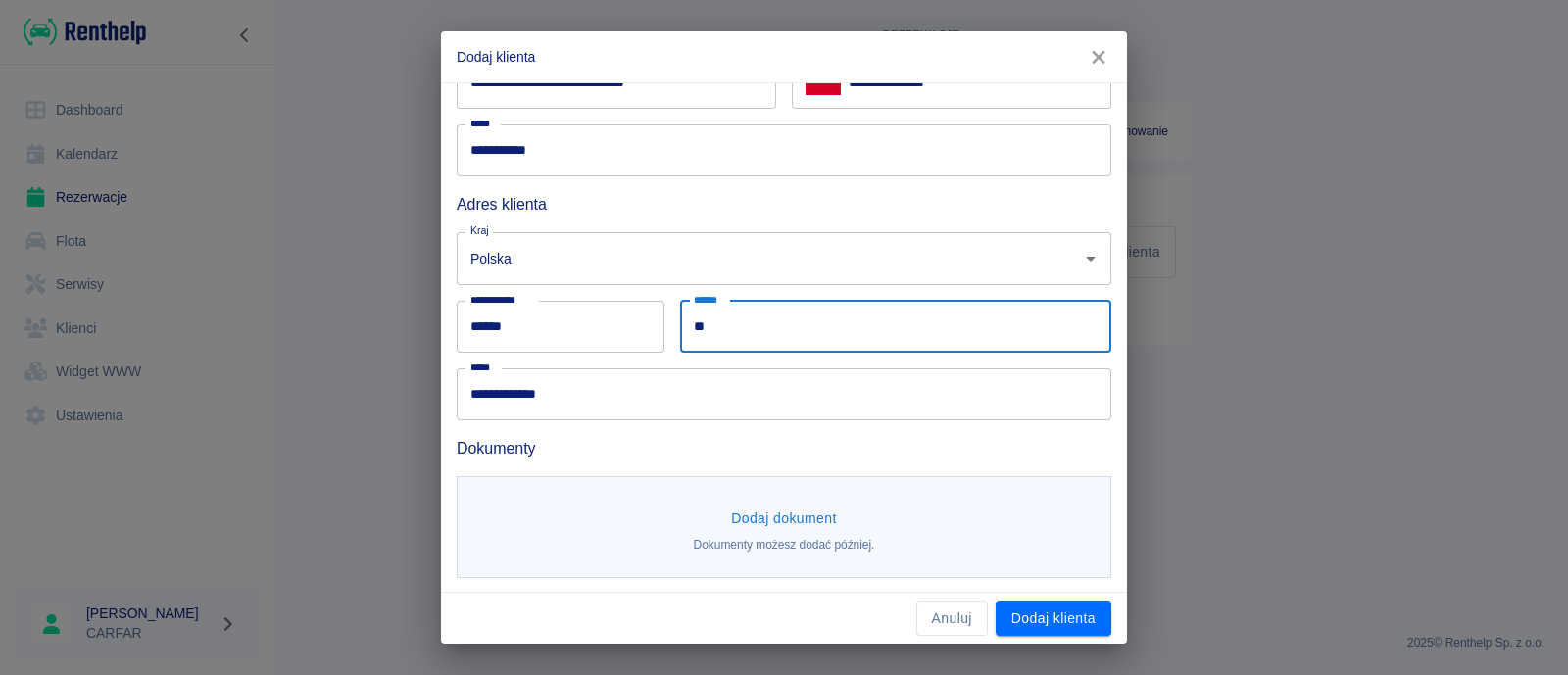 type on "*" 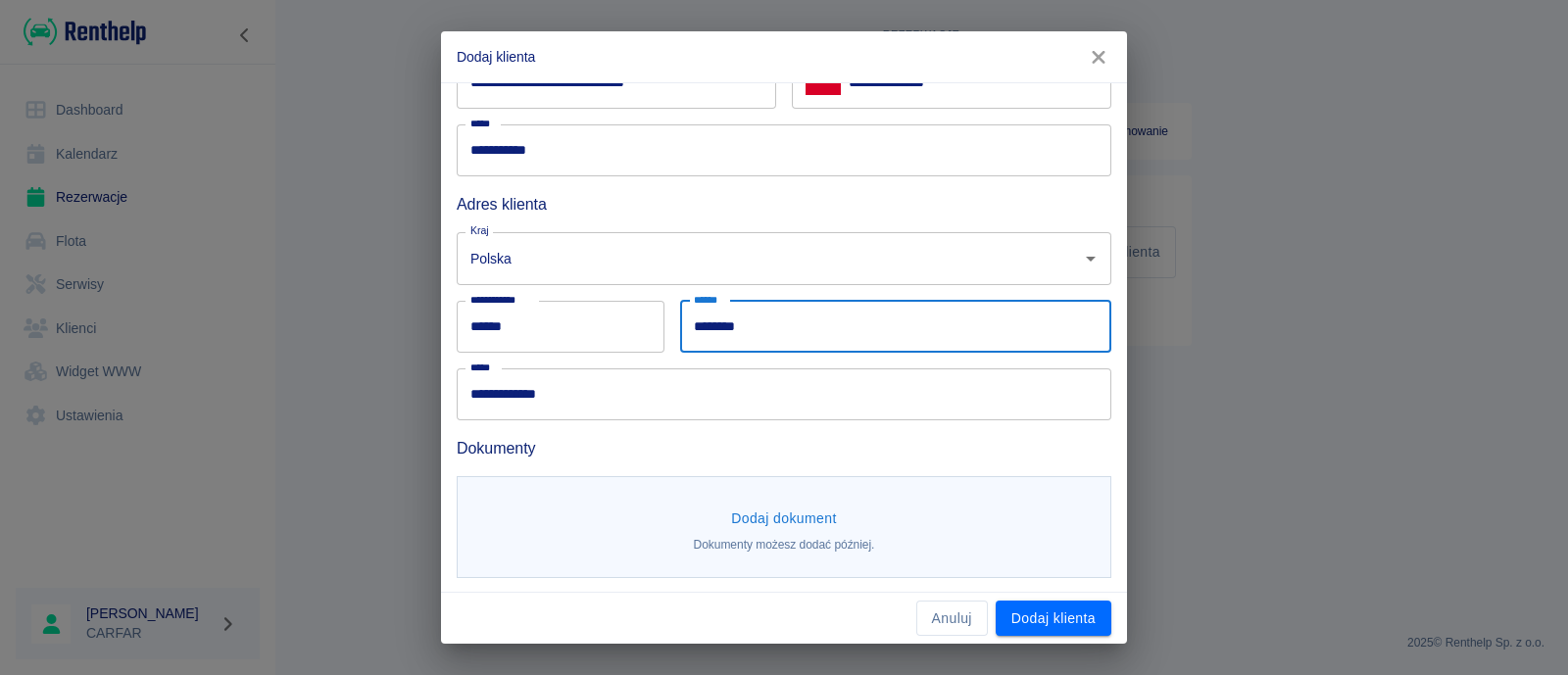 type on "********" 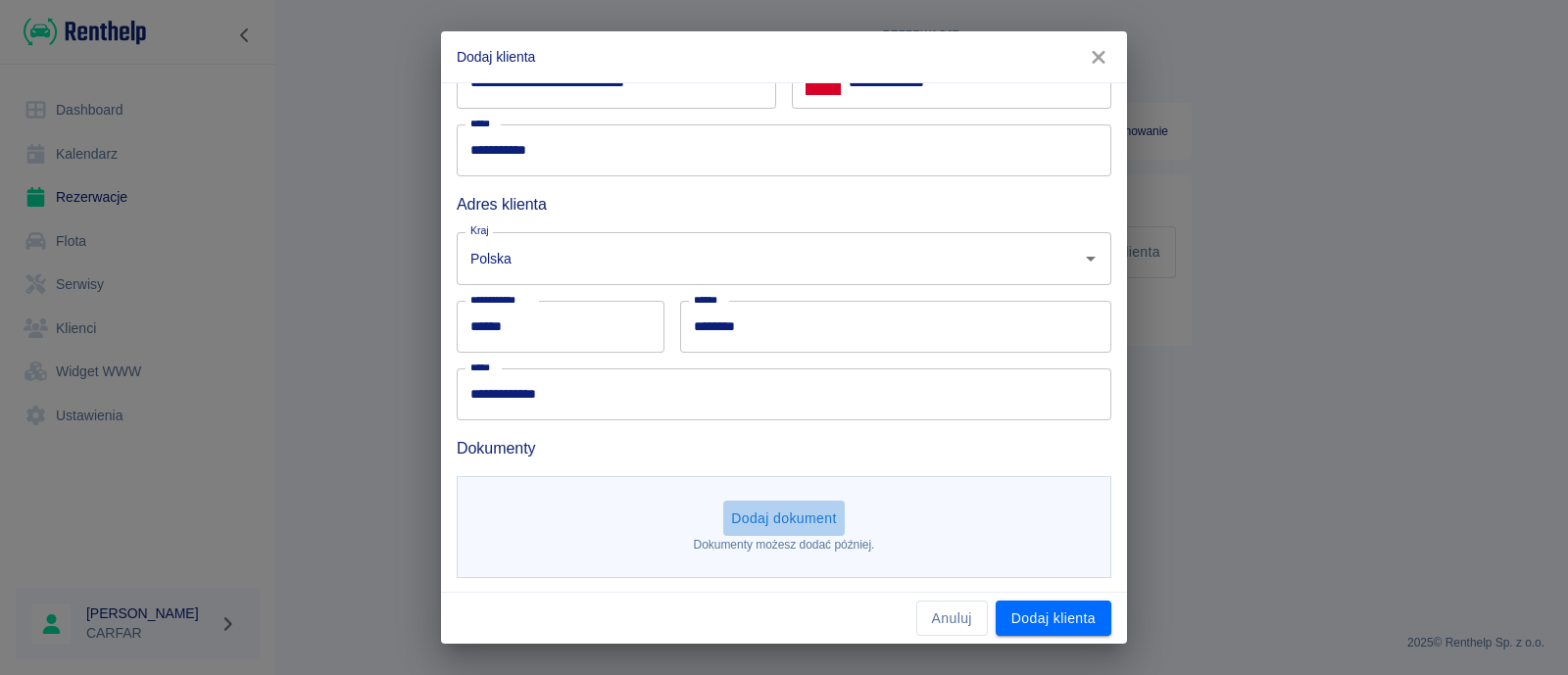 click on "Dodaj dokument" at bounding box center [784, 518] 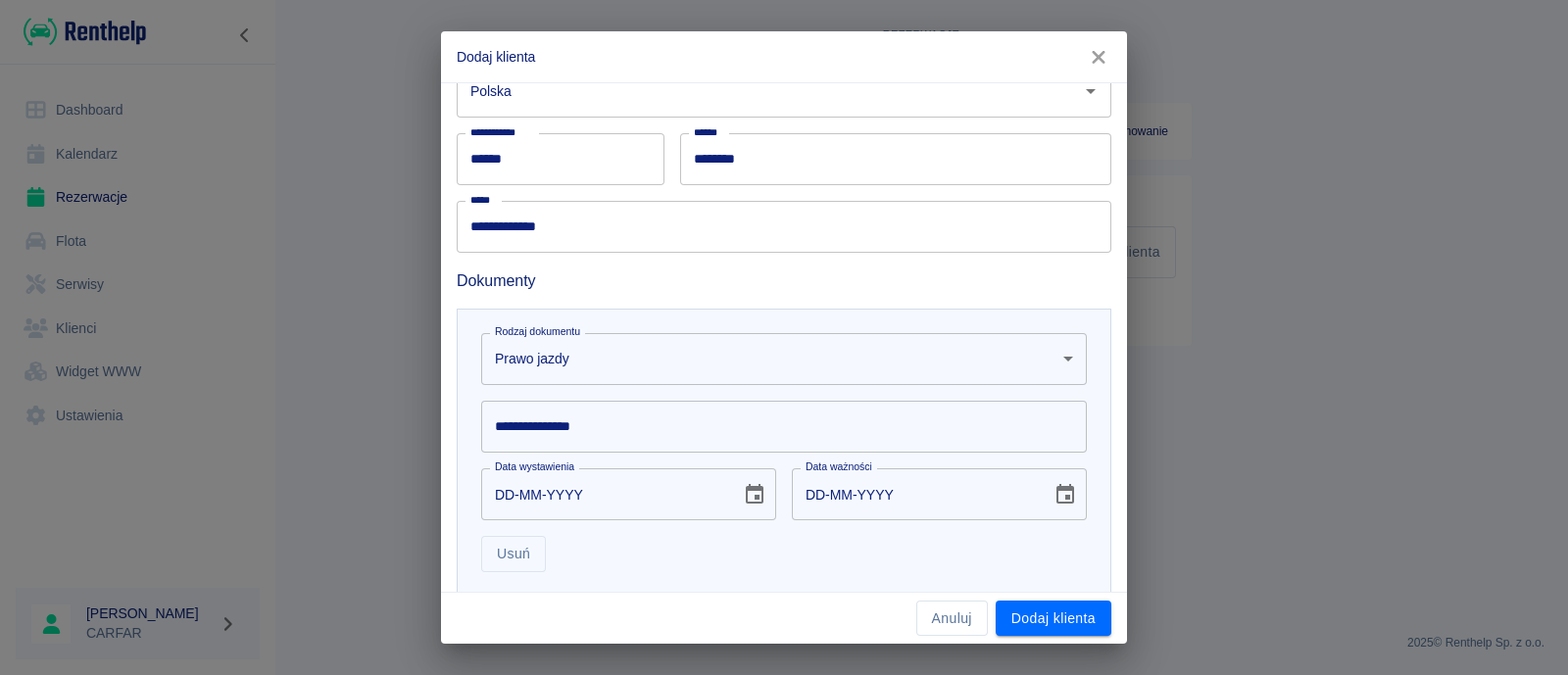 scroll, scrollTop: 491, scrollLeft: 0, axis: vertical 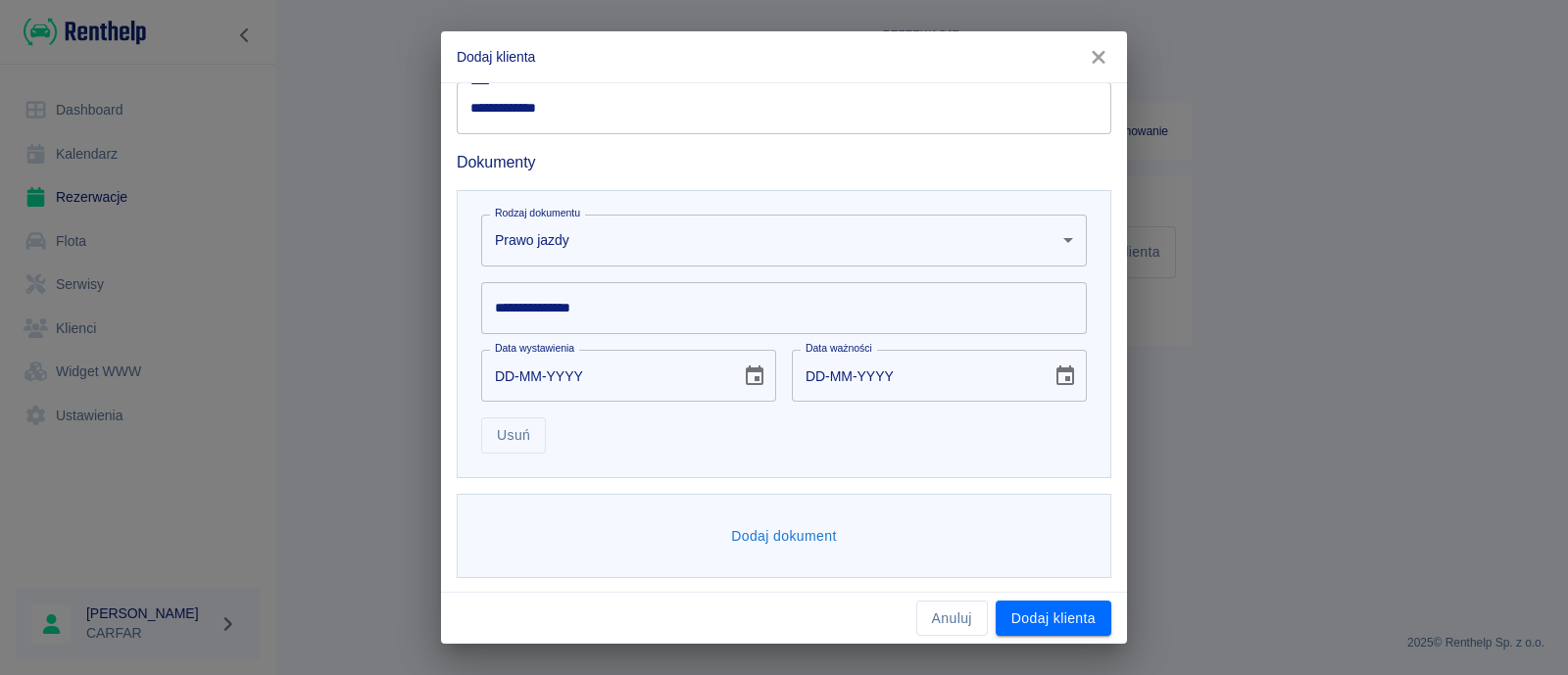 click on "**********" at bounding box center (784, 308) 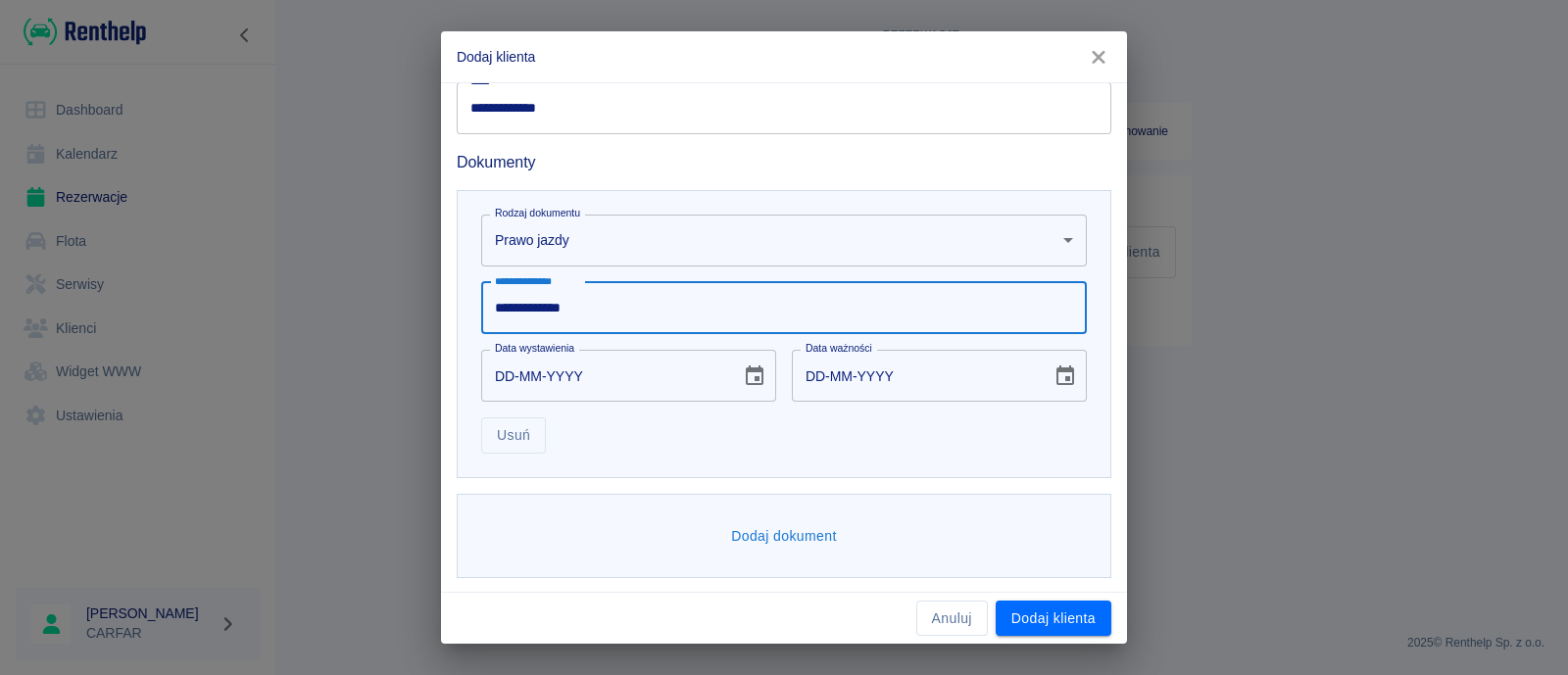 type on "**********" 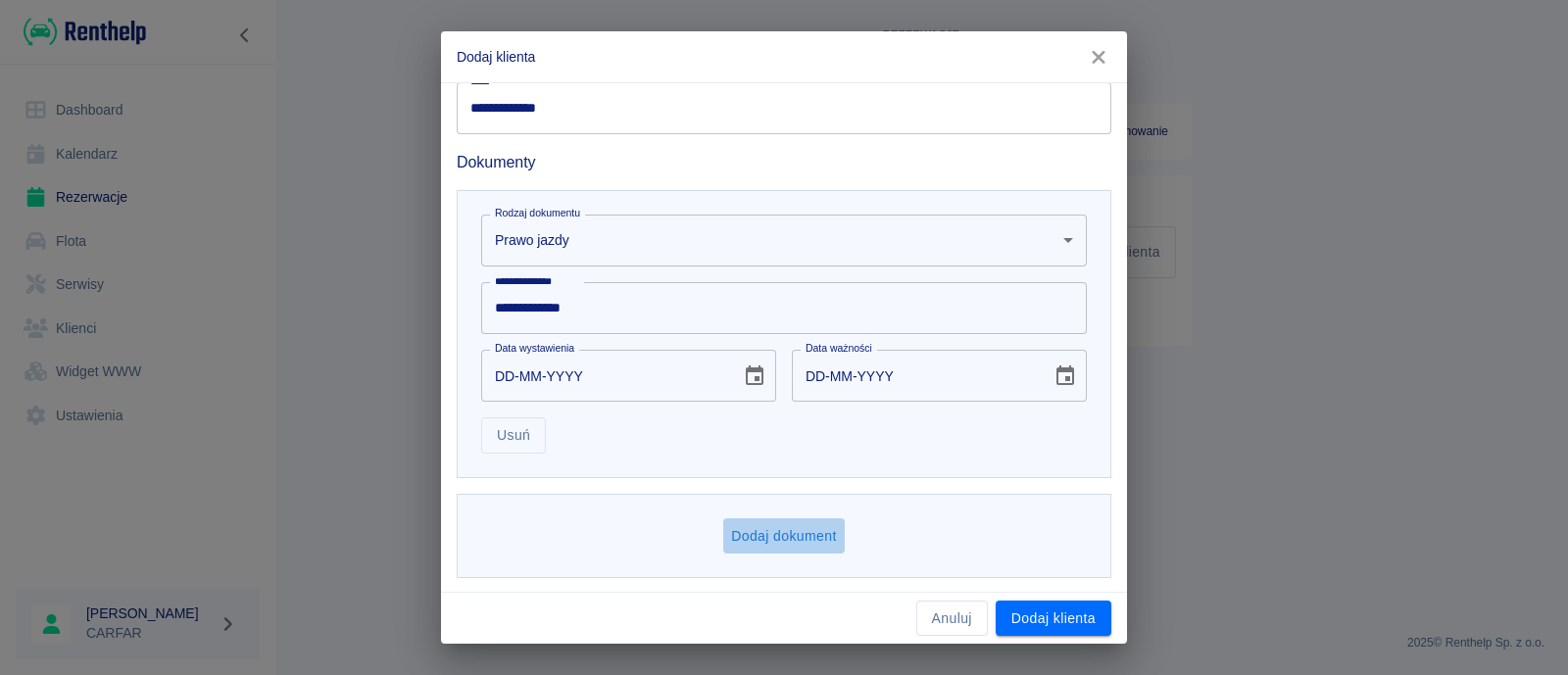 click on "Dodaj dokument" at bounding box center [784, 536] 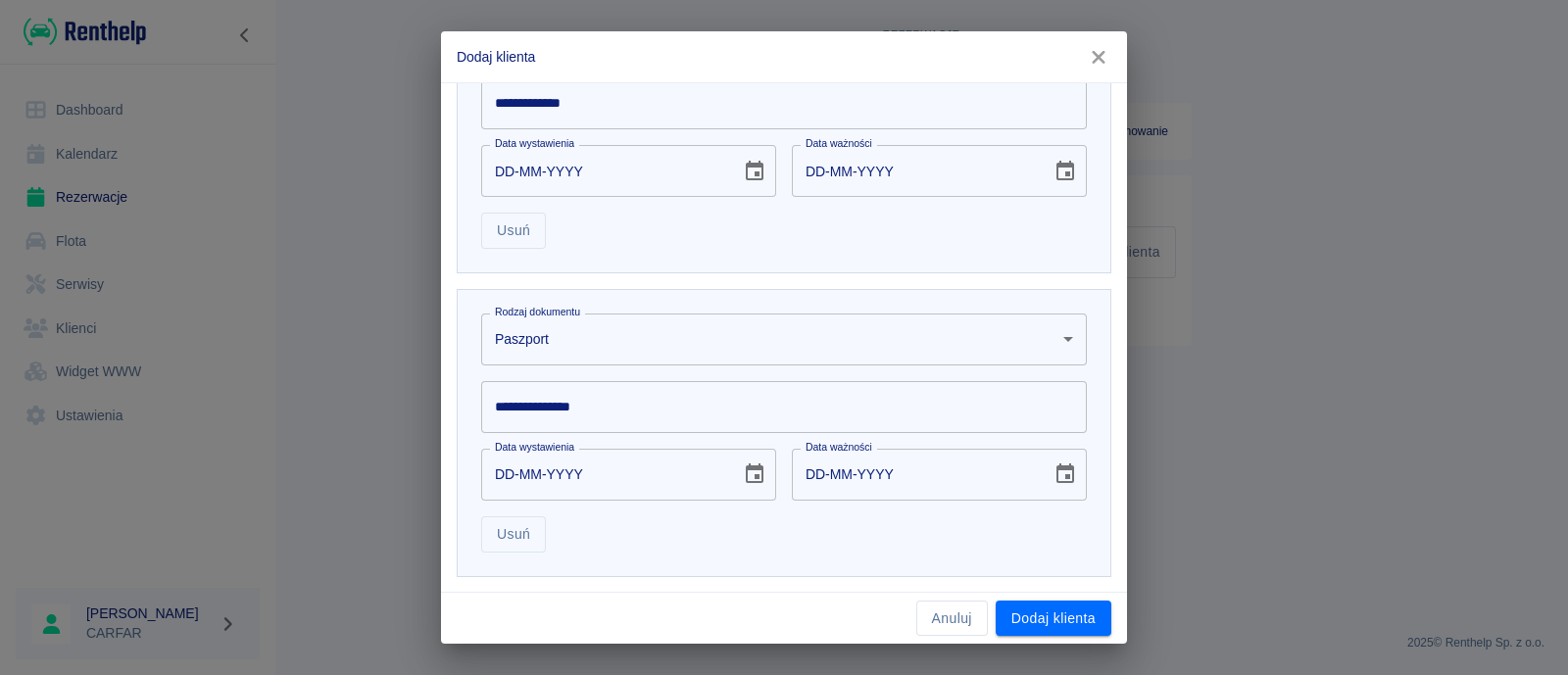 scroll, scrollTop: 794, scrollLeft: 0, axis: vertical 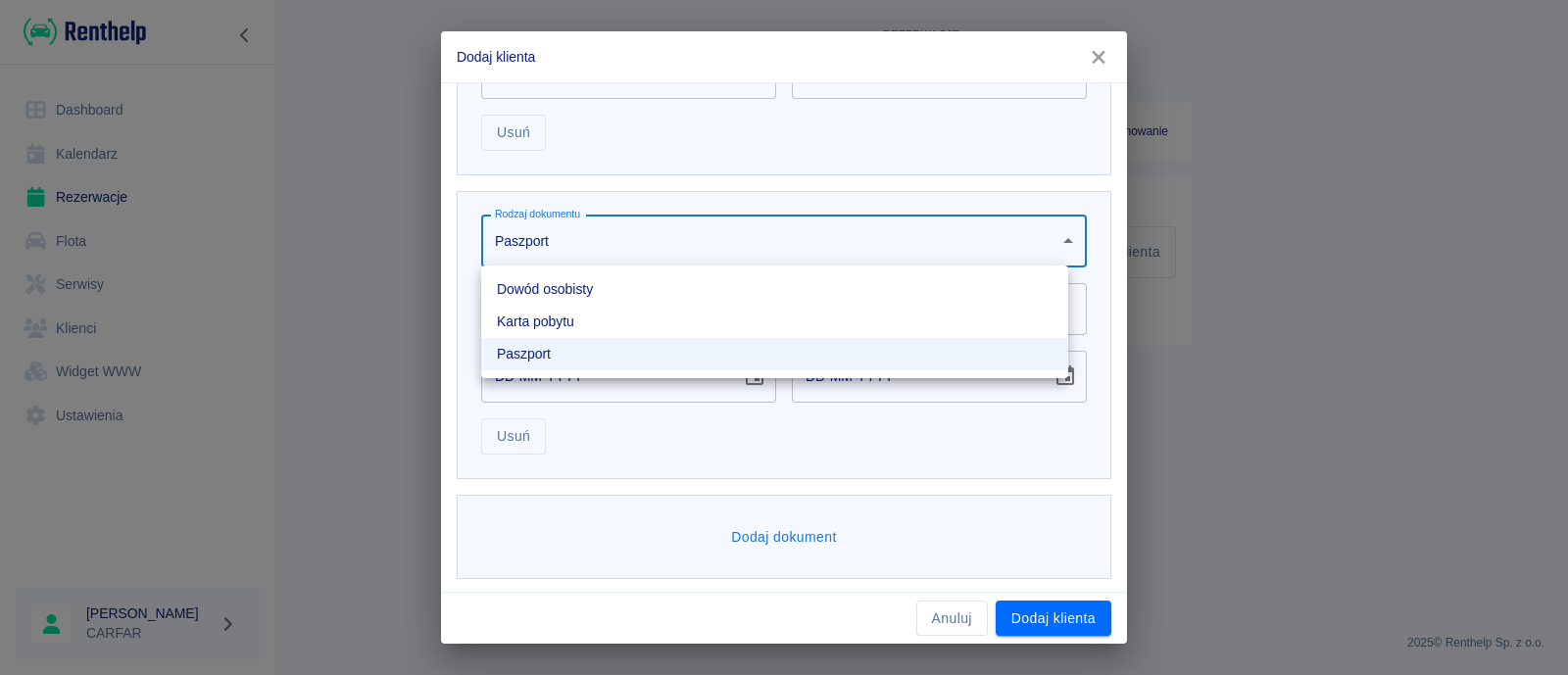 click on "**********" at bounding box center (784, 337) 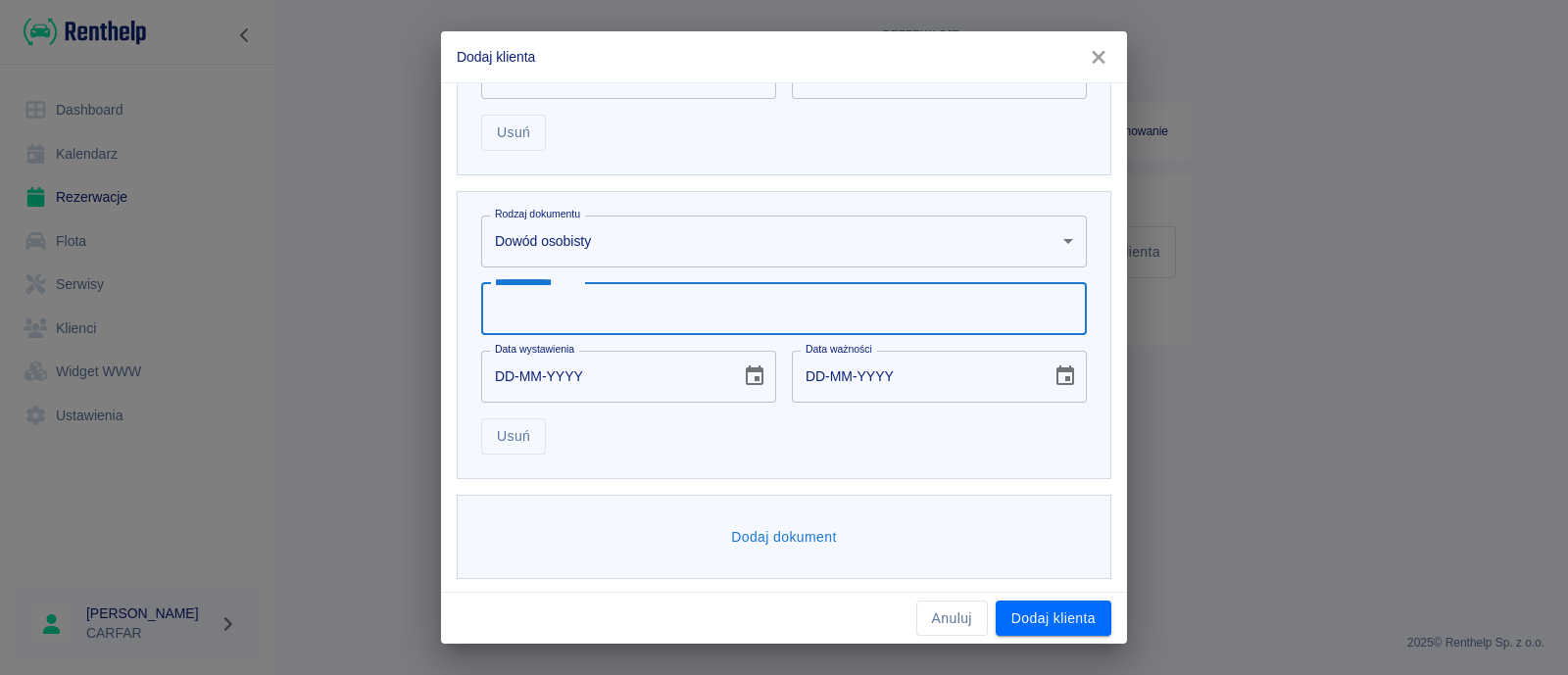 click on "**********" at bounding box center [784, 309] 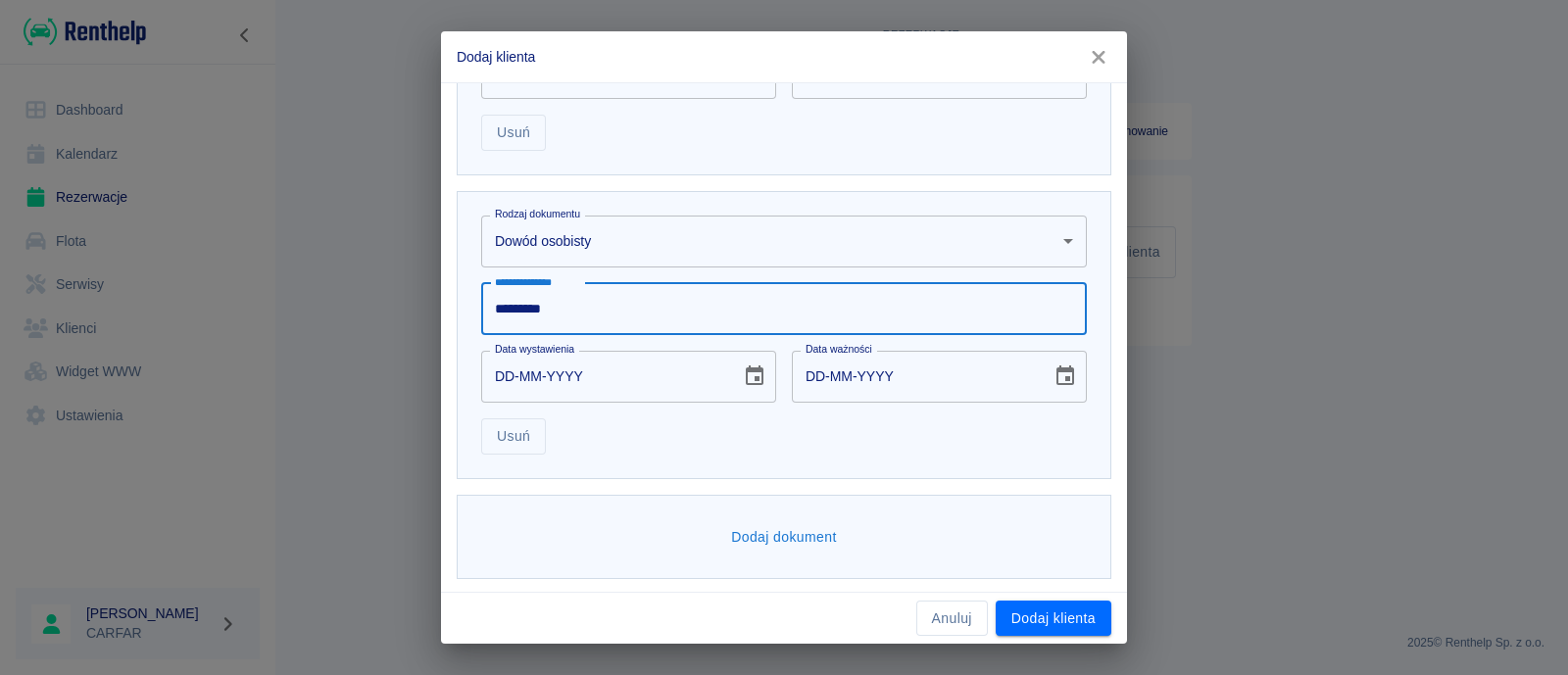 type on "*********" 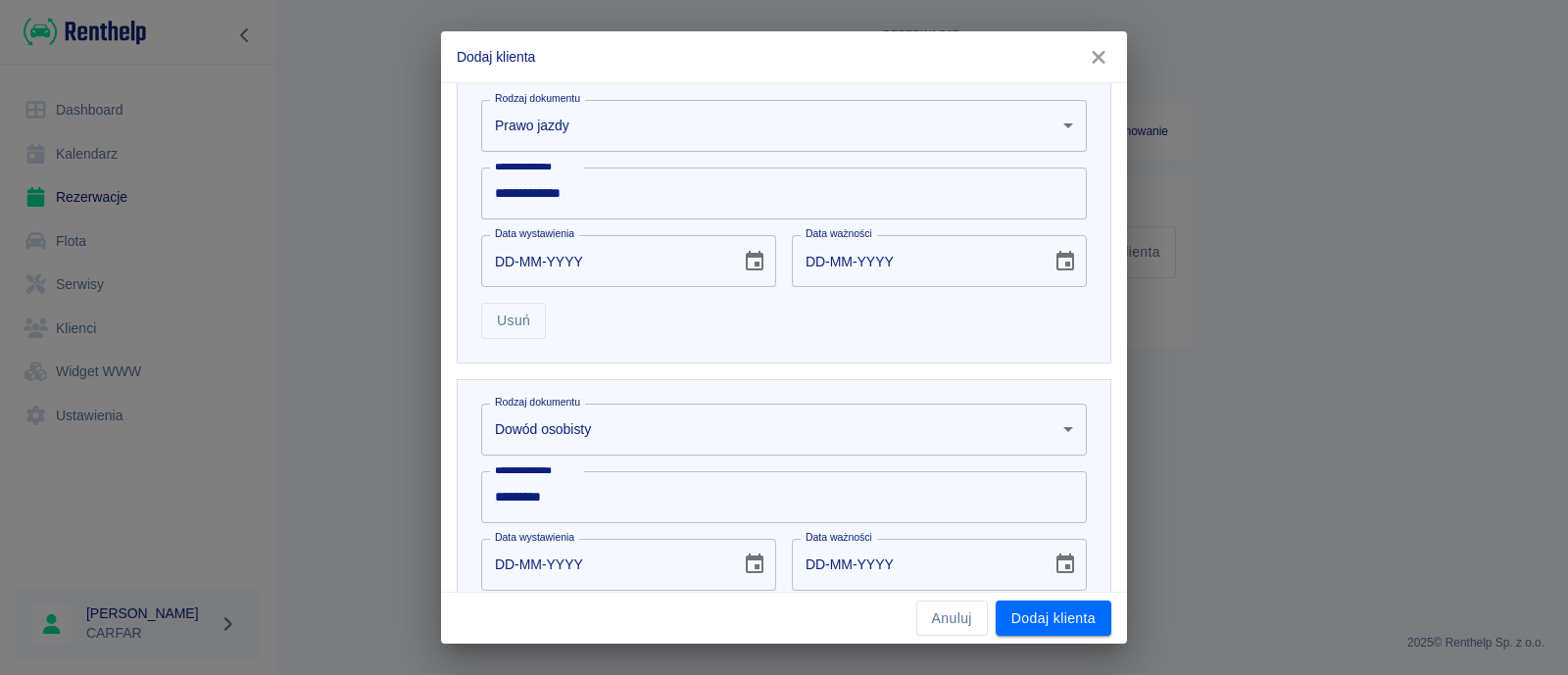 scroll, scrollTop: 603, scrollLeft: 0, axis: vertical 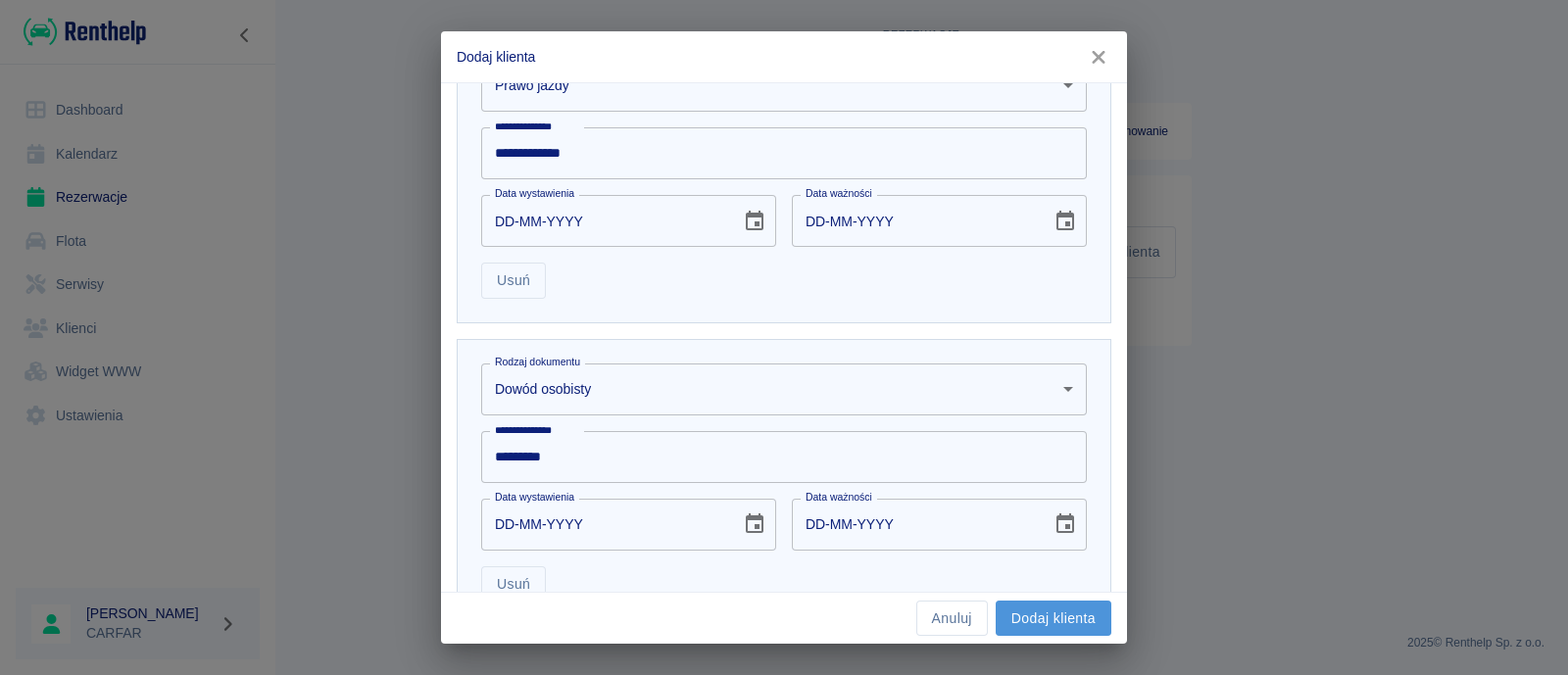 click on "Dodaj klienta" at bounding box center [1054, 618] 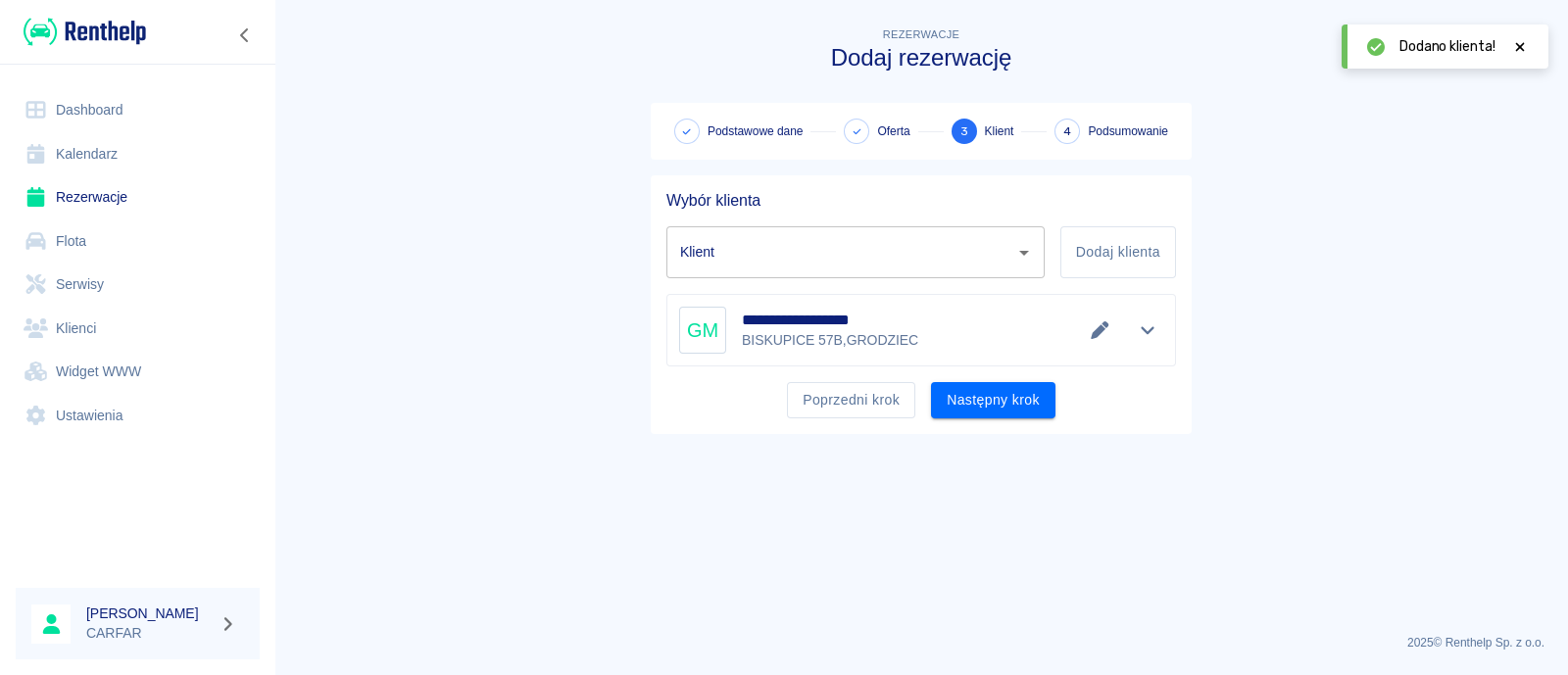 type on "[PERSON_NAME] ([PHONE_NUMBER])" 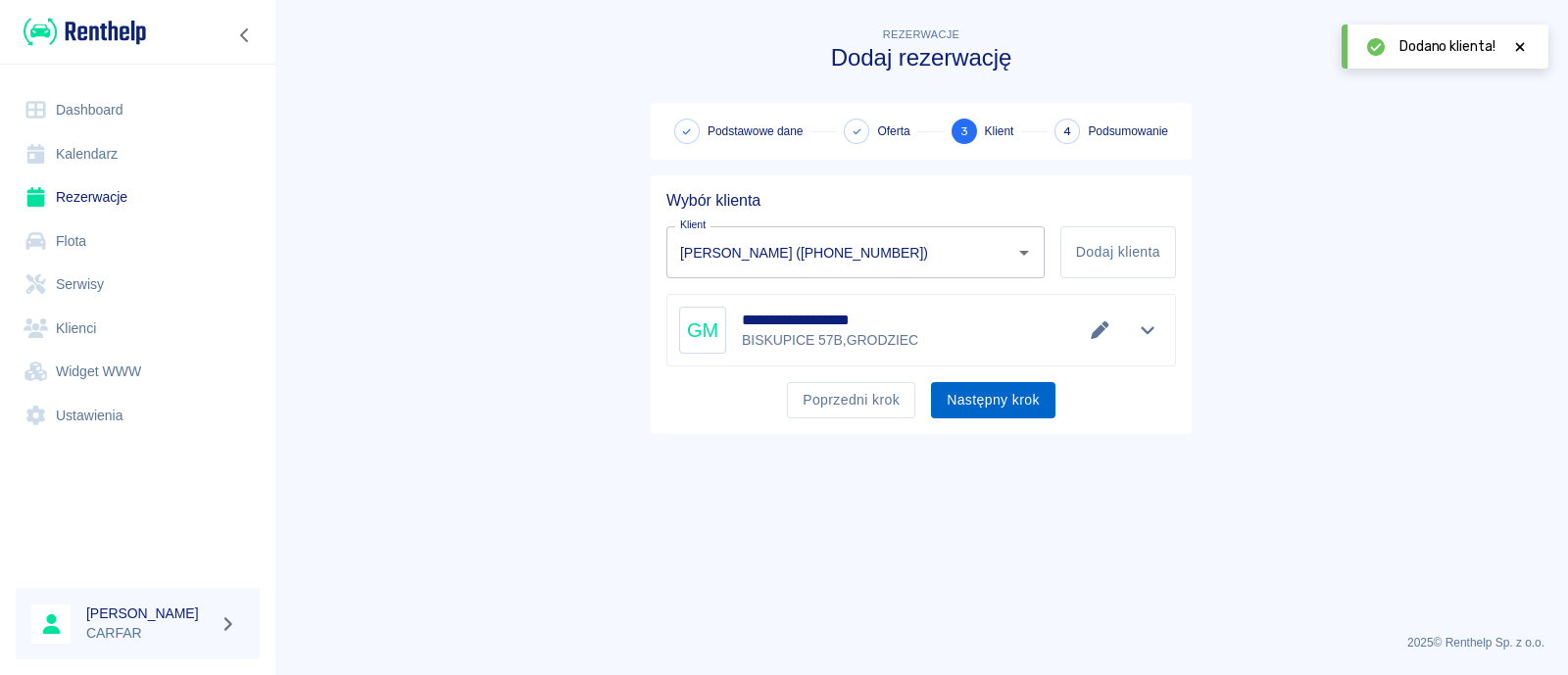 click on "Następny krok" at bounding box center (993, 400) 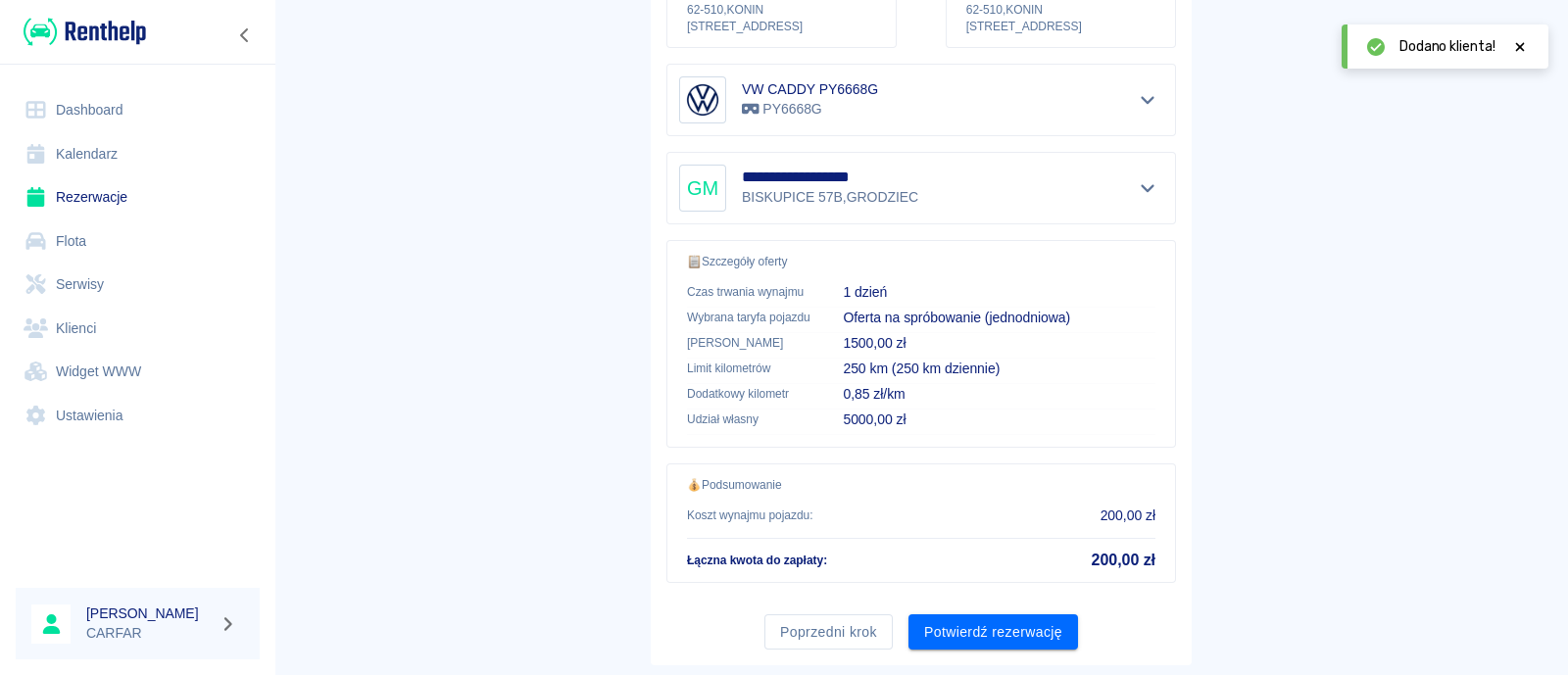 scroll, scrollTop: 378, scrollLeft: 0, axis: vertical 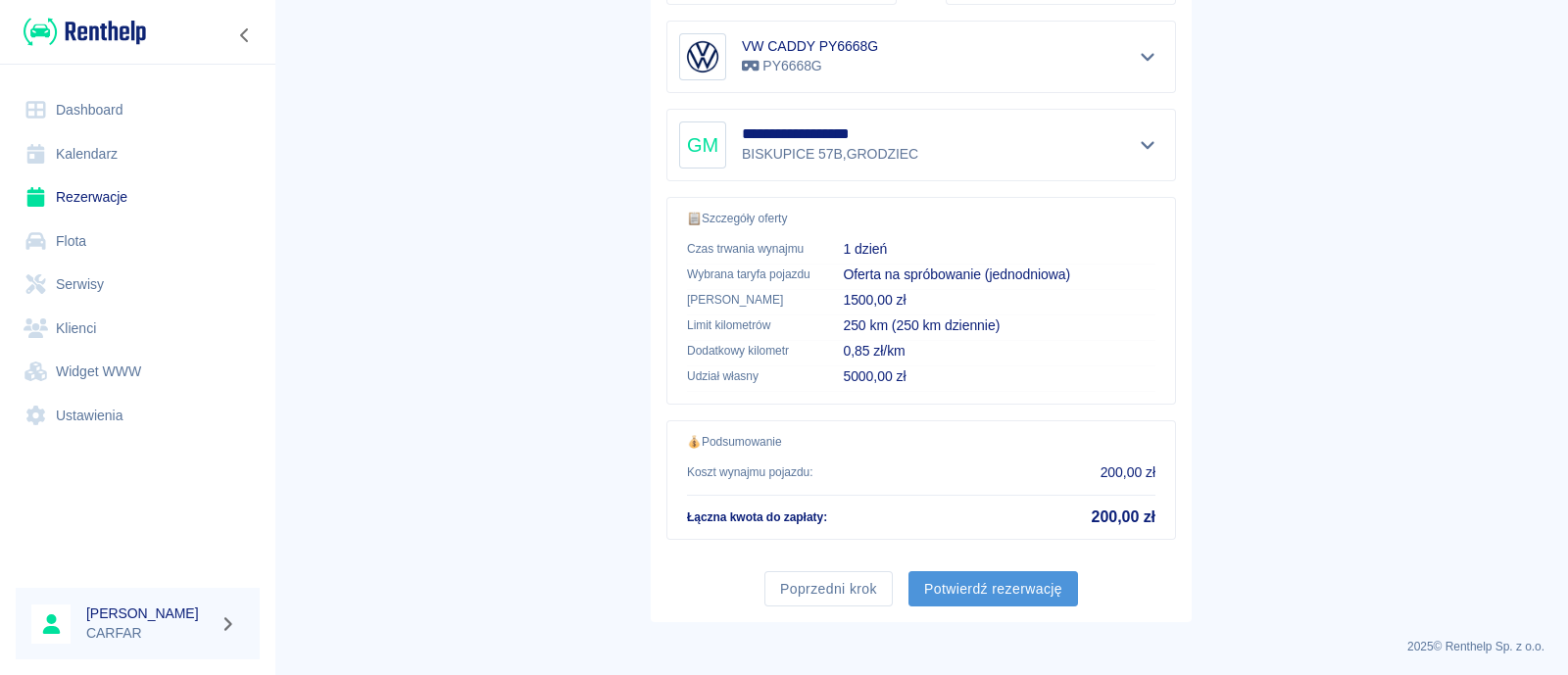 click on "Potwierdź rezerwację" at bounding box center (993, 589) 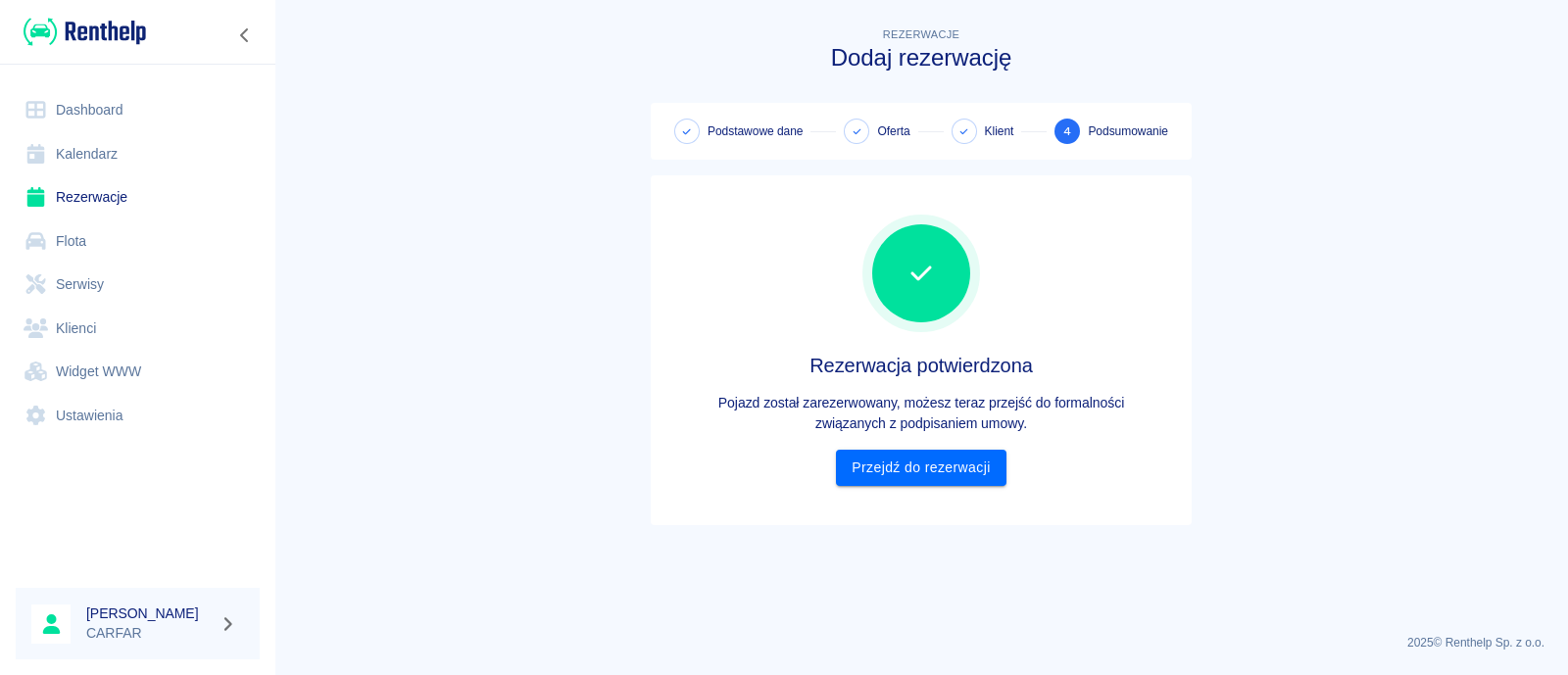 scroll, scrollTop: 0, scrollLeft: 0, axis: both 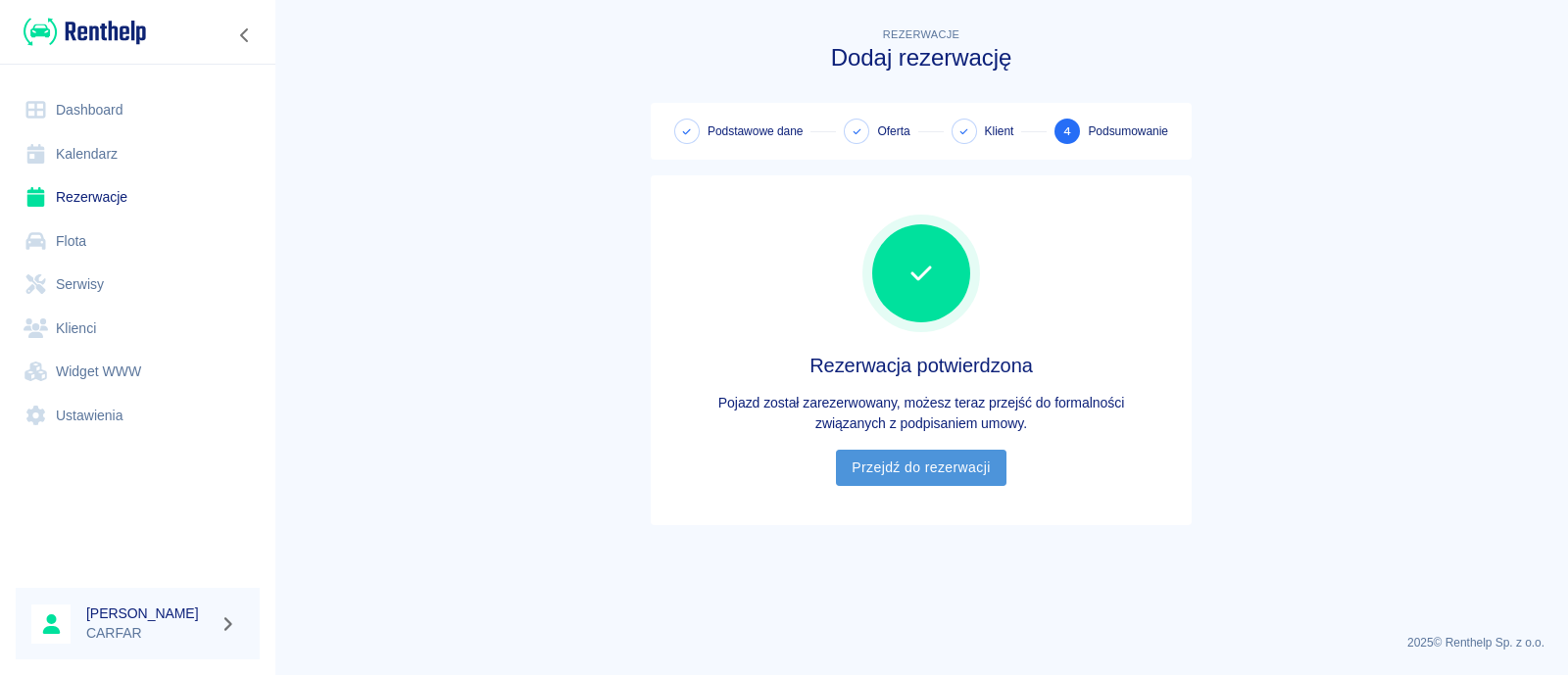 click on "Przejdź do rezerwacji" at bounding box center [920, 467] 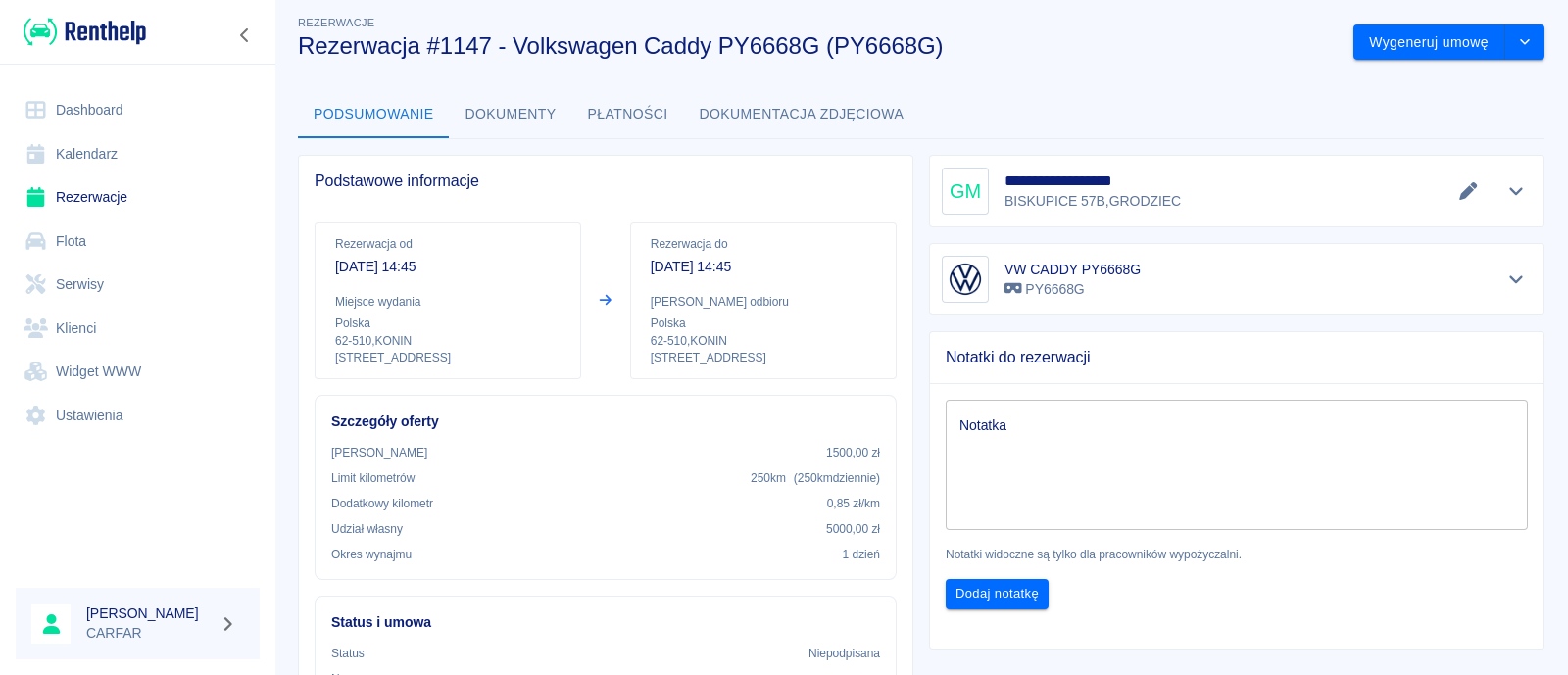 scroll, scrollTop: 0, scrollLeft: 0, axis: both 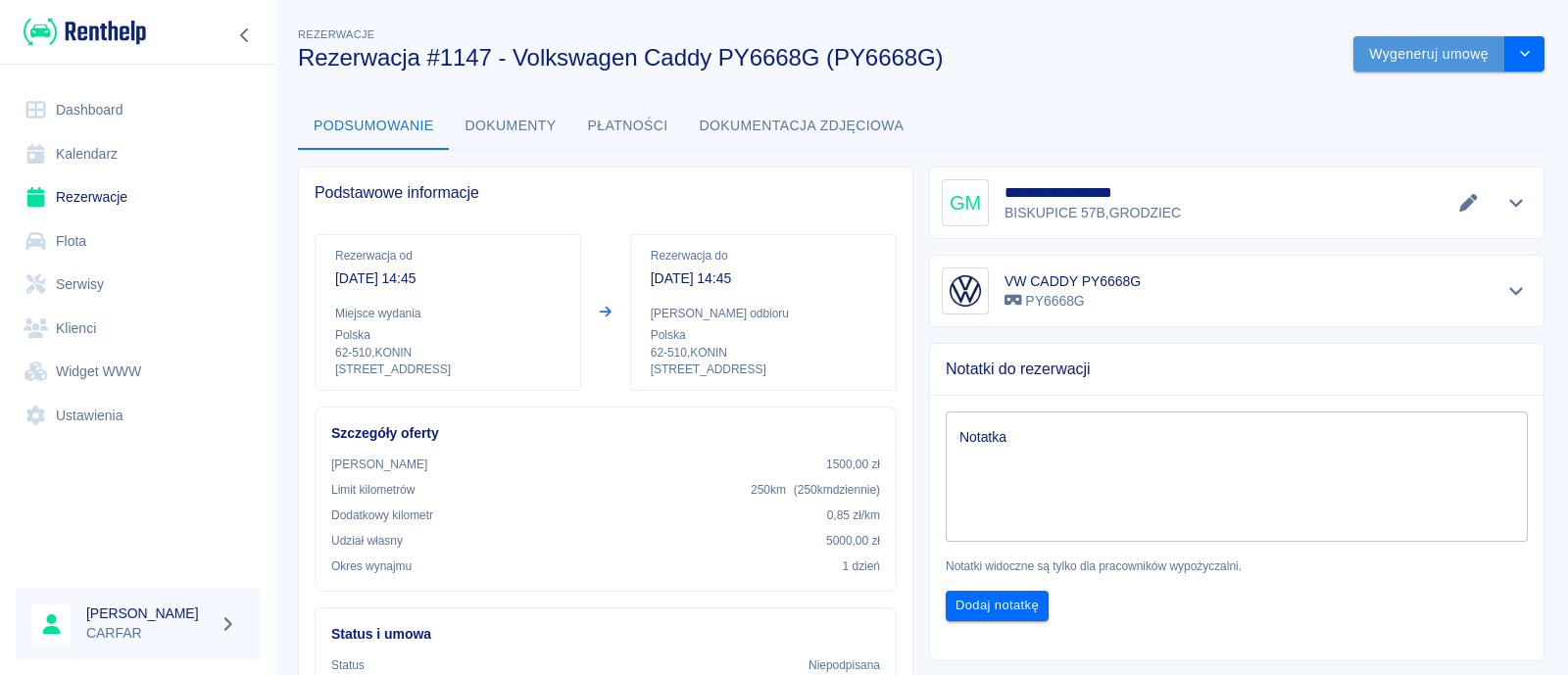 click on "Wygeneruj umowę" at bounding box center [1429, 54] 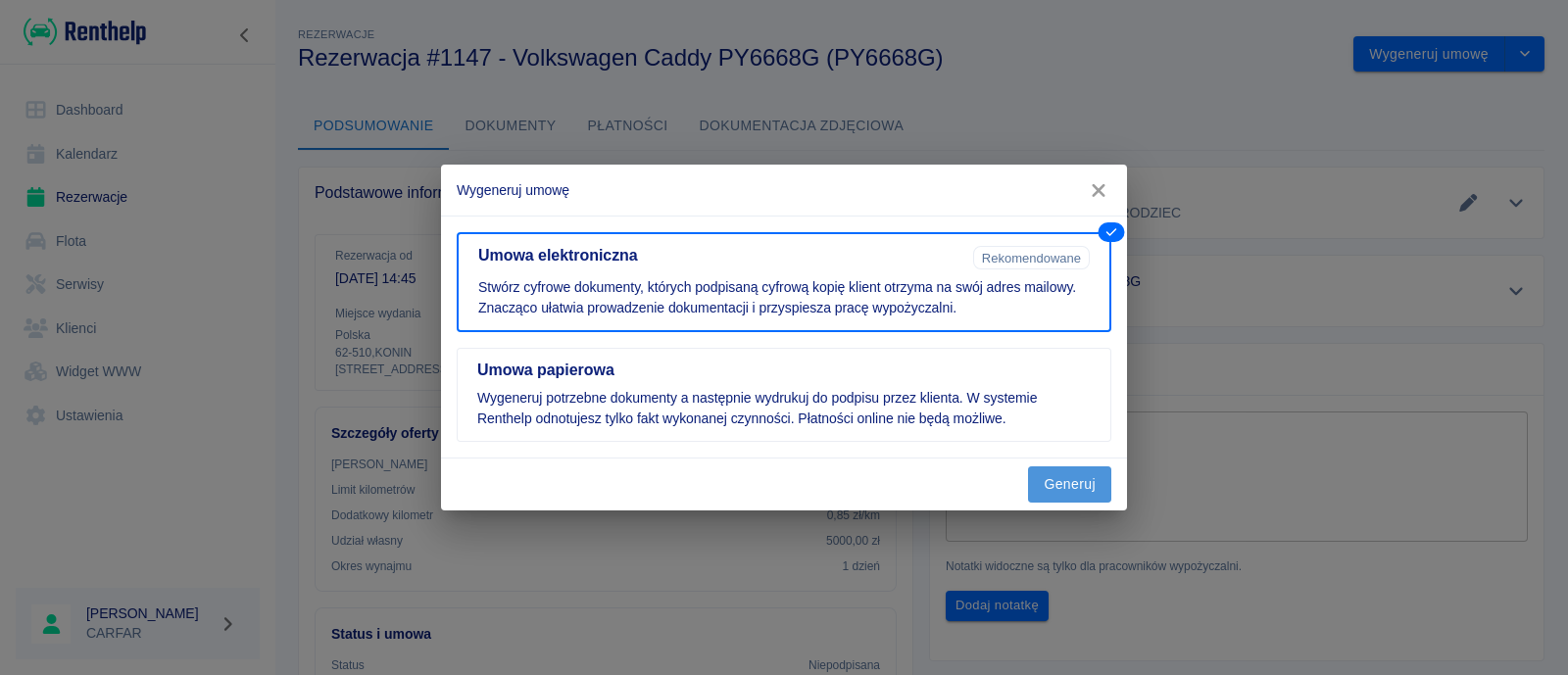 click on "Generuj" at bounding box center [1069, 484] 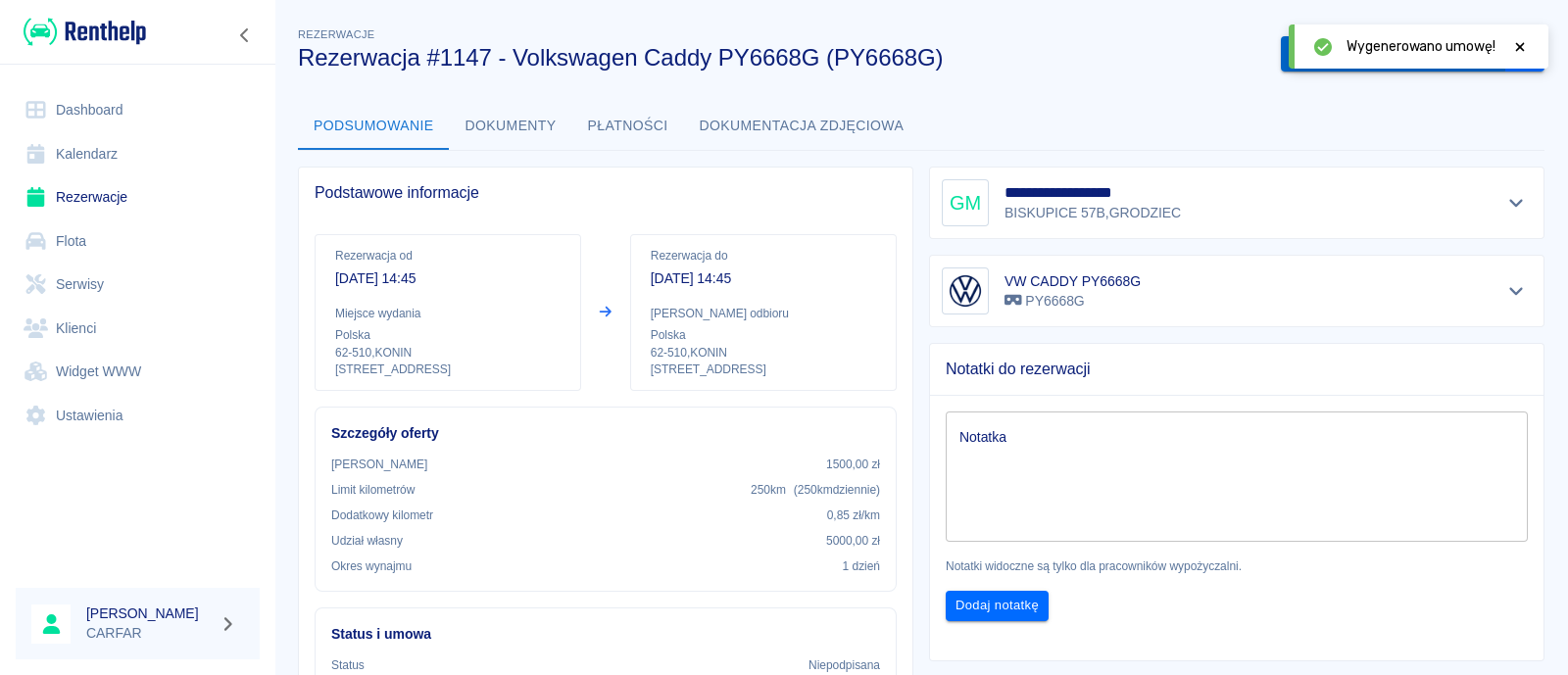 click on "Podpisz umowę elektroniczną" at bounding box center [1393, 54] 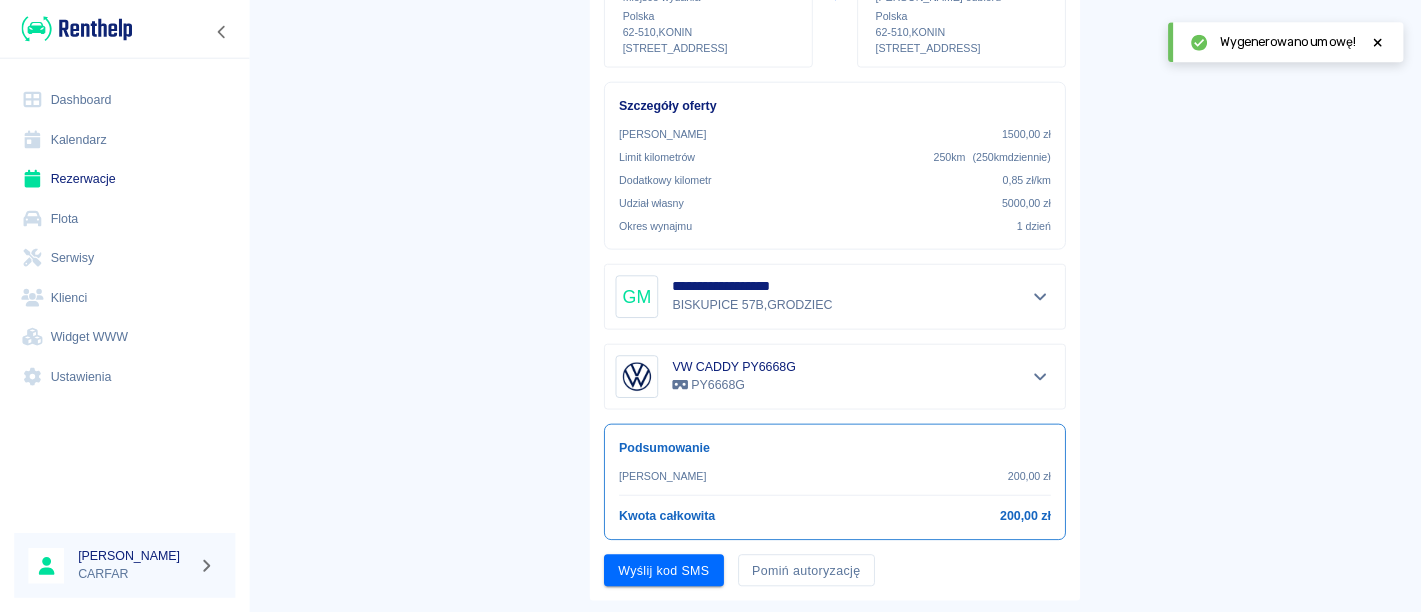 scroll, scrollTop: 335, scrollLeft: 0, axis: vertical 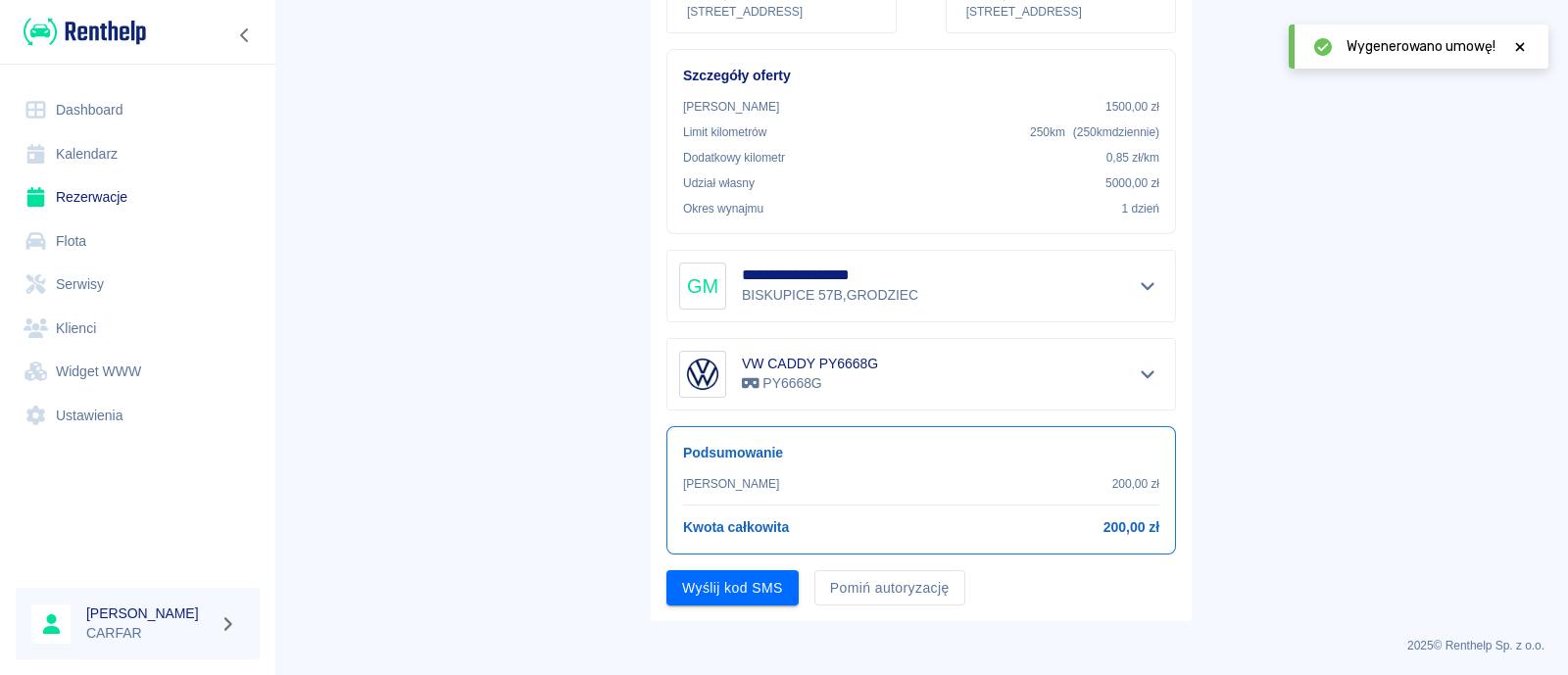 click on "**********" at bounding box center [921, 198] 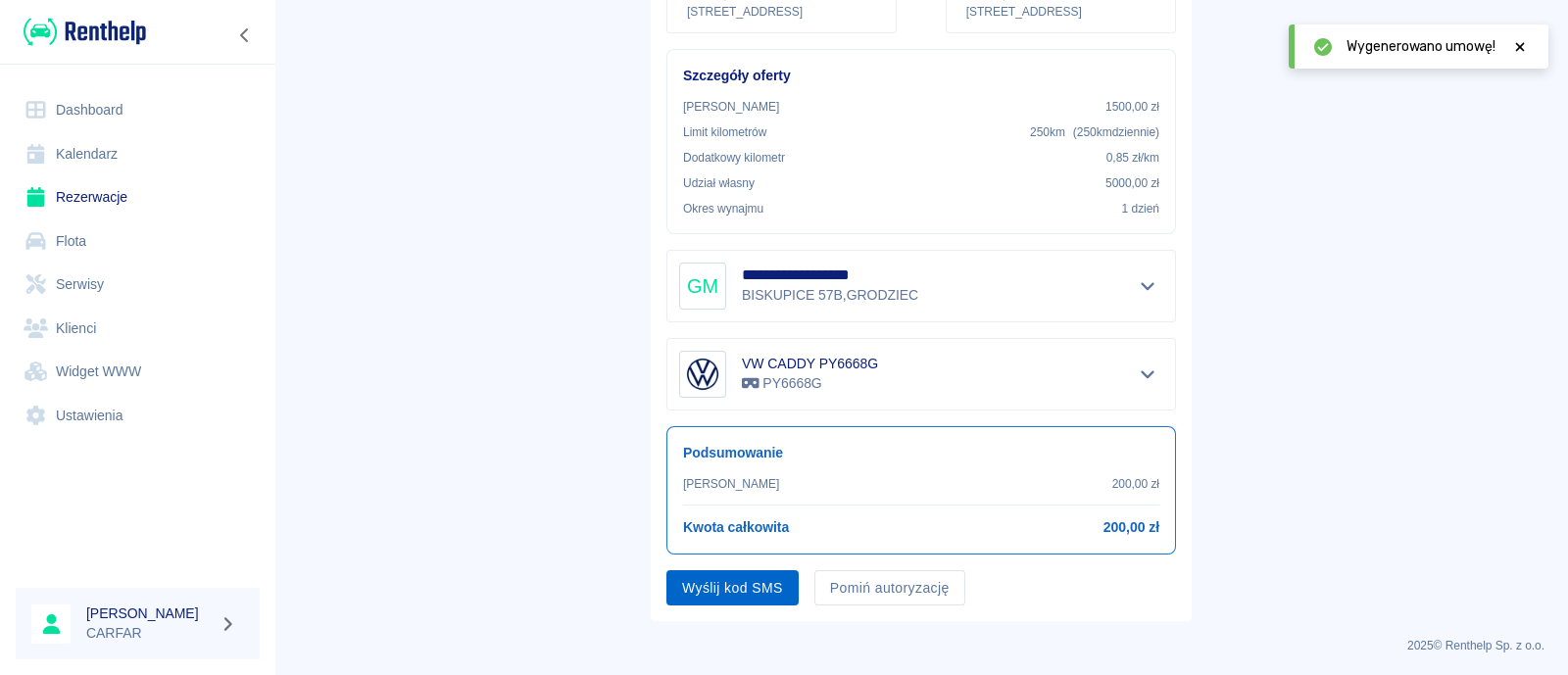 click on "Wyślij kod SMS" at bounding box center [732, 588] 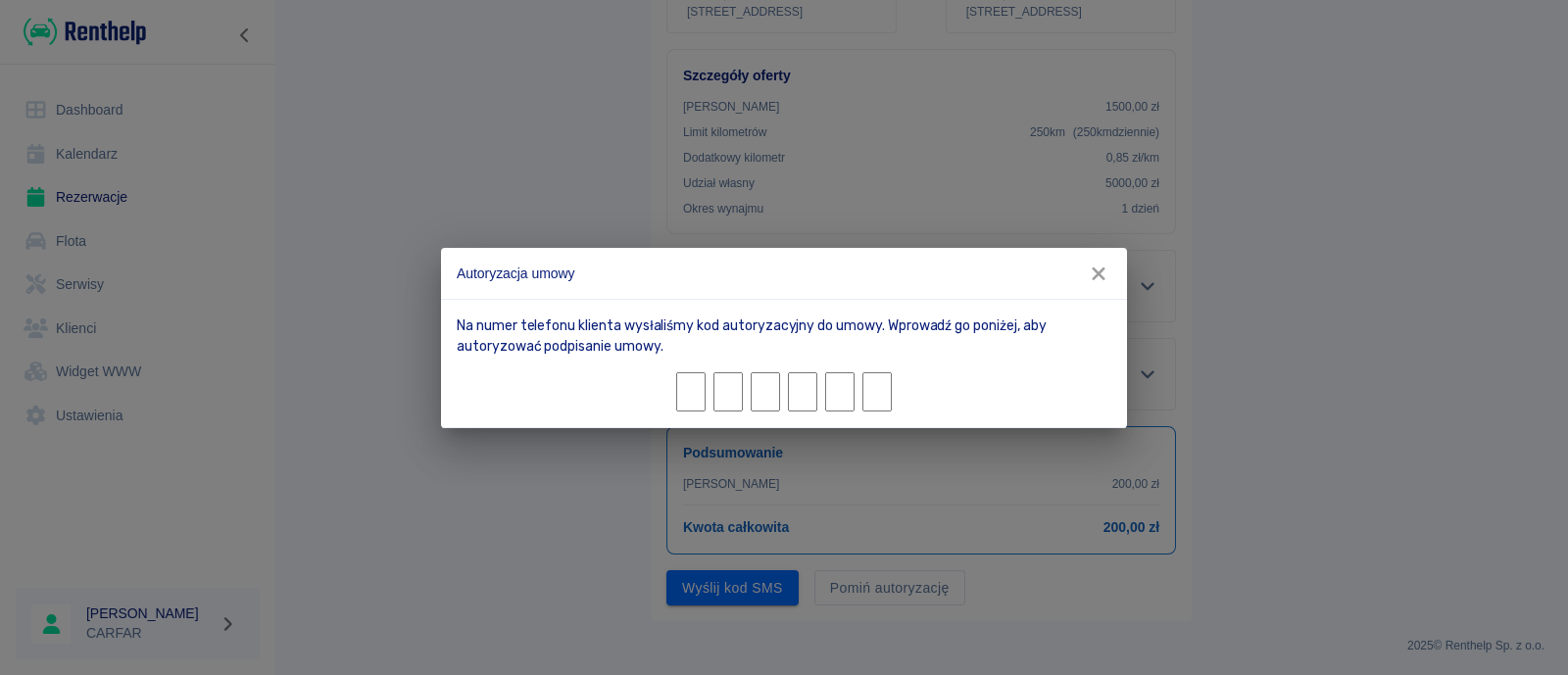 type on "1" 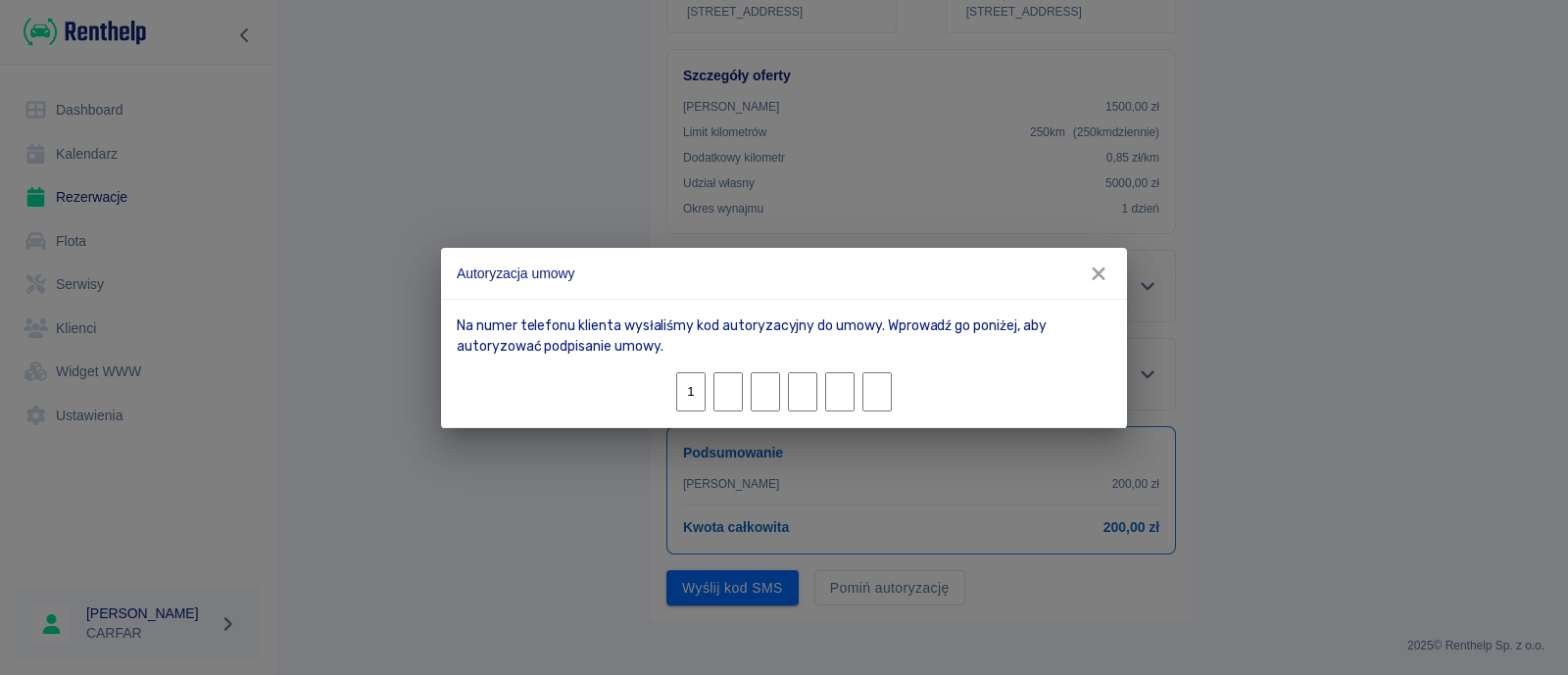 type on "5" 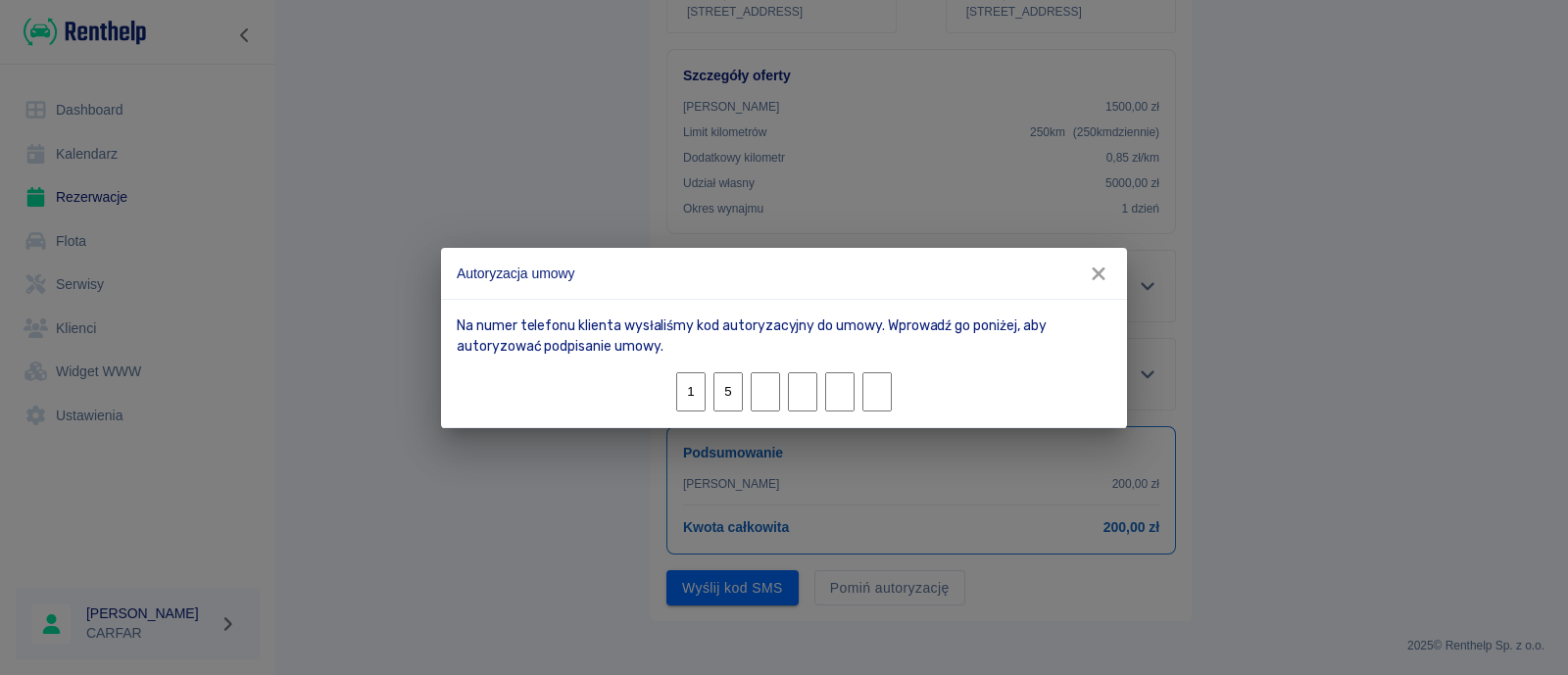 type on "8" 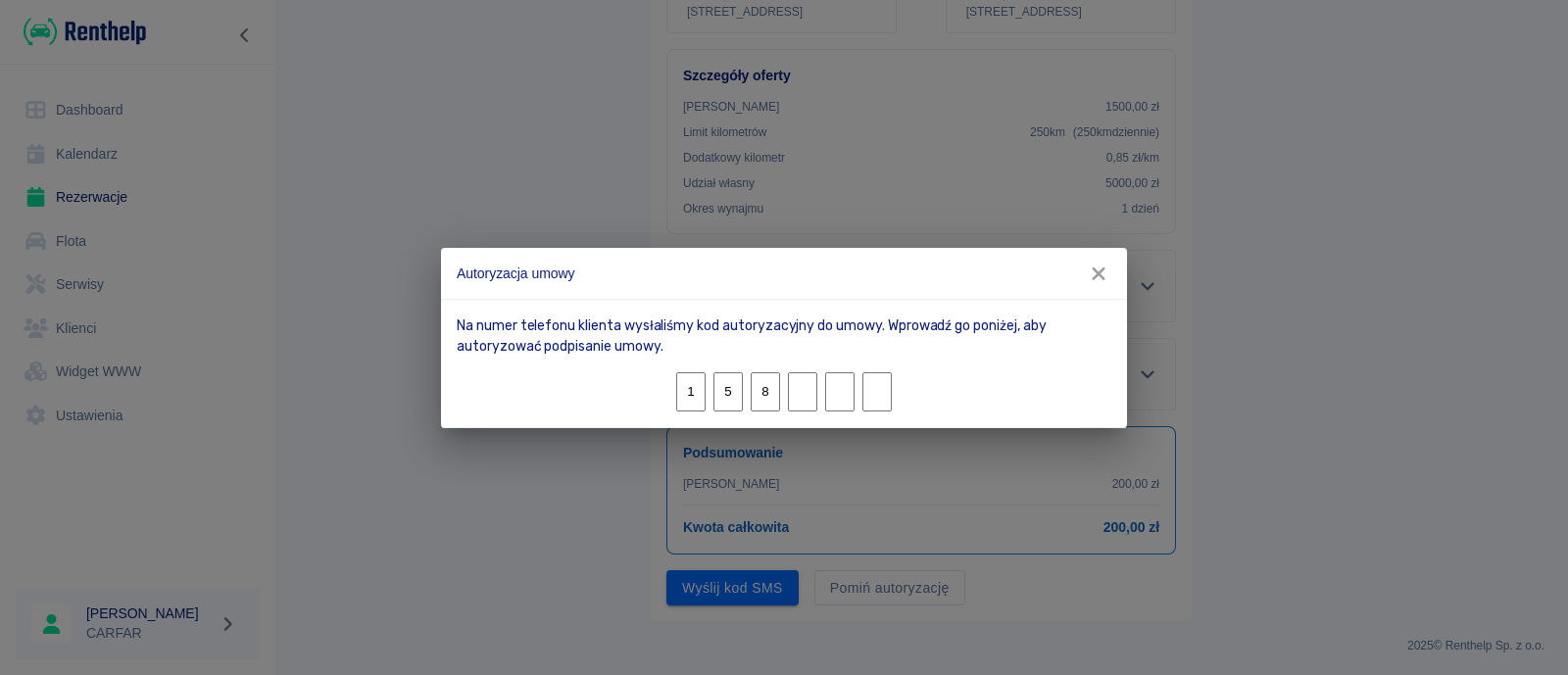 type on "1" 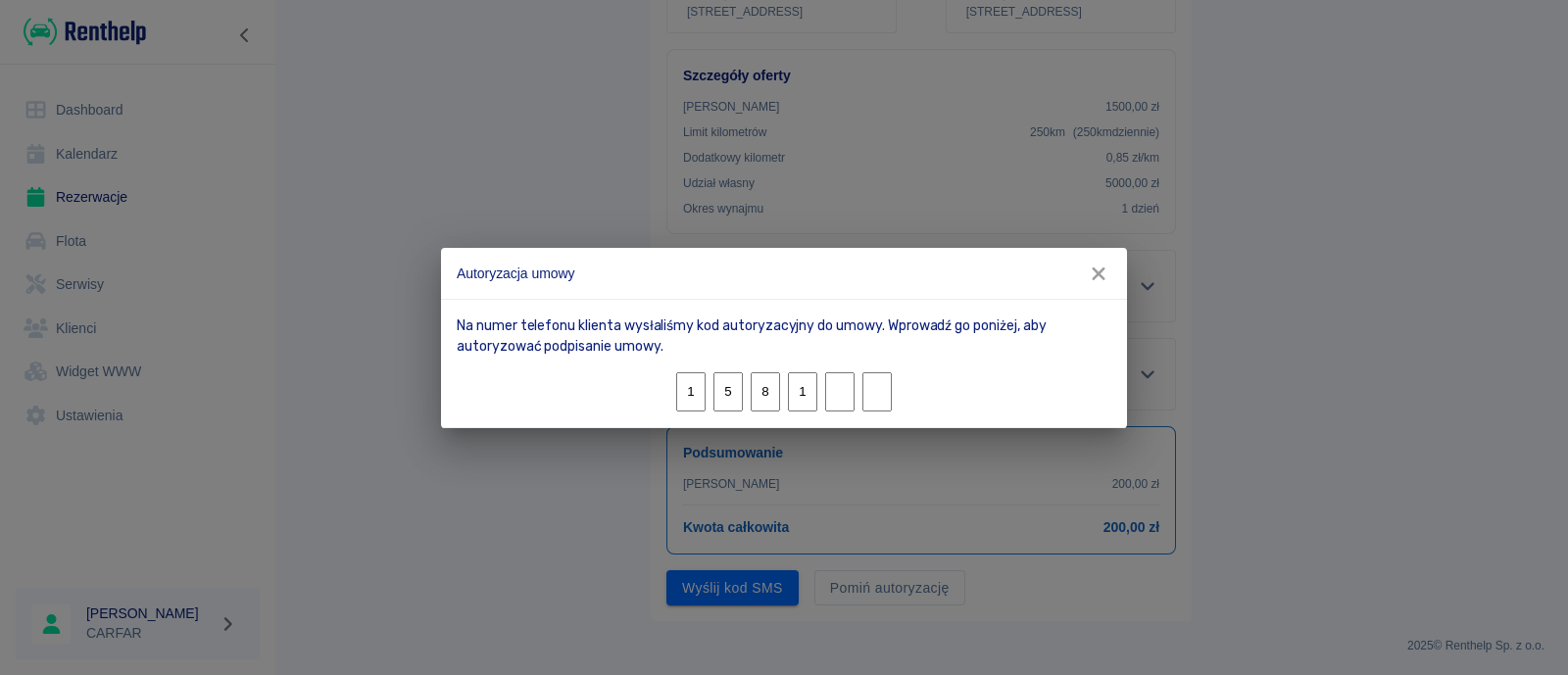 type on "7" 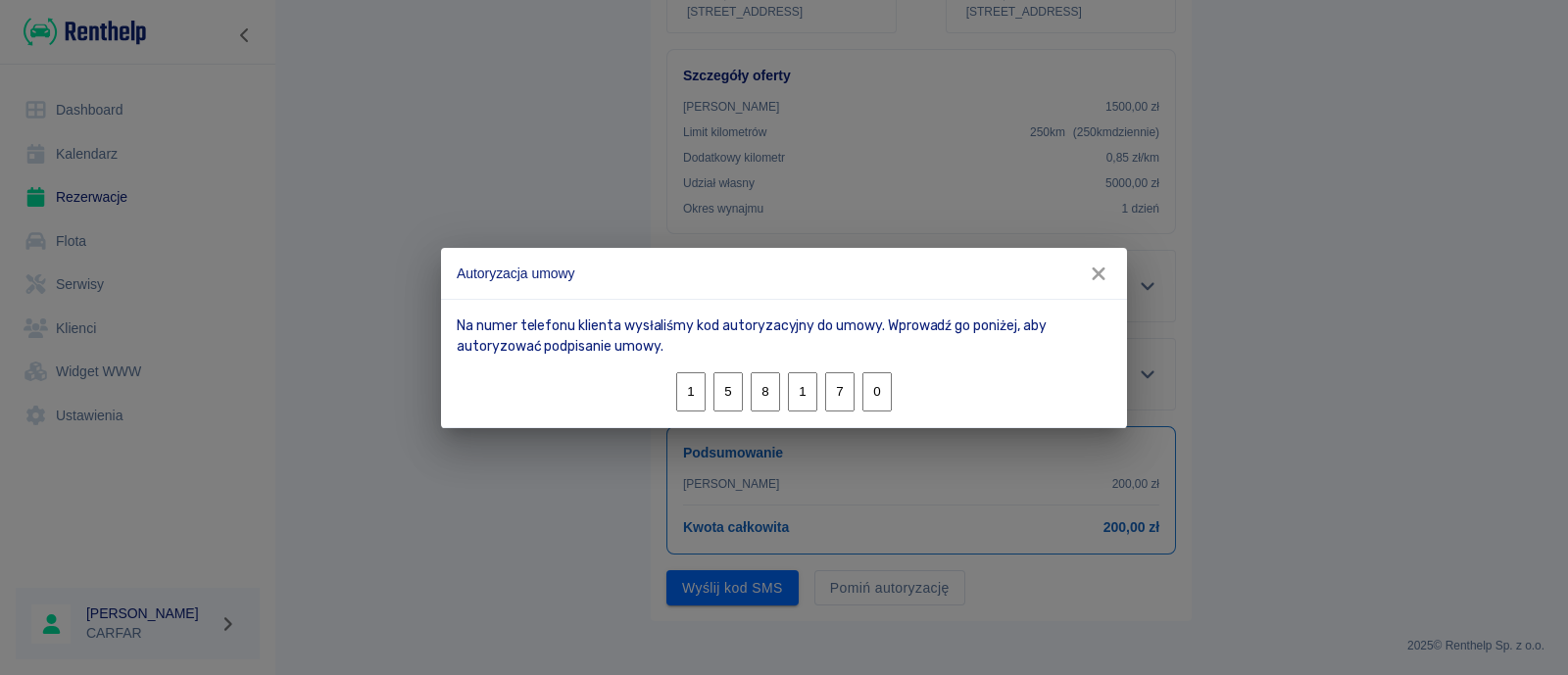 type on "0" 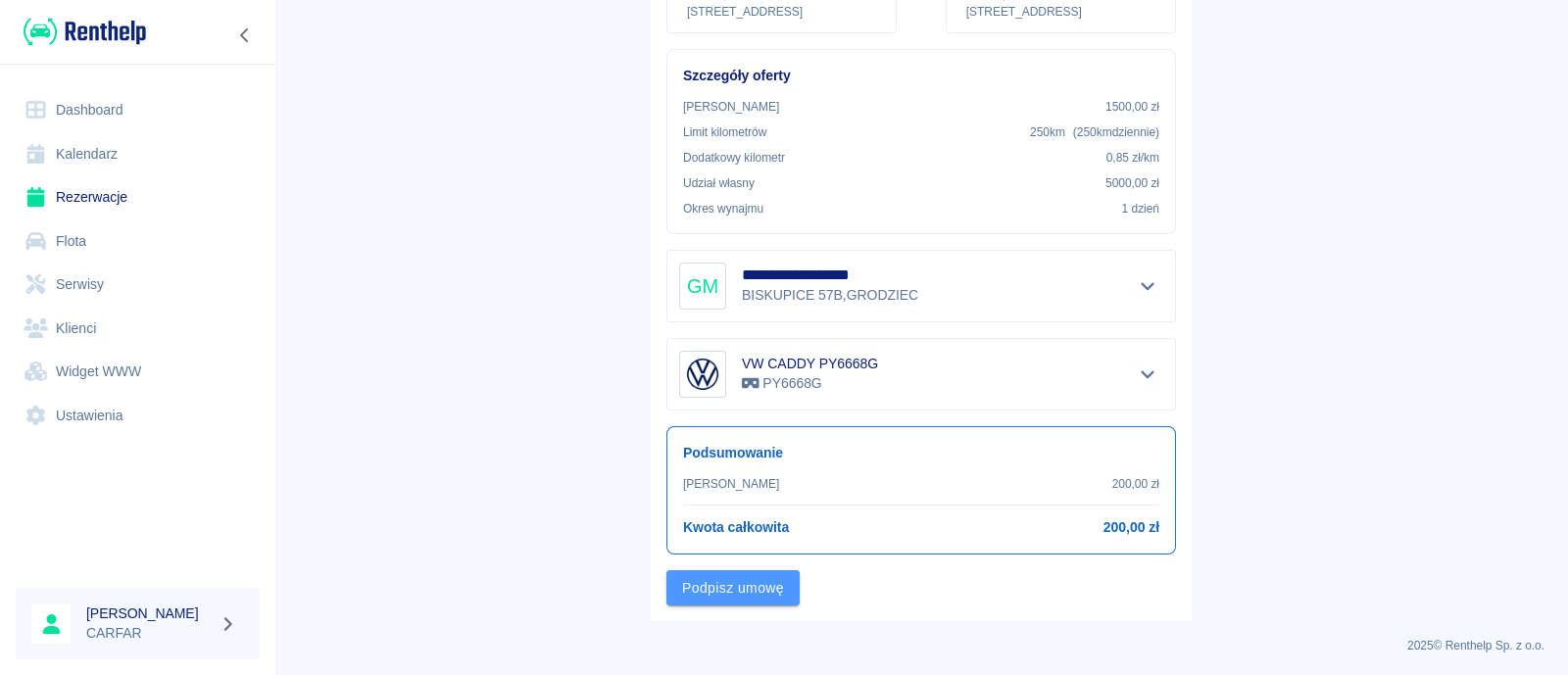 click on "Podpisz umowę" at bounding box center (733, 588) 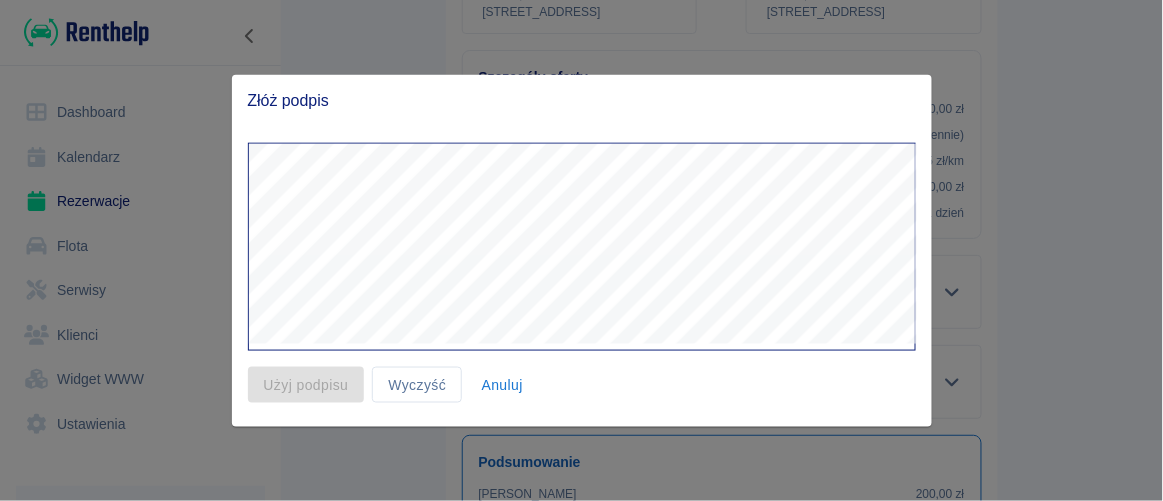 scroll, scrollTop: 335, scrollLeft: 0, axis: vertical 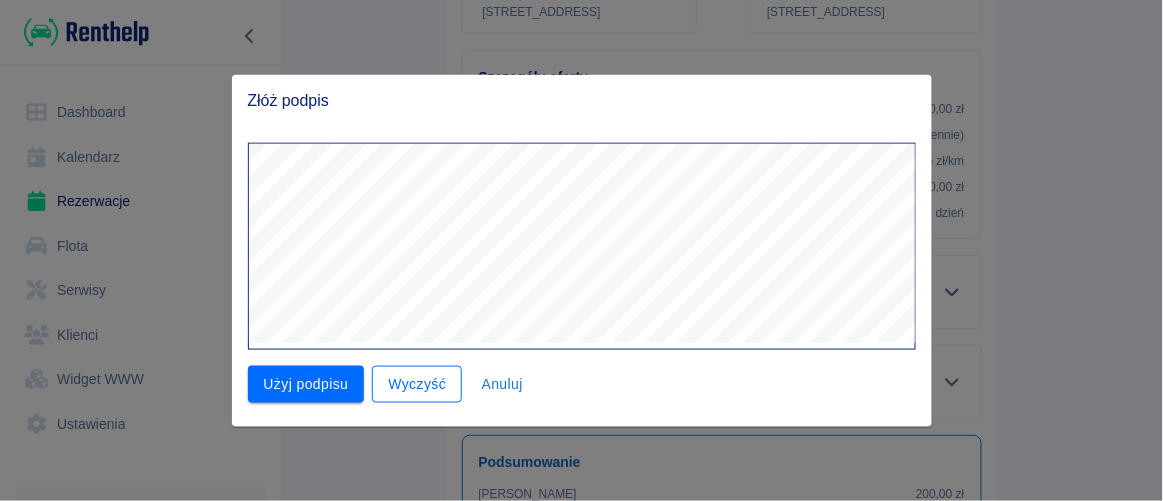 click on "Wyczyść" at bounding box center [417, 384] 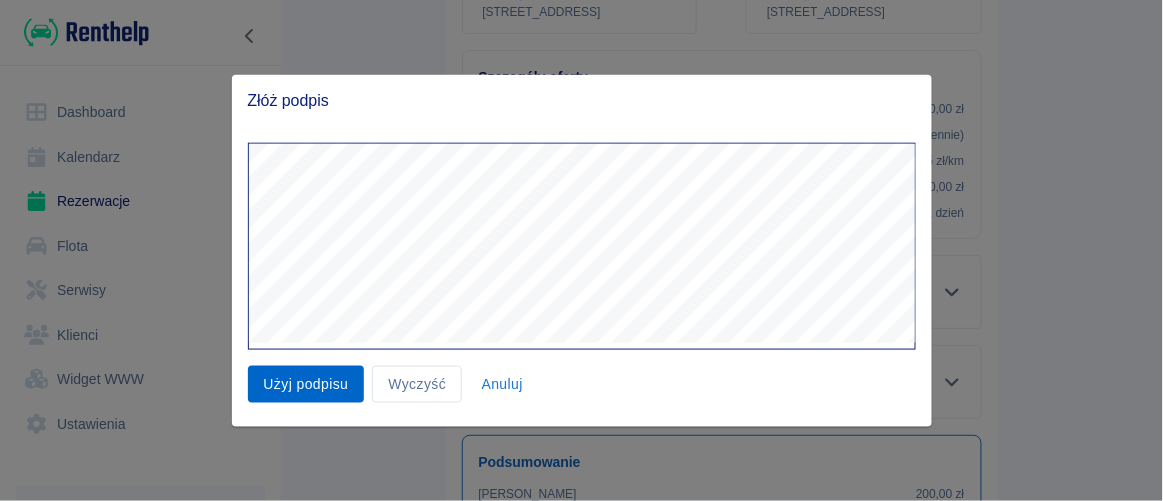 click on "Użyj podpisu" at bounding box center (306, 384) 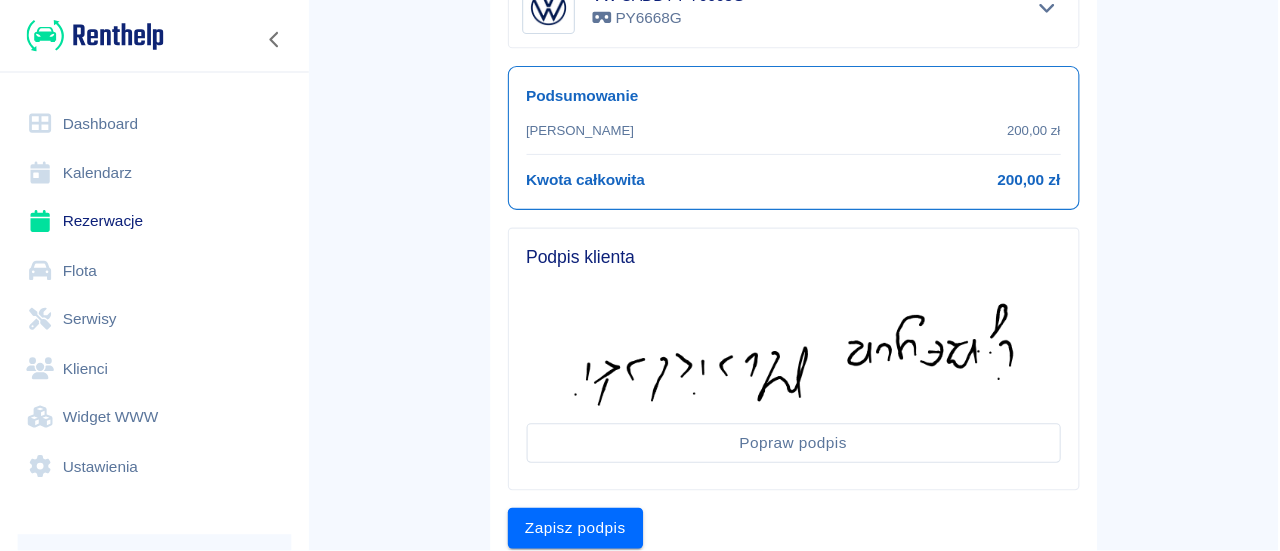 scroll, scrollTop: 760, scrollLeft: 0, axis: vertical 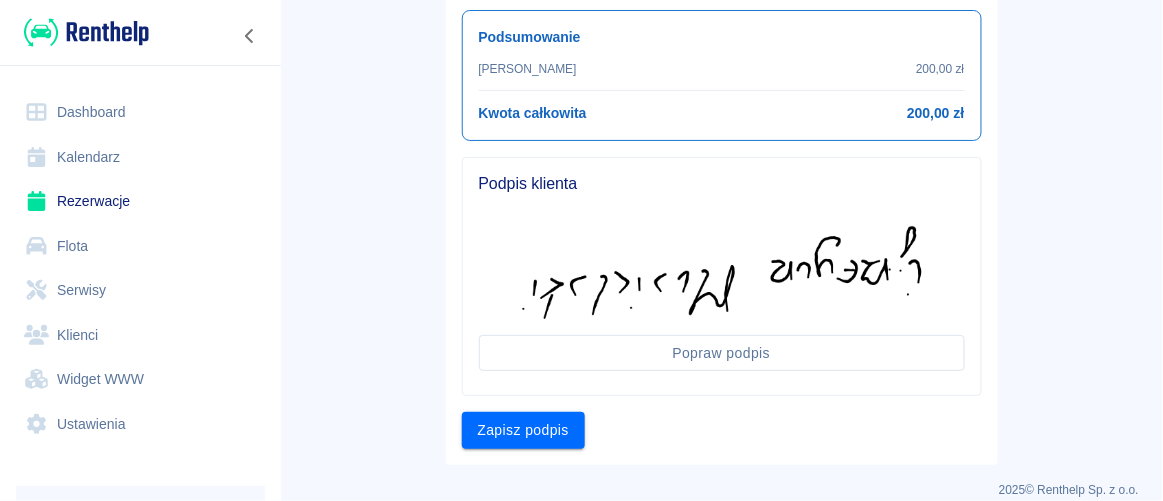 click on "Zapisz podpis" at bounding box center [524, 430] 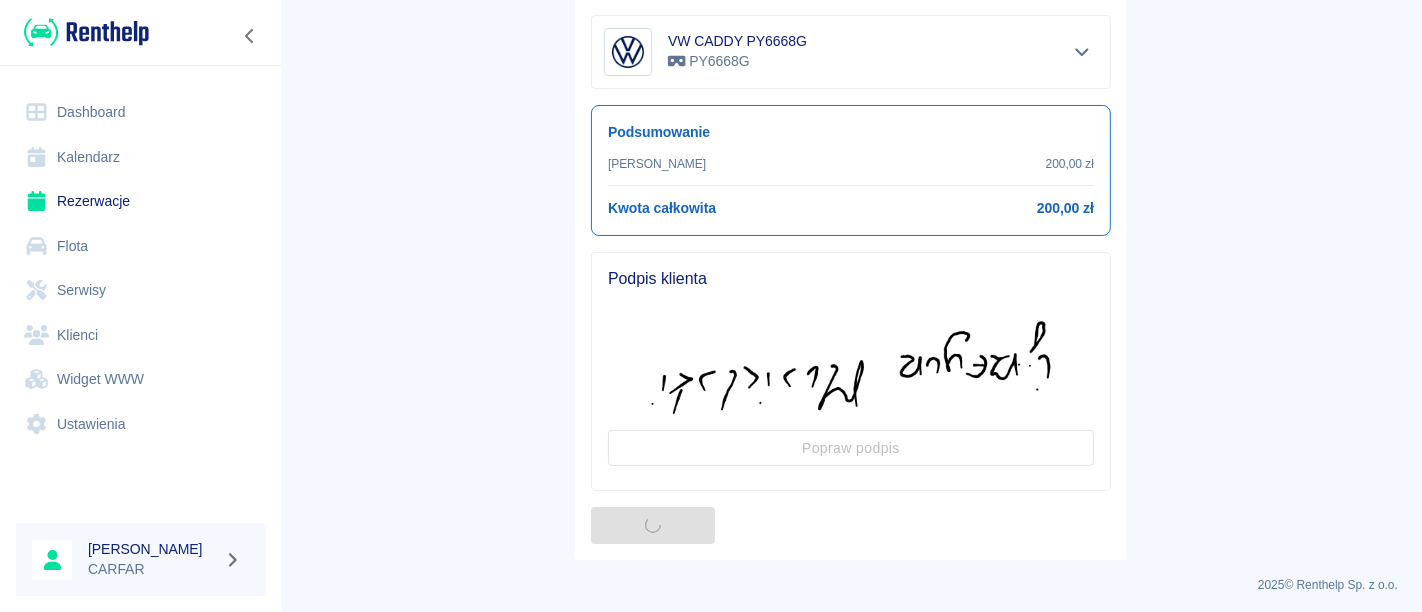 scroll, scrollTop: 0, scrollLeft: 0, axis: both 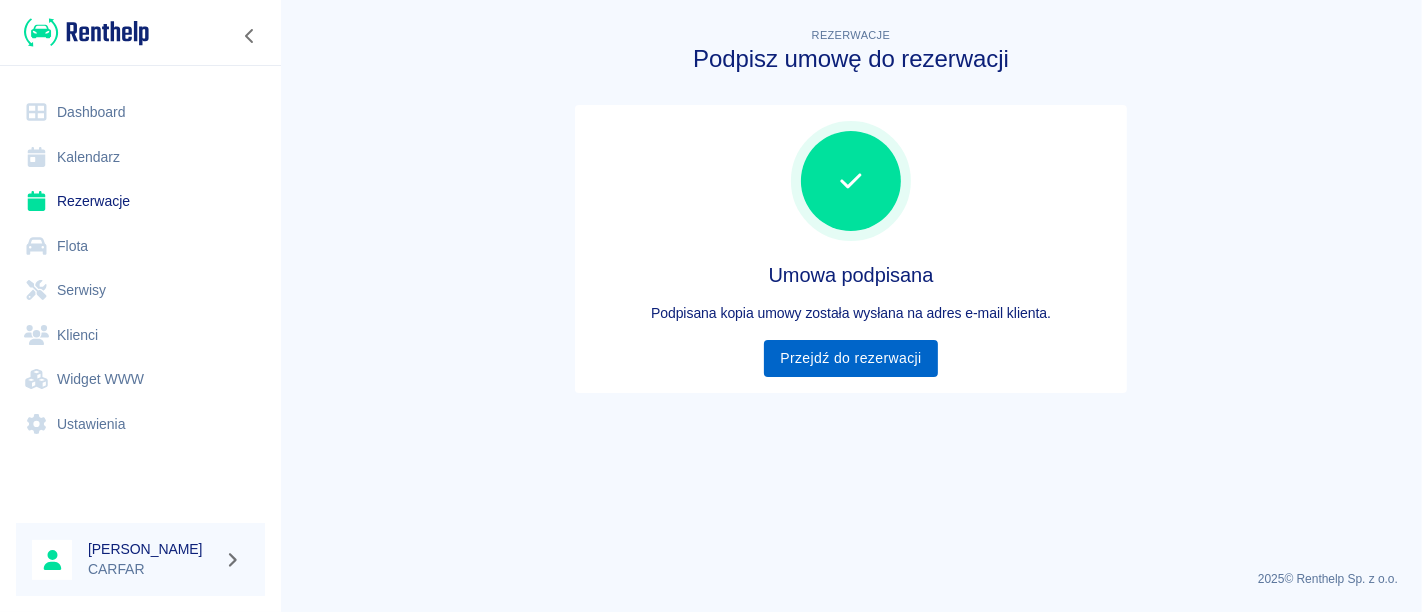 click on "Przejdź do rezerwacji" at bounding box center [850, 358] 